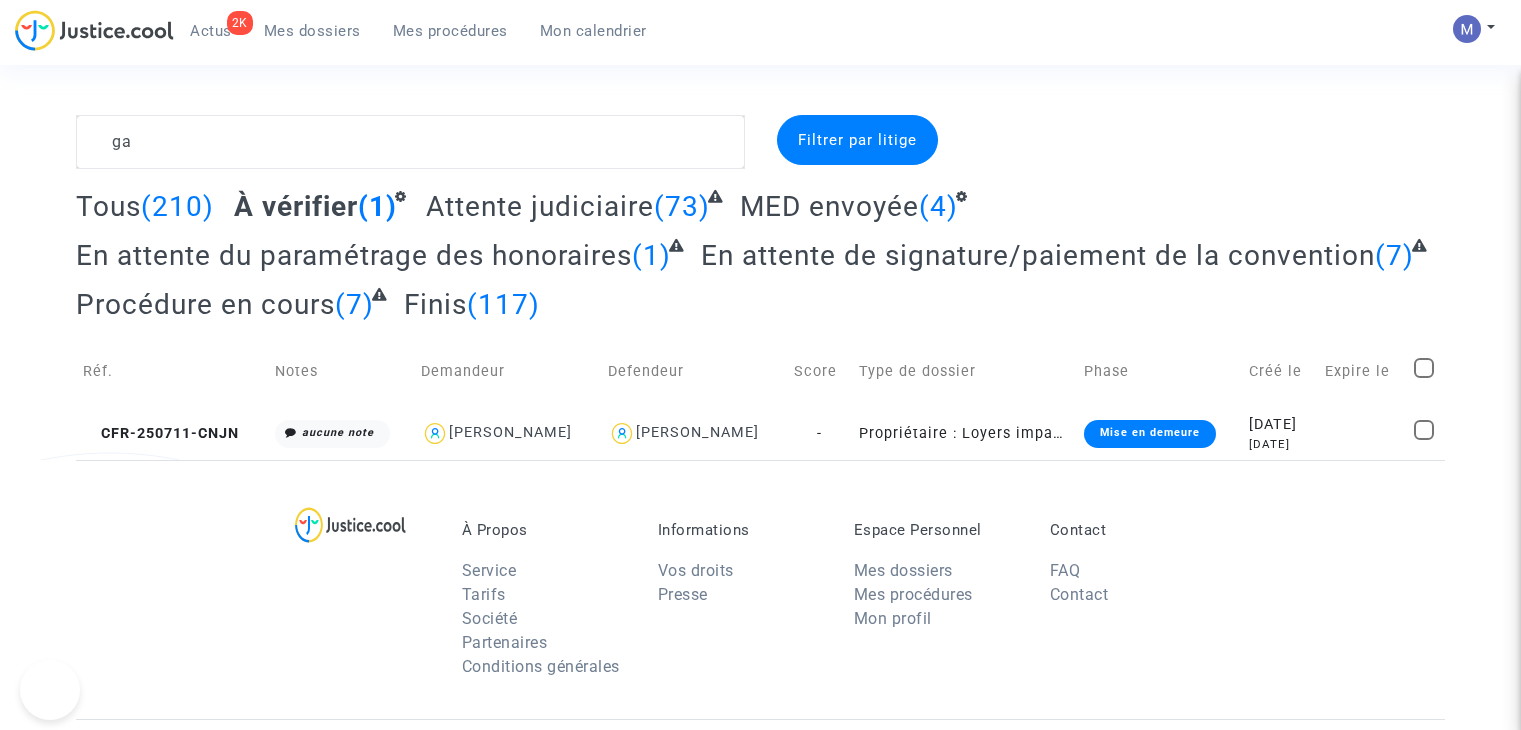 scroll, scrollTop: 0, scrollLeft: 0, axis: both 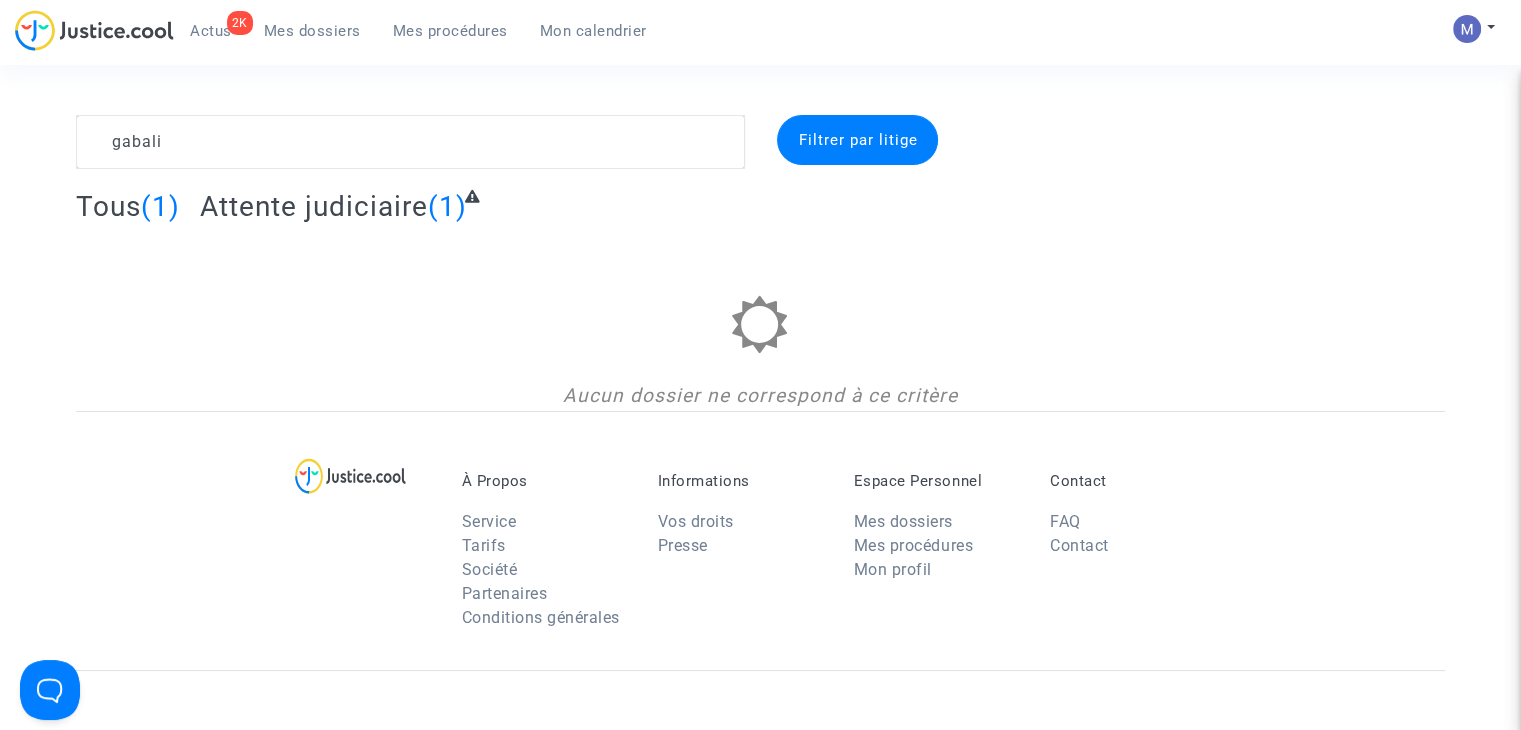 type on "gabali" 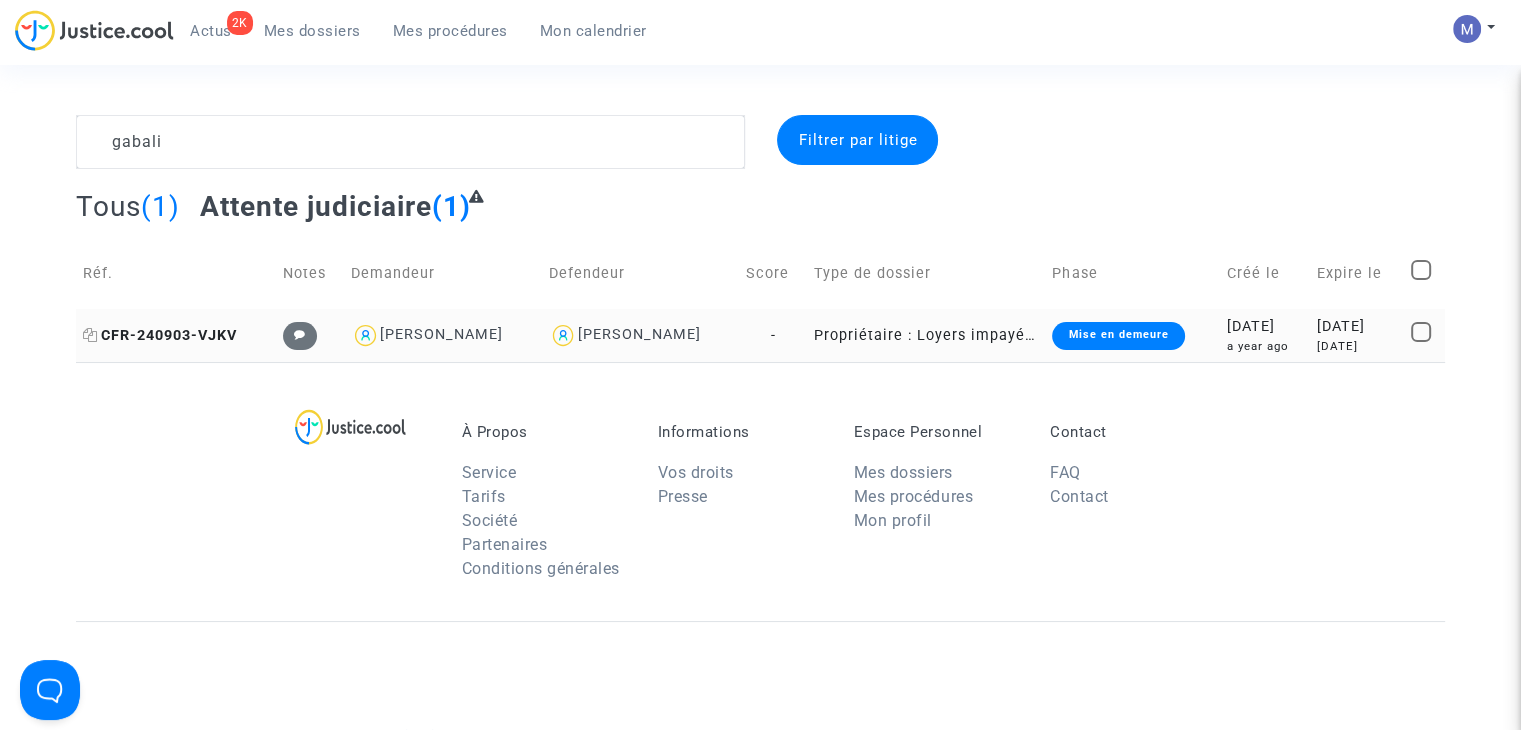 click on "CFR-240903-VJKV" 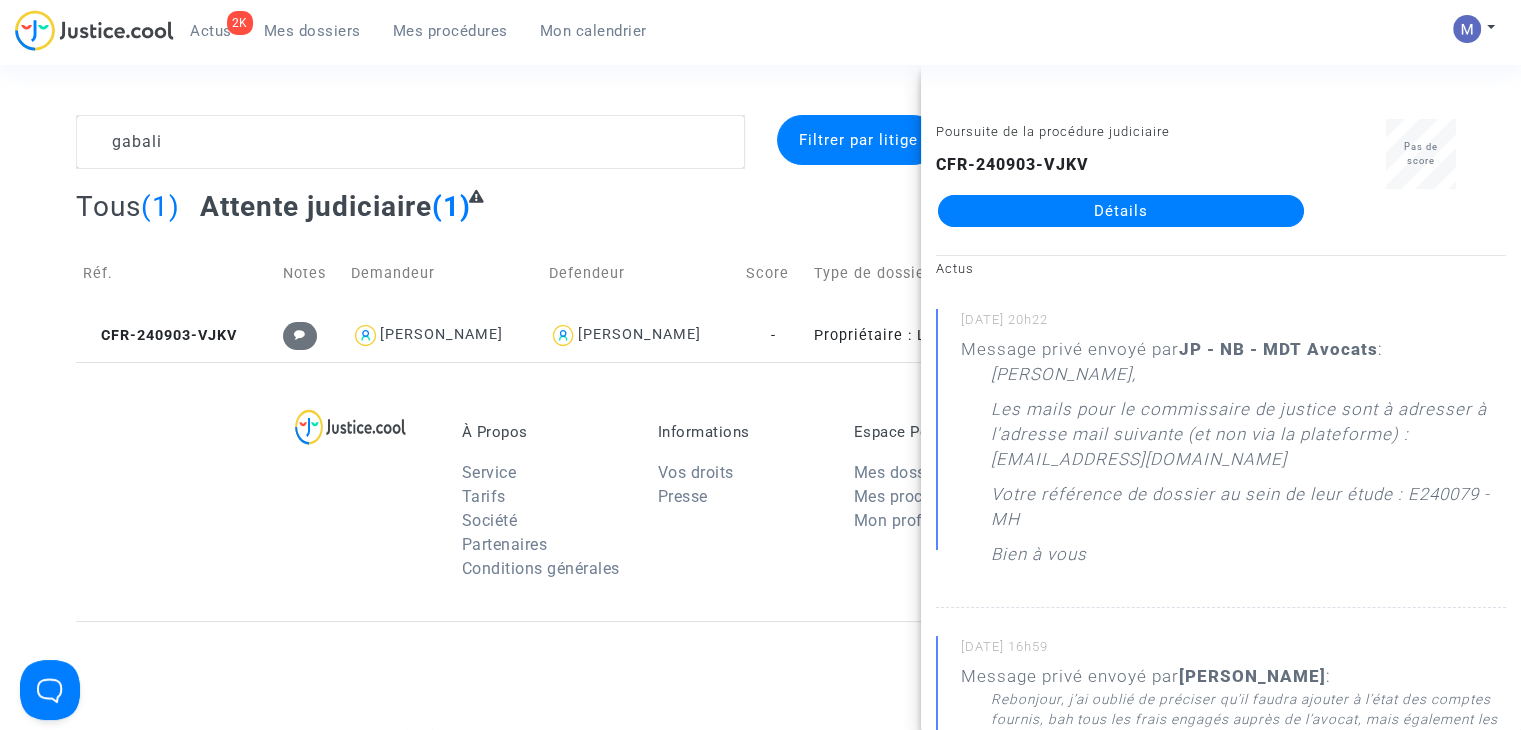 click on "Détails" 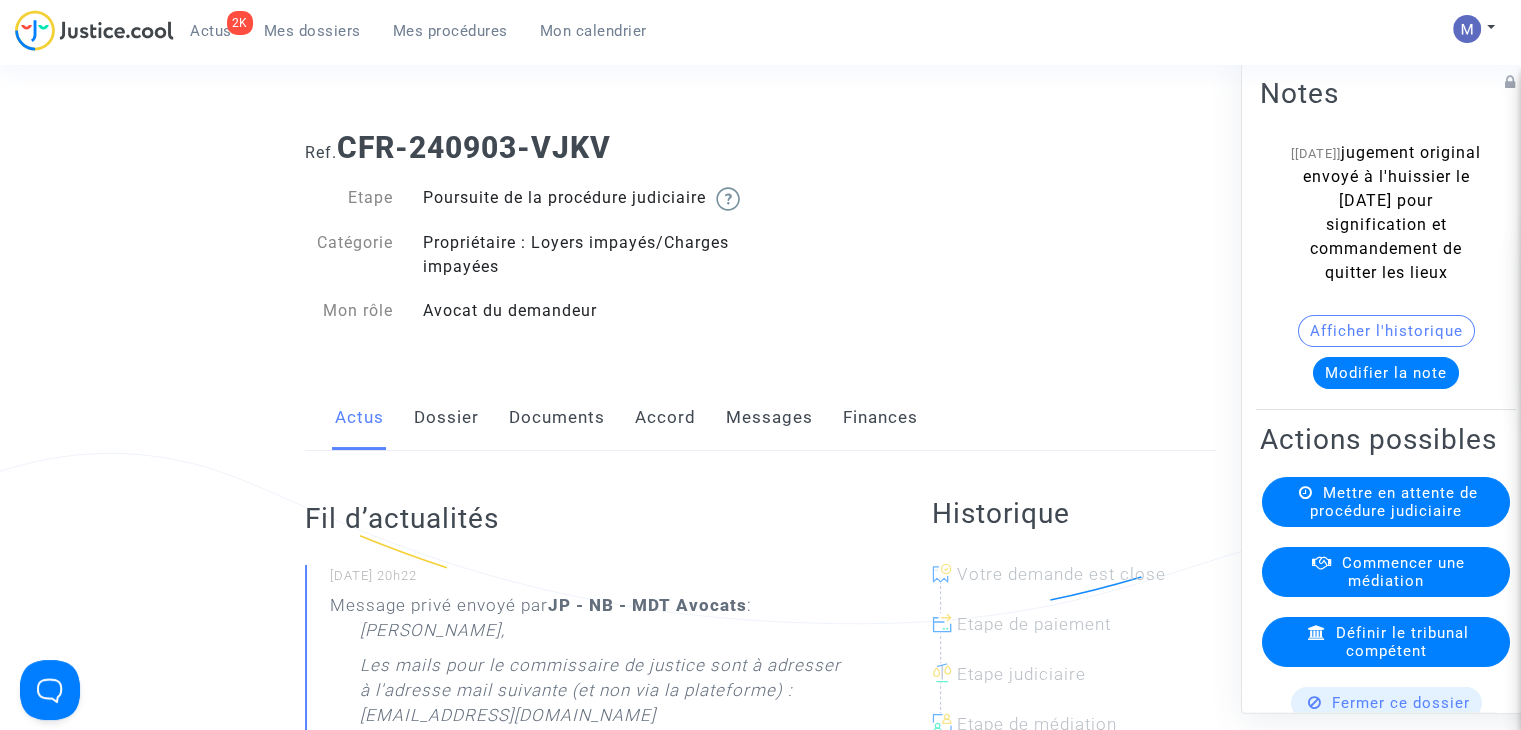 click on "Documents" 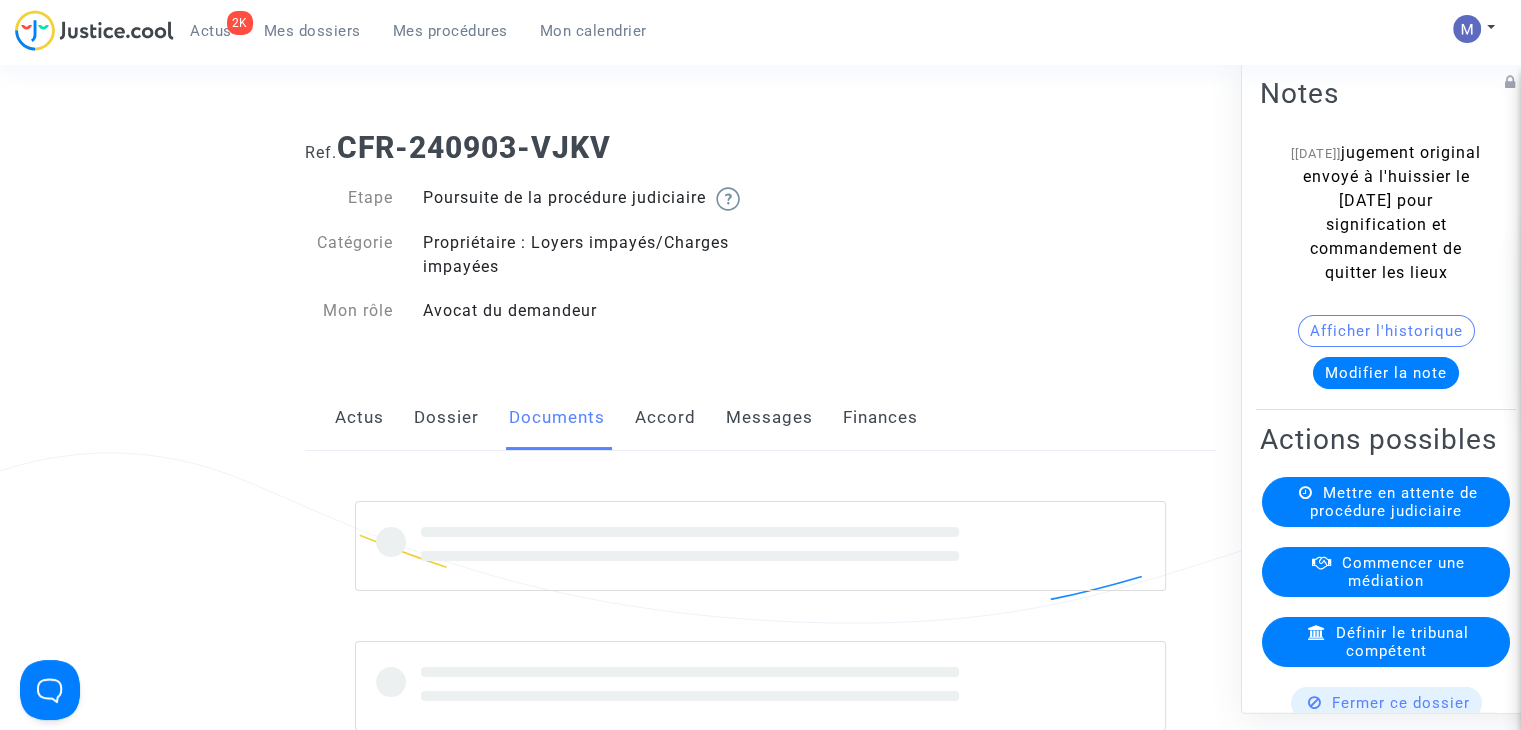 click on "Modifier la note" 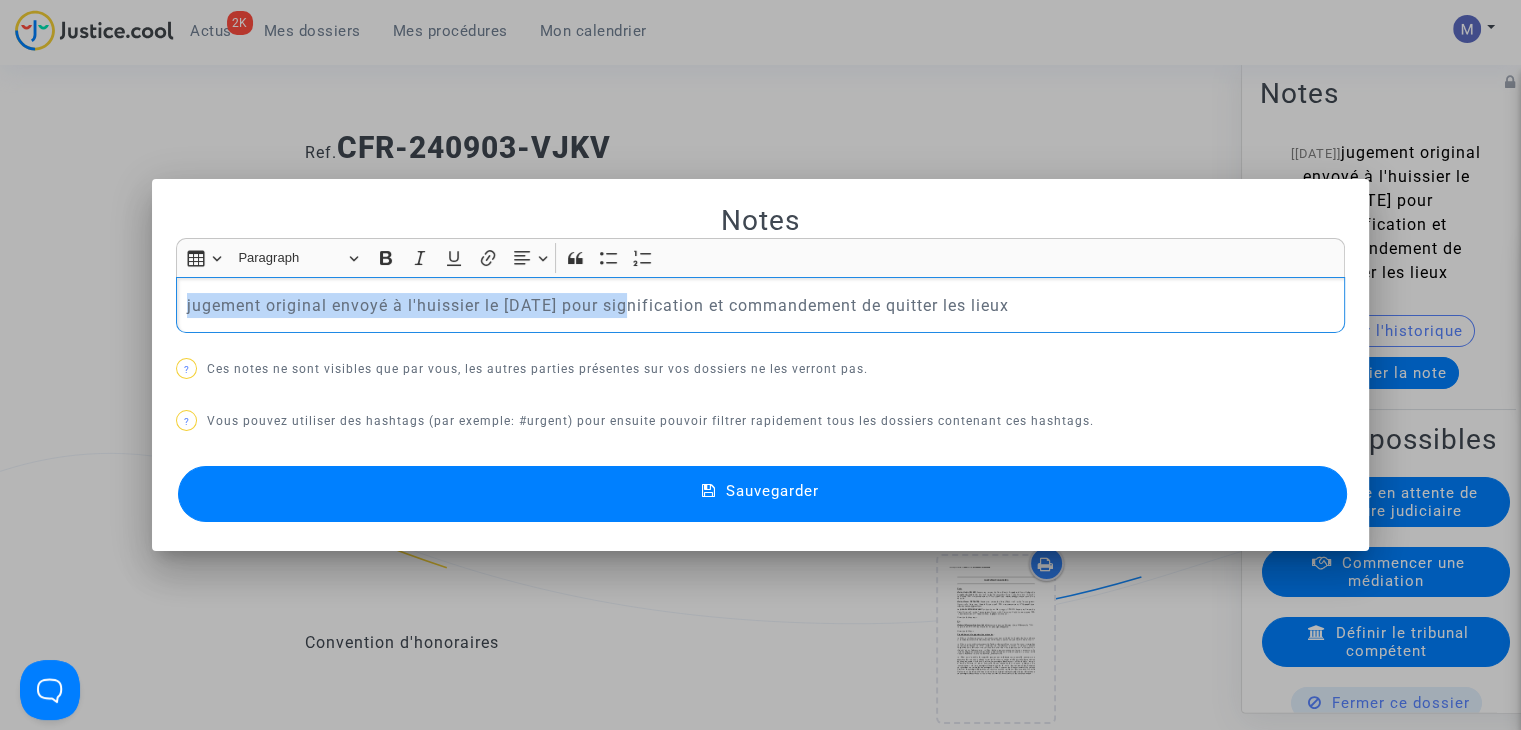 drag, startPoint x: 630, startPoint y: 303, endPoint x: 103, endPoint y: 289, distance: 527.1859 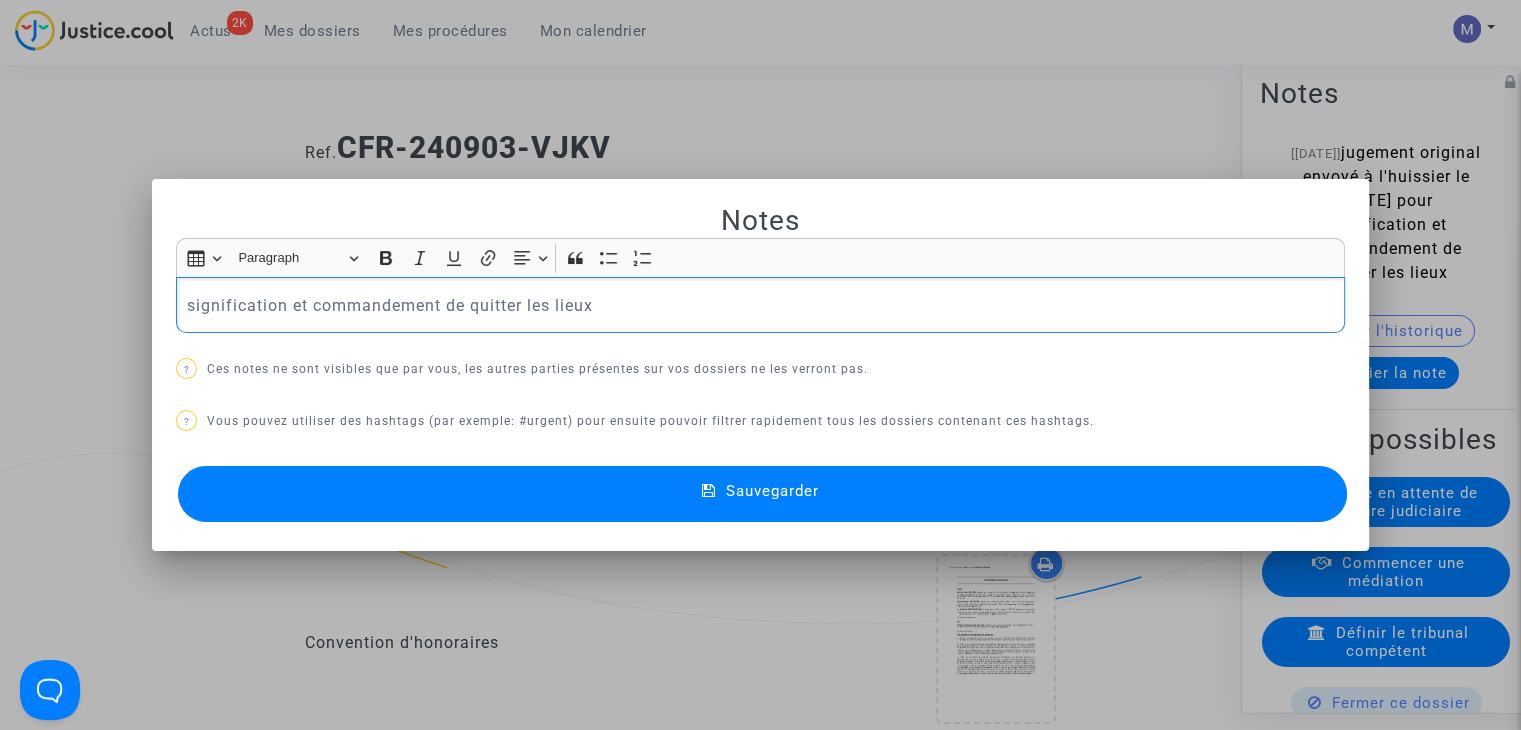 click on "signification et commandement de quitter les lieux" at bounding box center [760, 305] 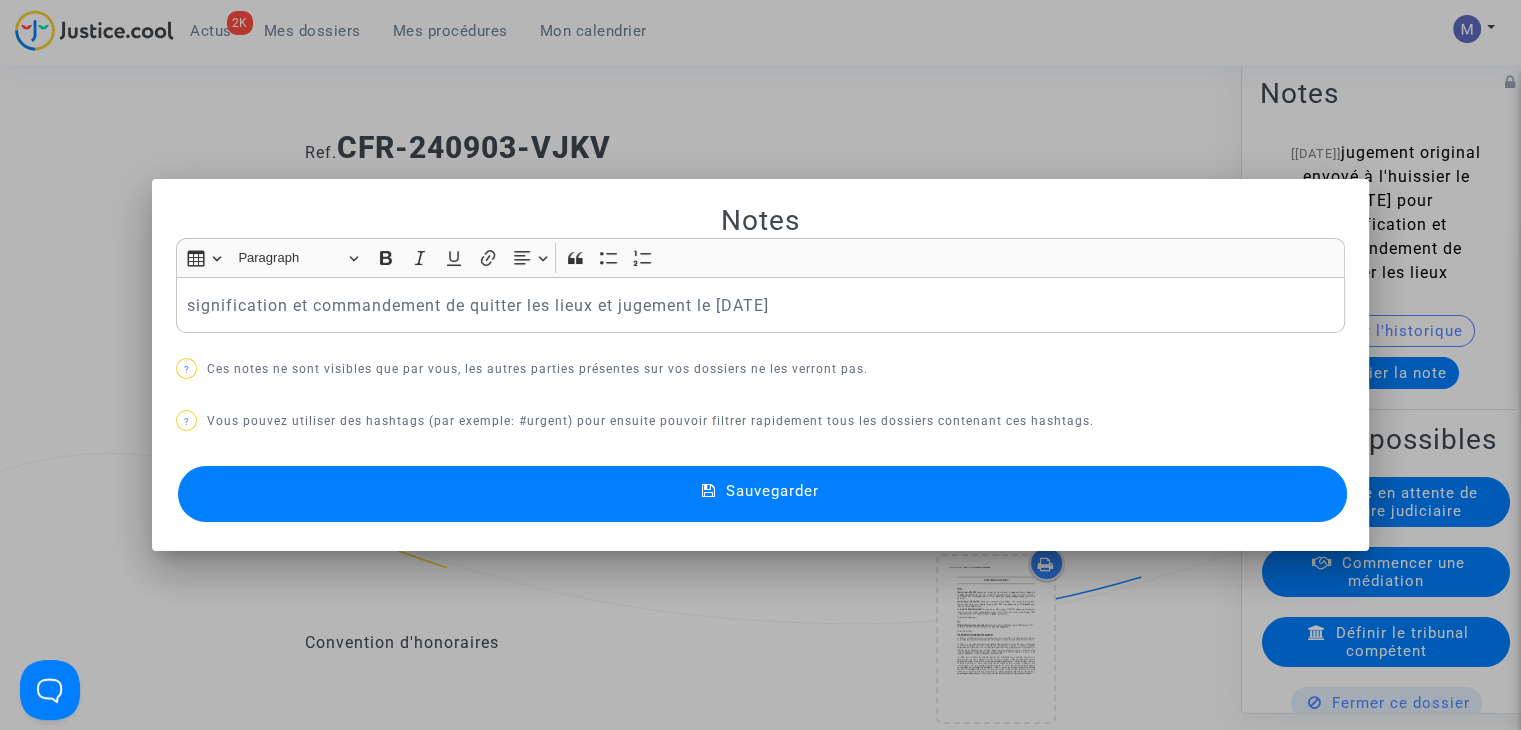 click on "Sauvegarder" at bounding box center [762, 494] 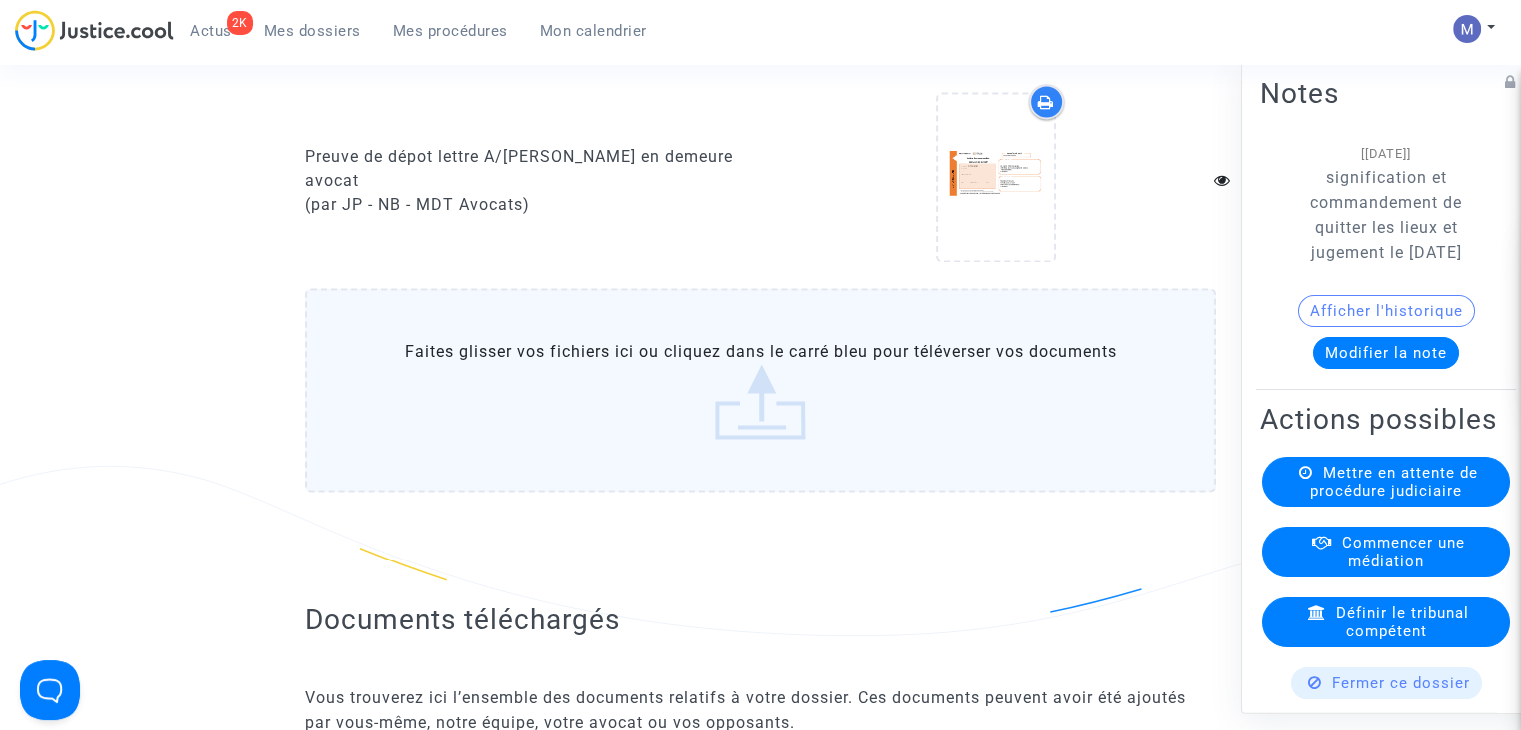 scroll, scrollTop: 3400, scrollLeft: 0, axis: vertical 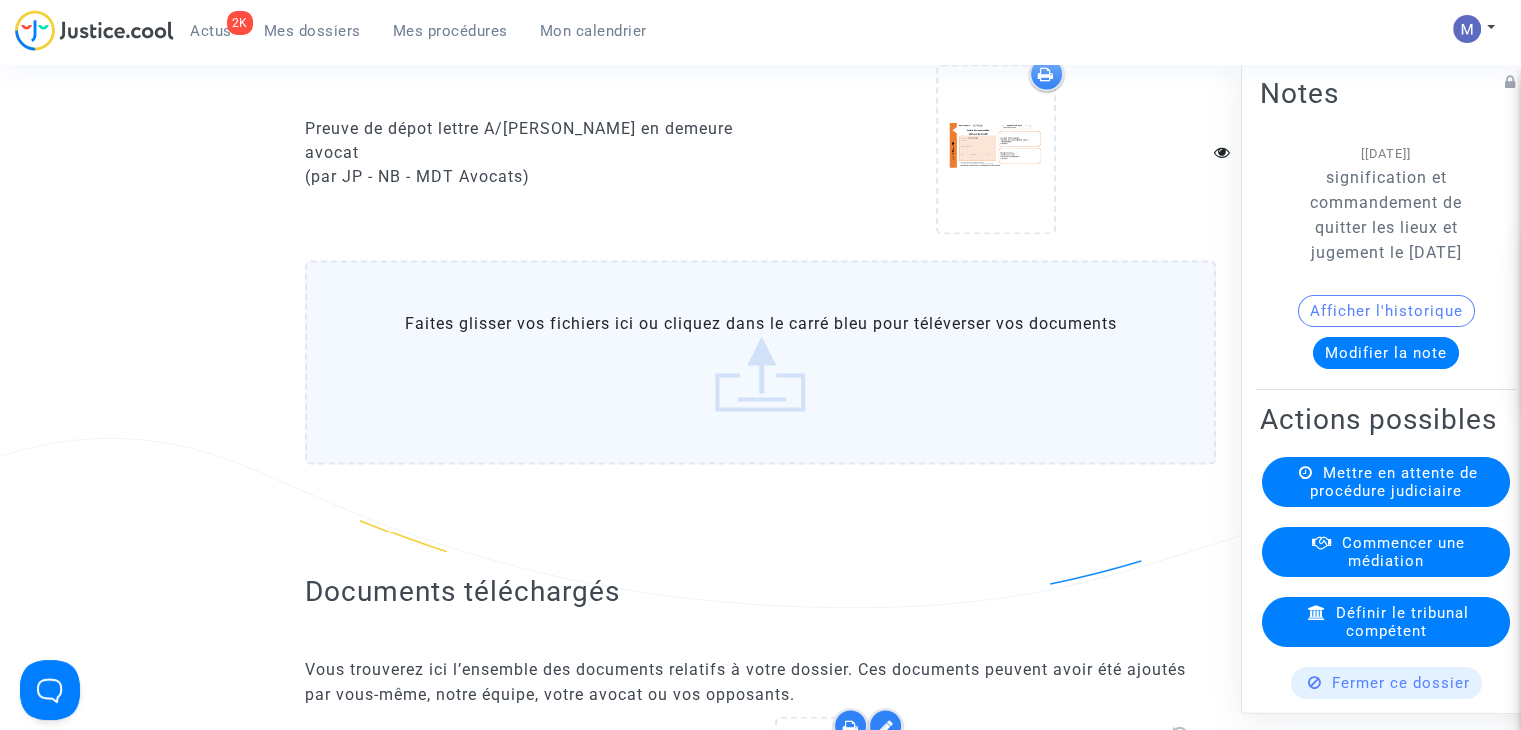 click on "Faites glisser vos fichiers ici ou cliquez dans le carré bleu pour téléverser vos documents" 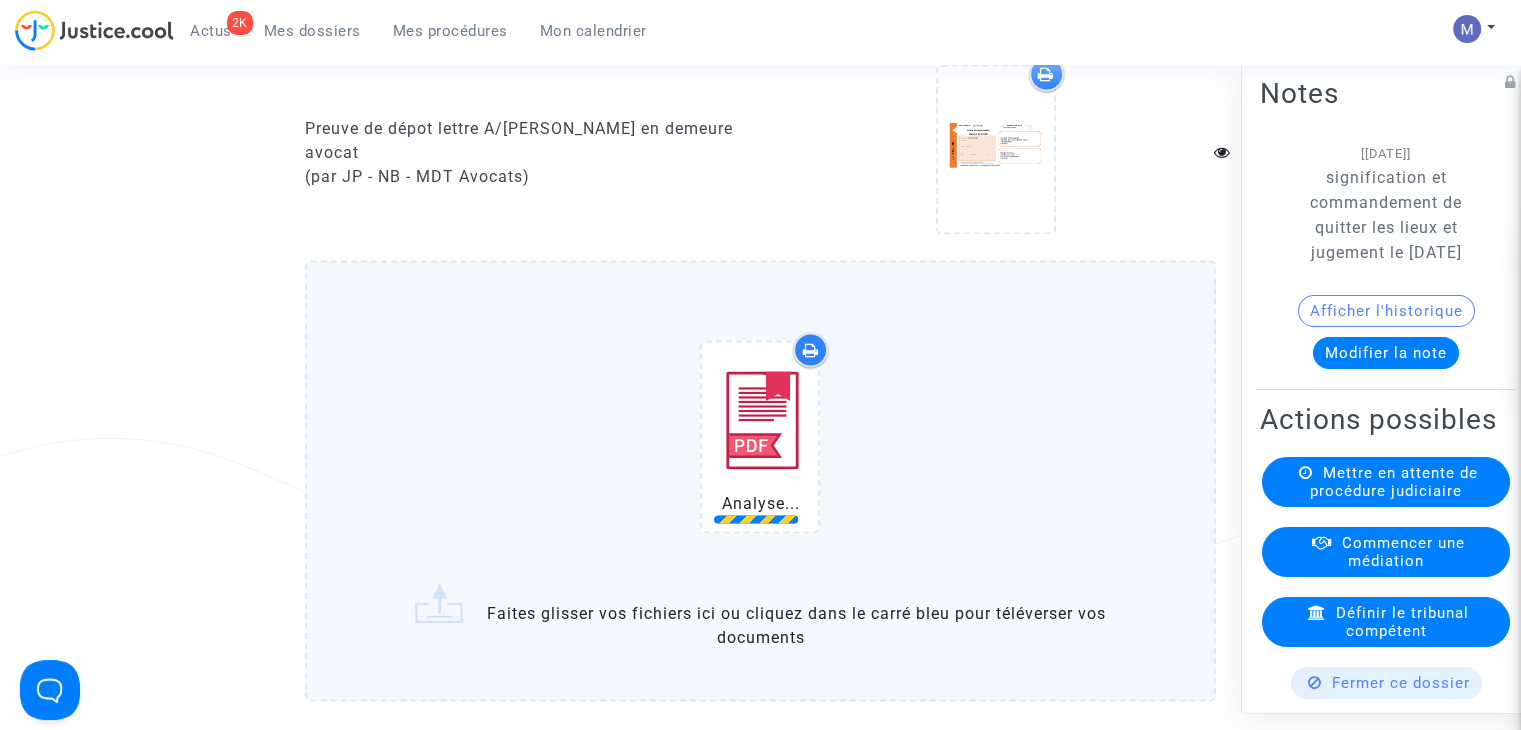 scroll, scrollTop: 3700, scrollLeft: 0, axis: vertical 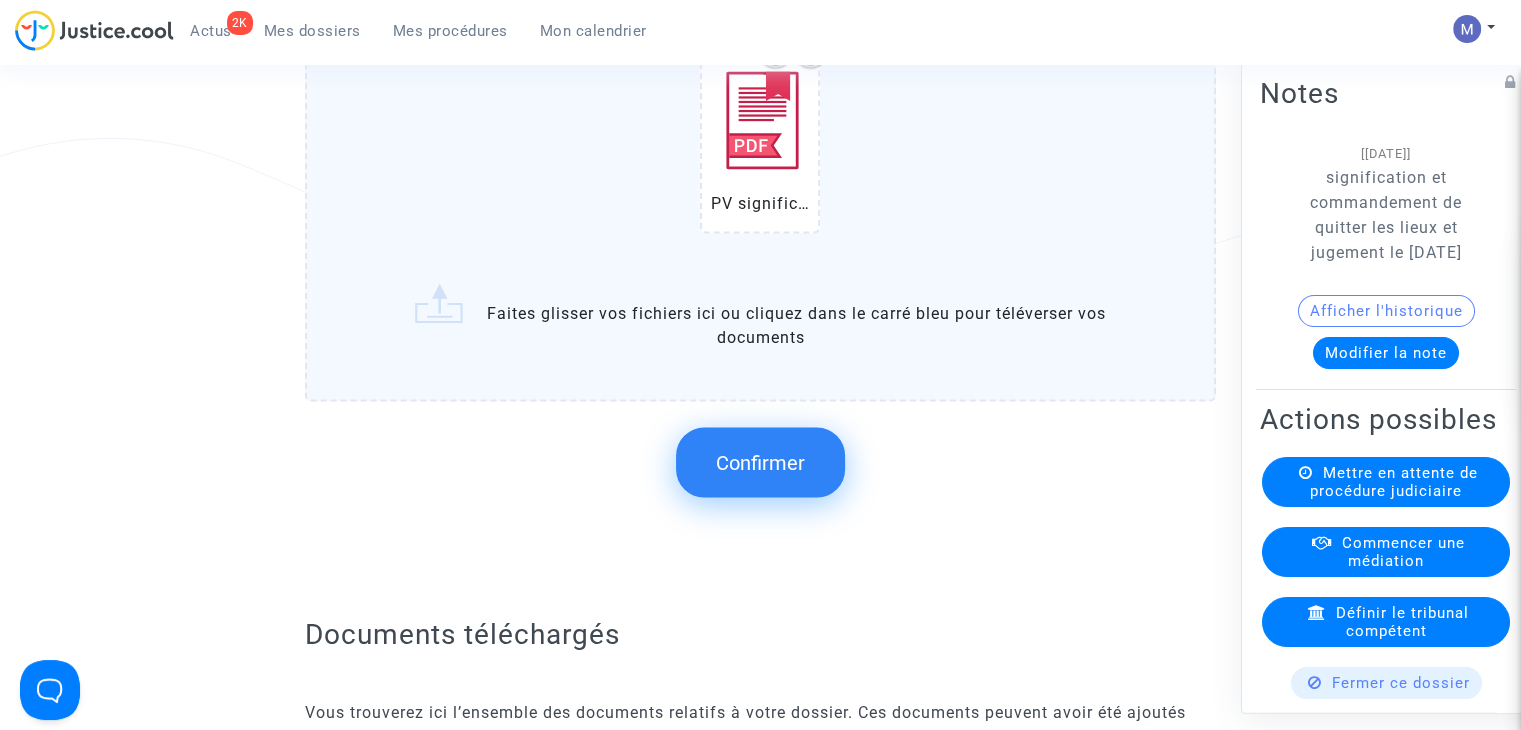click on "Confirmer" 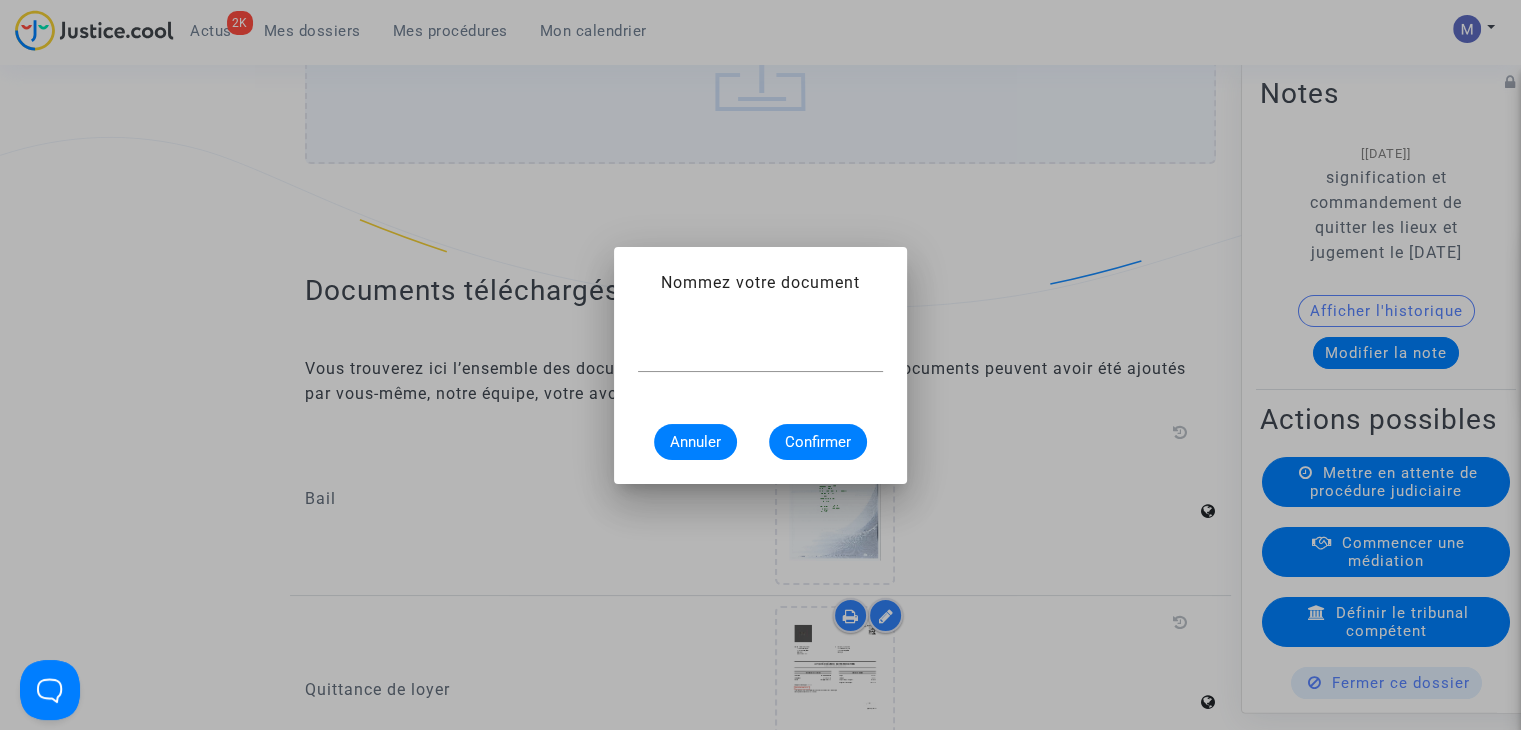 scroll, scrollTop: 0, scrollLeft: 0, axis: both 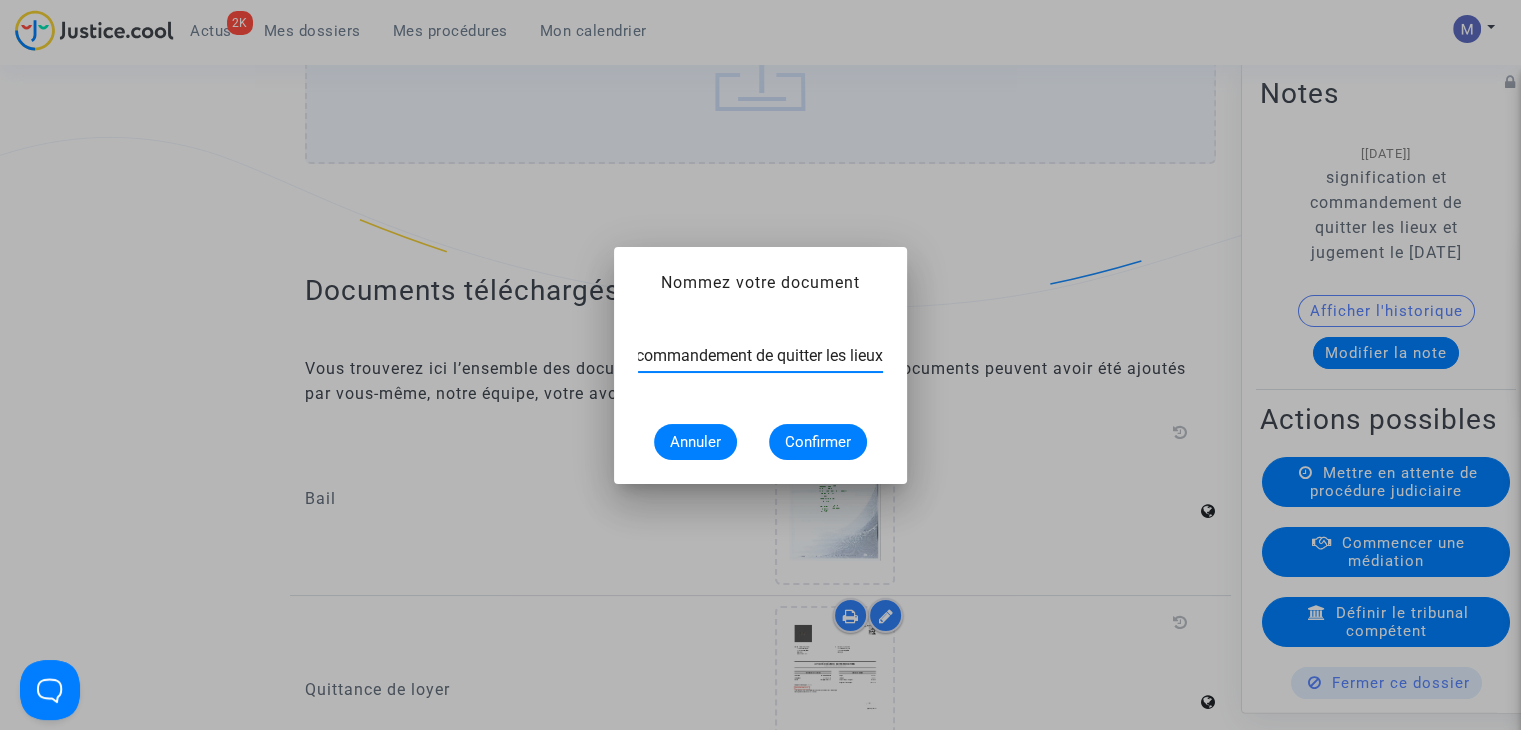 type on "PV commandement de quitter les lieux" 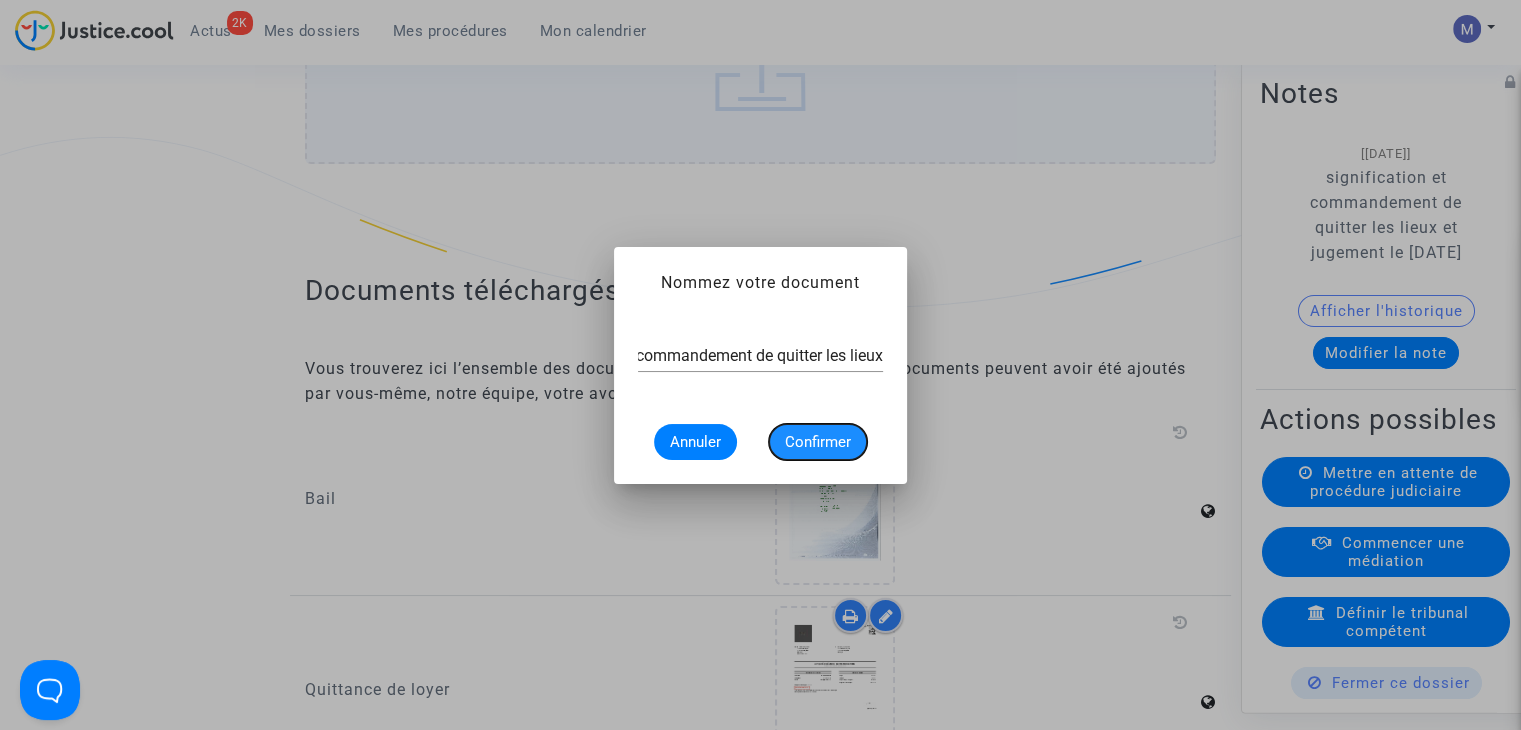scroll, scrollTop: 0, scrollLeft: 0, axis: both 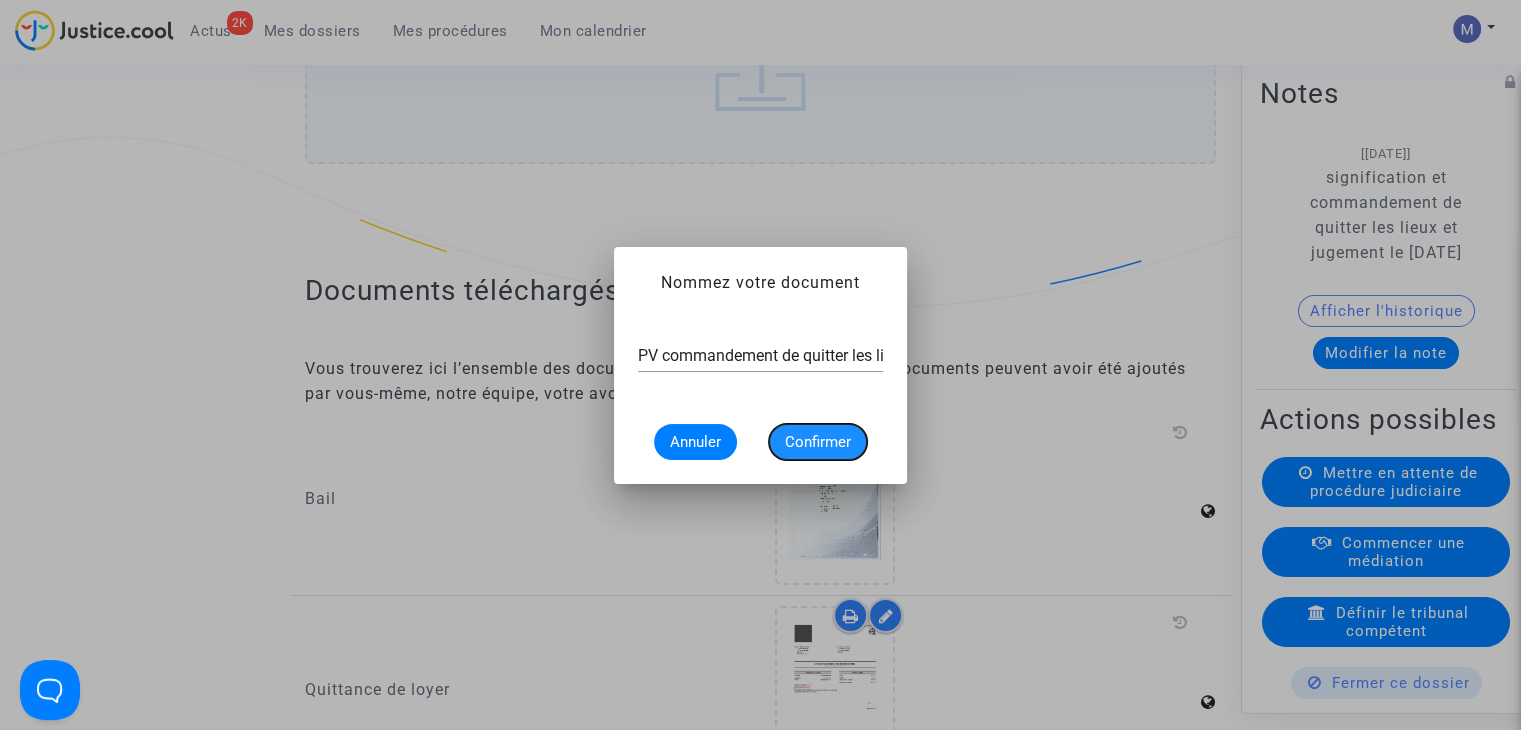 click on "Confirmer" at bounding box center [818, 442] 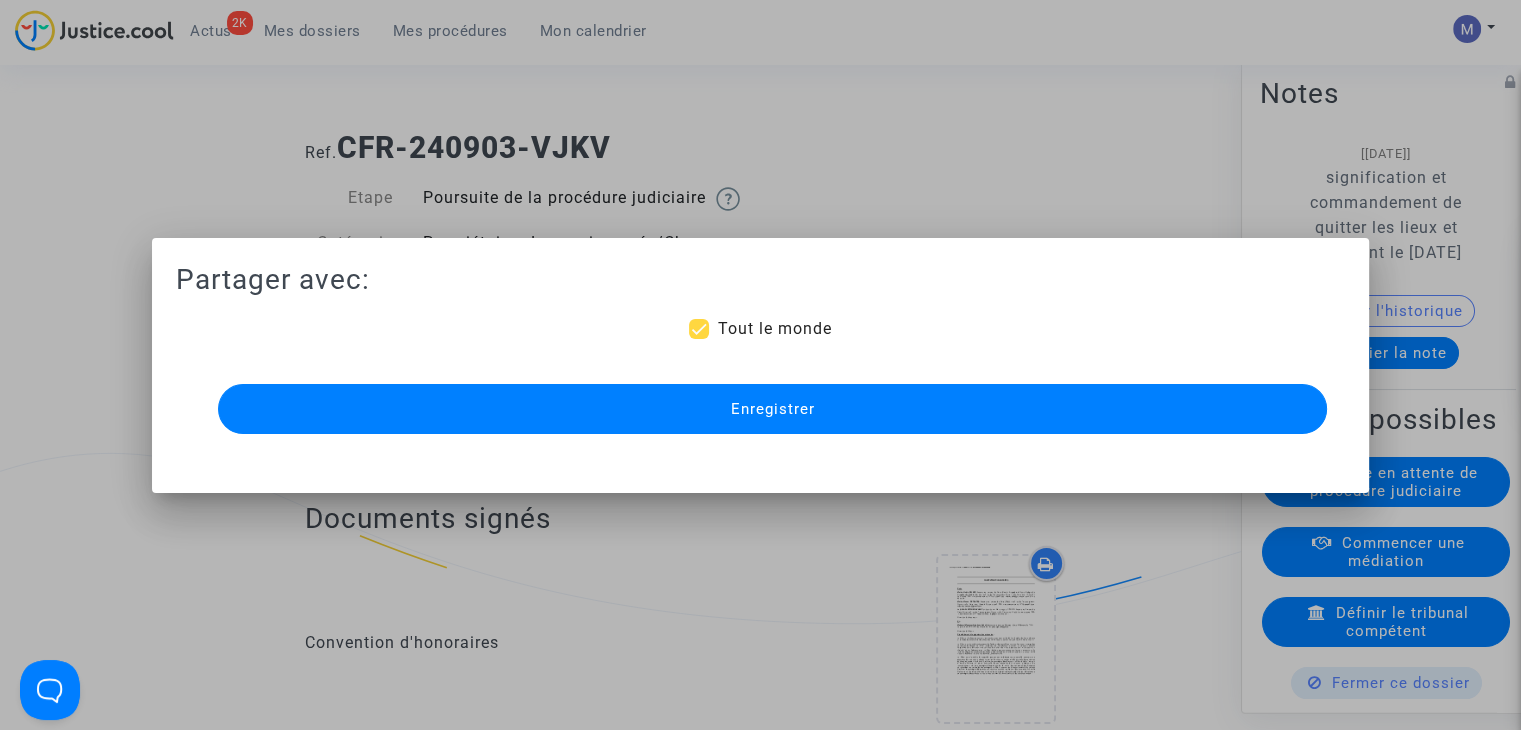 scroll, scrollTop: 3700, scrollLeft: 0, axis: vertical 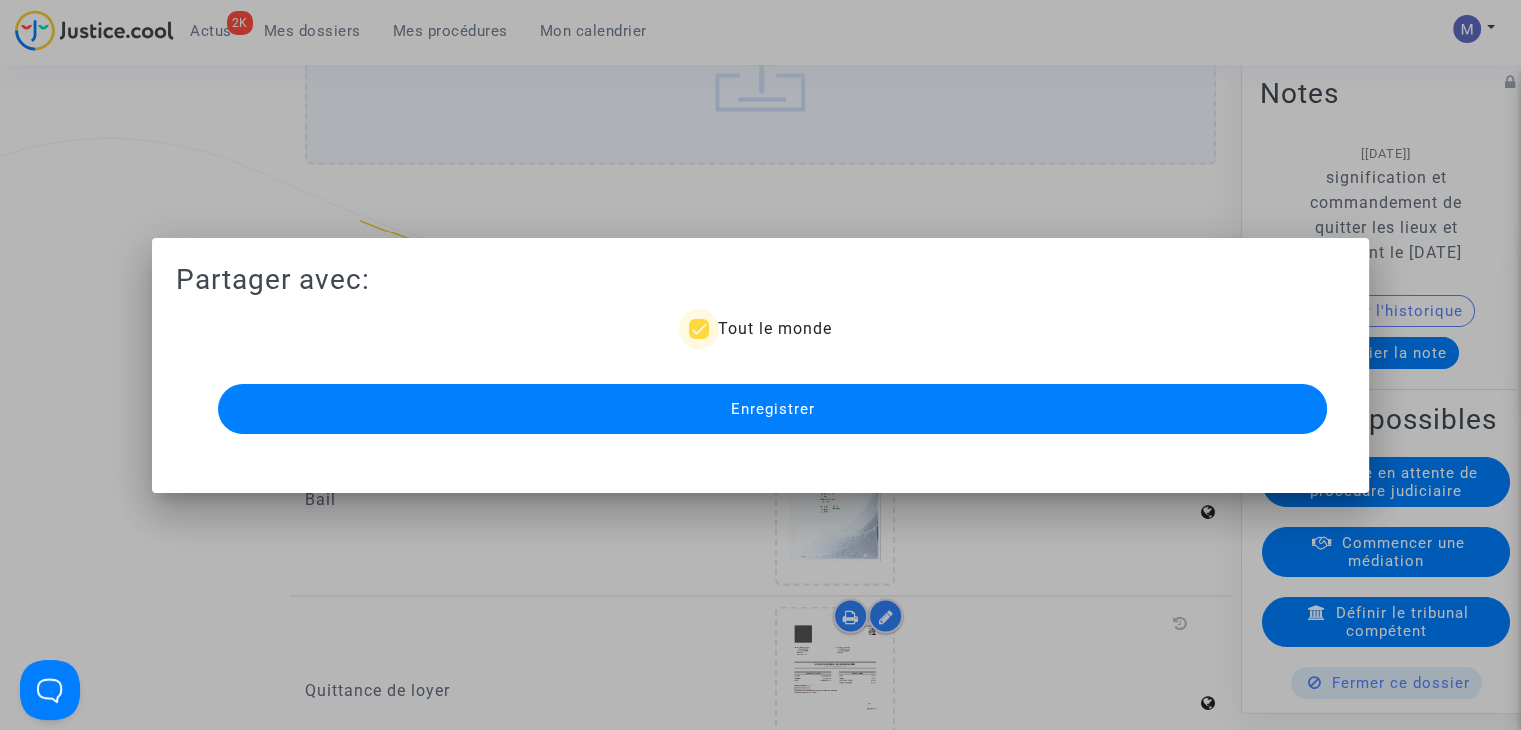 click on "Tout le monde" at bounding box center (774, 328) 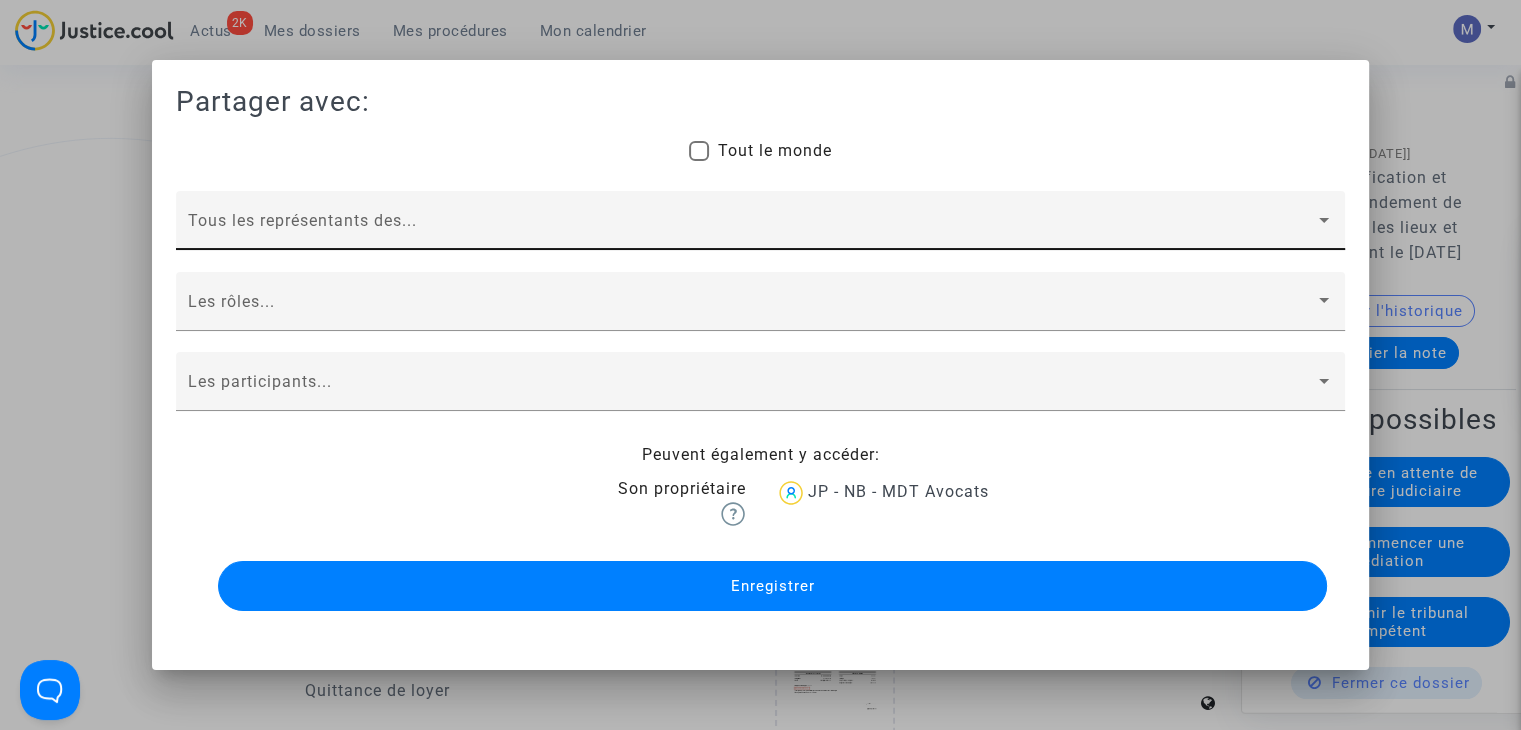 click at bounding box center [751, 229] 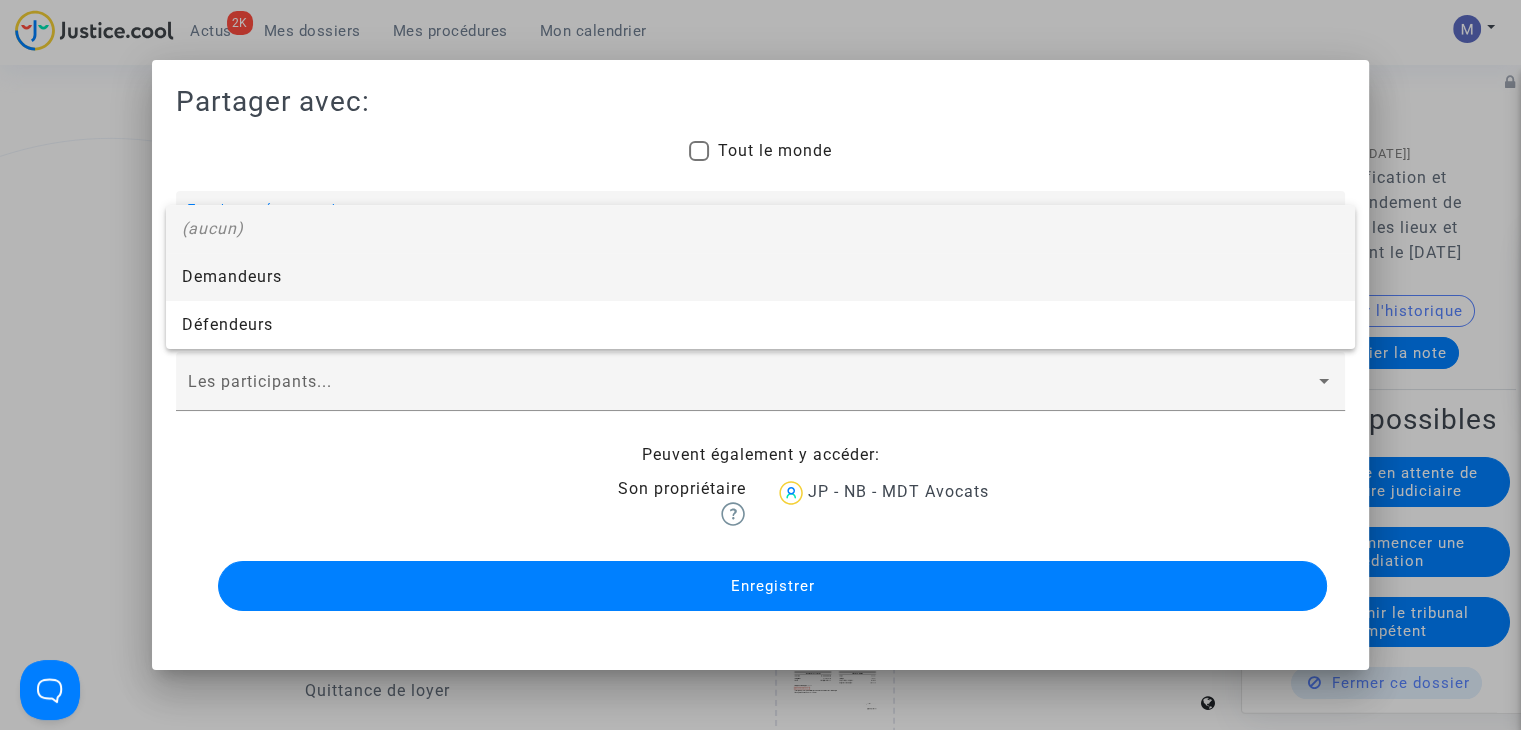 click on "Demandeurs" at bounding box center [760, 277] 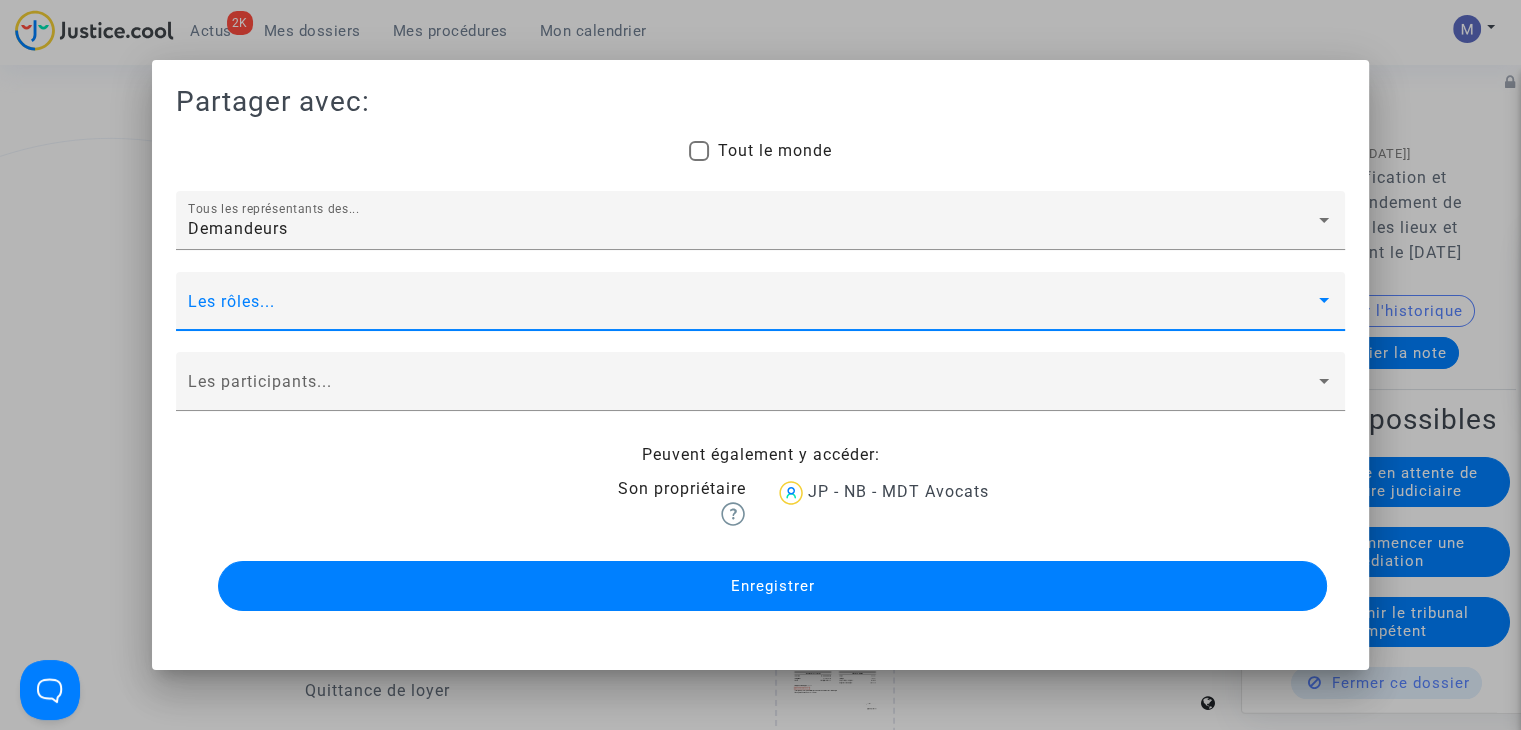 click at bounding box center [751, 310] 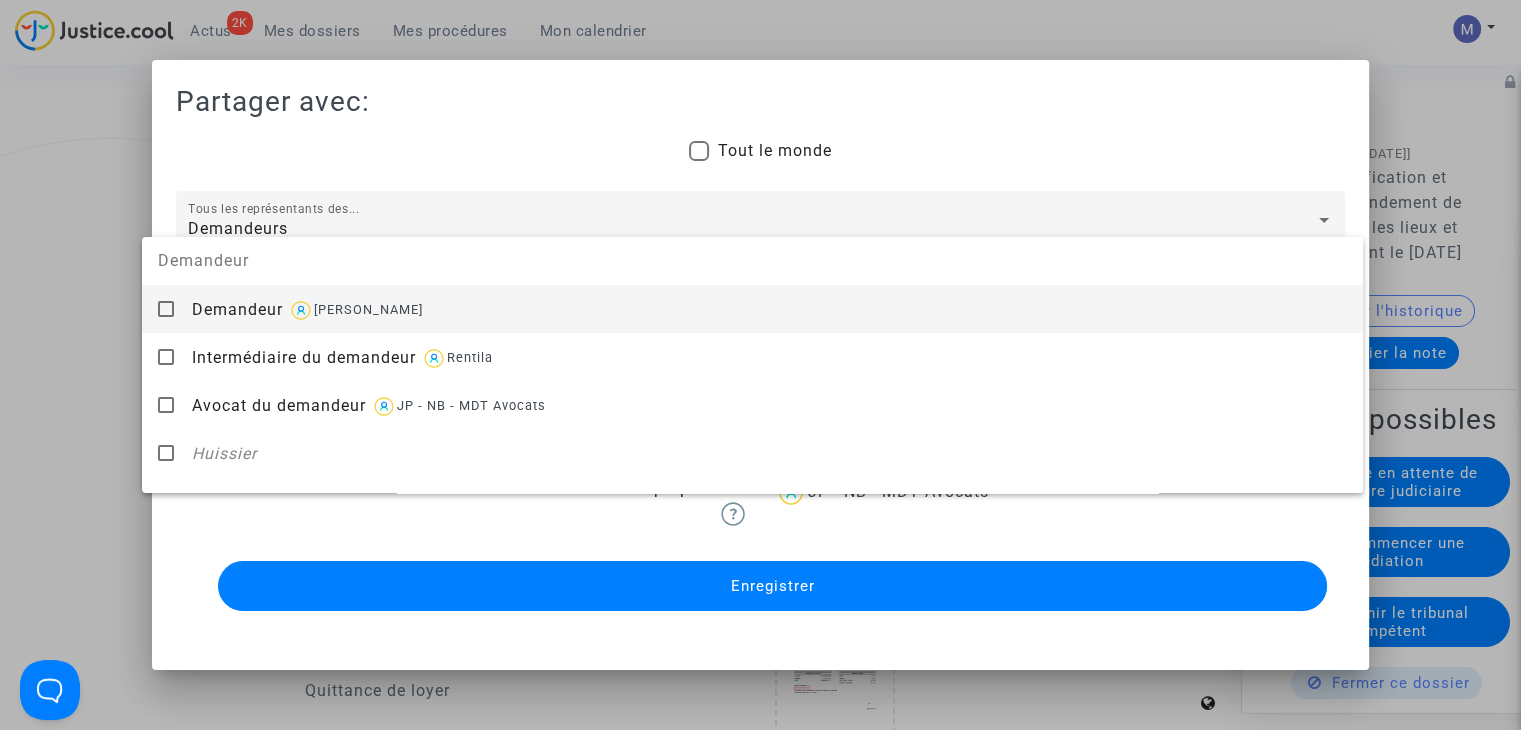 click on "Demandeur [PERSON_NAME]" at bounding box center (769, 309) 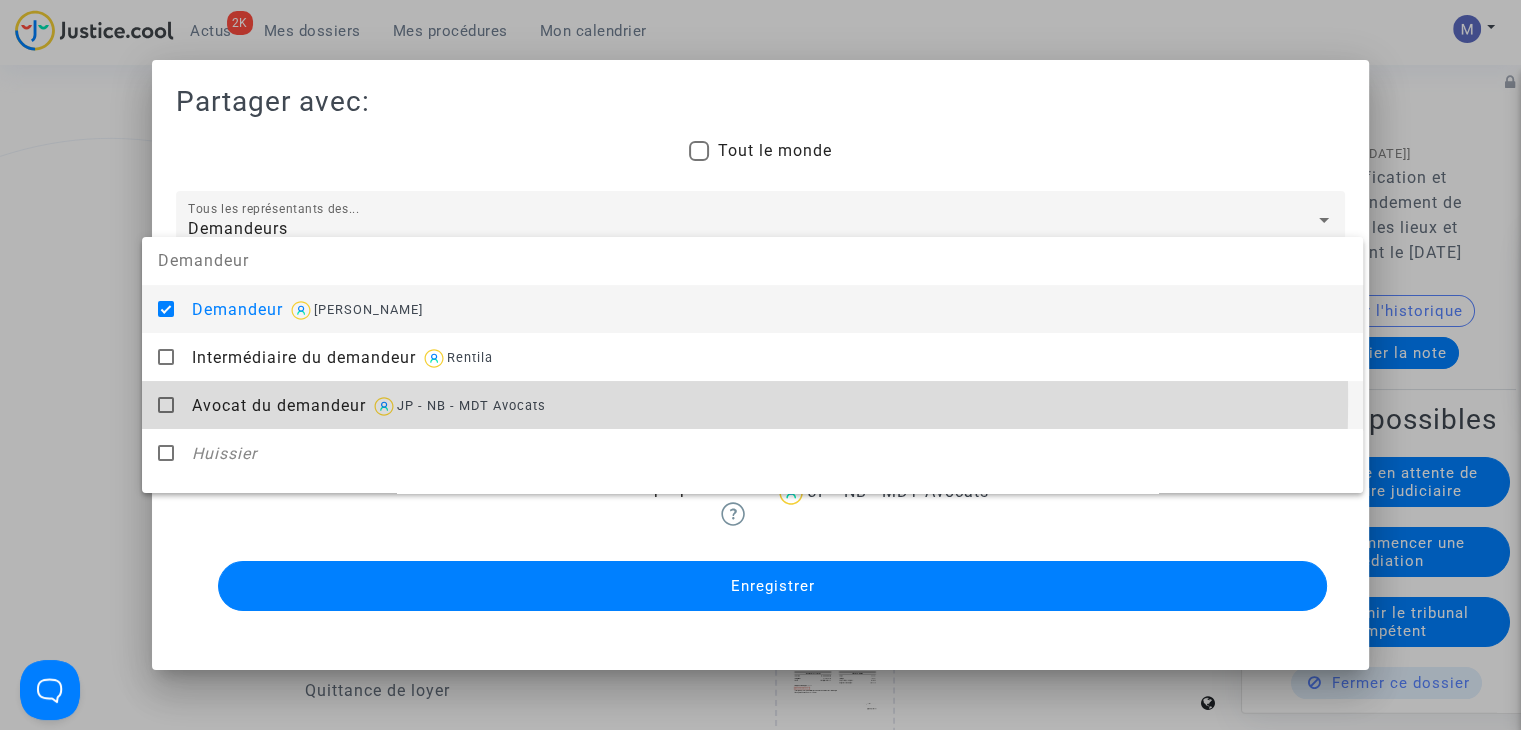 drag, startPoint x: 264, startPoint y: 399, endPoint x: 110, endPoint y: 393, distance: 154.11684 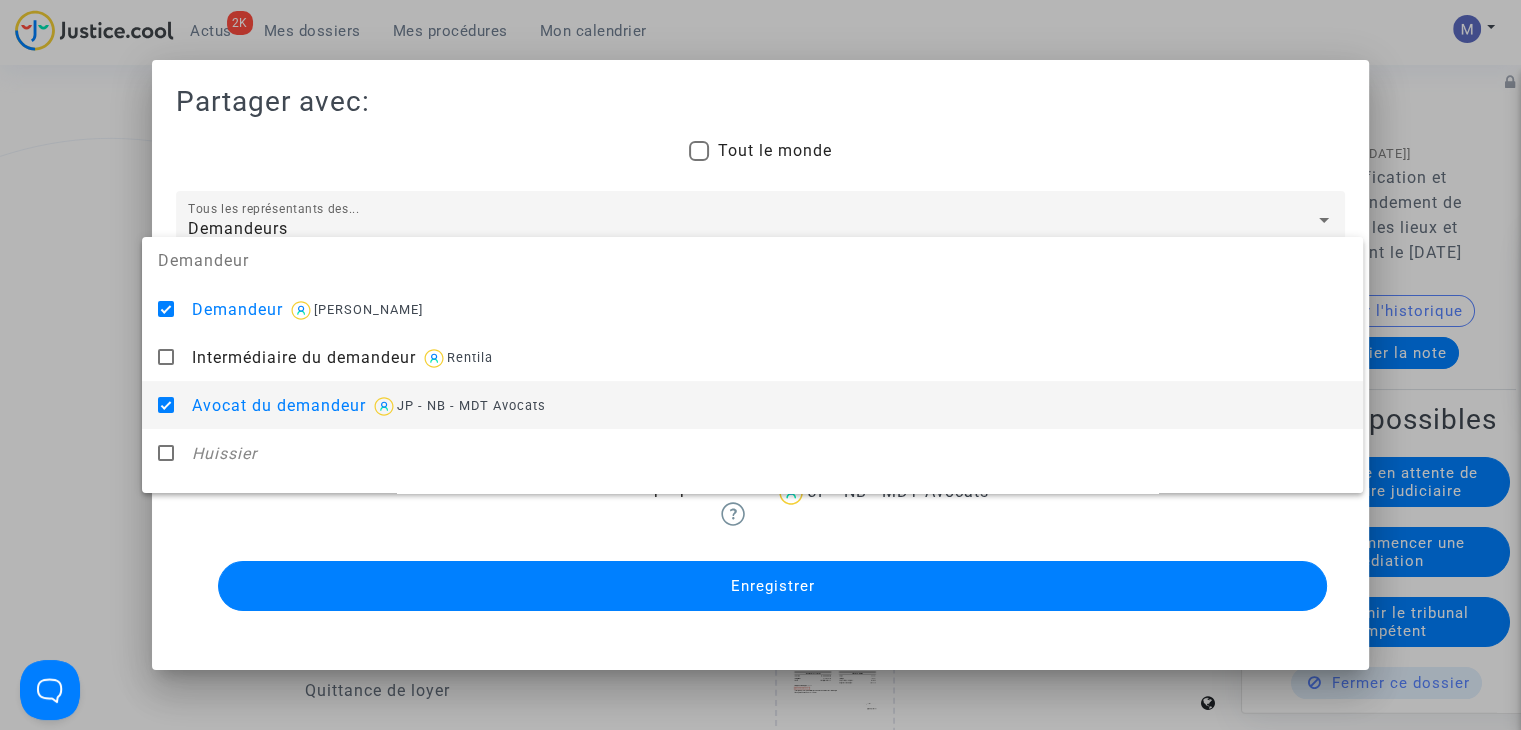 drag, startPoint x: 99, startPoint y: 395, endPoint x: 158, endPoint y: 392, distance: 59.07622 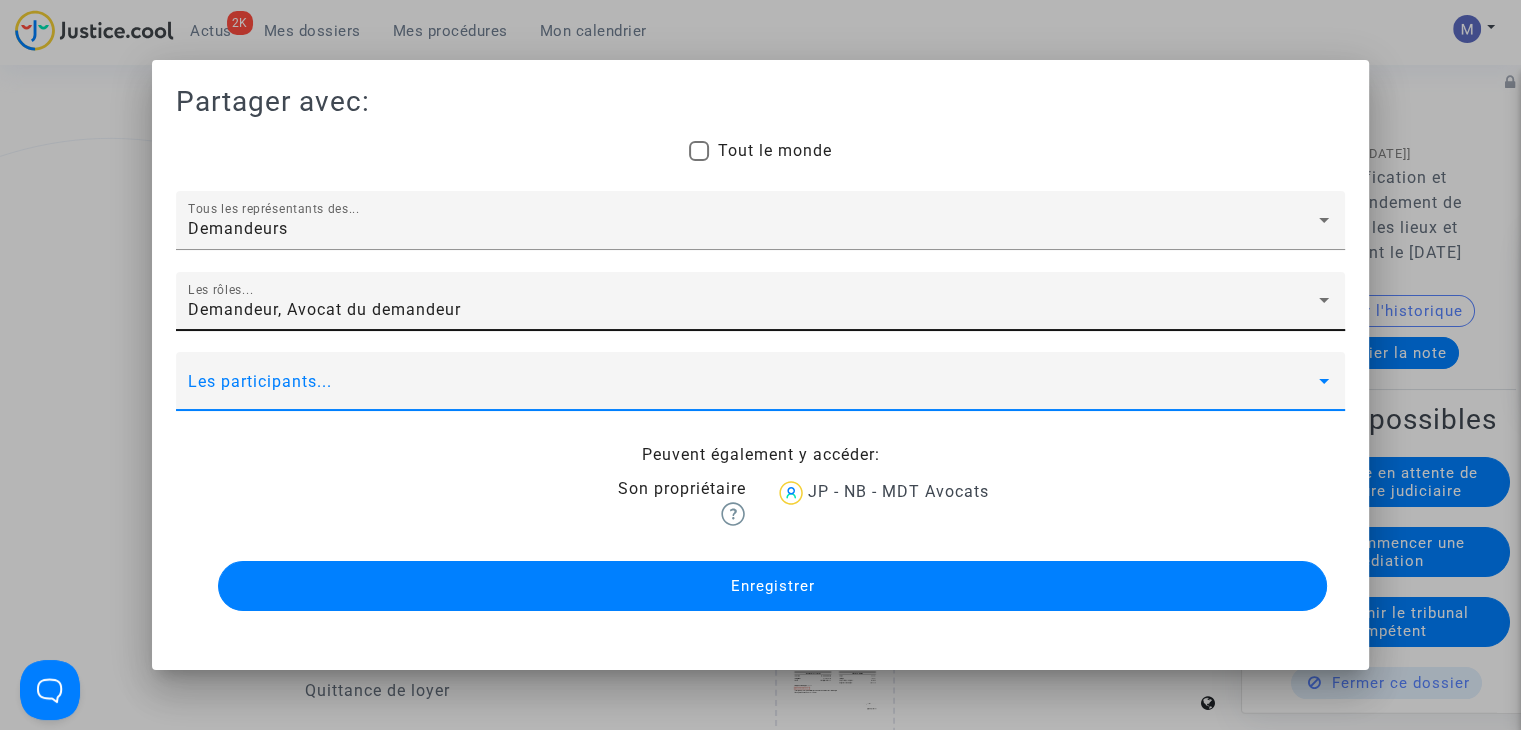 click at bounding box center (751, 390) 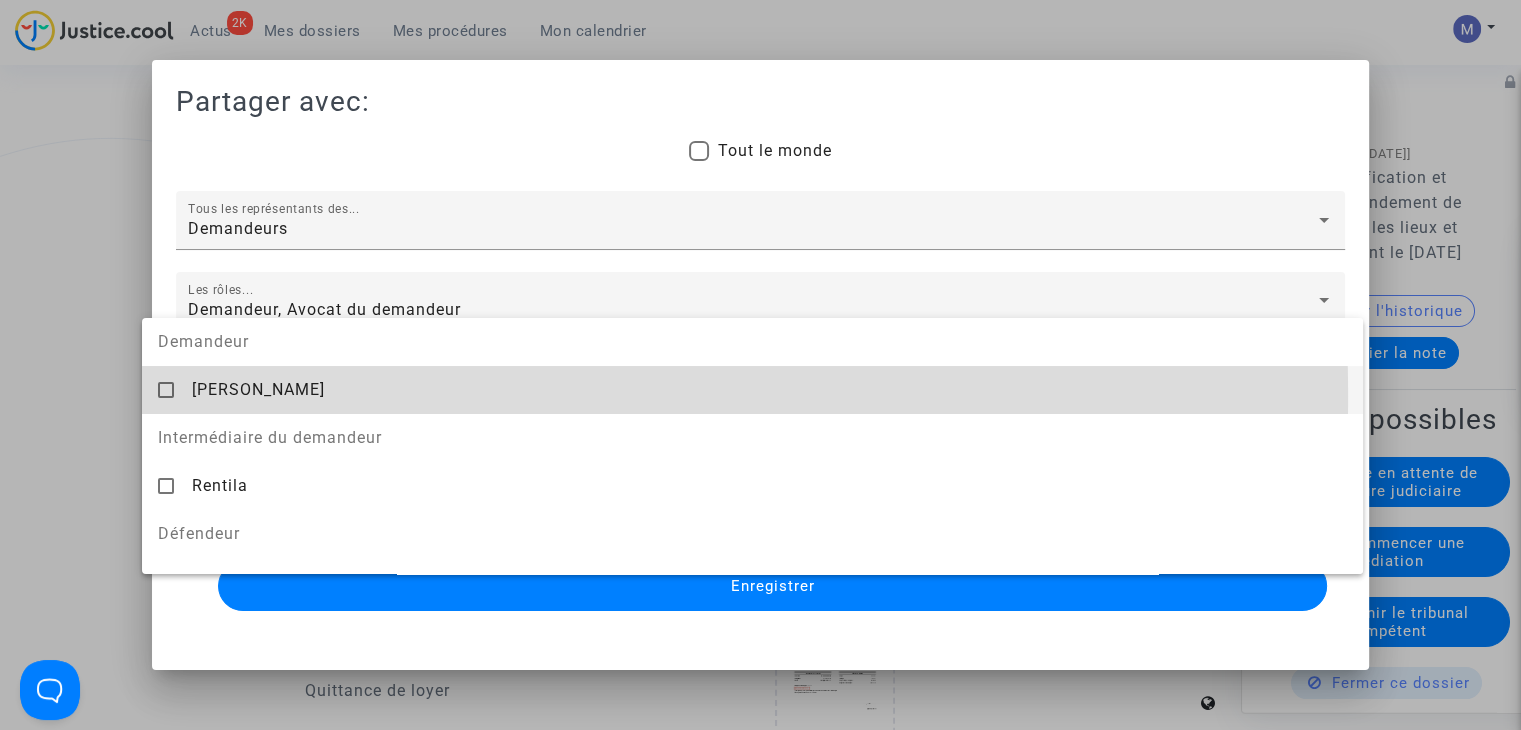 click on "[PERSON_NAME]" at bounding box center (258, 389) 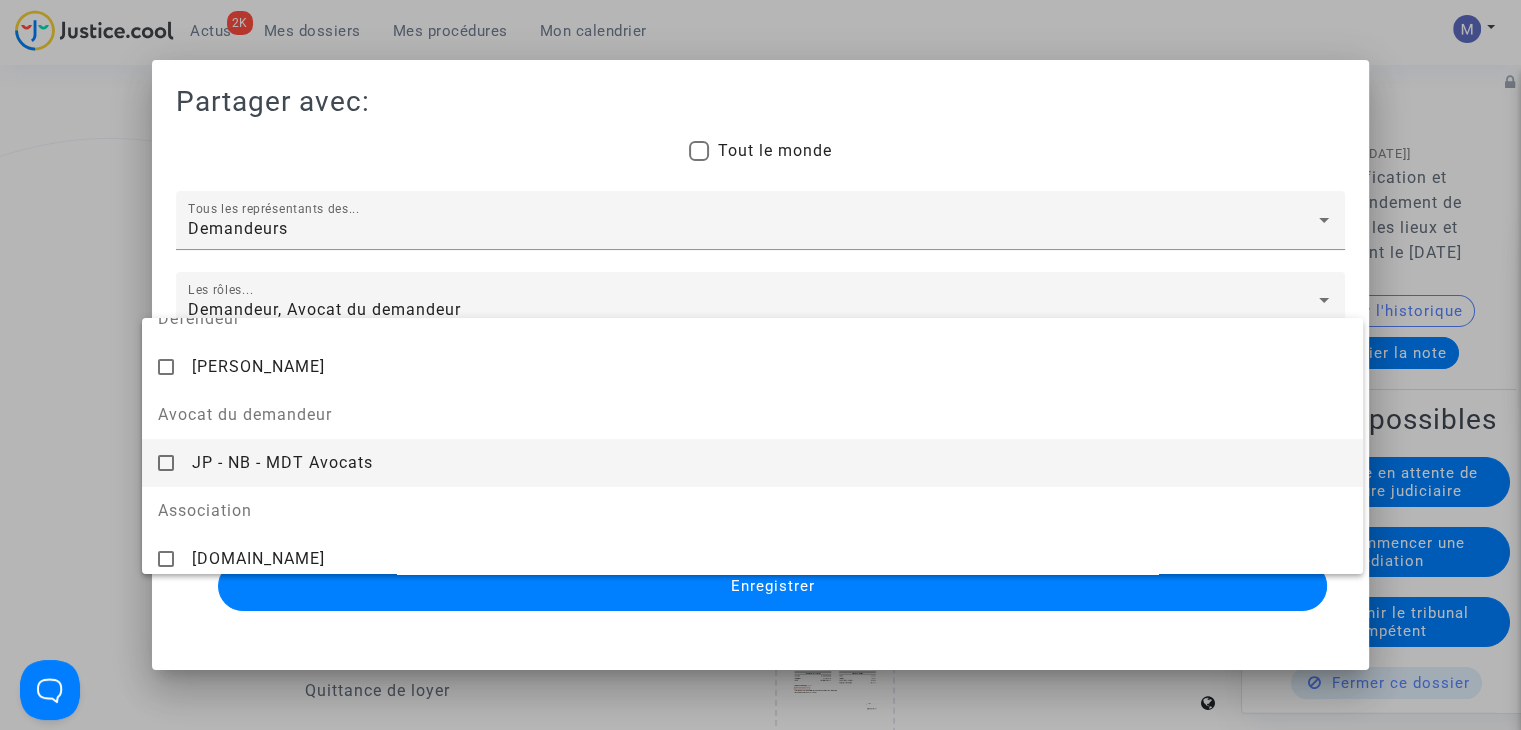 scroll, scrollTop: 224, scrollLeft: 0, axis: vertical 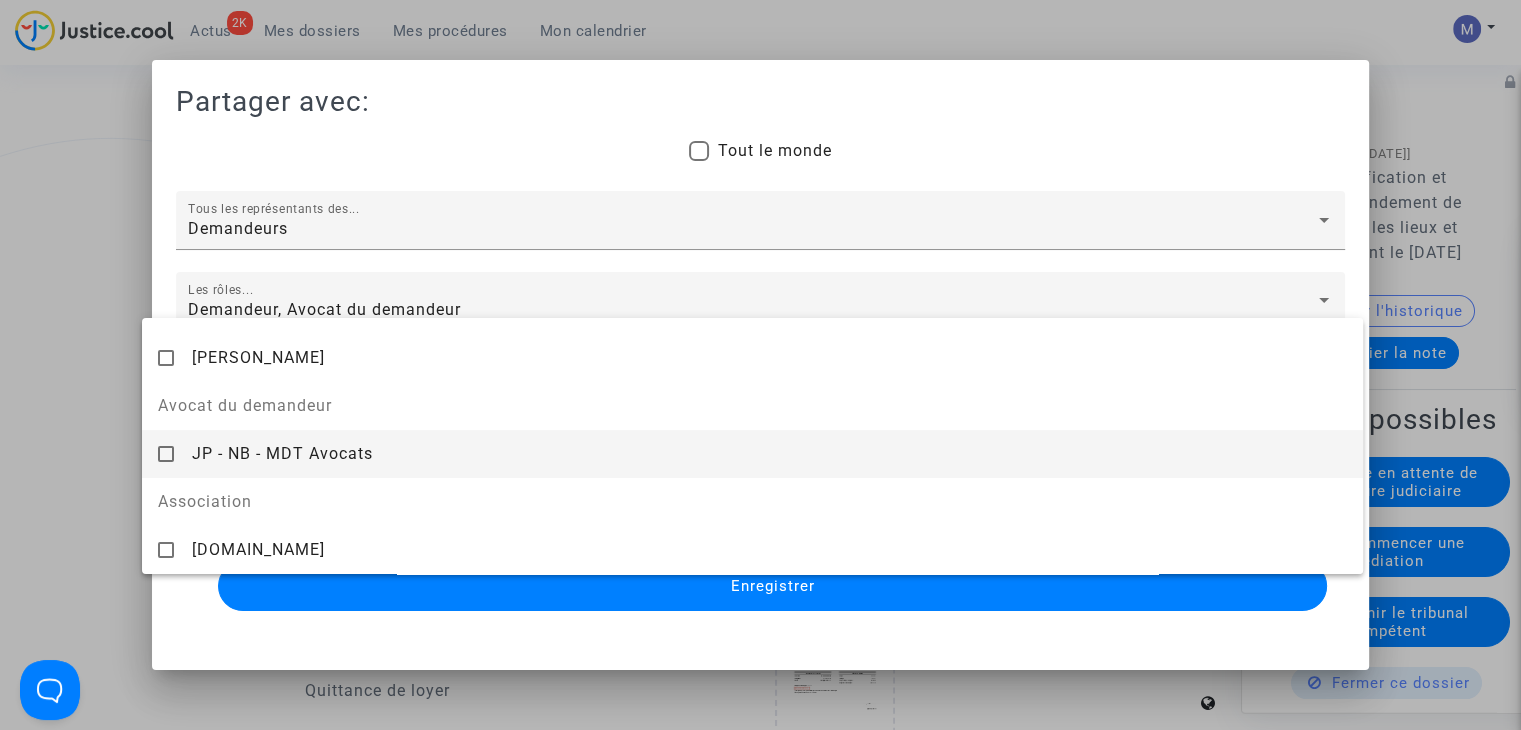 click on "JP - NB - MDT Avocats" at bounding box center (282, 453) 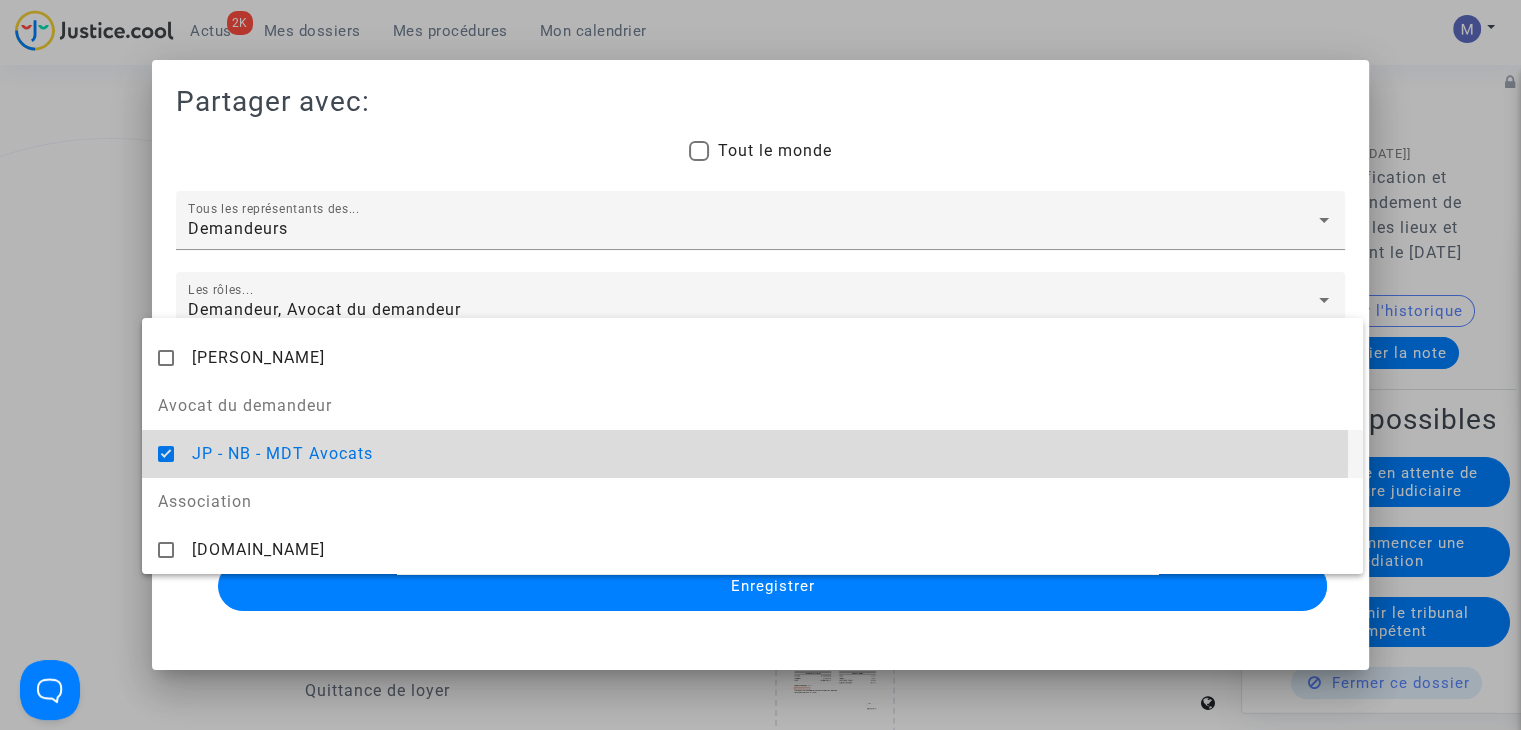 click at bounding box center [760, 365] 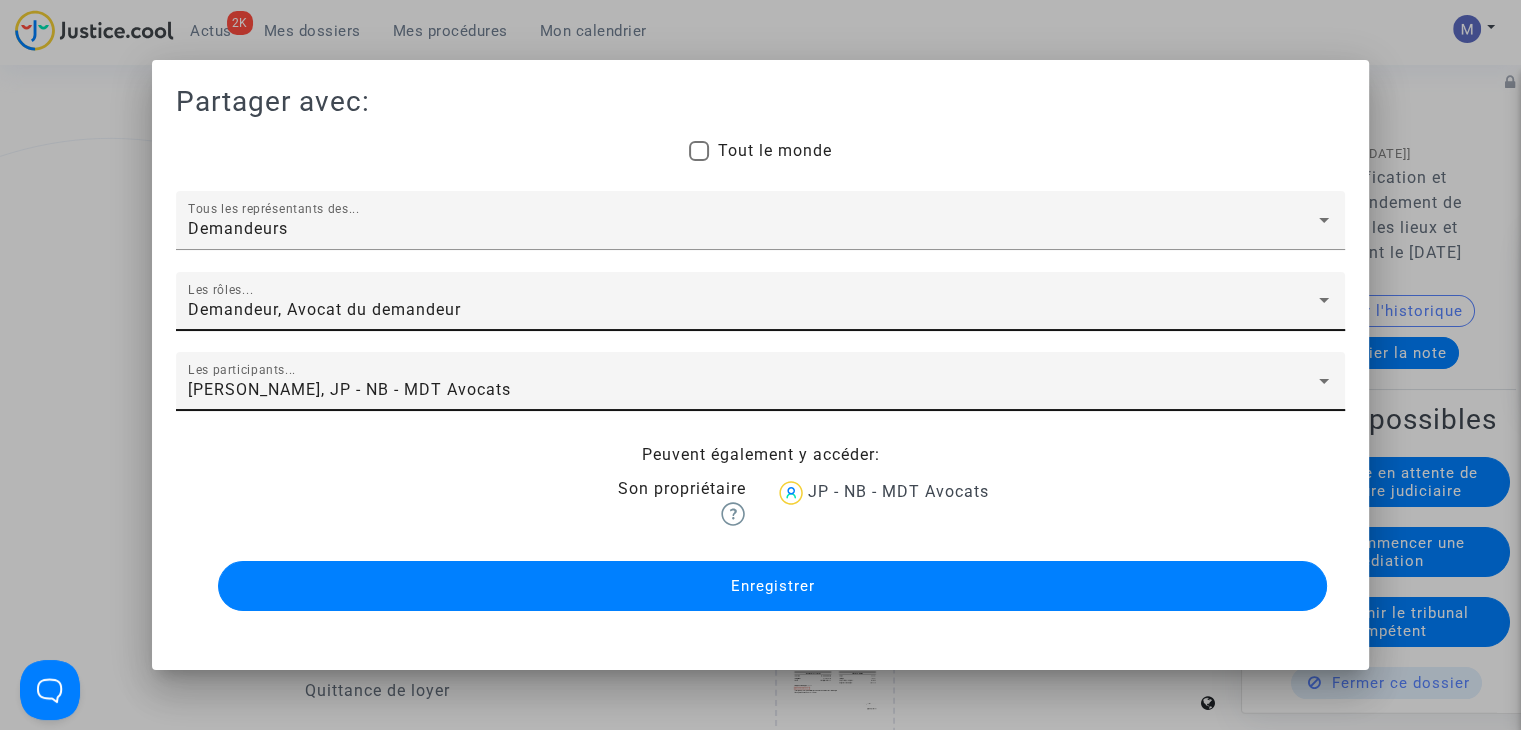 click on "Enregistrer" at bounding box center (772, 586) 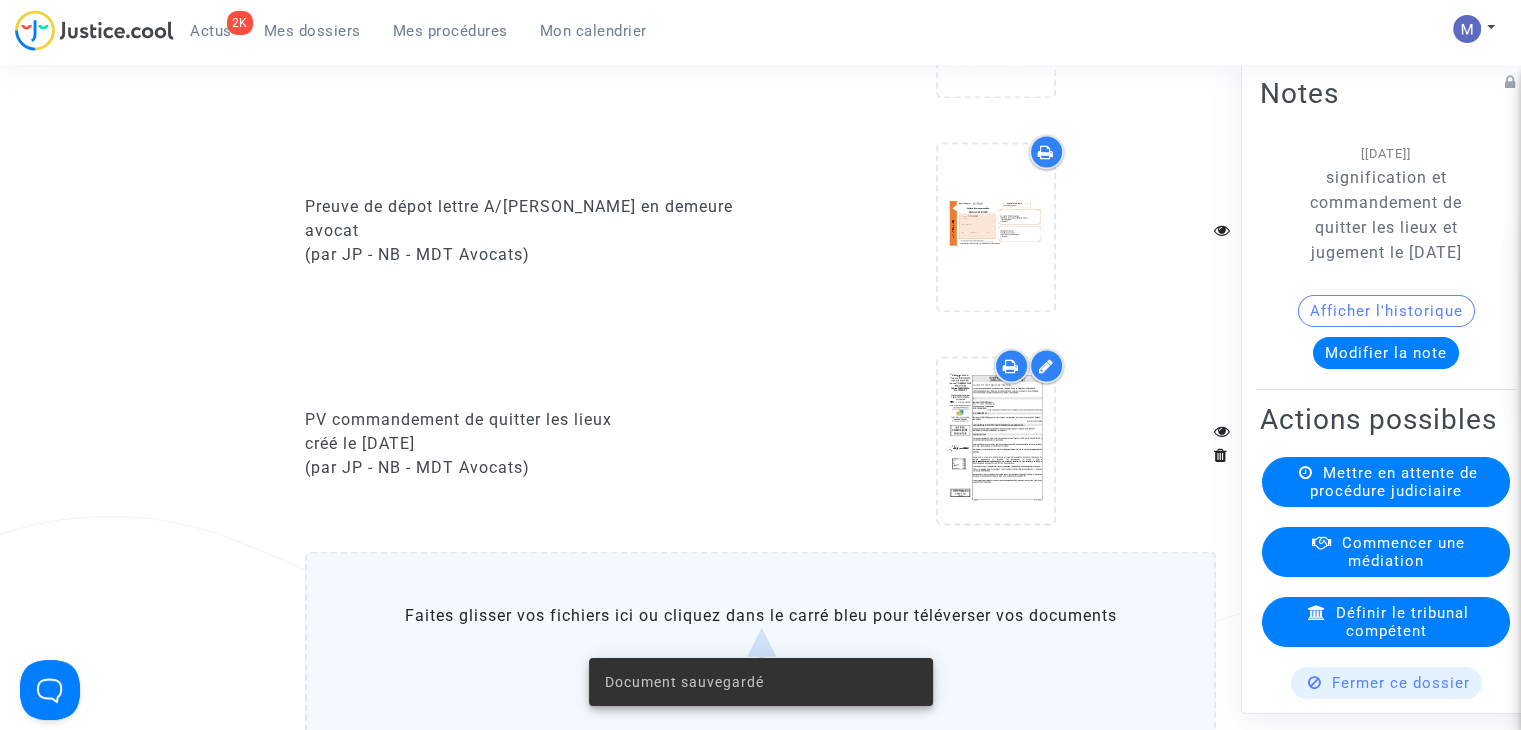 scroll, scrollTop: 3300, scrollLeft: 0, axis: vertical 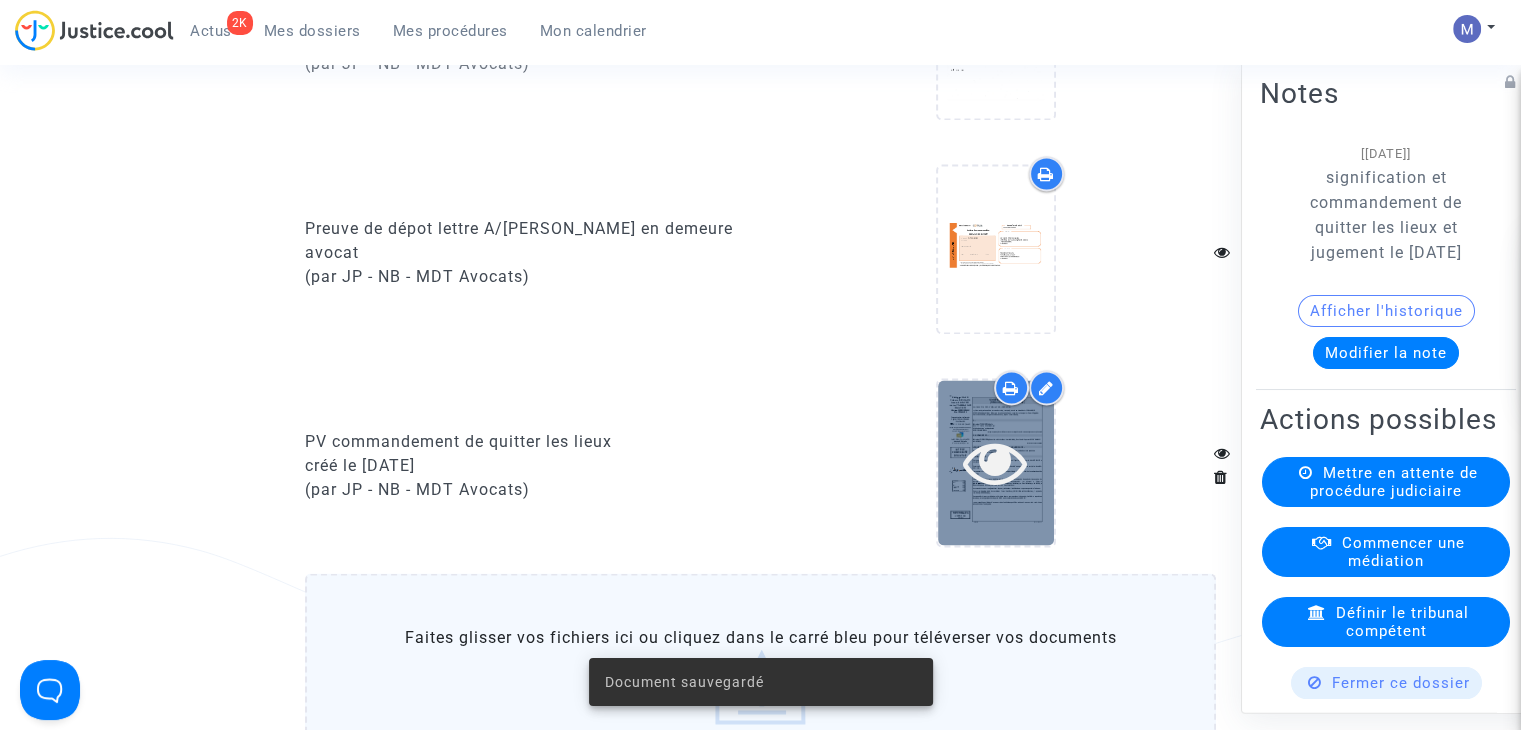 click at bounding box center [995, 462] 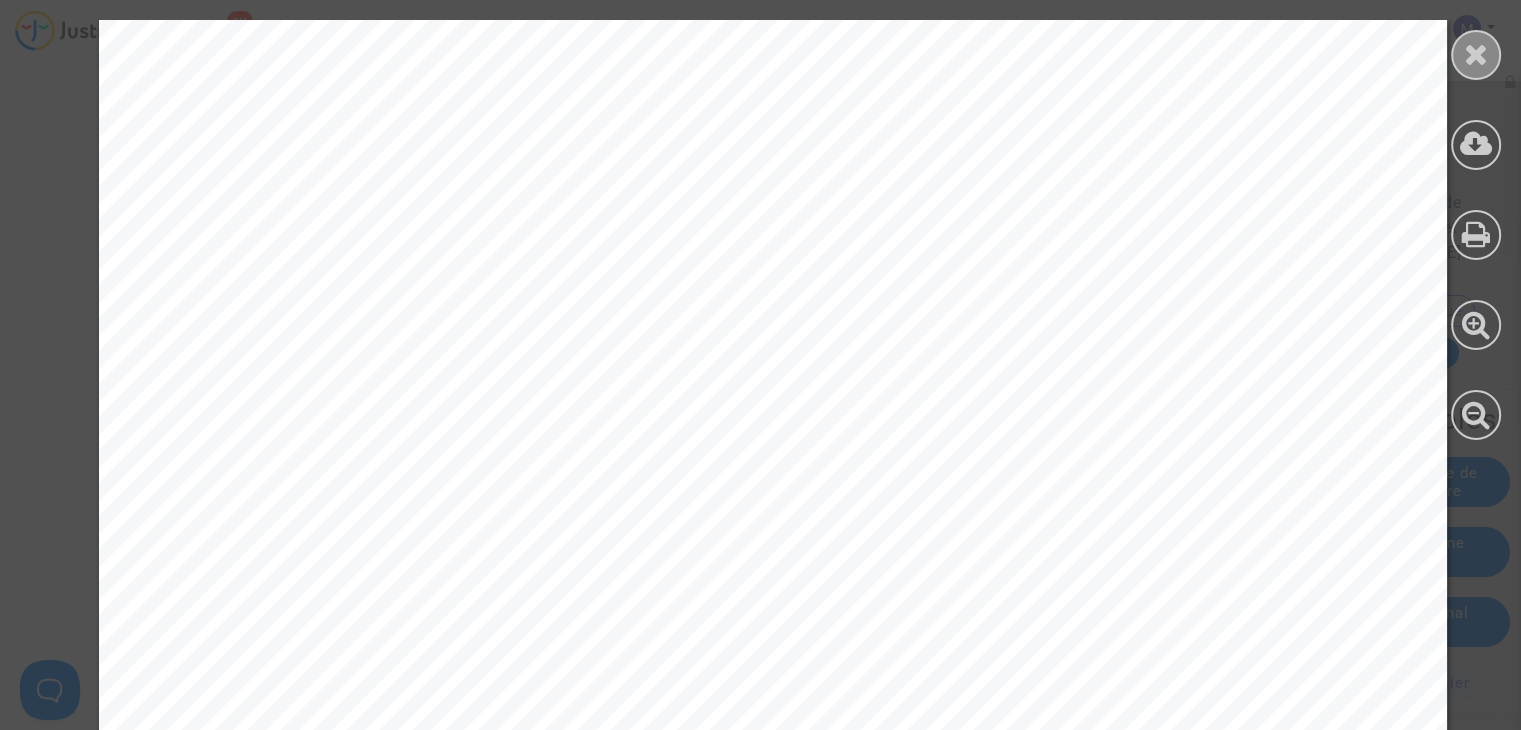 click at bounding box center [1476, 54] 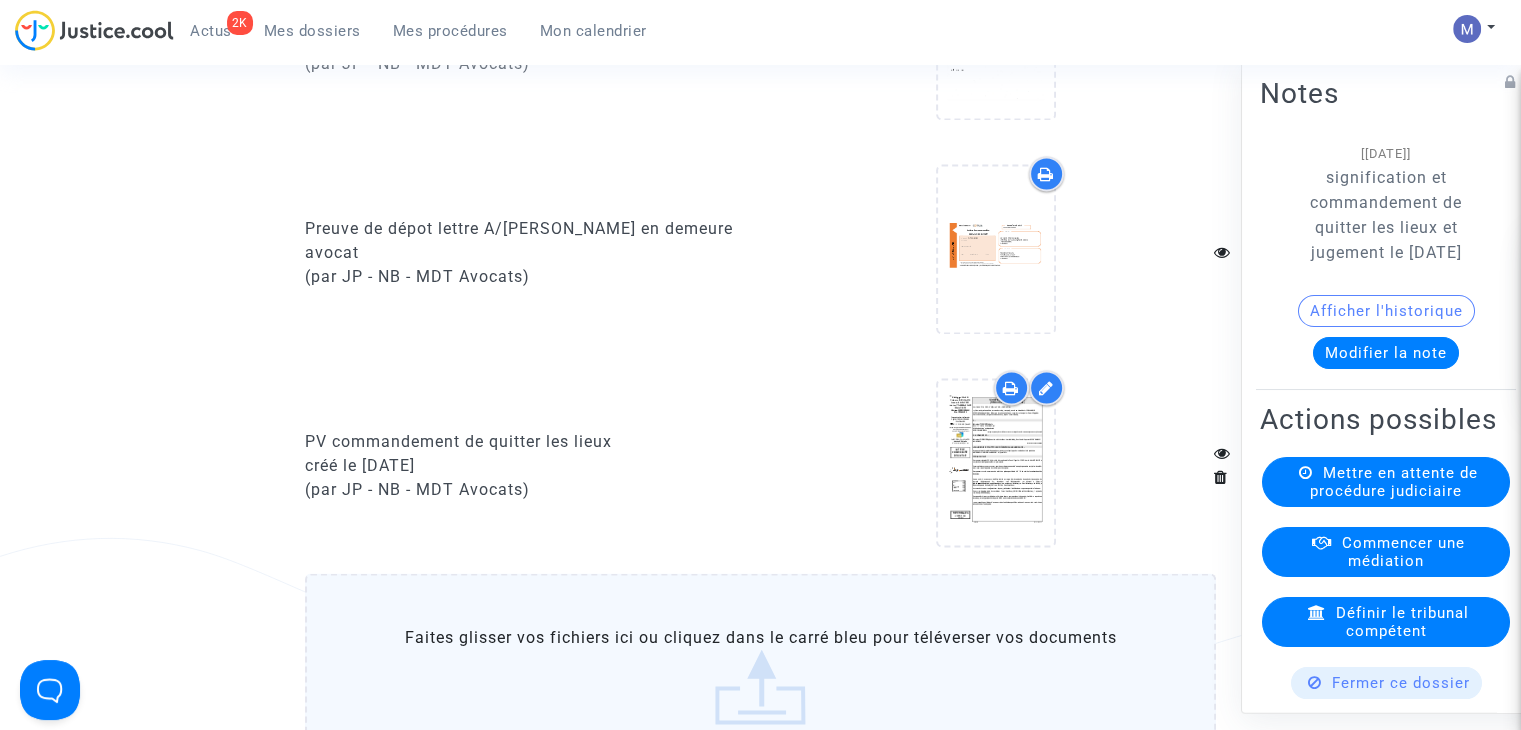 click at bounding box center [1046, 388] 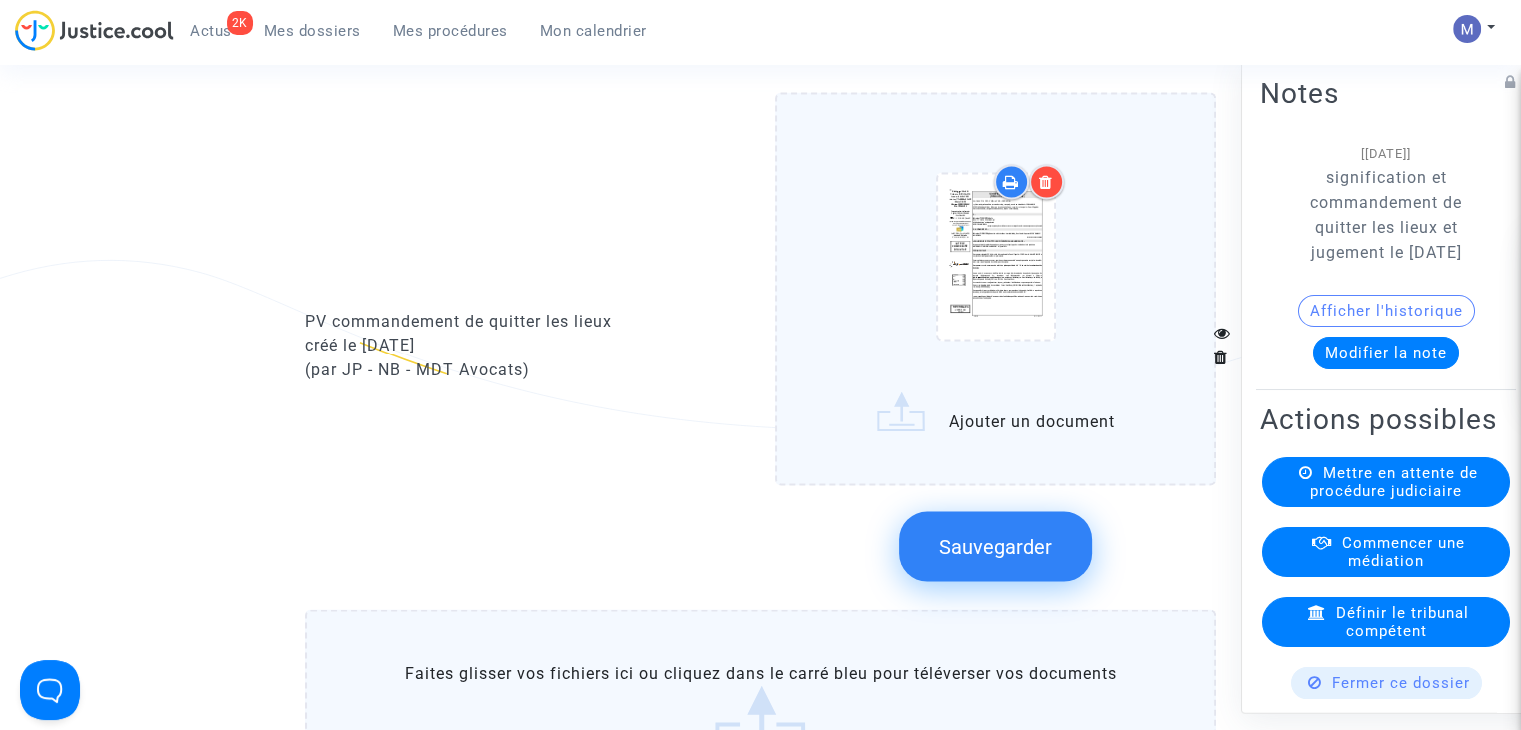 scroll, scrollTop: 3600, scrollLeft: 0, axis: vertical 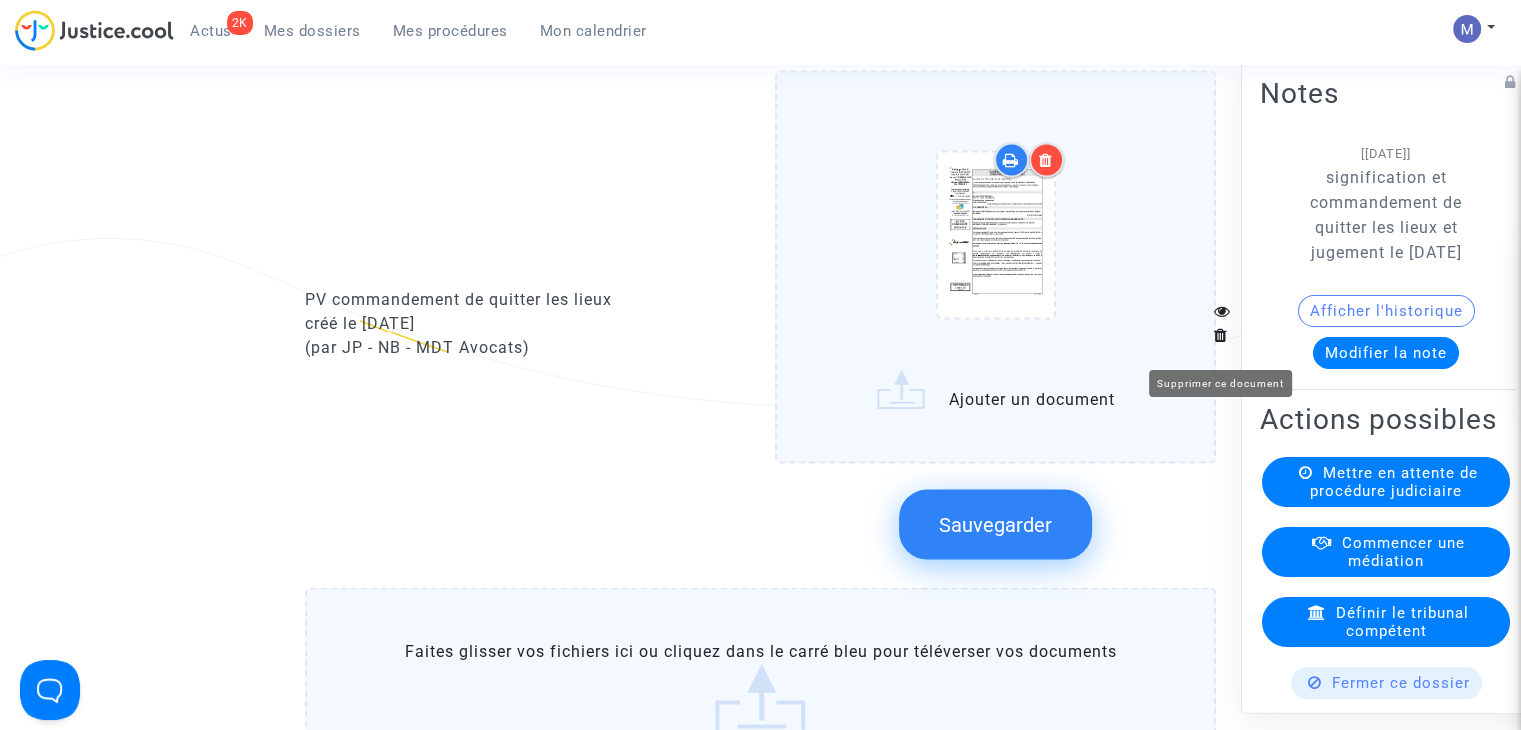 click 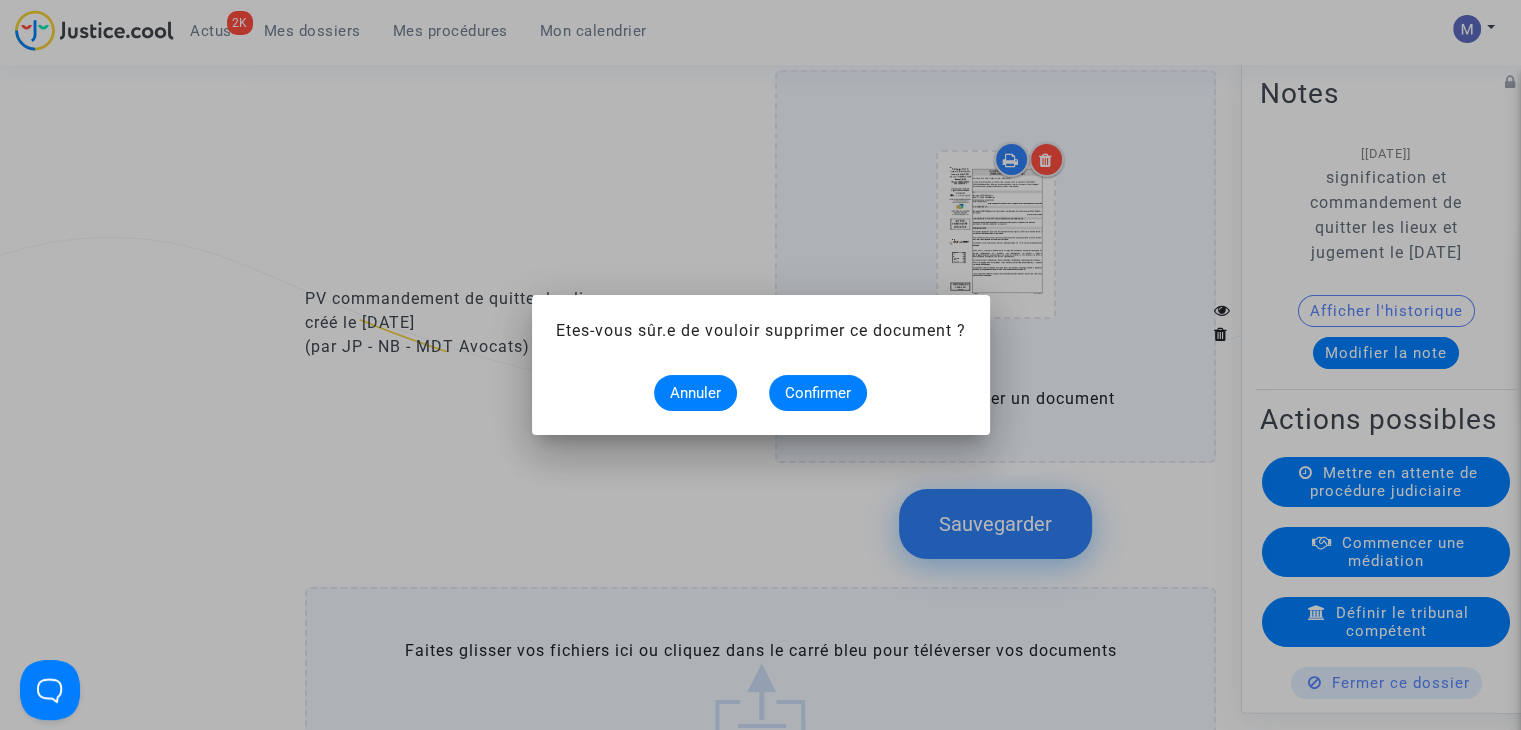 scroll, scrollTop: 0, scrollLeft: 0, axis: both 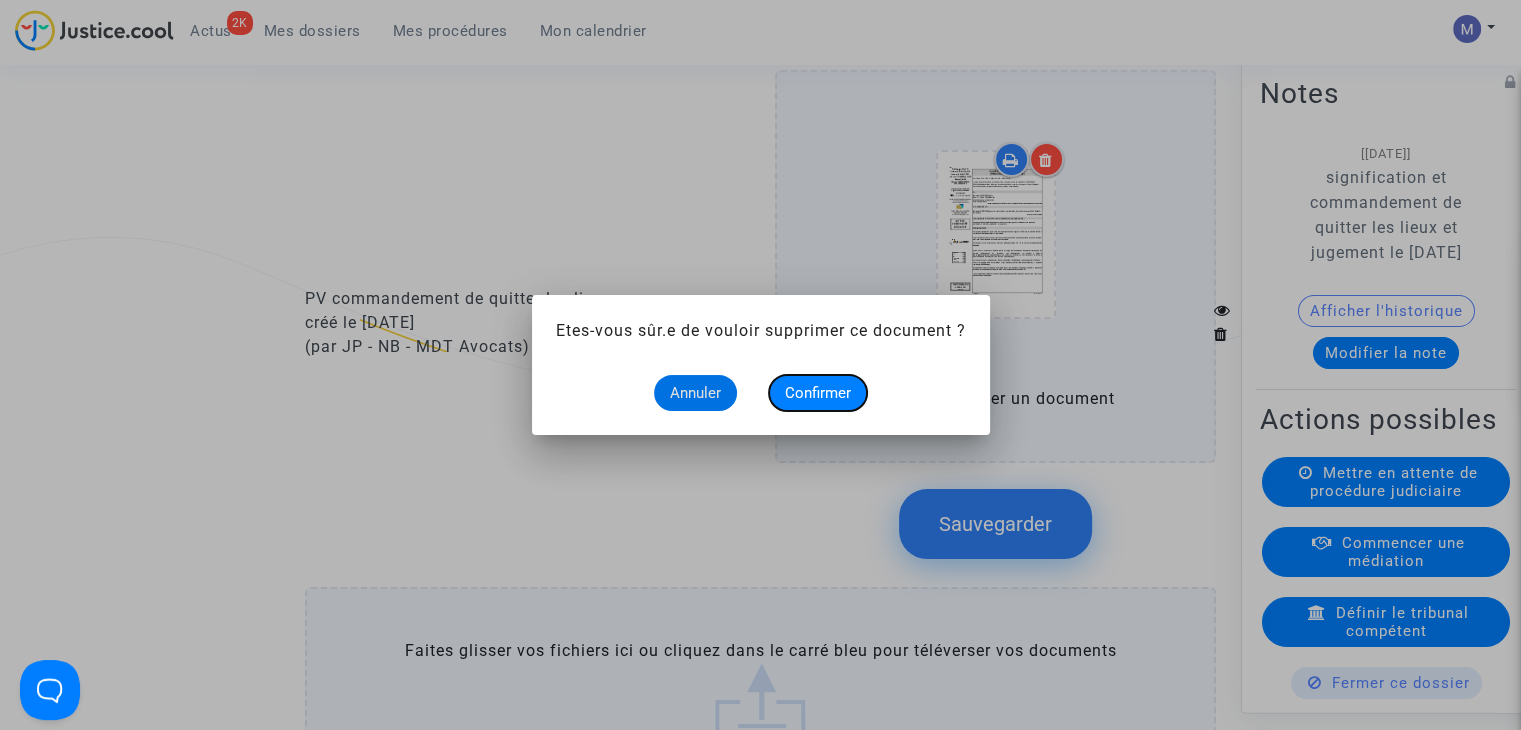 click on "Confirmer" at bounding box center (818, 393) 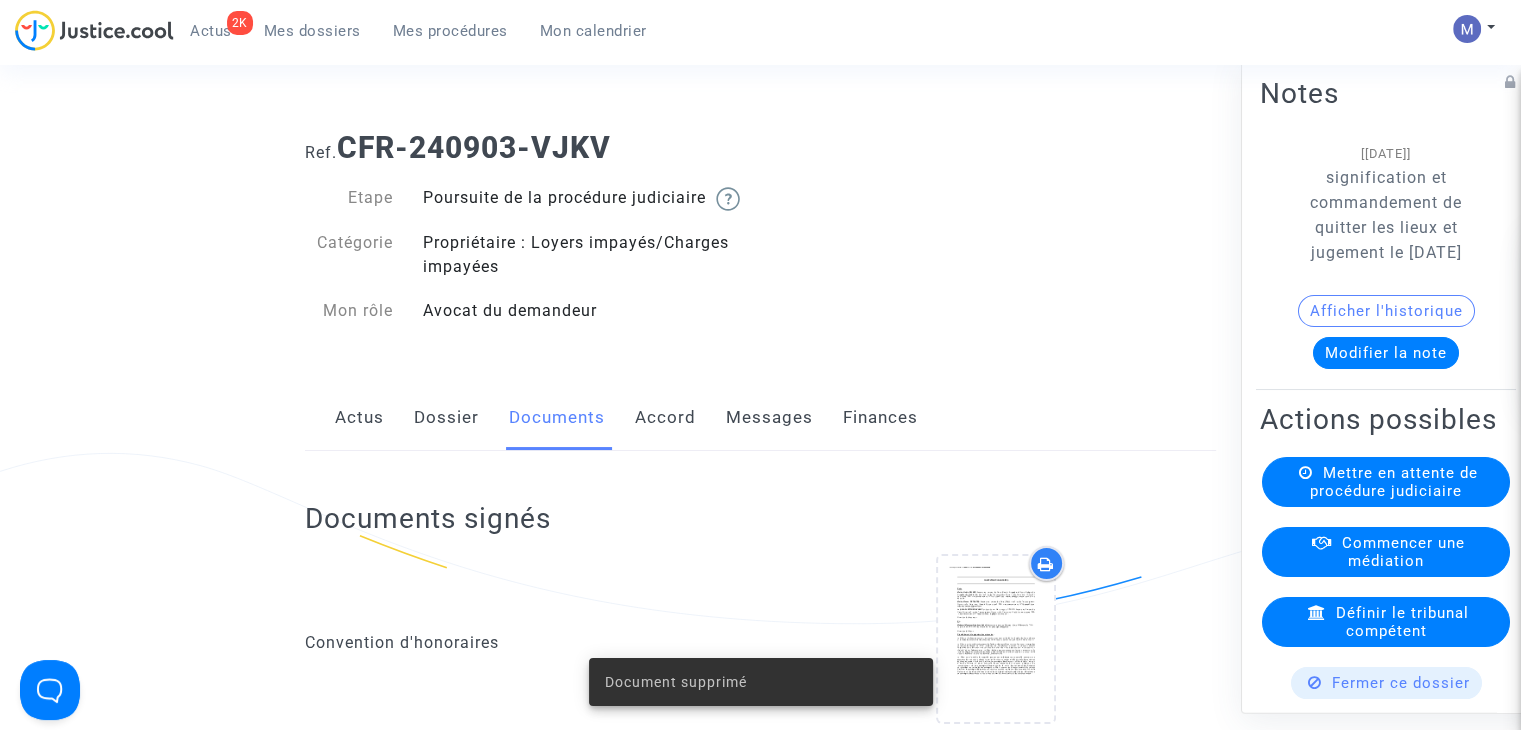 scroll, scrollTop: 3600, scrollLeft: 0, axis: vertical 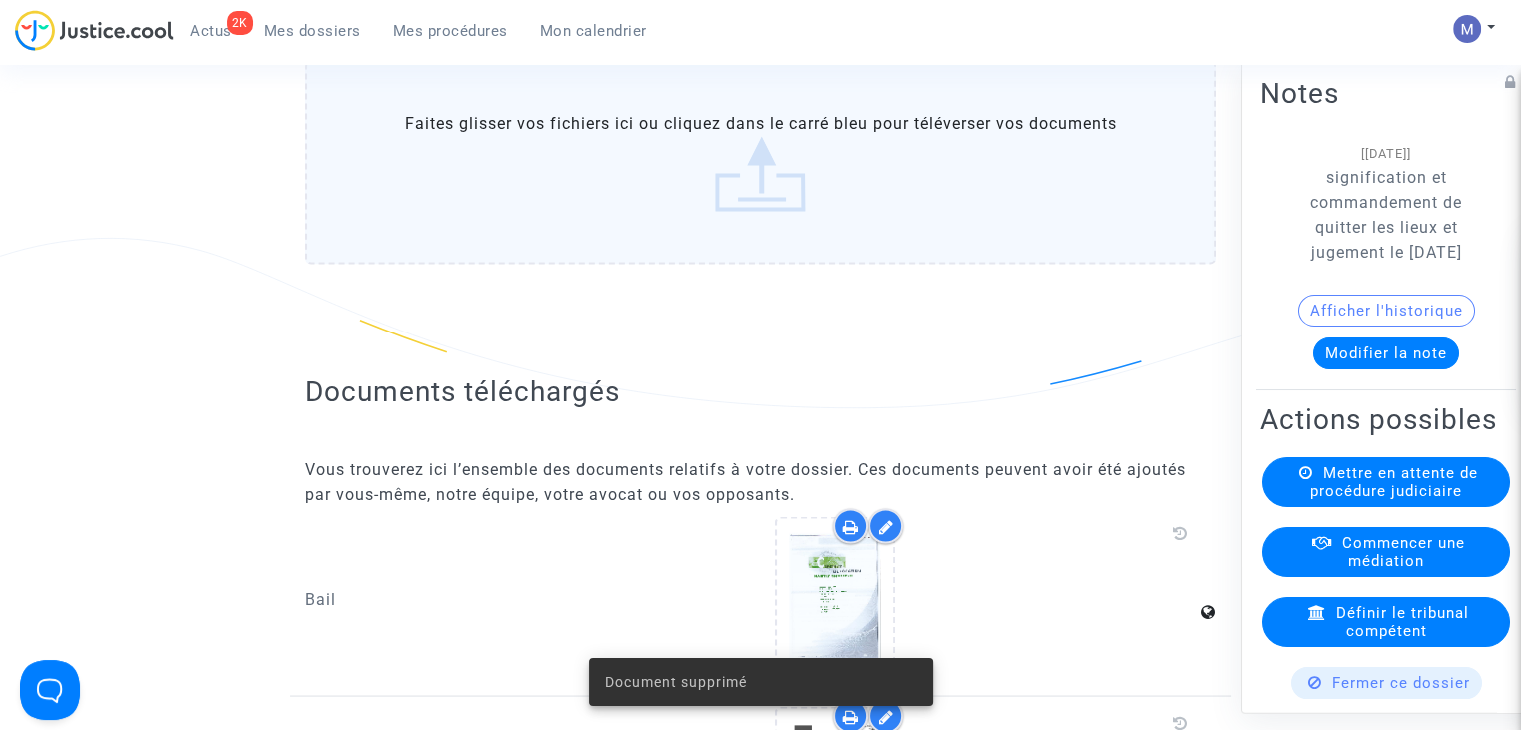 click on "Faites glisser vos fichiers ici ou cliquez dans le carré bleu pour téléverser vos documents" 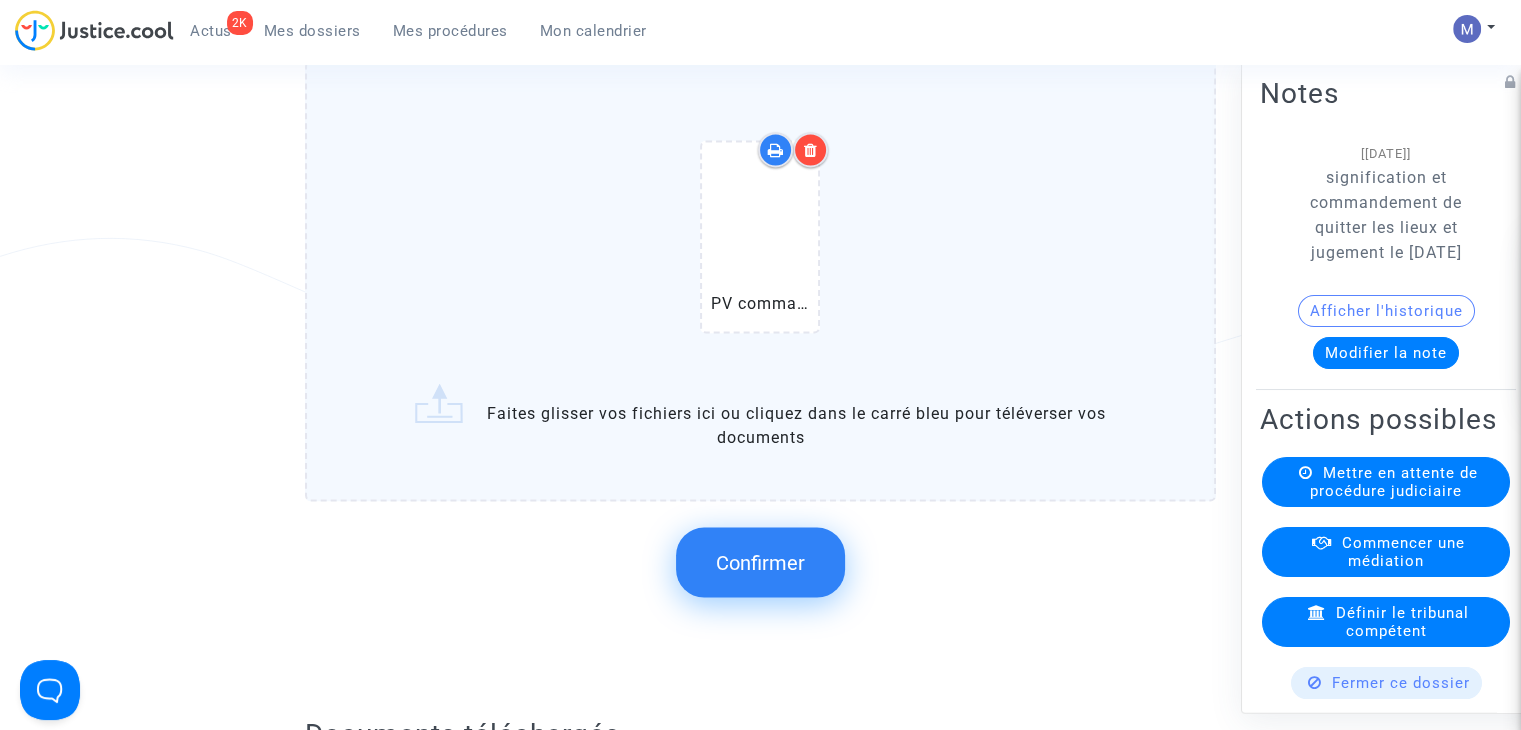 click on "Confirmer" 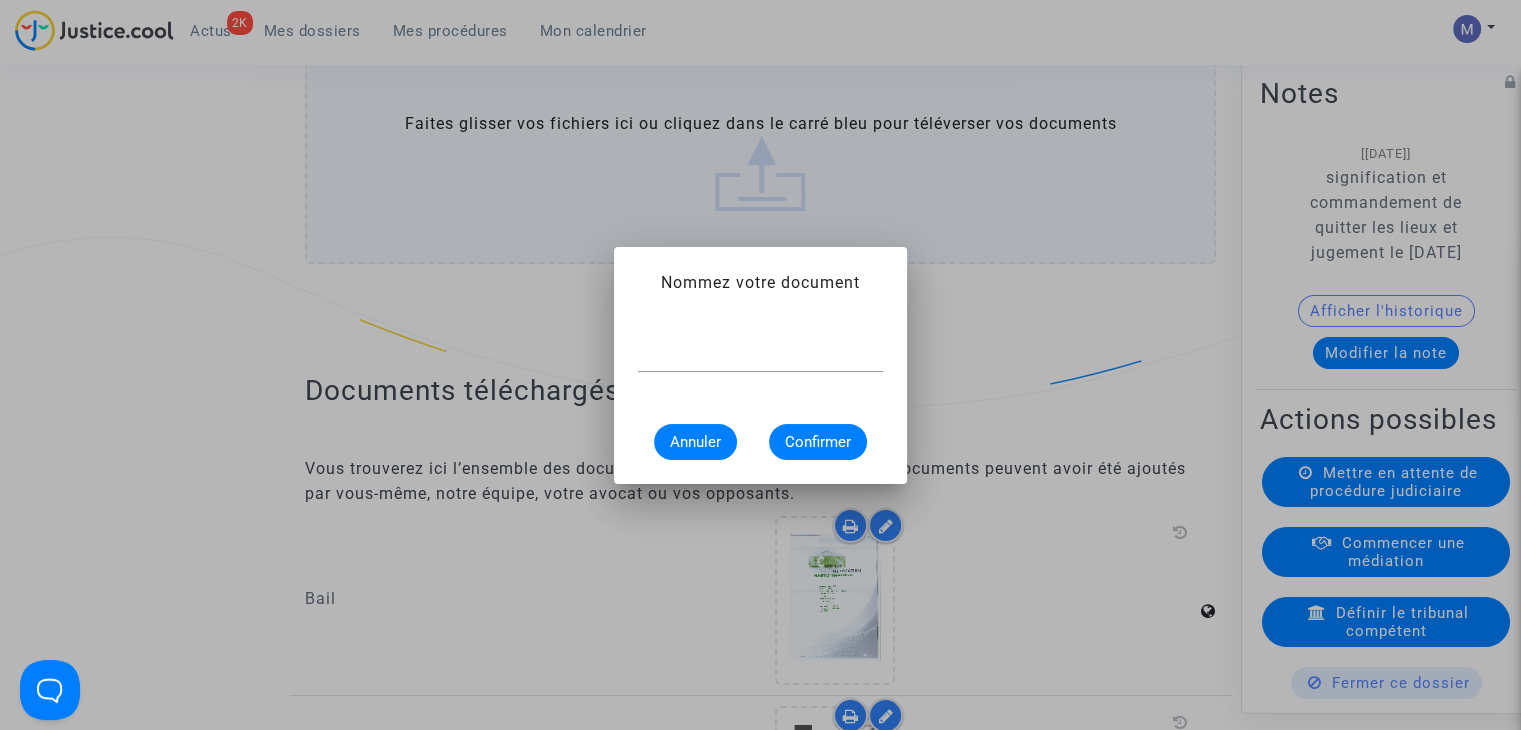 scroll, scrollTop: 0, scrollLeft: 0, axis: both 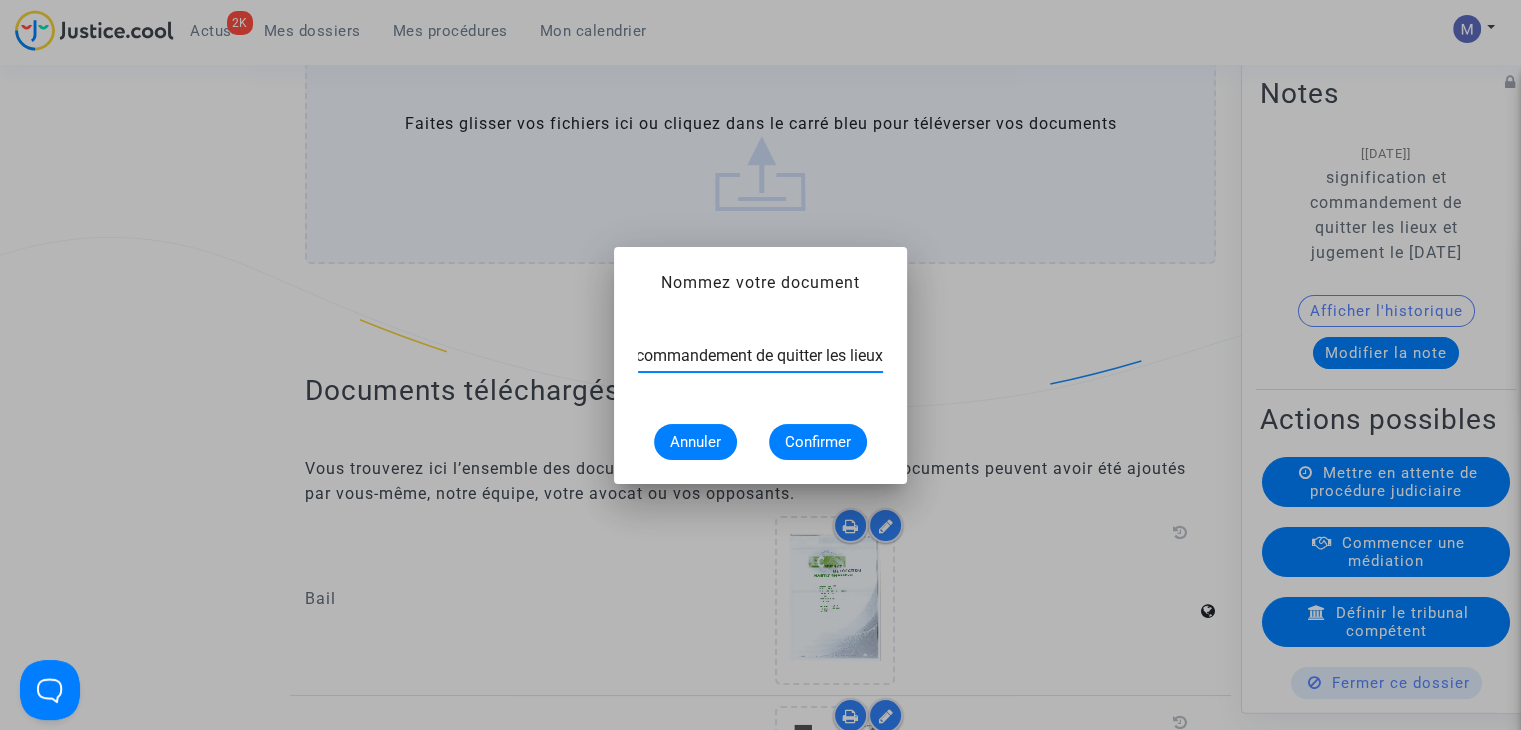 type on "PV commandement de quitter les lieux" 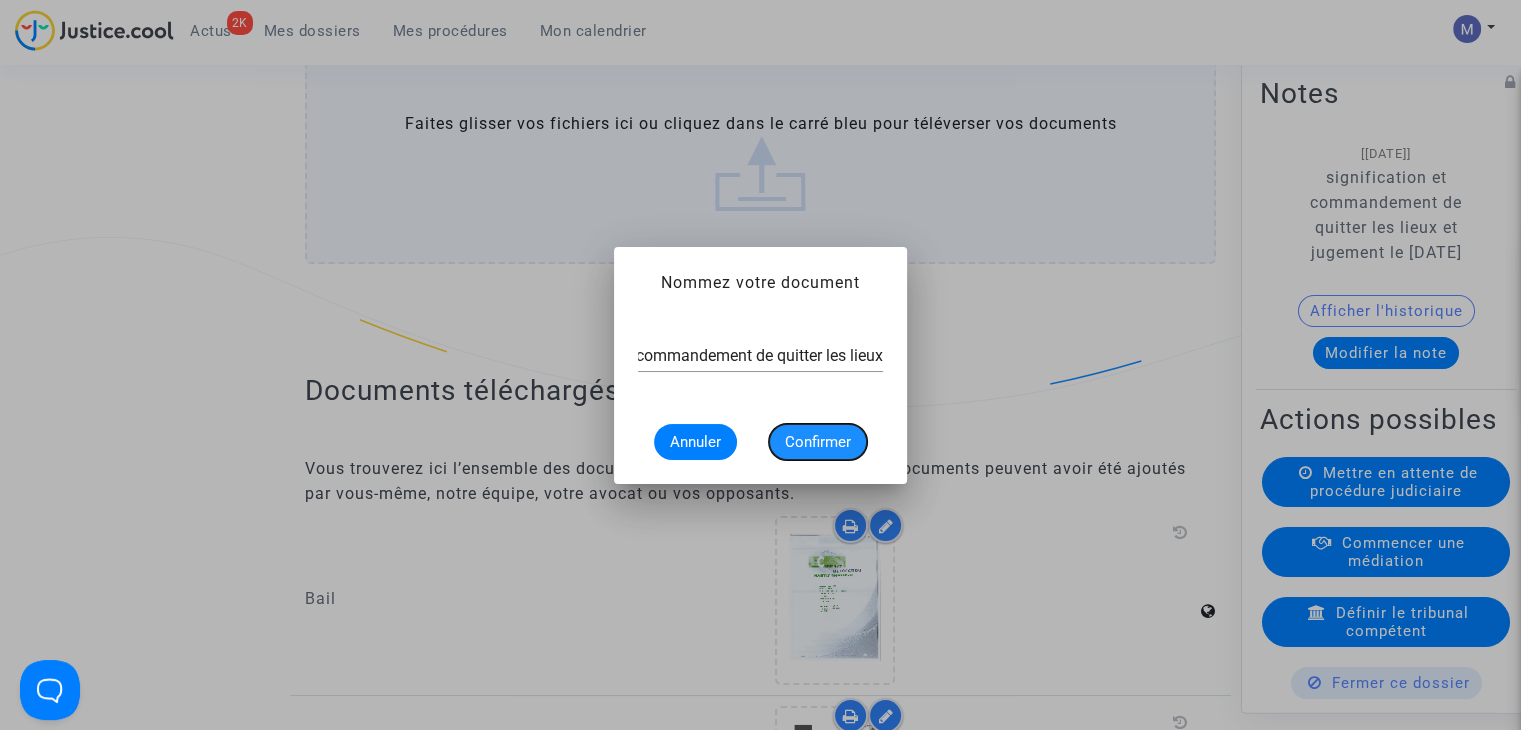 click on "Confirmer" at bounding box center (818, 442) 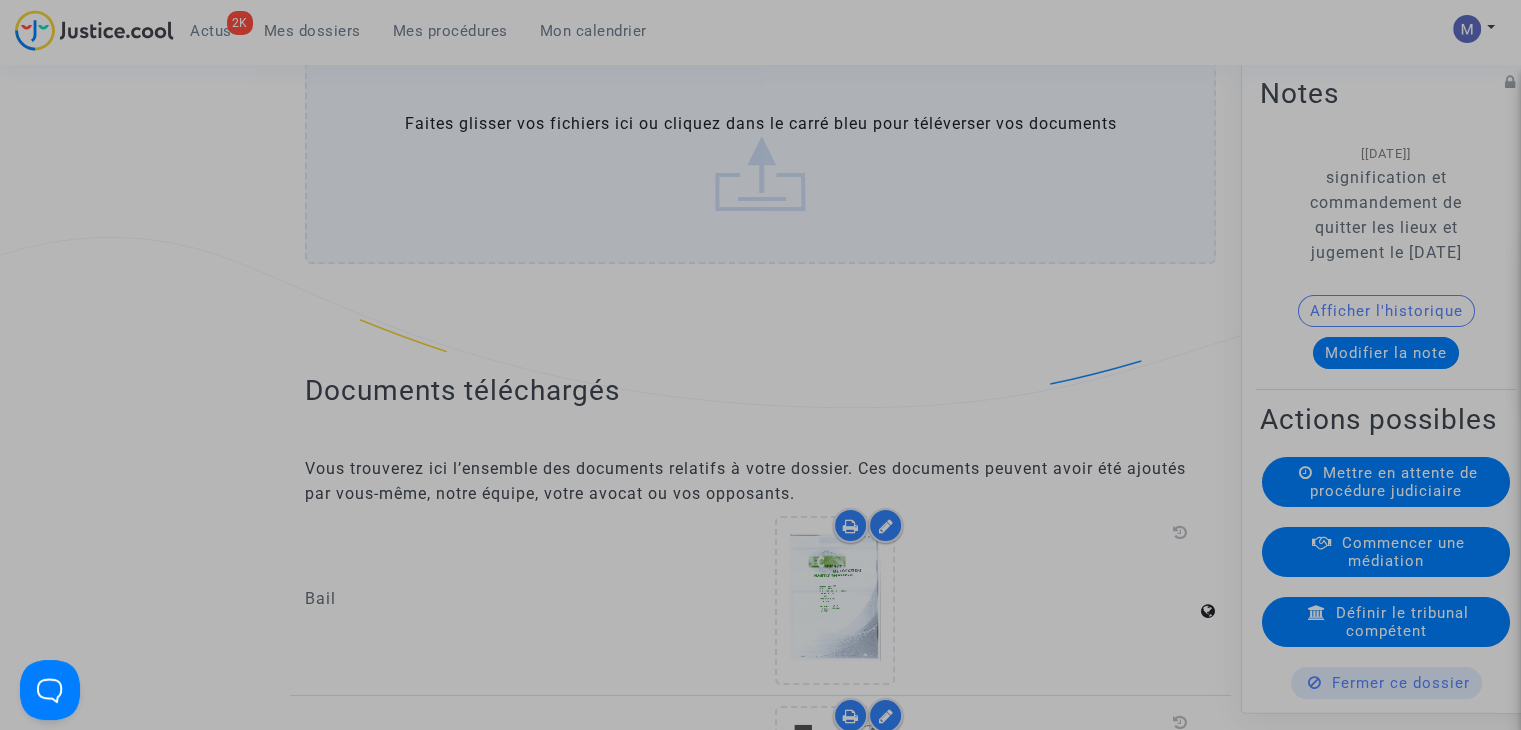 scroll, scrollTop: 0, scrollLeft: 0, axis: both 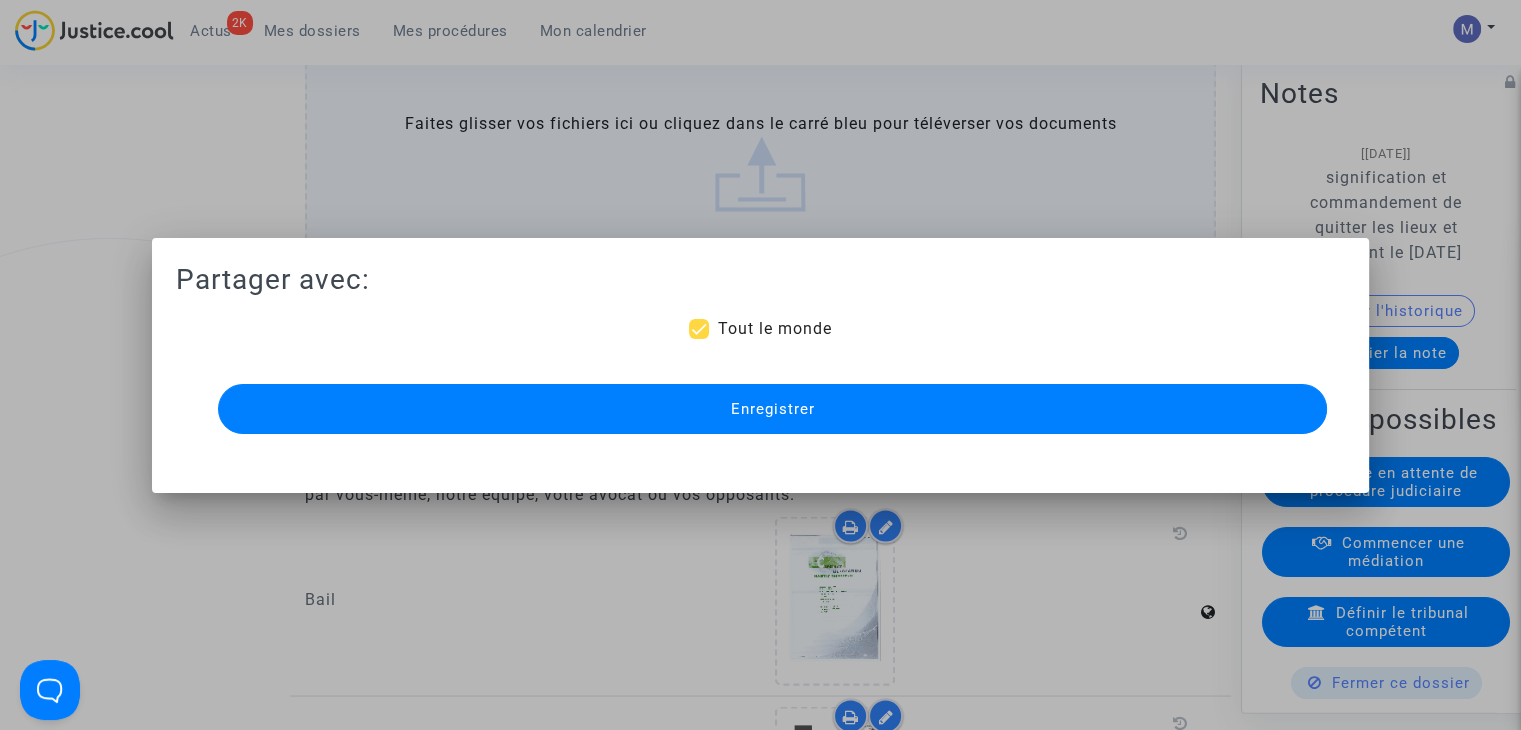 click on "Tout le monde" at bounding box center [774, 328] 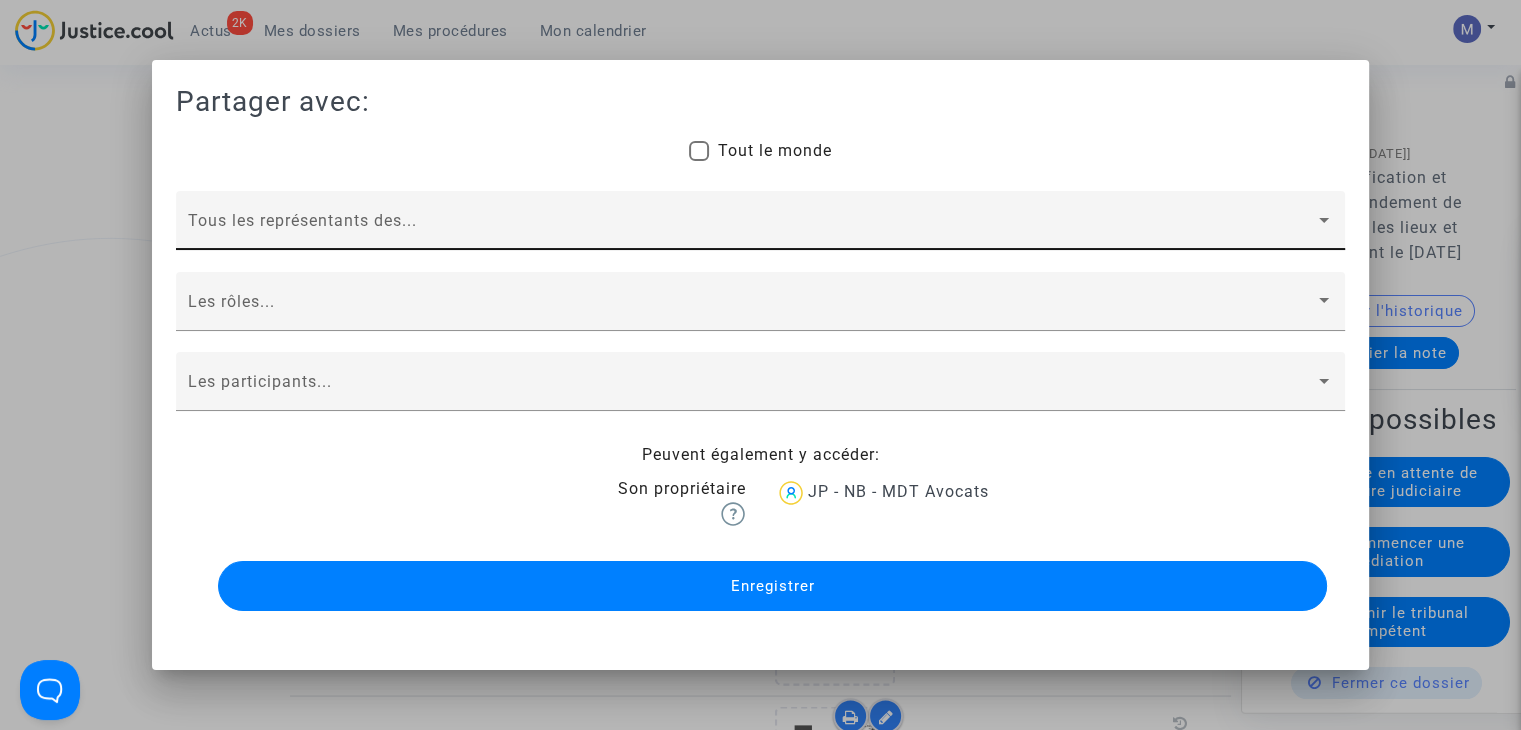 click on "Tous les représentants des..." at bounding box center (760, 226) 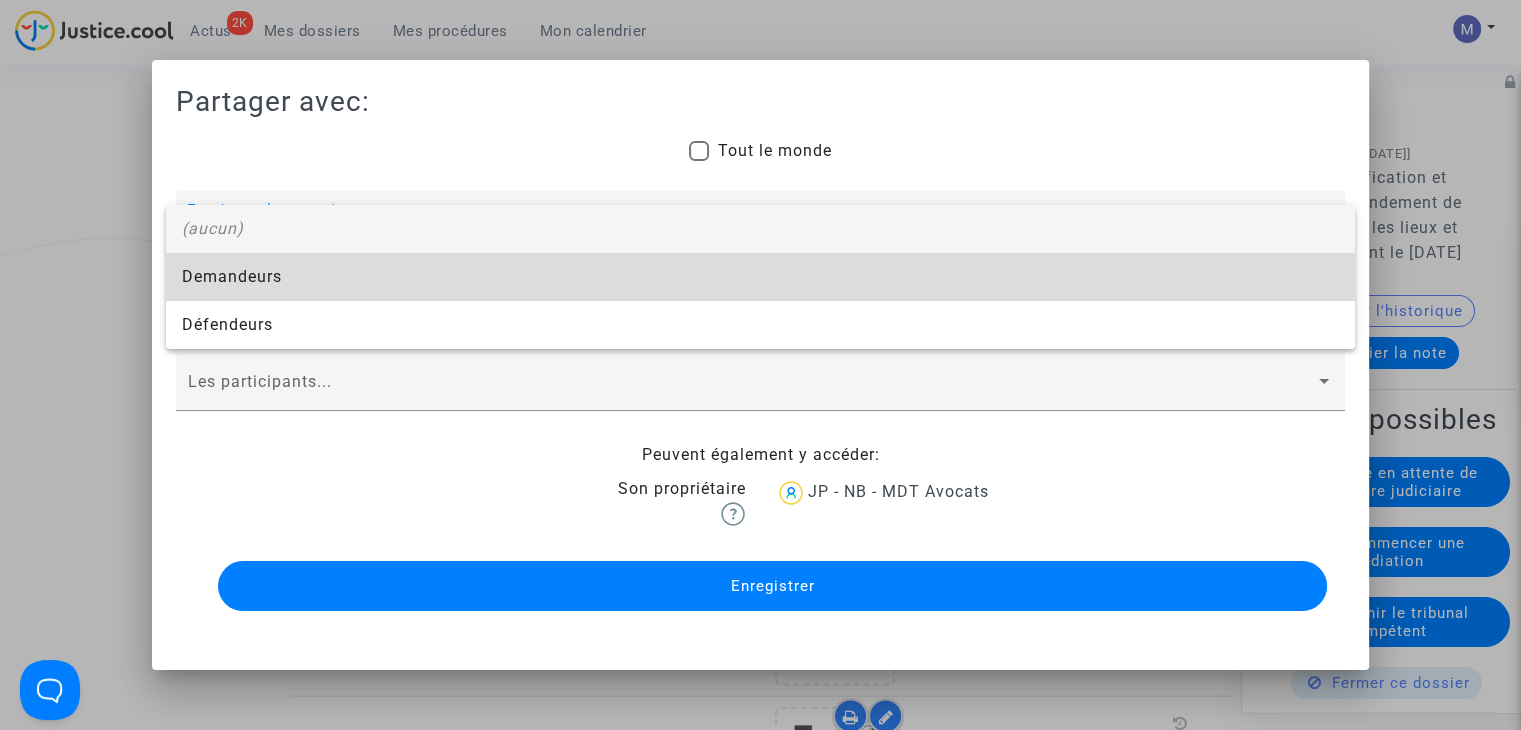 click on "Demandeurs" at bounding box center (760, 277) 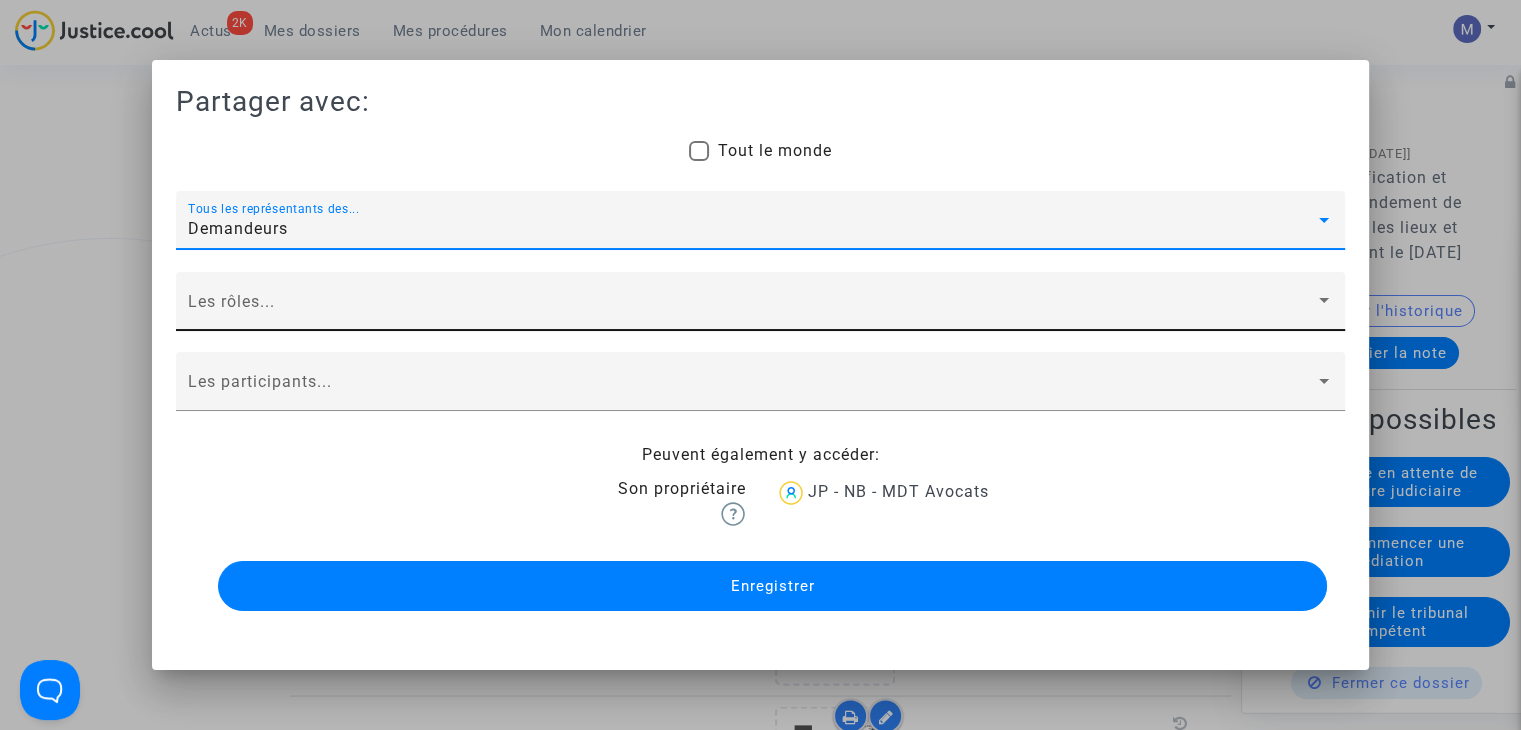 click at bounding box center (751, 310) 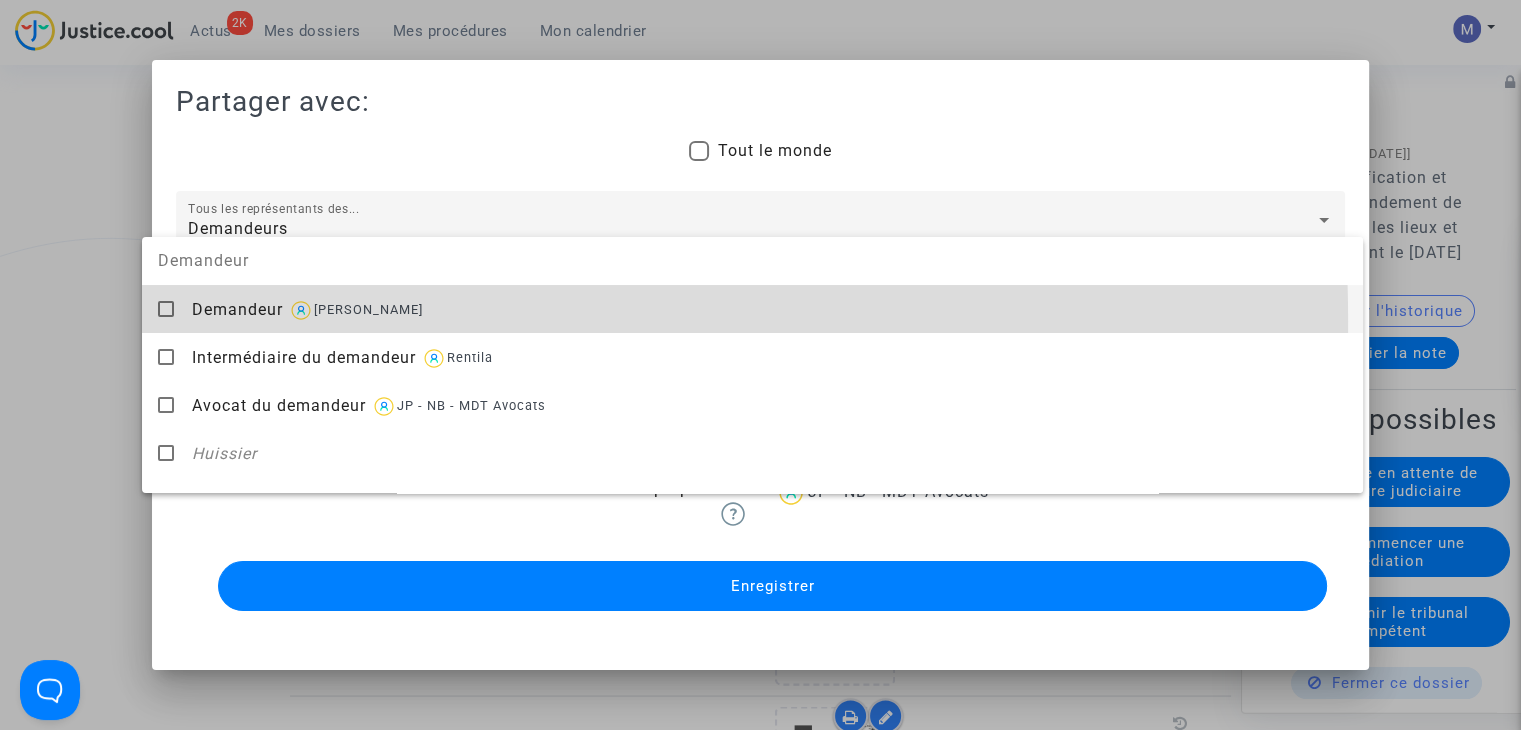 click on "Demandeur [PERSON_NAME]" at bounding box center (769, 309) 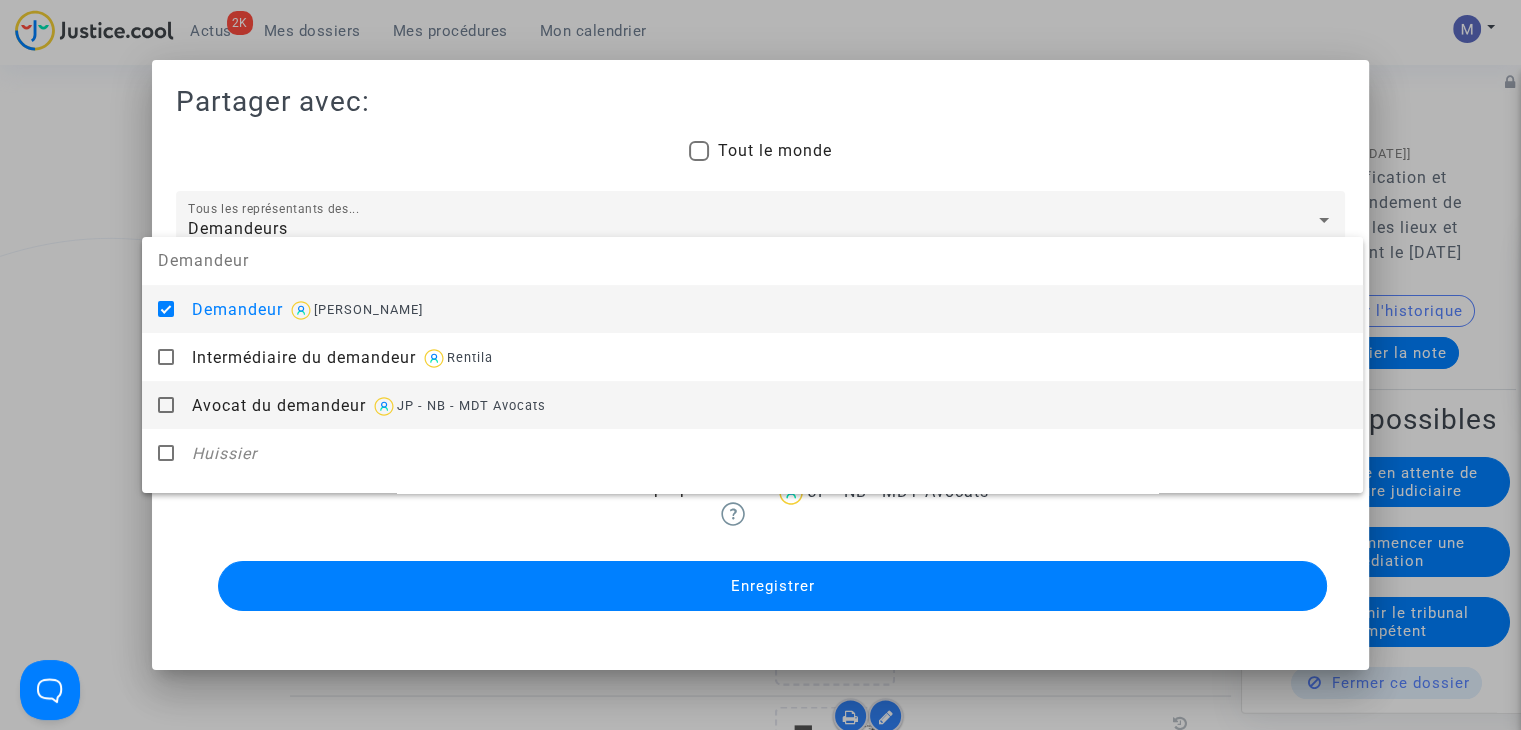 click on "Avocat du demandeur" at bounding box center (279, 405) 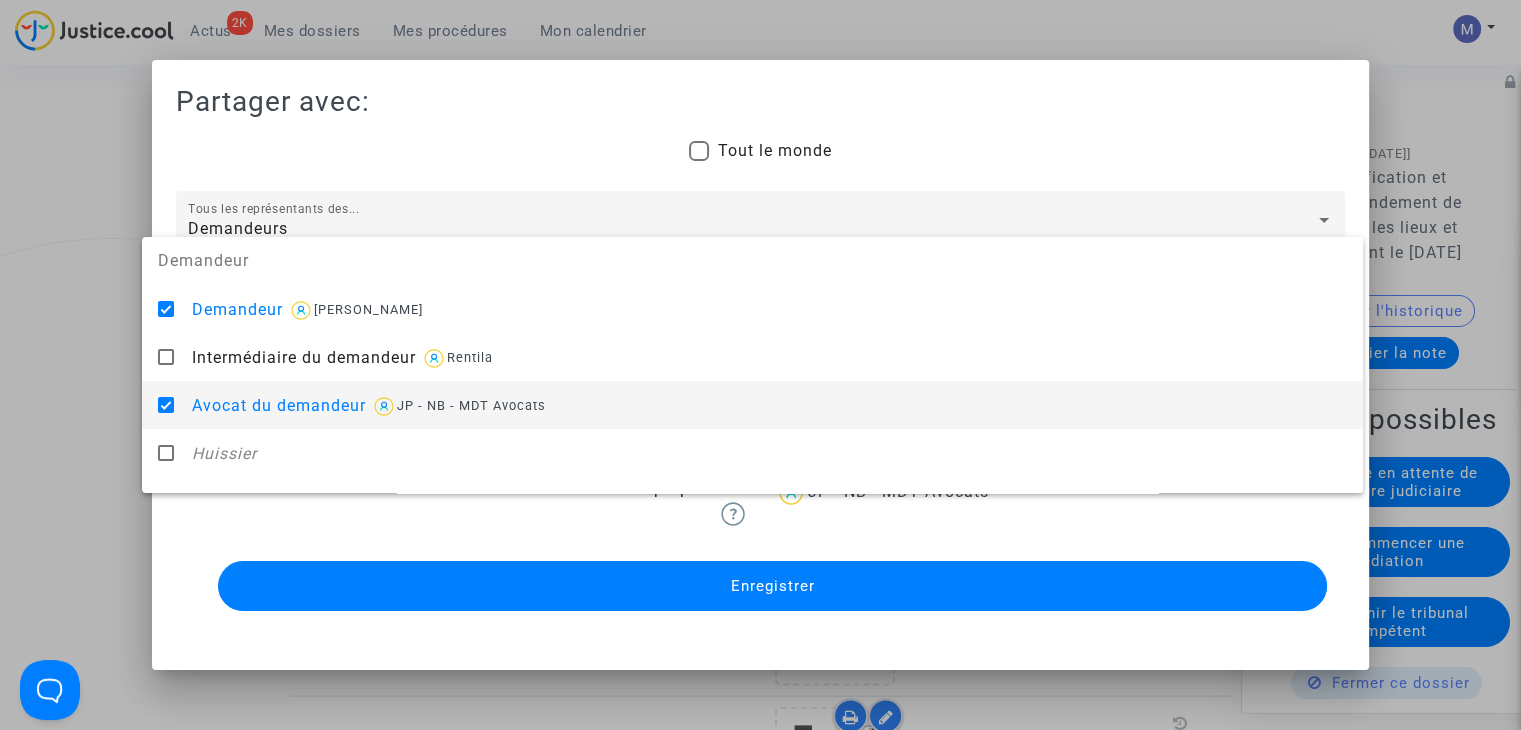 drag, startPoint x: 78, startPoint y: 373, endPoint x: 165, endPoint y: 393, distance: 89.26926 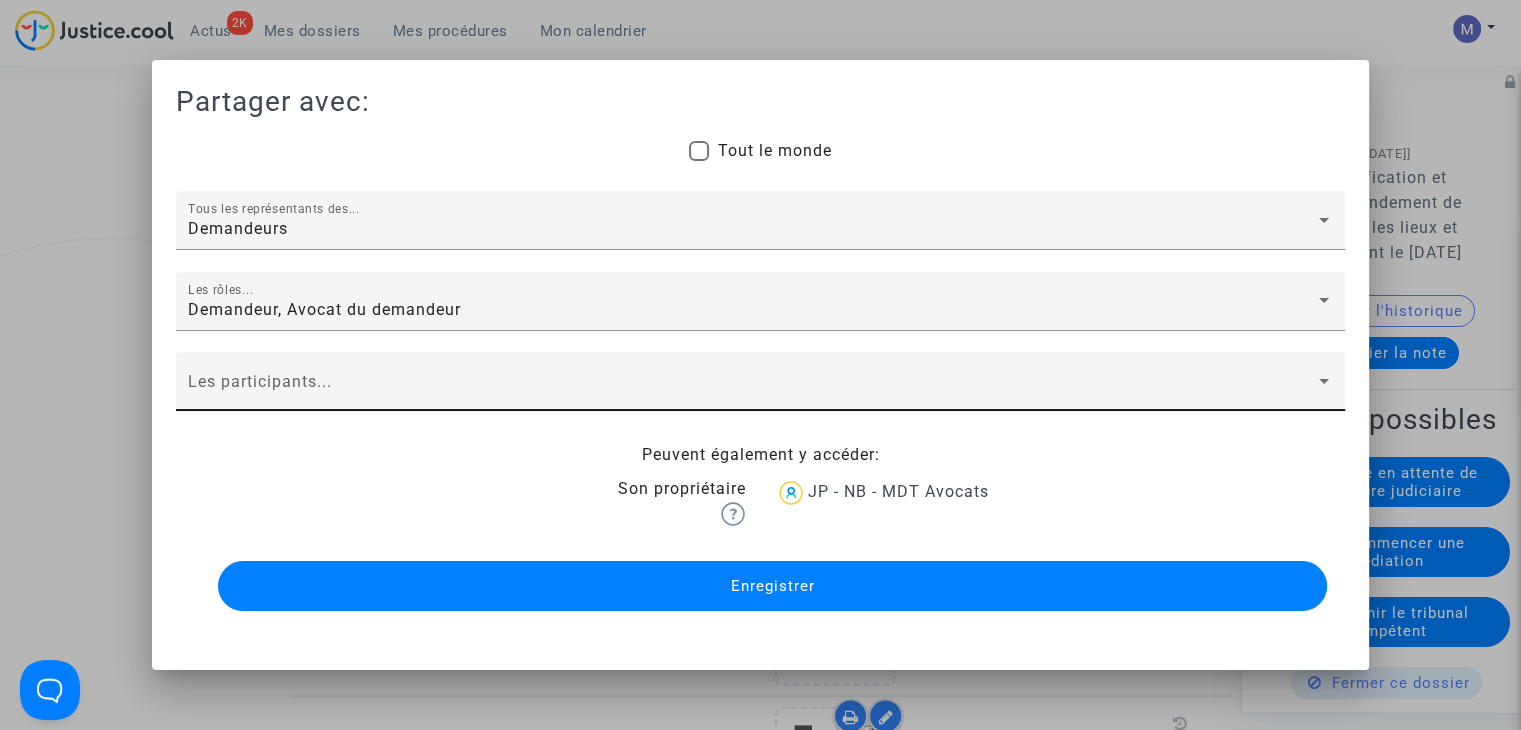 click at bounding box center [751, 390] 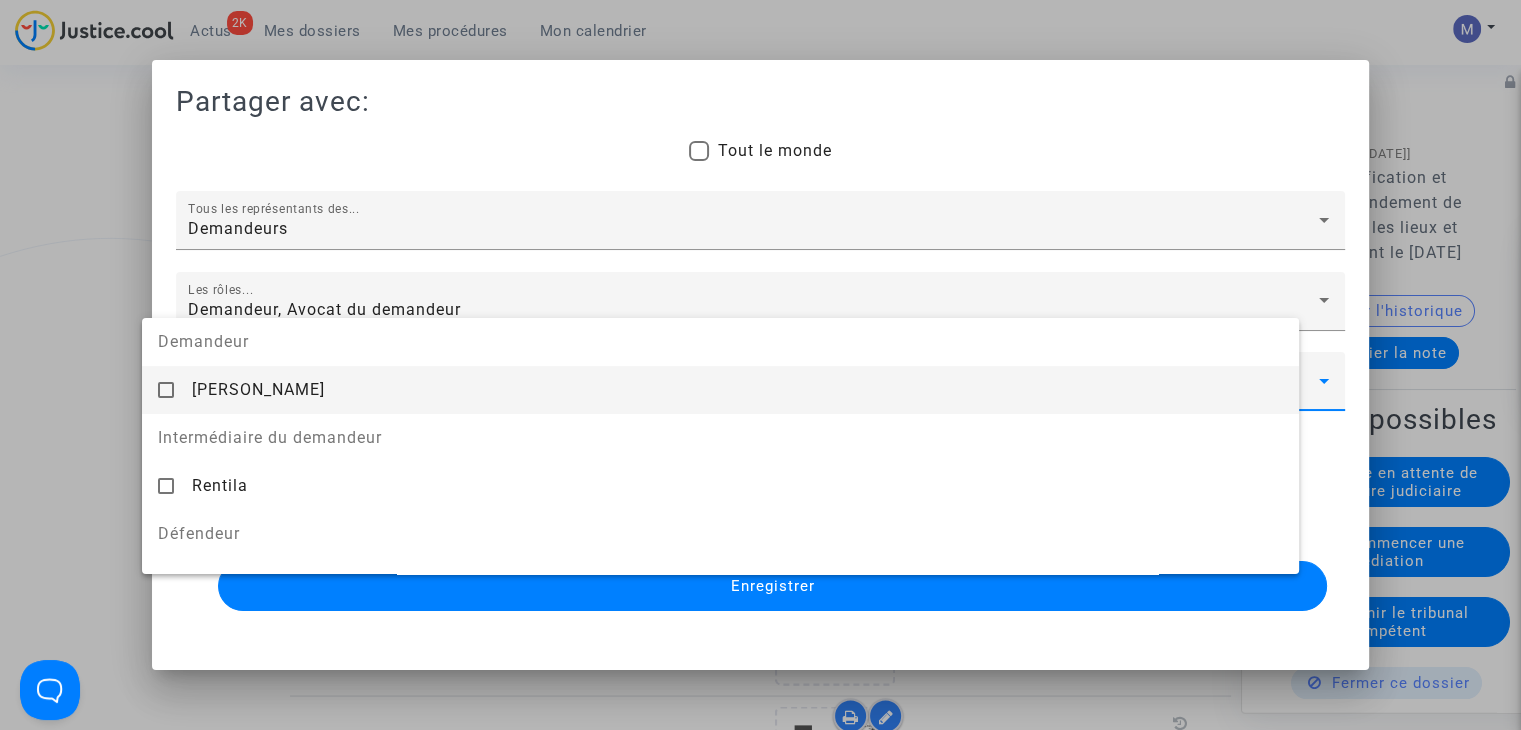 click on "[PERSON_NAME]" at bounding box center (258, 389) 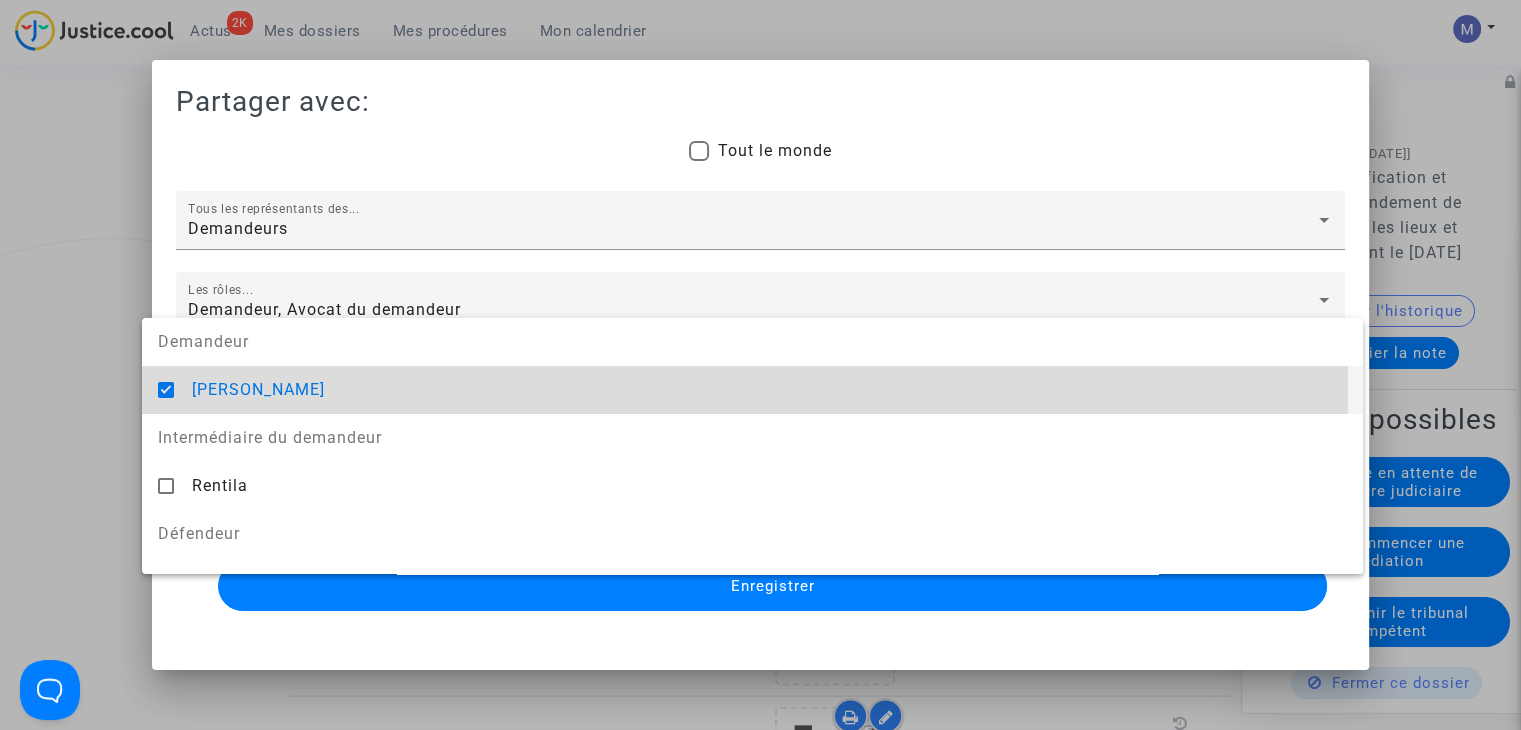 scroll, scrollTop: 224, scrollLeft: 0, axis: vertical 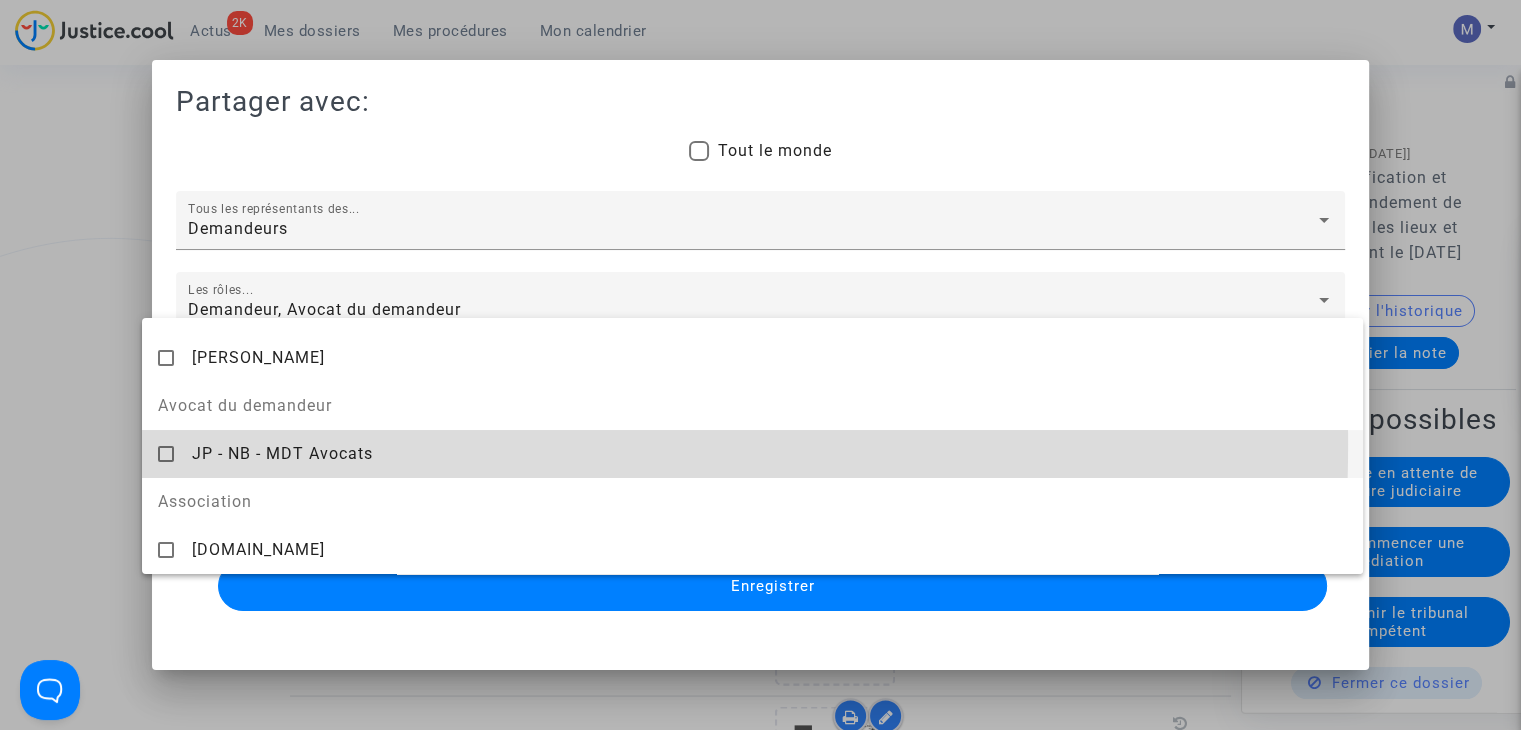 drag, startPoint x: 207, startPoint y: 444, endPoint x: 82, endPoint y: 416, distance: 128.09763 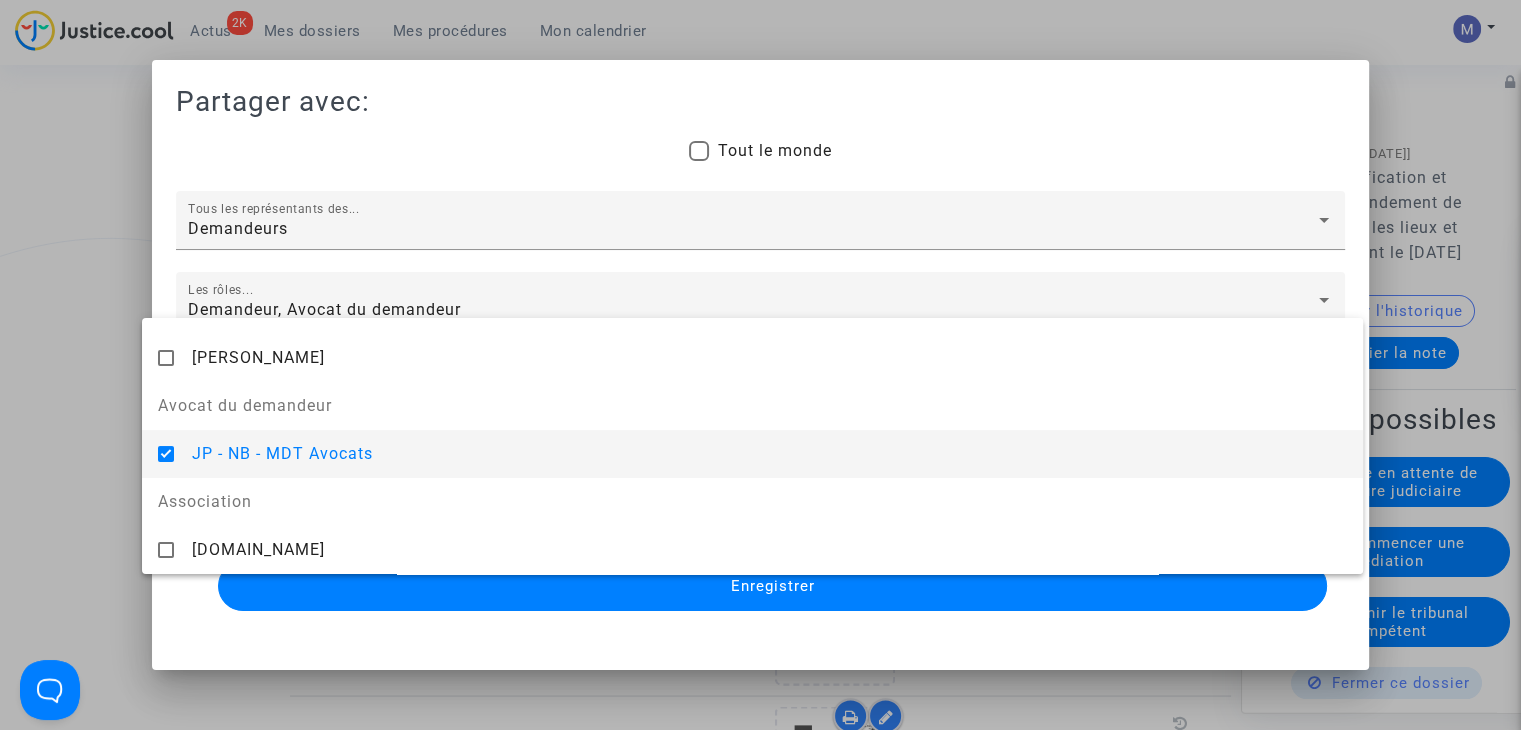 click at bounding box center (760, 365) 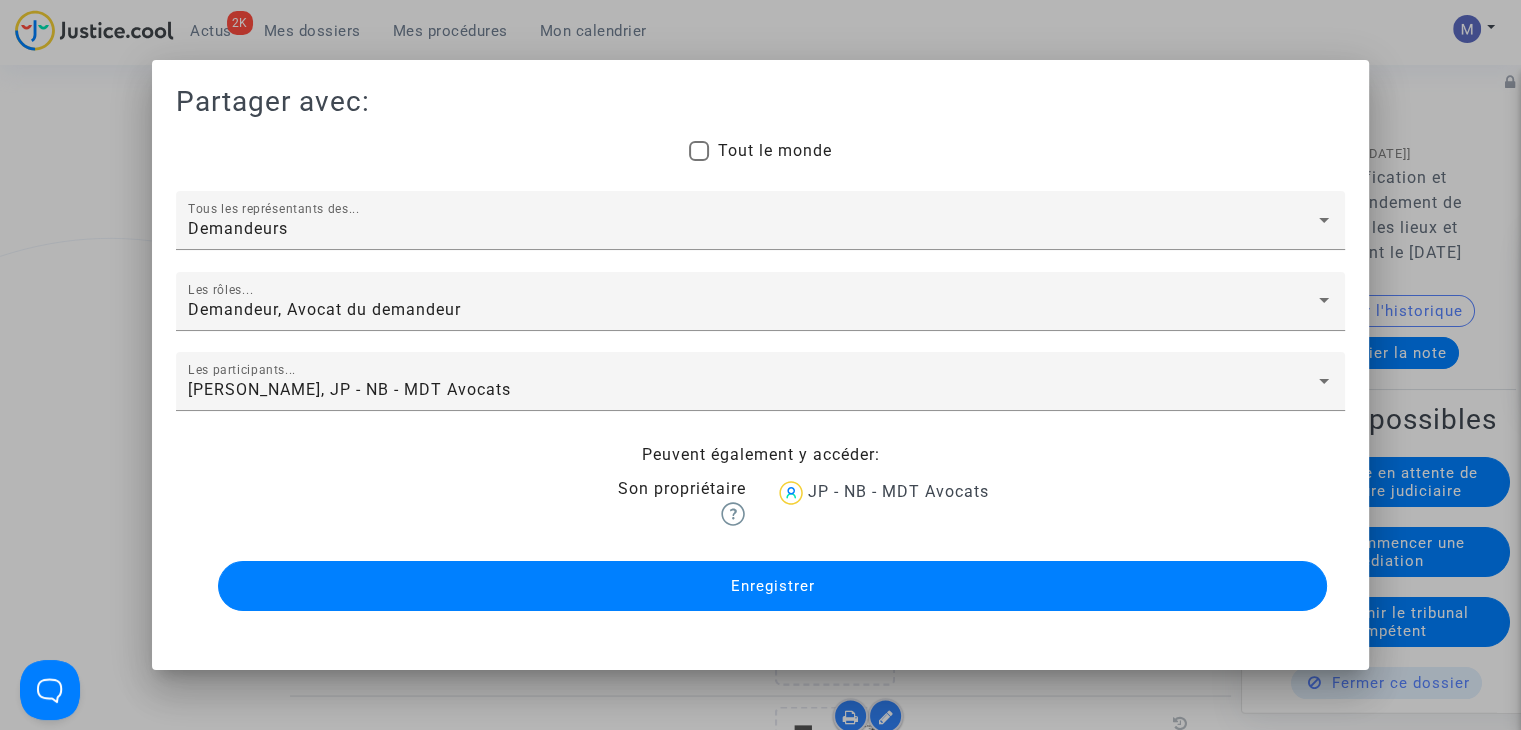 click on "Enregistrer" at bounding box center [760, 586] 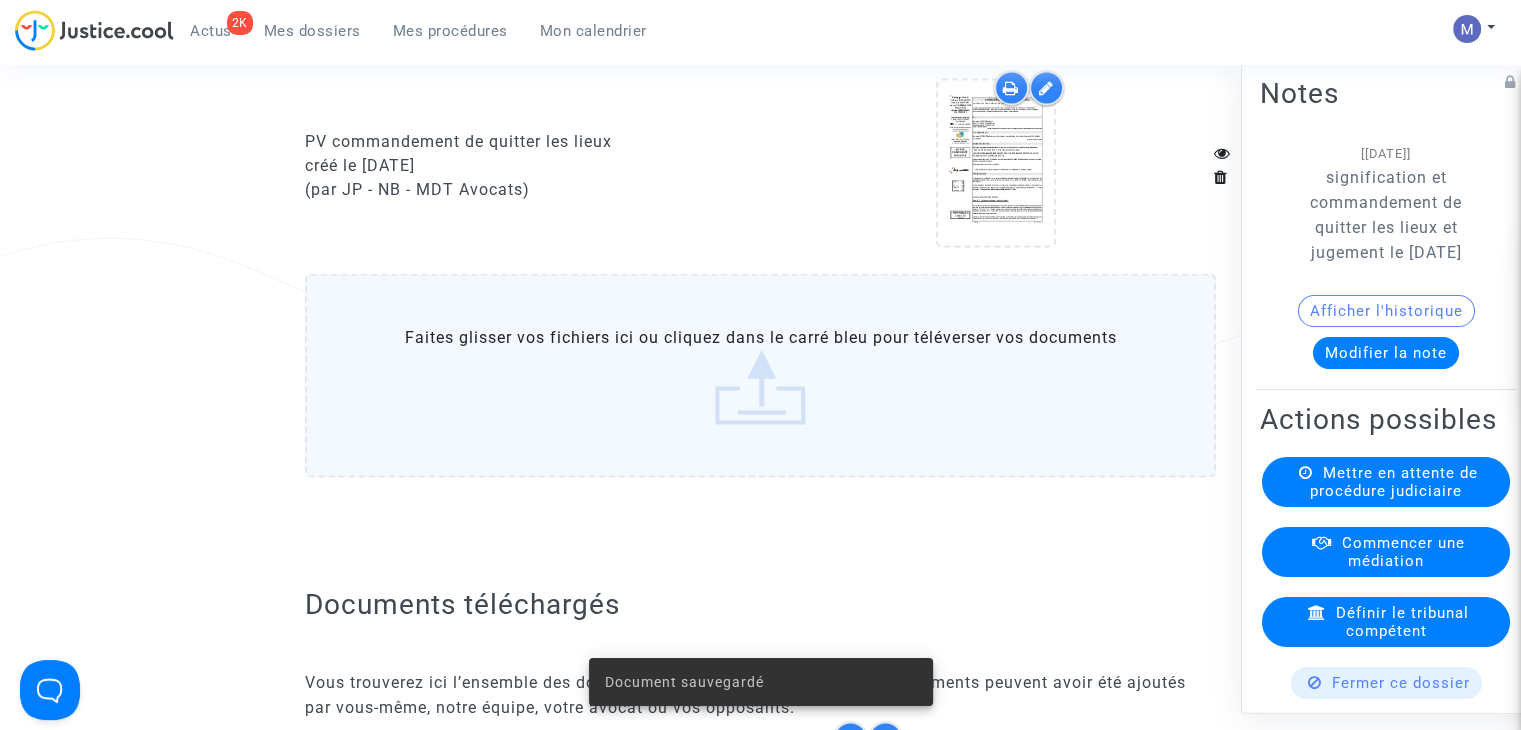 click on "Faites glisser vos fichiers ici ou cliquez dans le carré bleu pour téléverser vos documents" 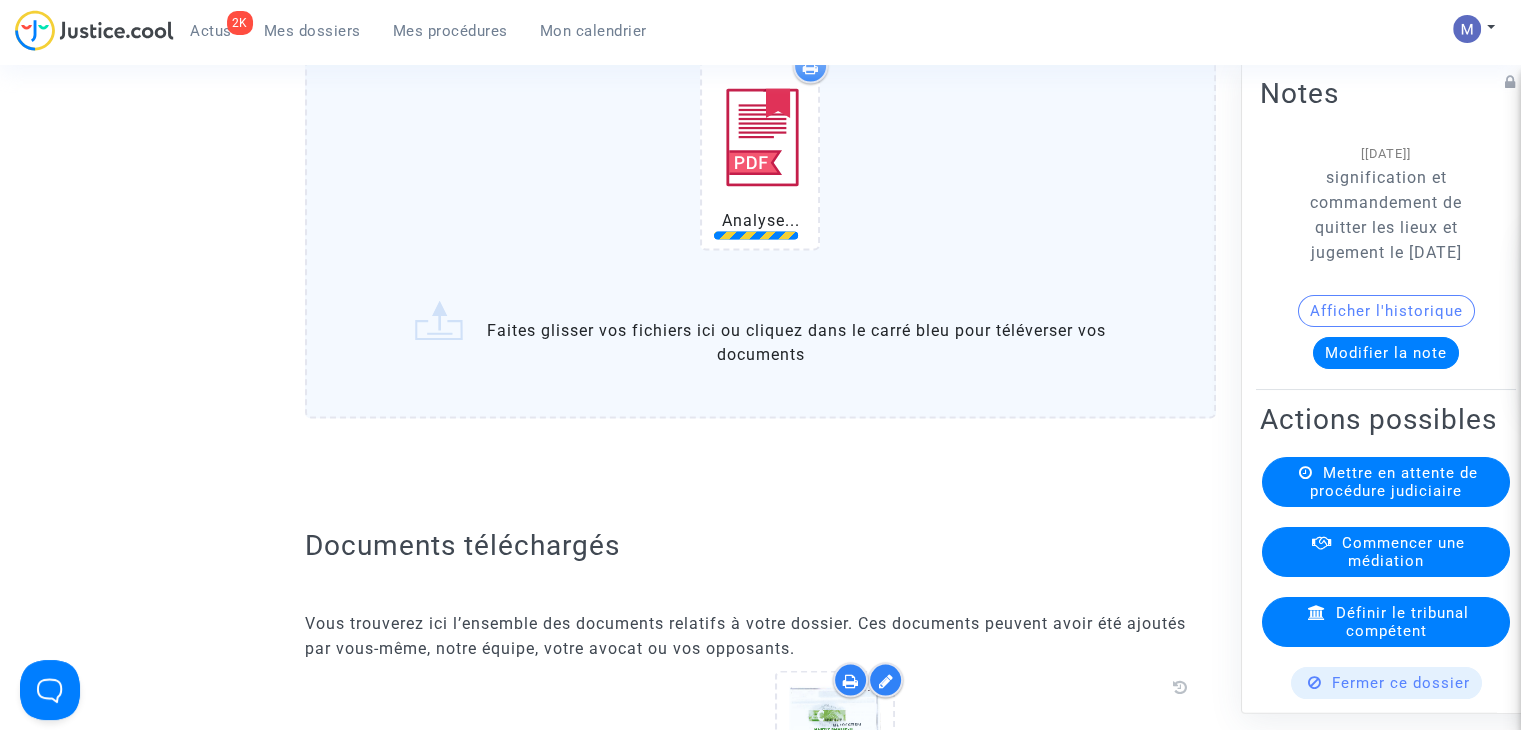scroll, scrollTop: 3900, scrollLeft: 0, axis: vertical 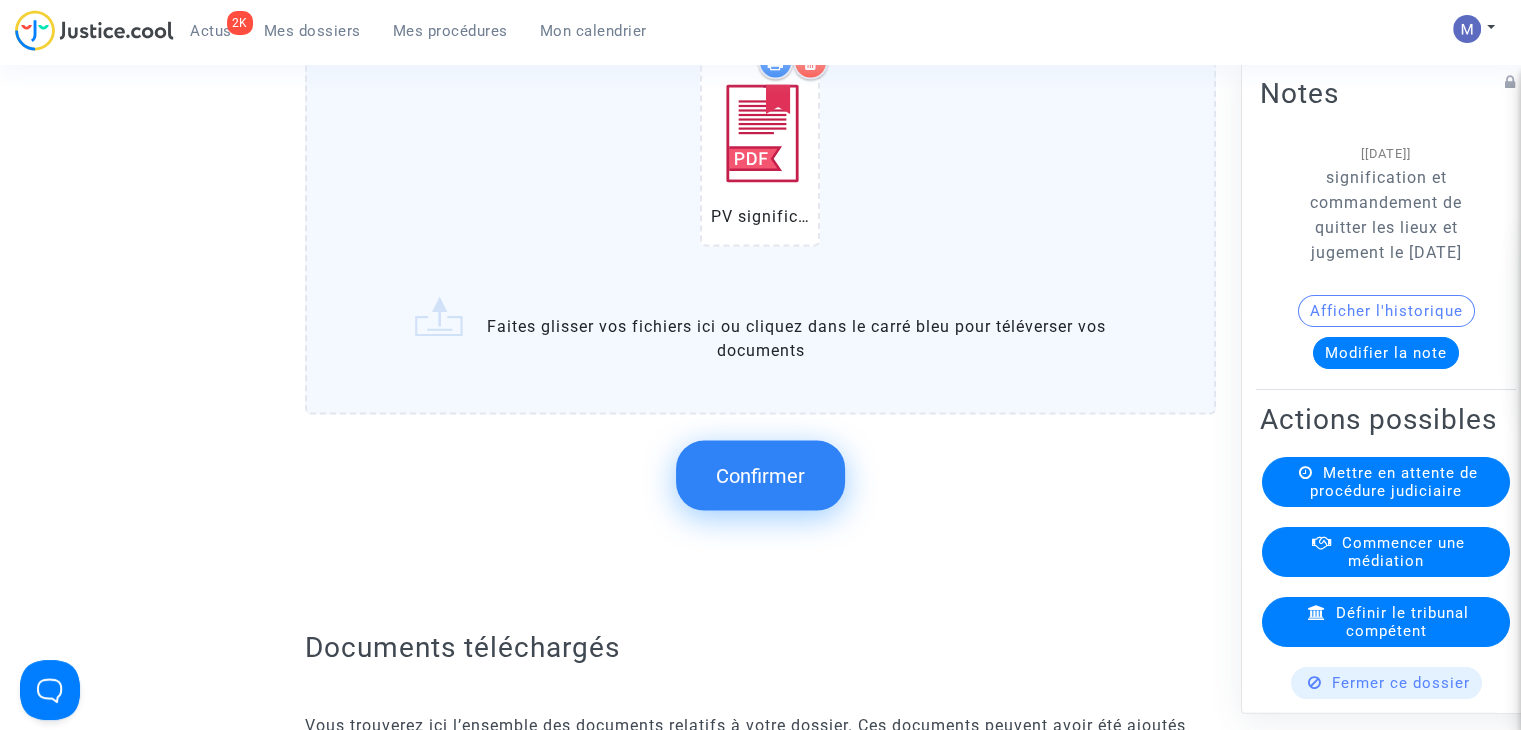 drag, startPoint x: 773, startPoint y: 493, endPoint x: 760, endPoint y: 450, distance: 44.922153 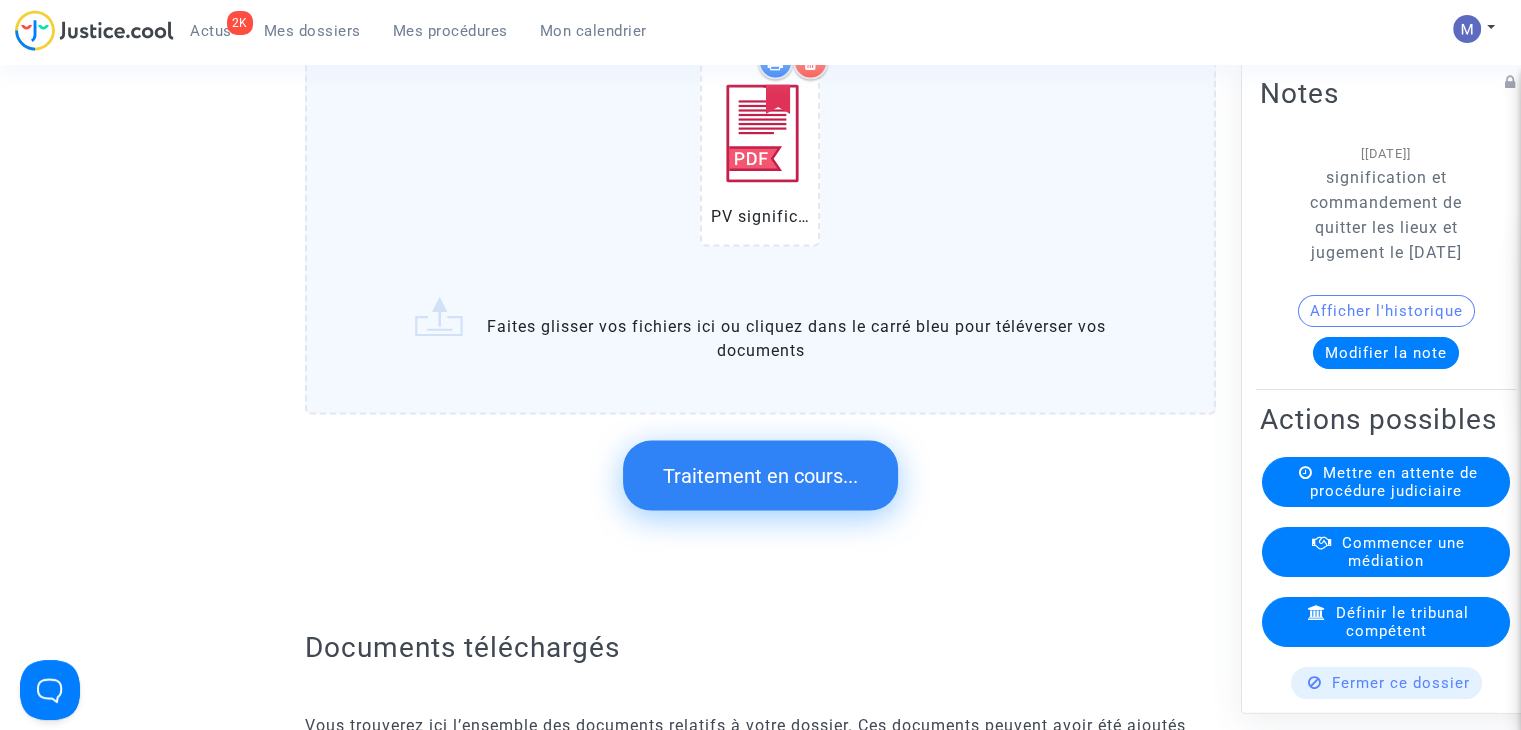 scroll, scrollTop: 0, scrollLeft: 0, axis: both 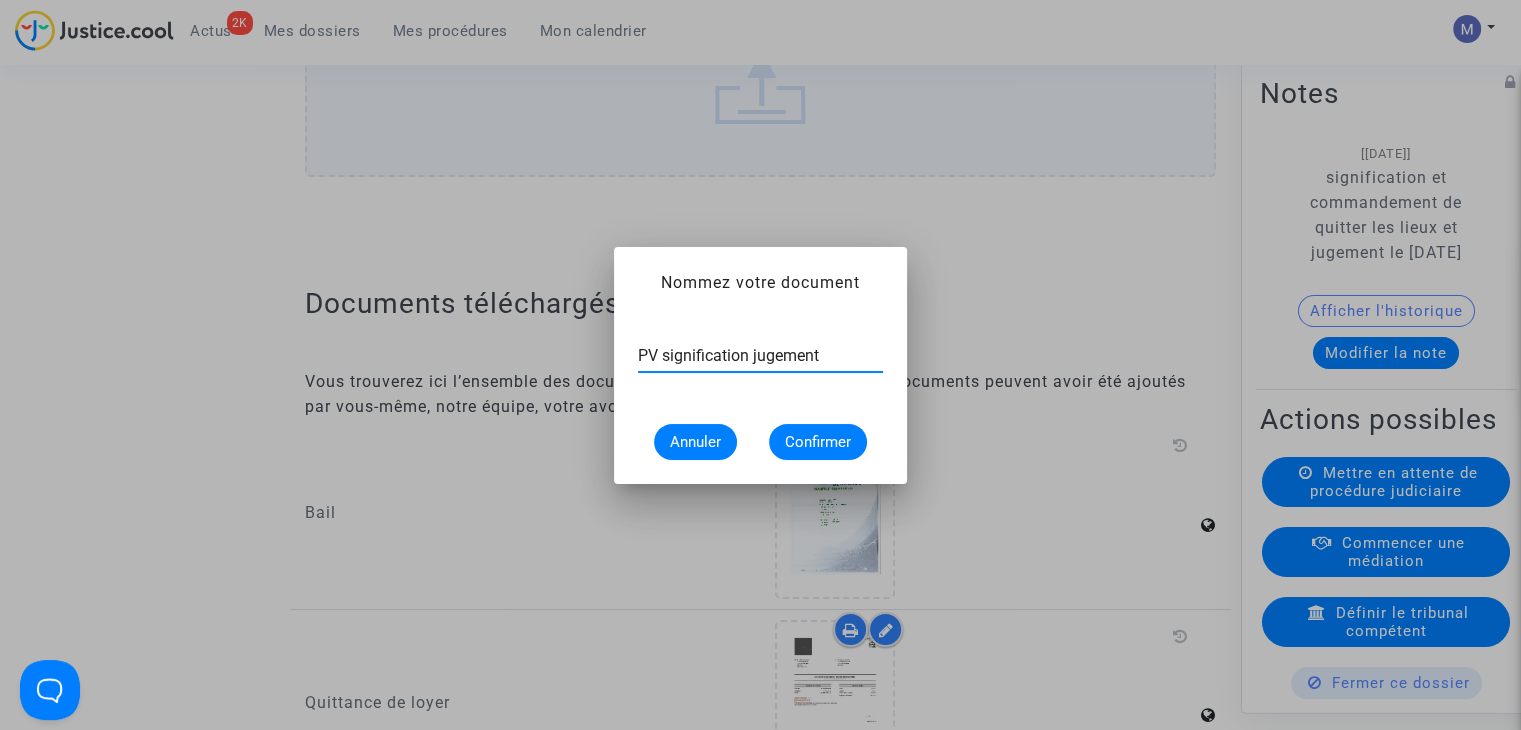 type on "PV signification jugement" 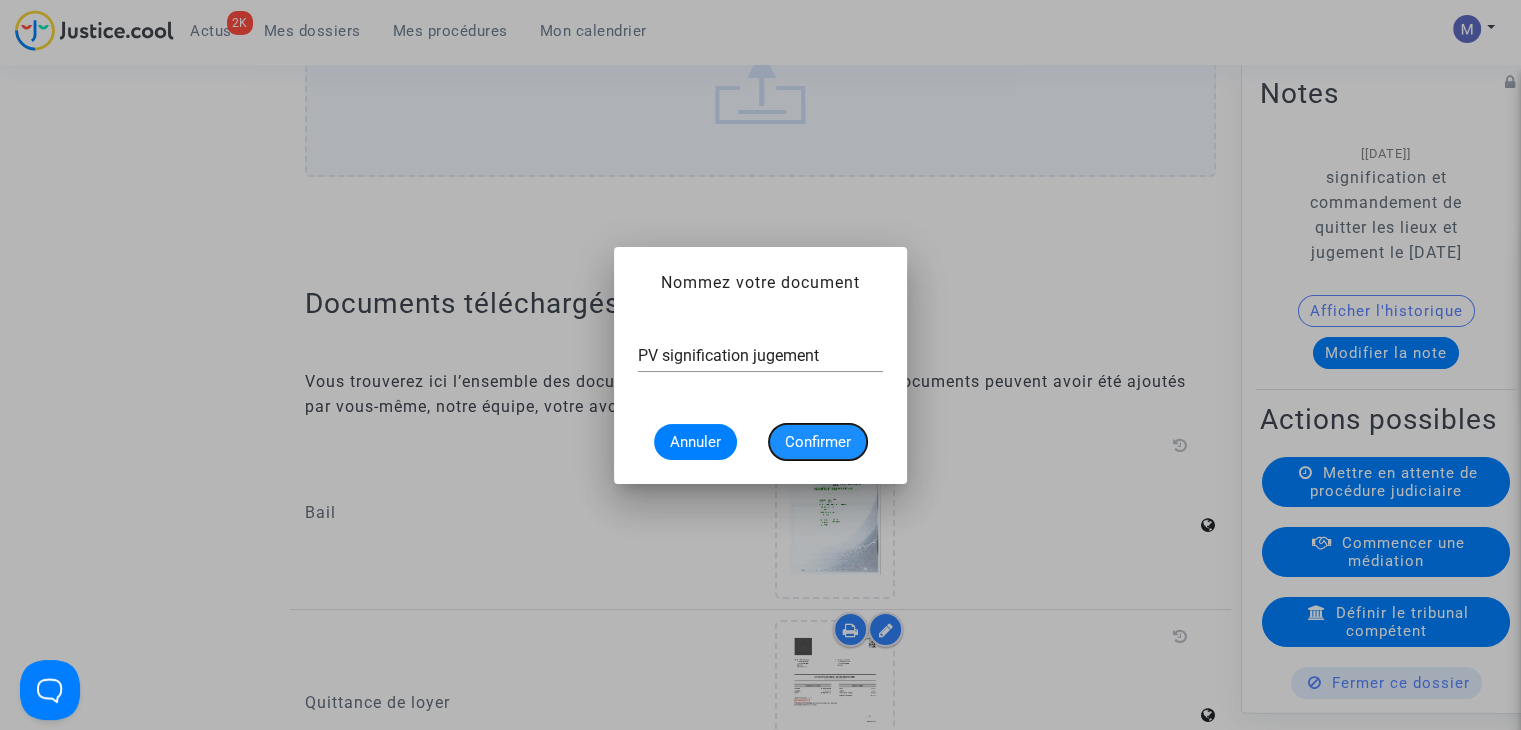 click on "Confirmer" at bounding box center [818, 442] 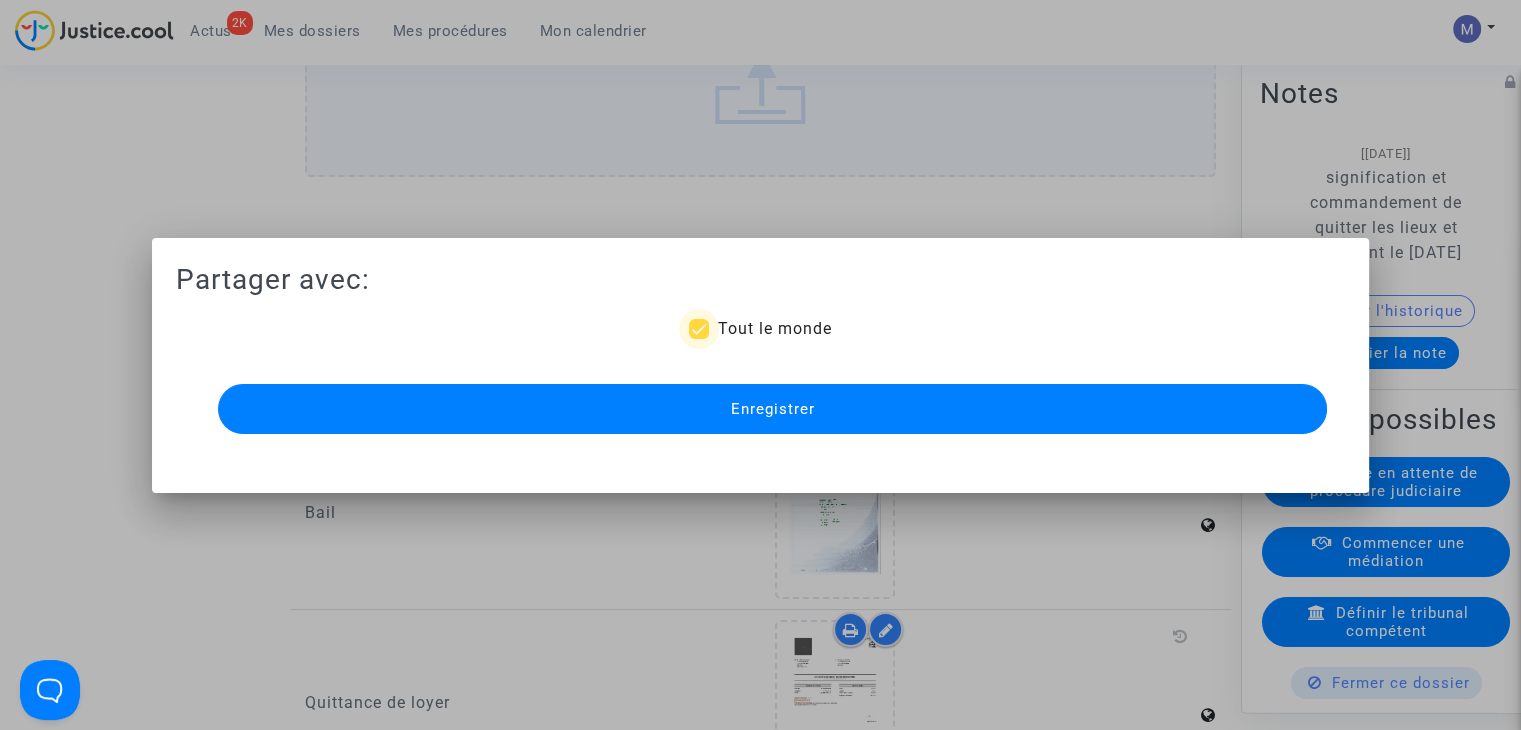 click on "Tout le monde" at bounding box center (760, 329) 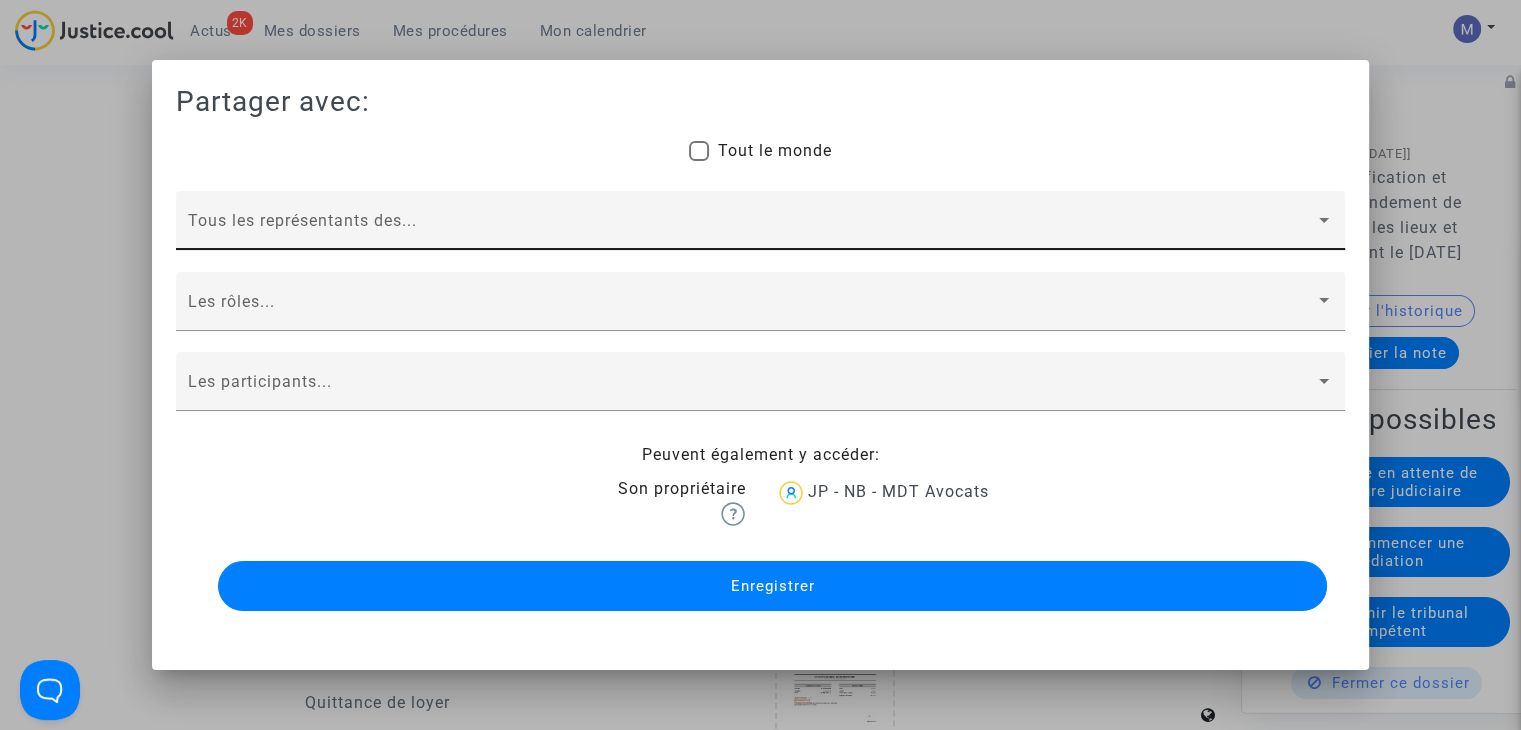 click on "Tous les représentants des..." at bounding box center (760, 226) 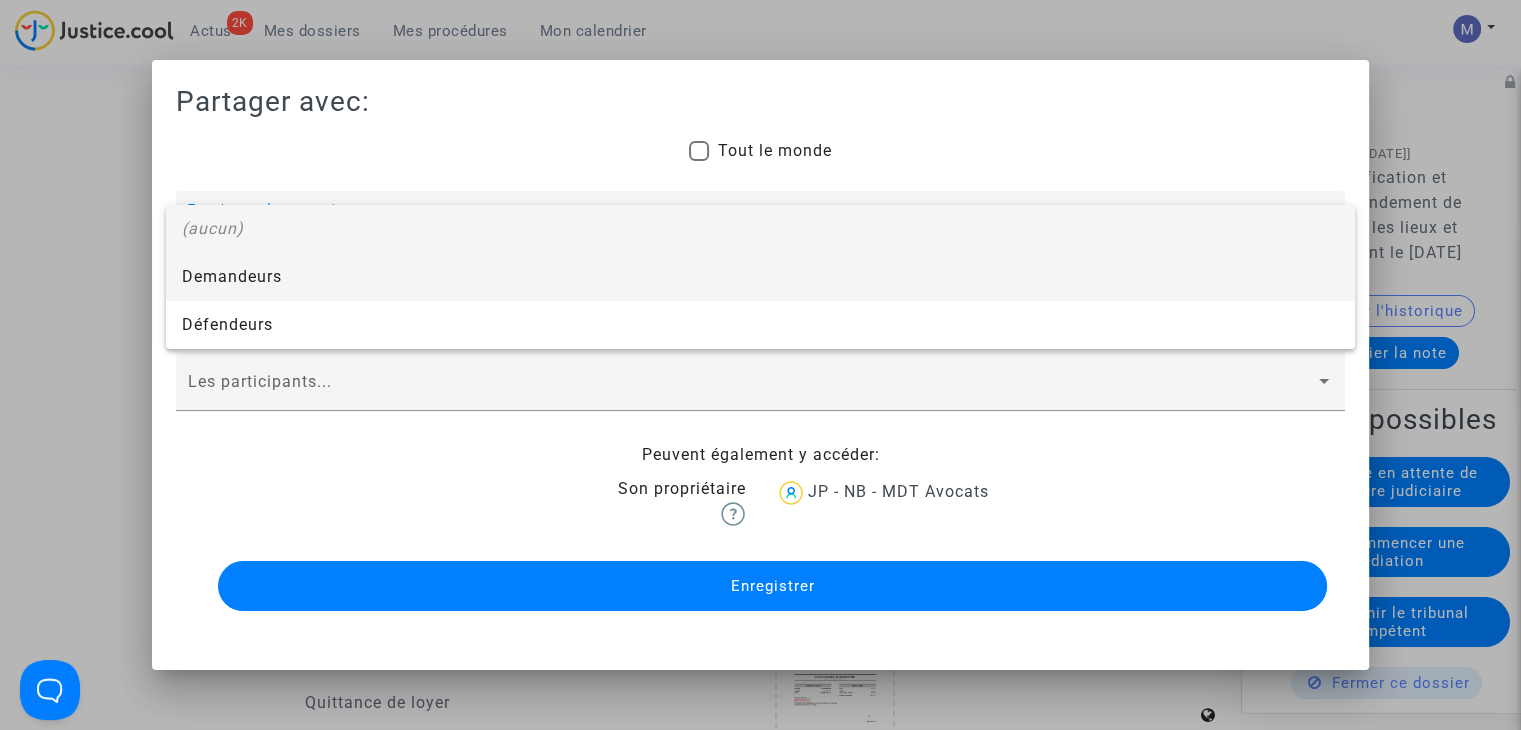 click on "Demandeurs" at bounding box center (760, 277) 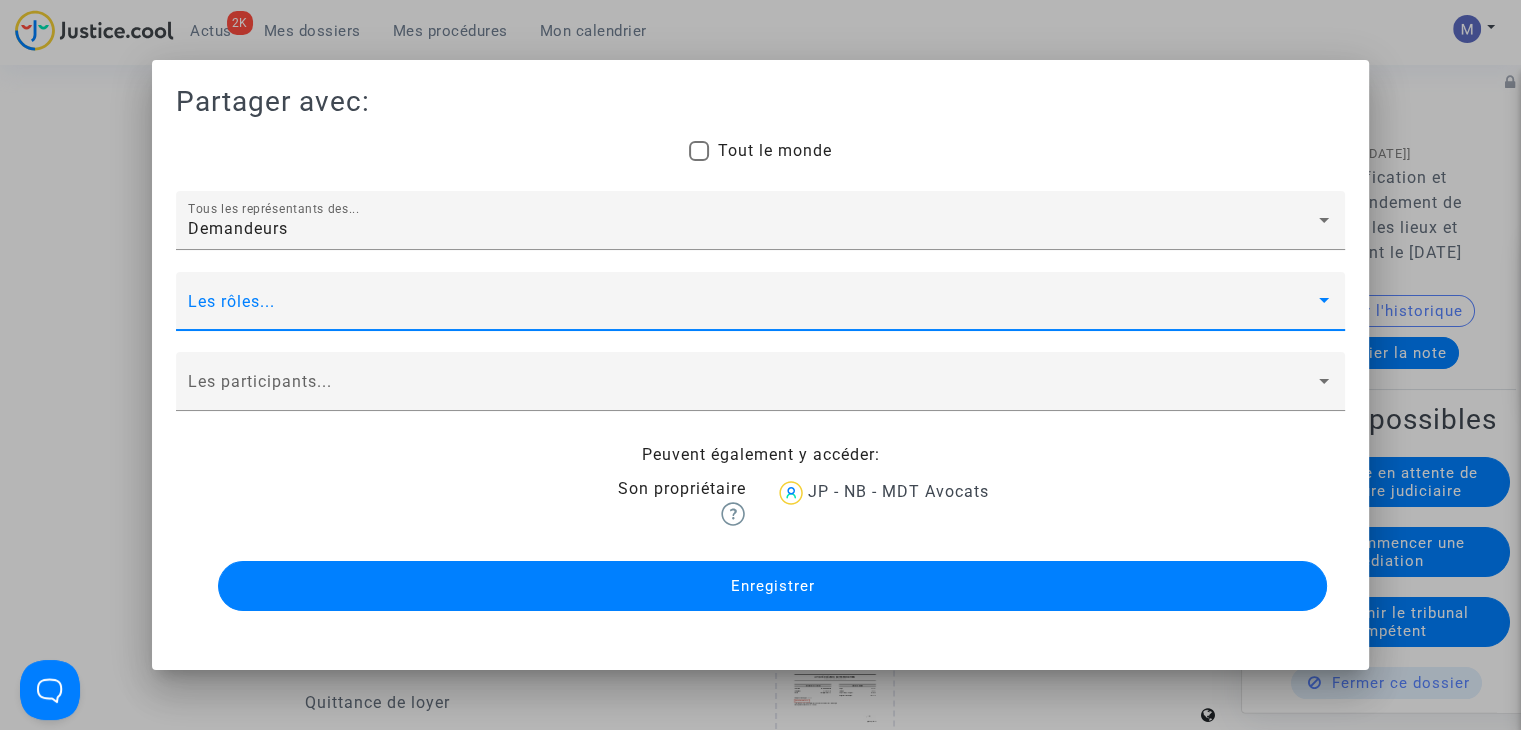 click at bounding box center (751, 310) 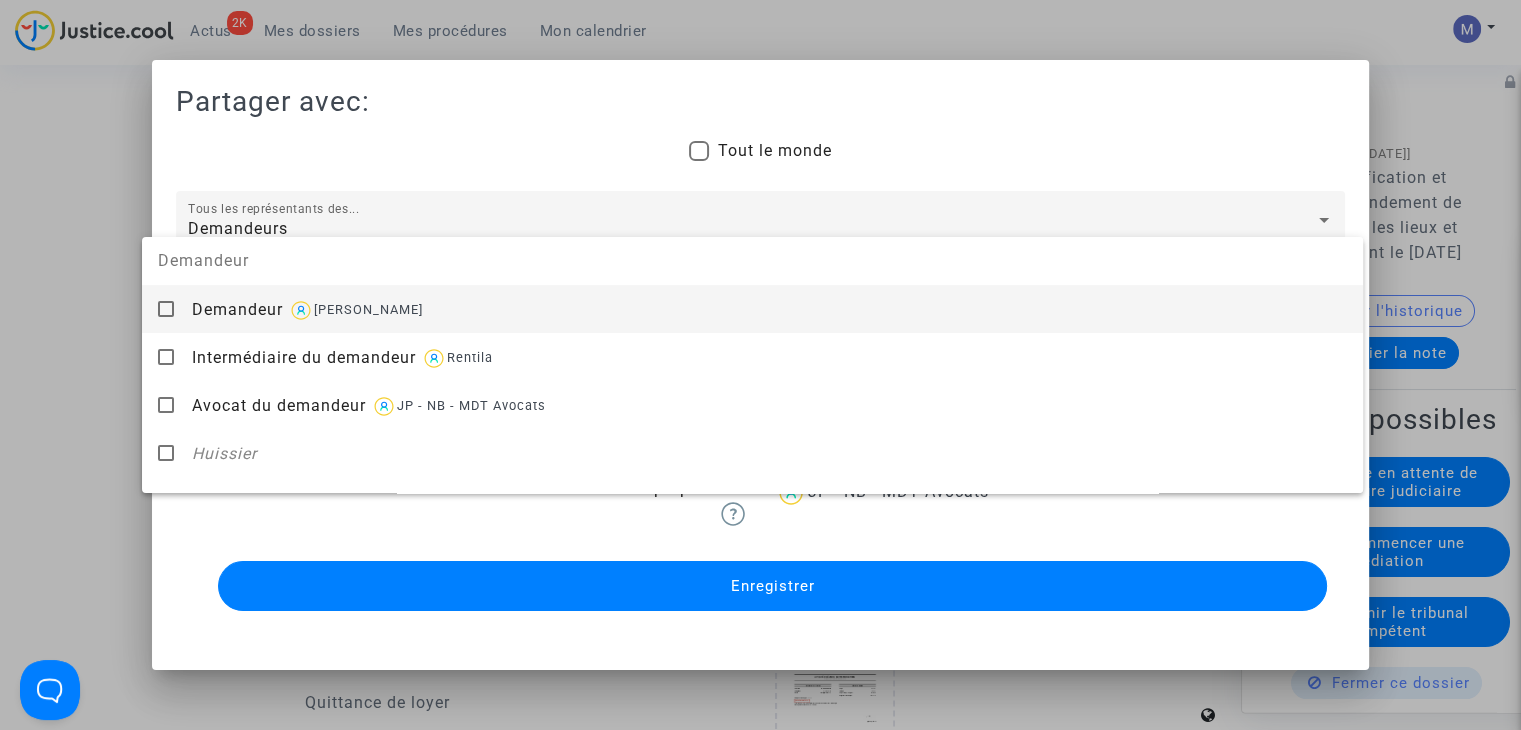 click on "Demandeur" at bounding box center [237, 309] 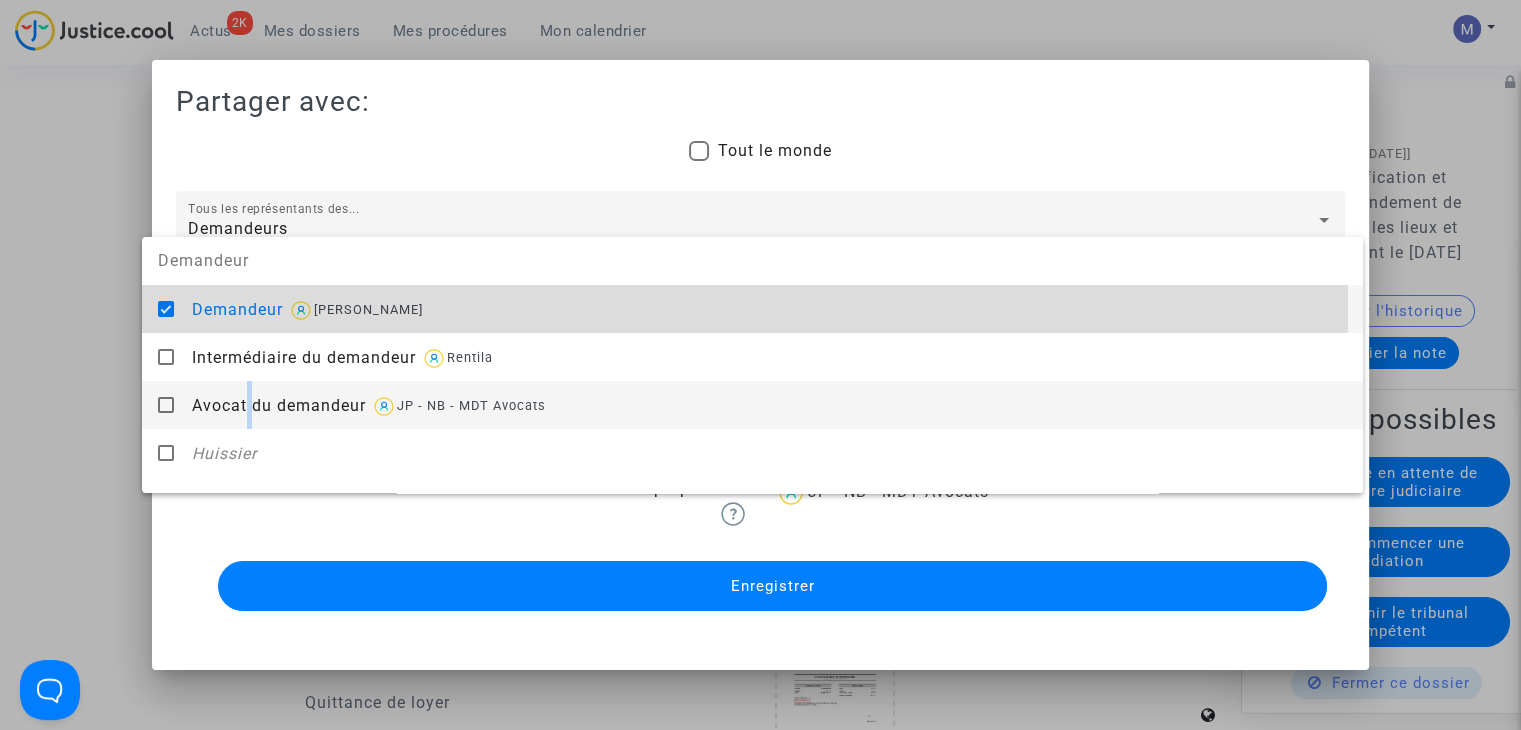 click on "Avocat du demandeur" at bounding box center [279, 405] 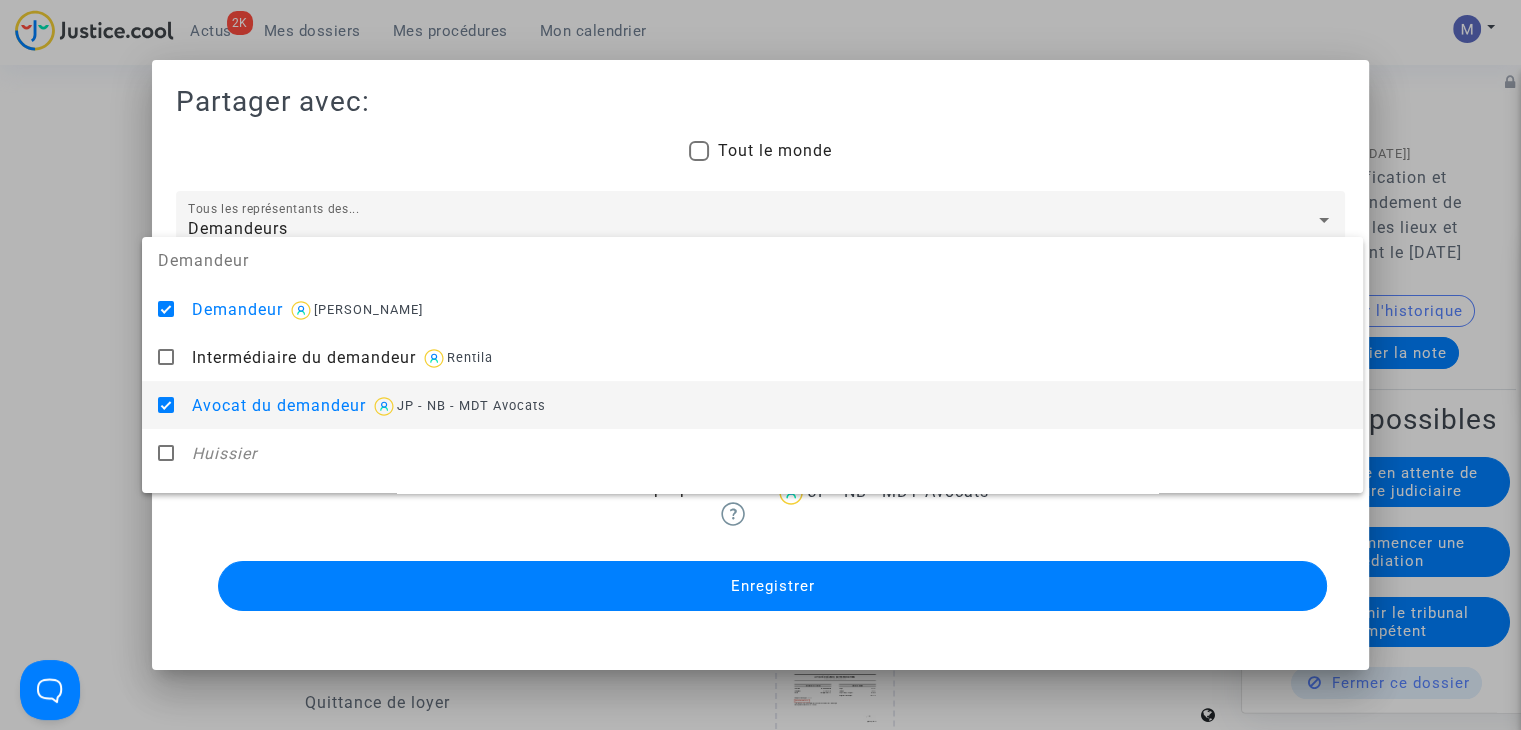 click at bounding box center (760, 365) 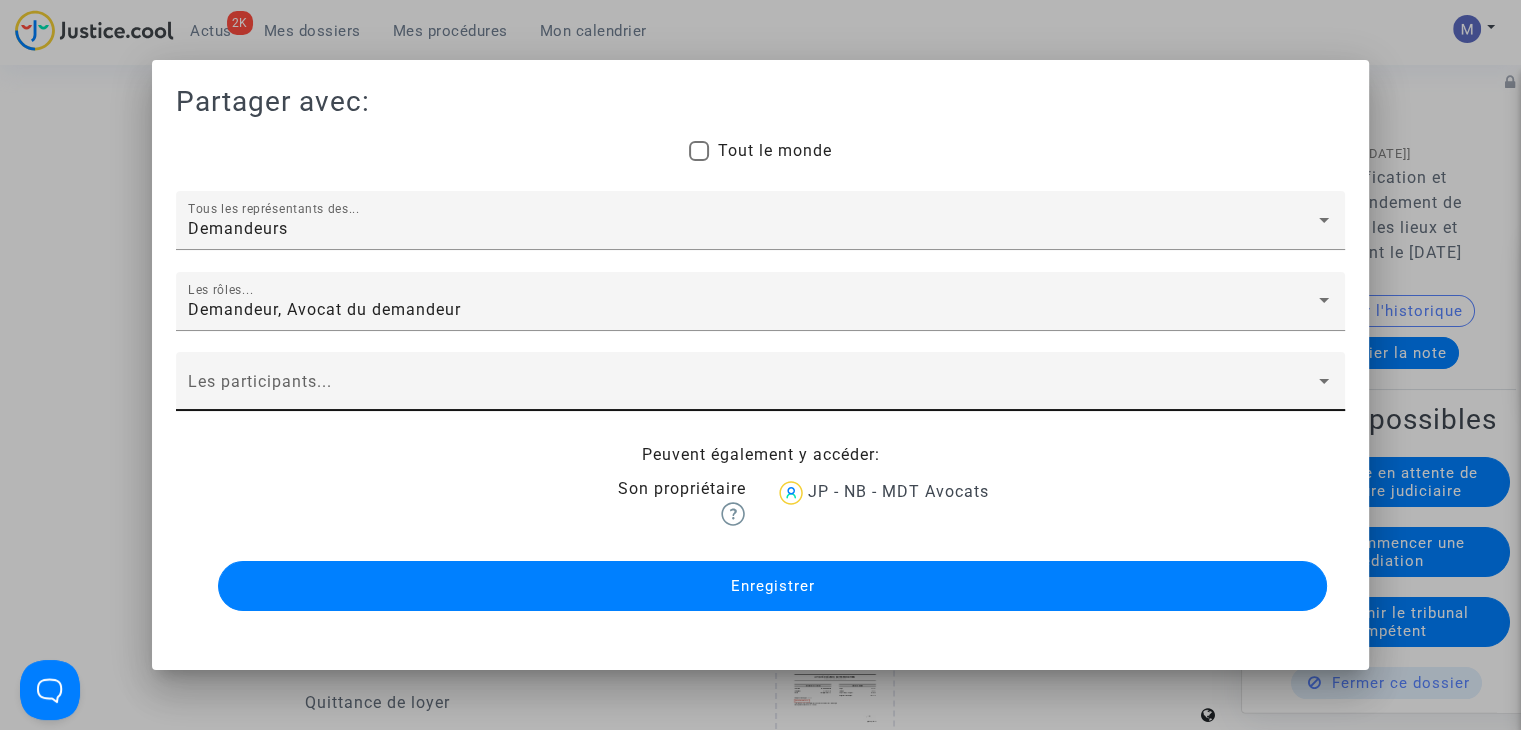 click at bounding box center (751, 390) 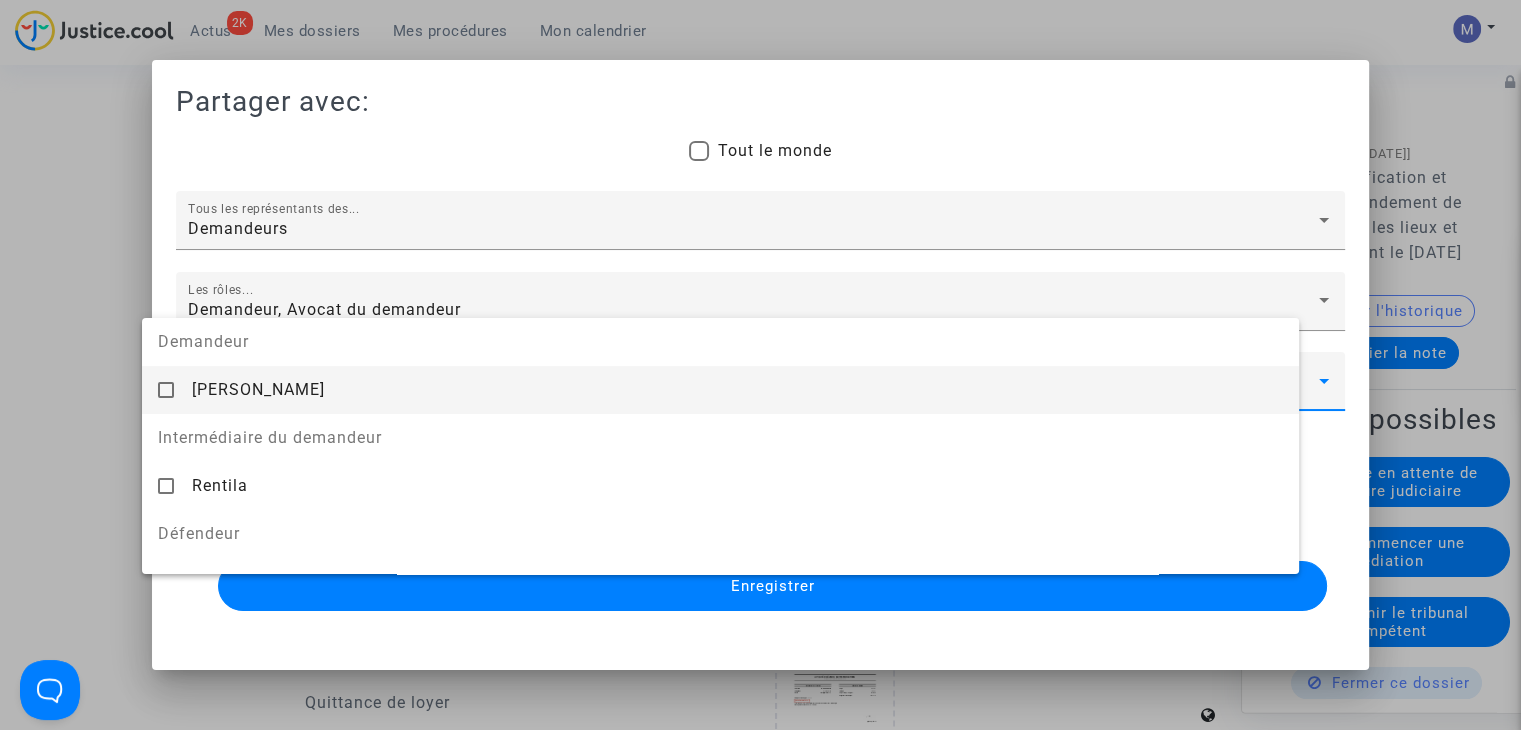 click on "[PERSON_NAME]" at bounding box center (258, 389) 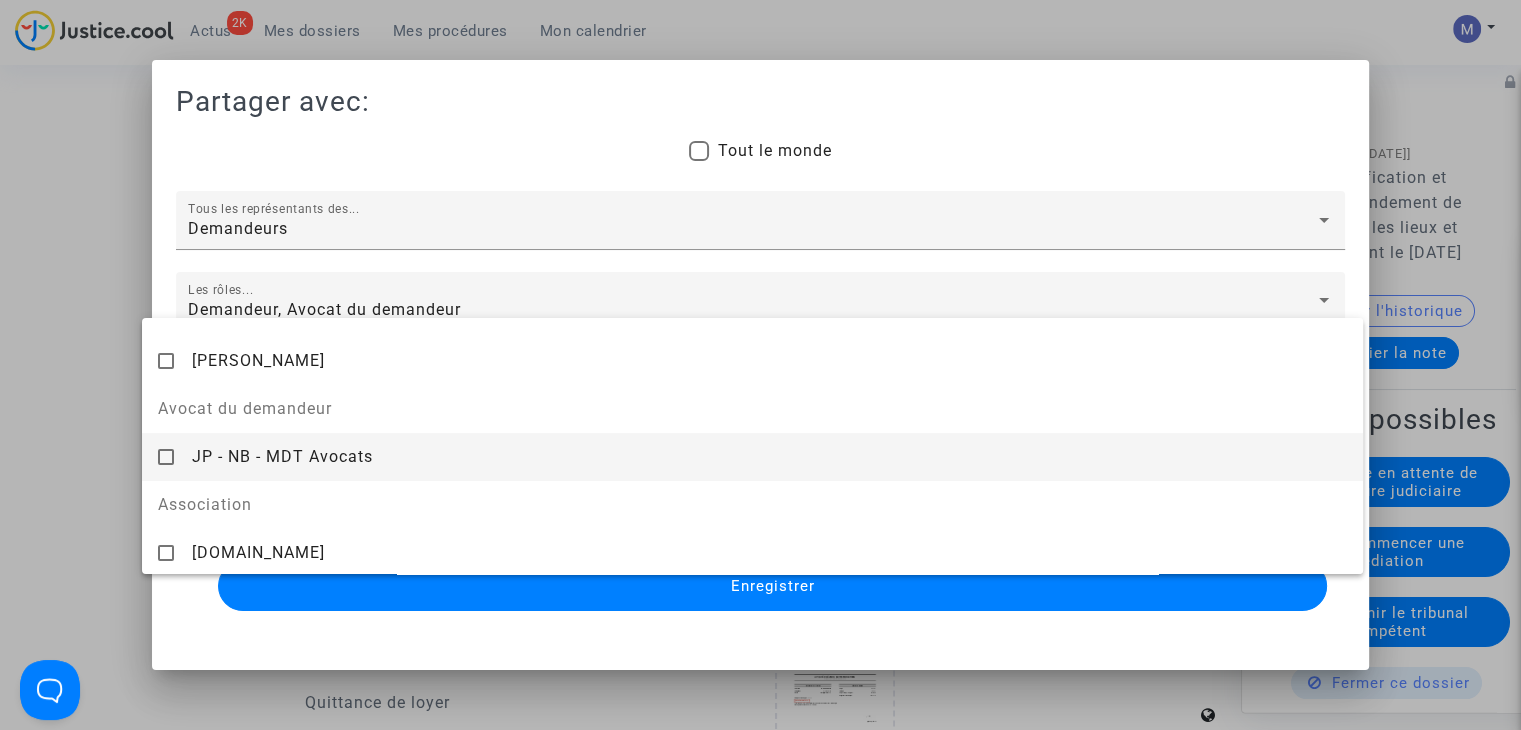 scroll, scrollTop: 224, scrollLeft: 0, axis: vertical 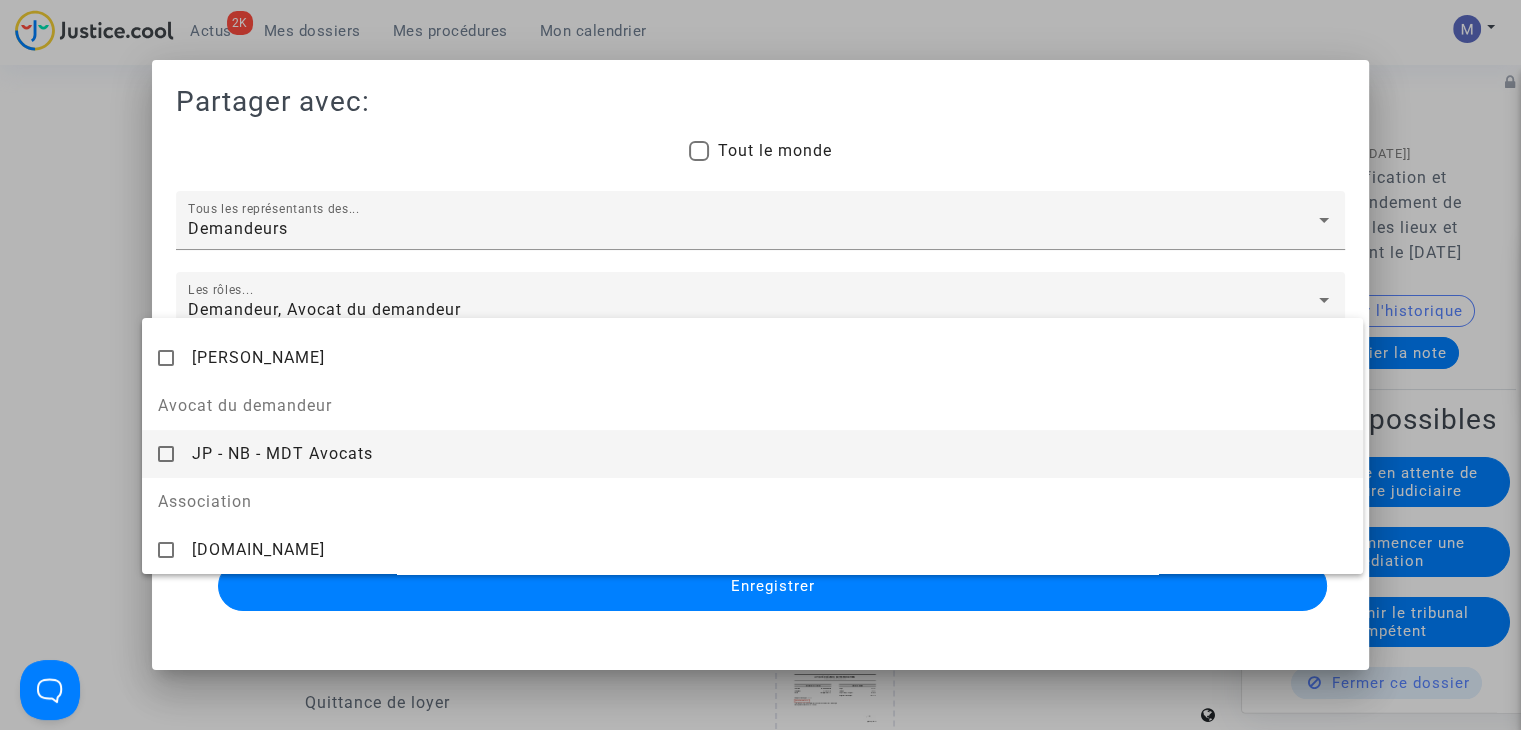 click on "JP - NB - MDT Avocats" at bounding box center [282, 453] 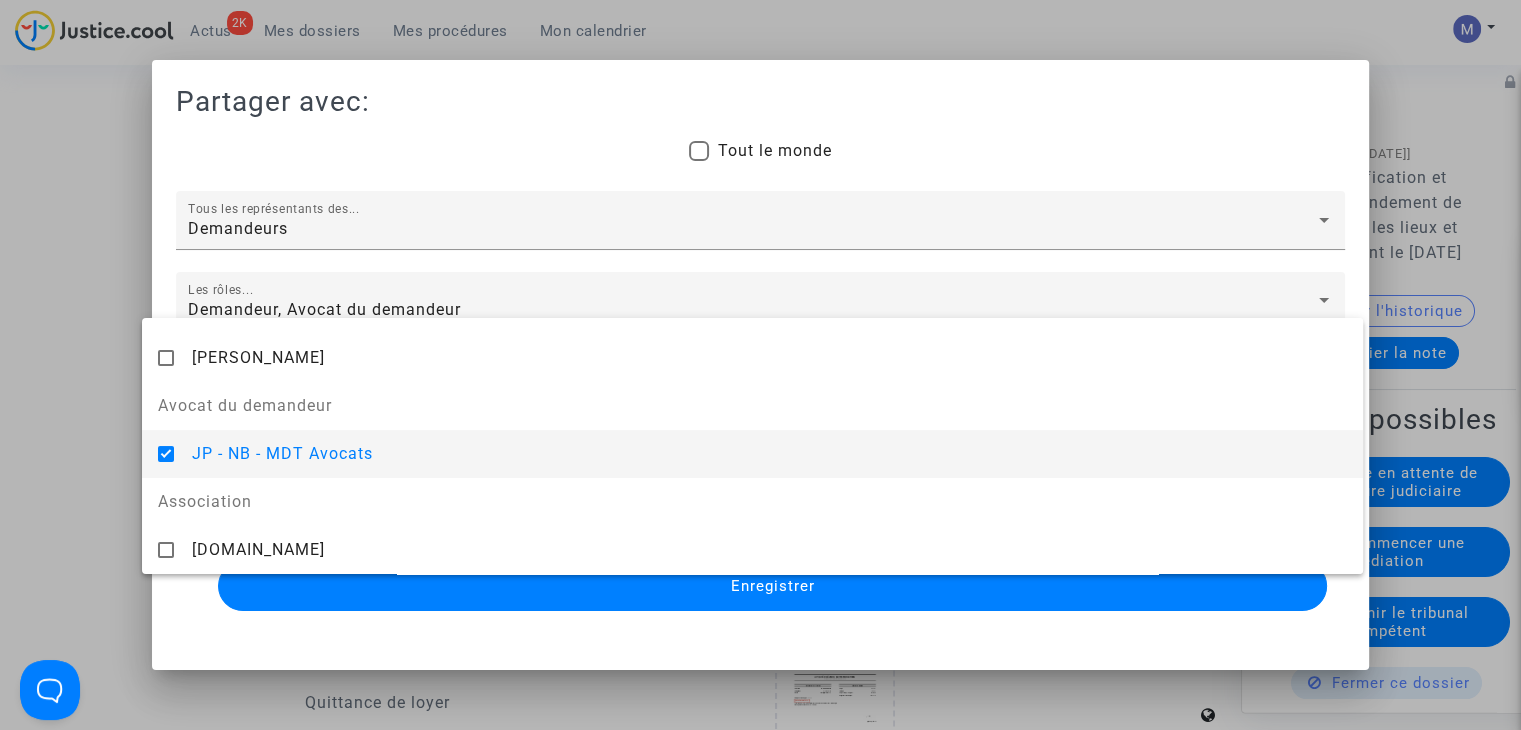 click at bounding box center [760, 365] 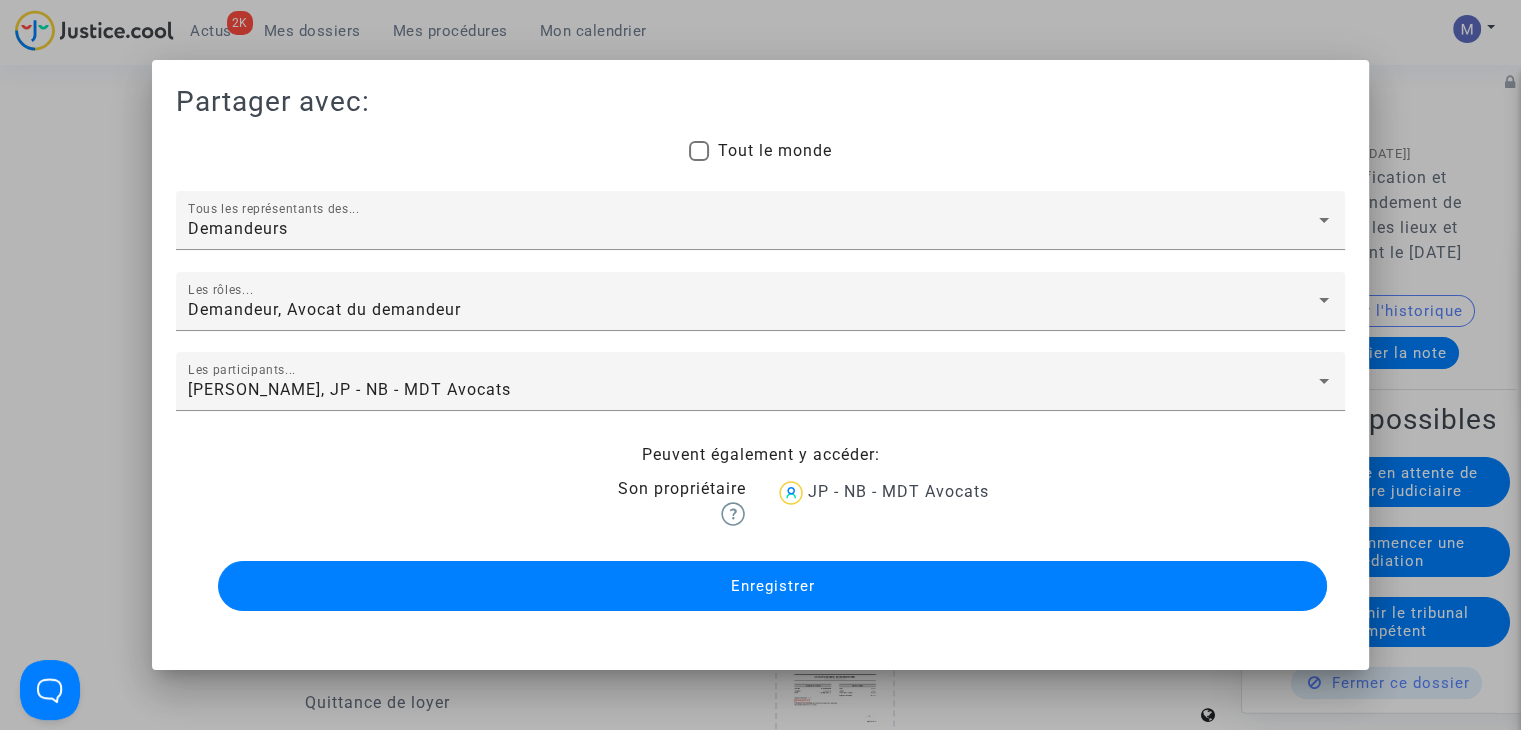 click on "Enregistrer" at bounding box center (772, 586) 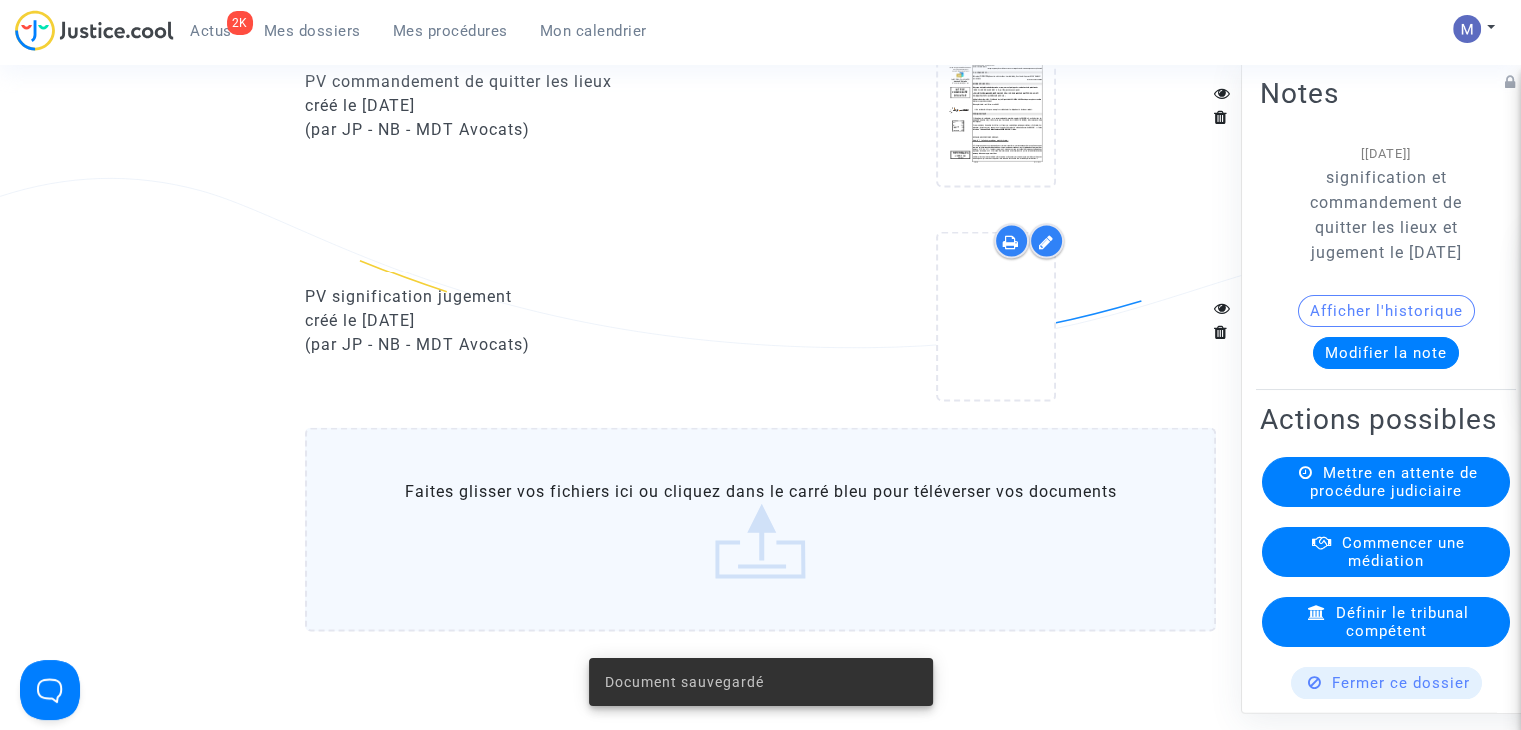 scroll, scrollTop: 3300, scrollLeft: 0, axis: vertical 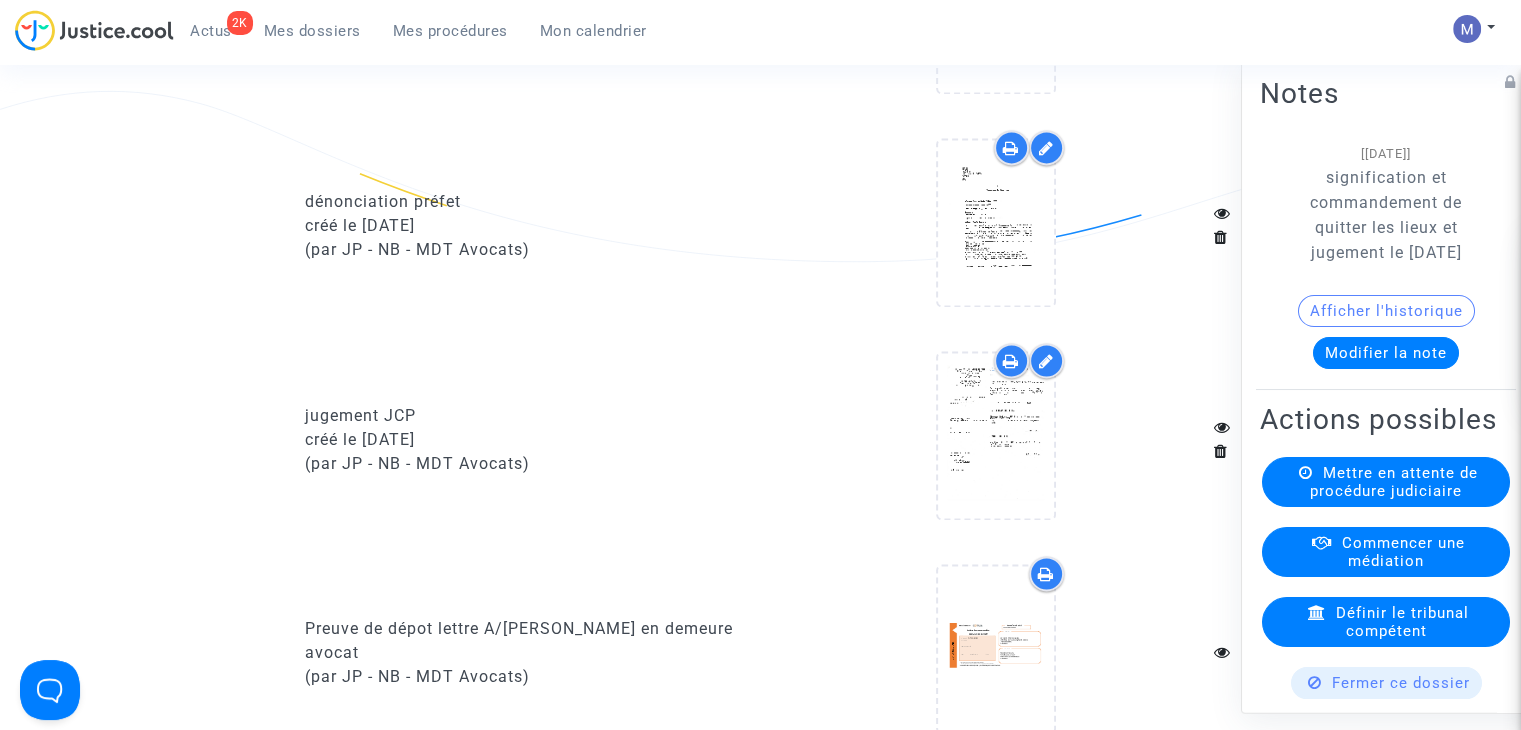 click on "Mes dossiers" at bounding box center (312, 31) 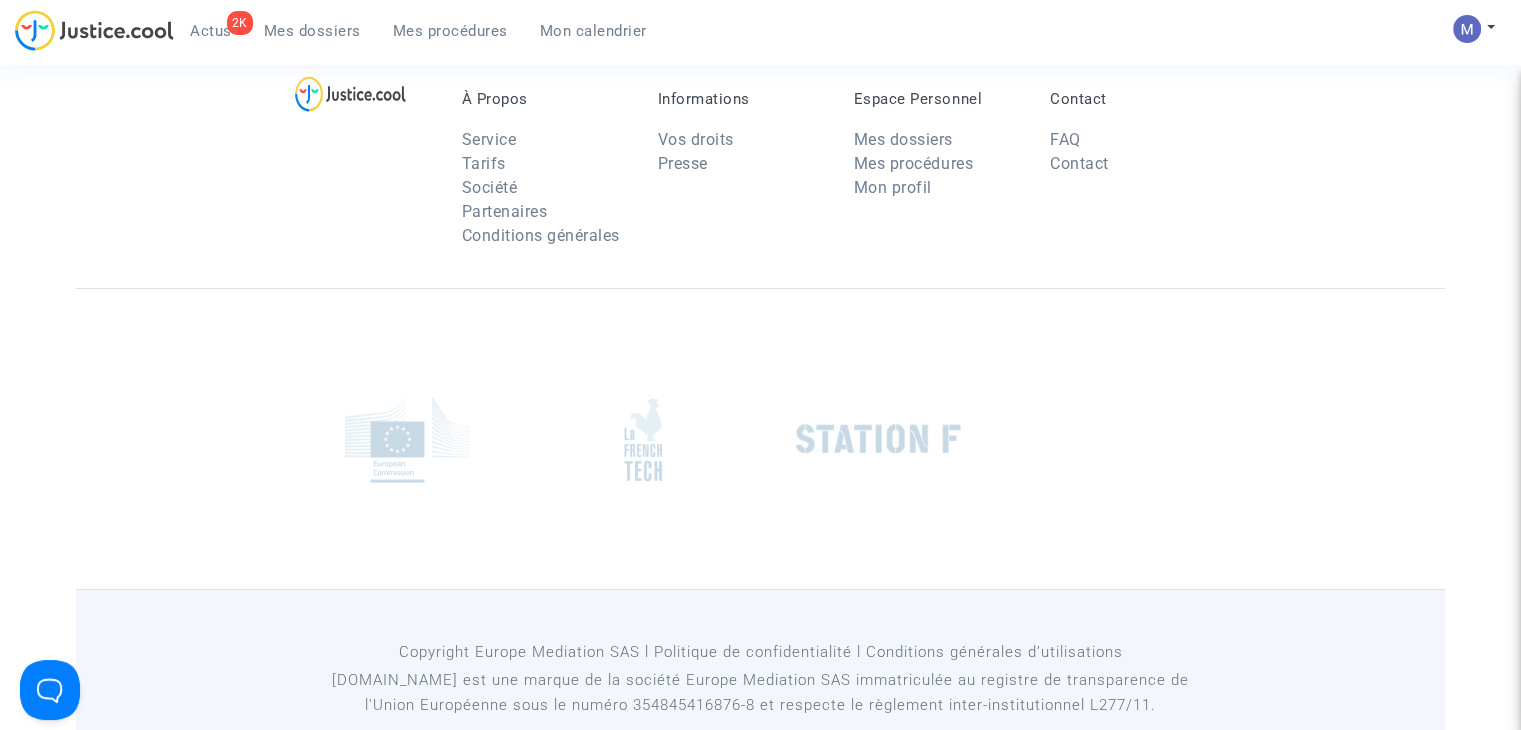 scroll, scrollTop: 0, scrollLeft: 0, axis: both 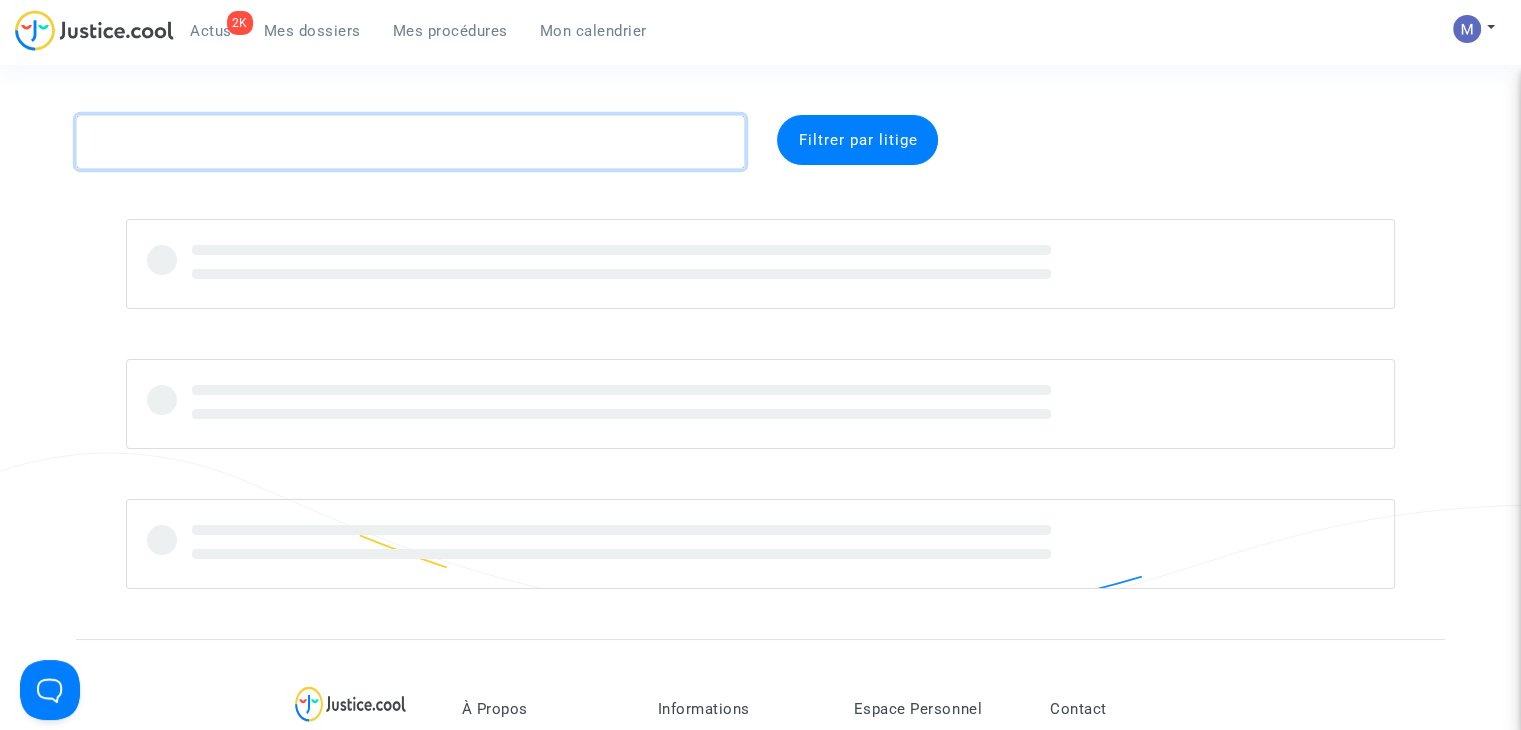 click 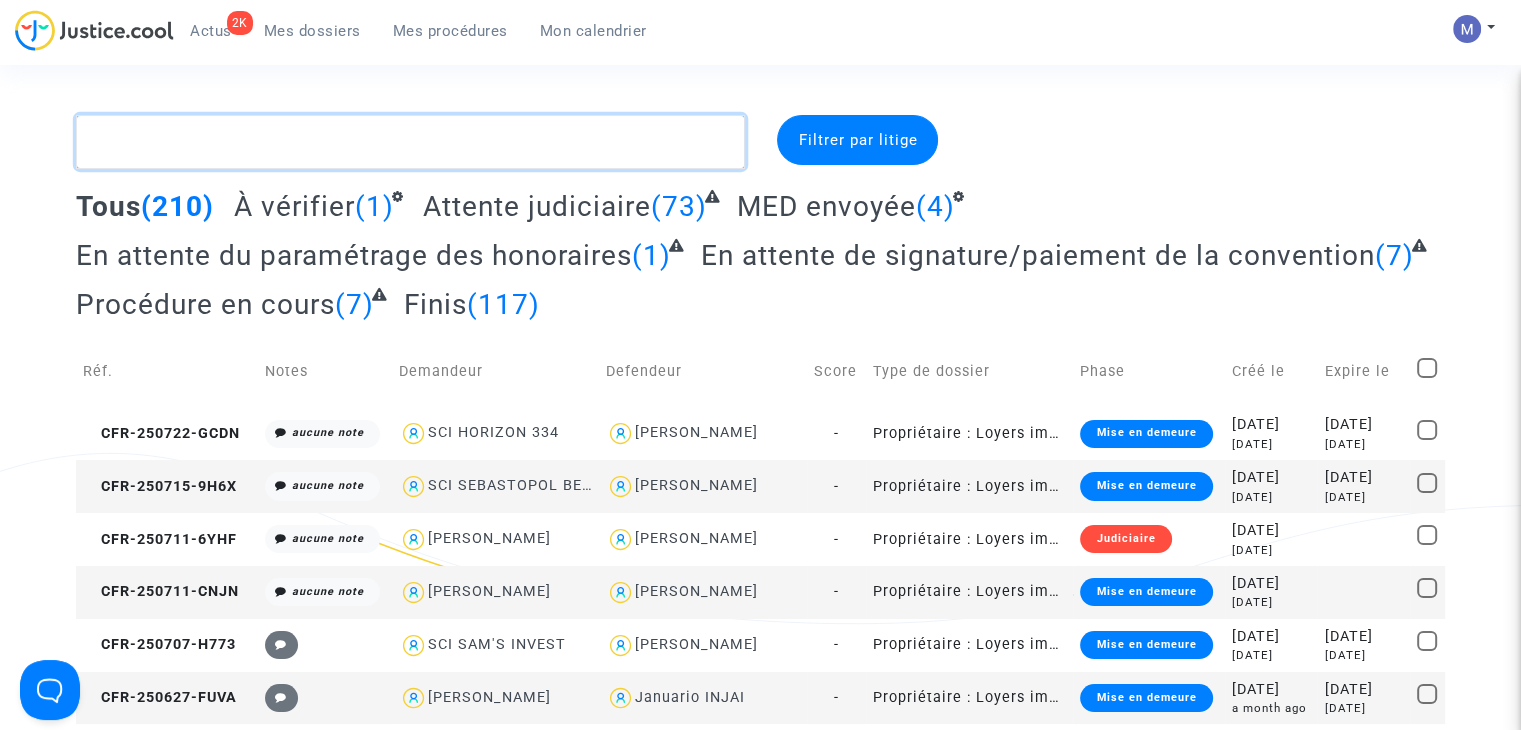 paste on "CFR-250501-EWTE" 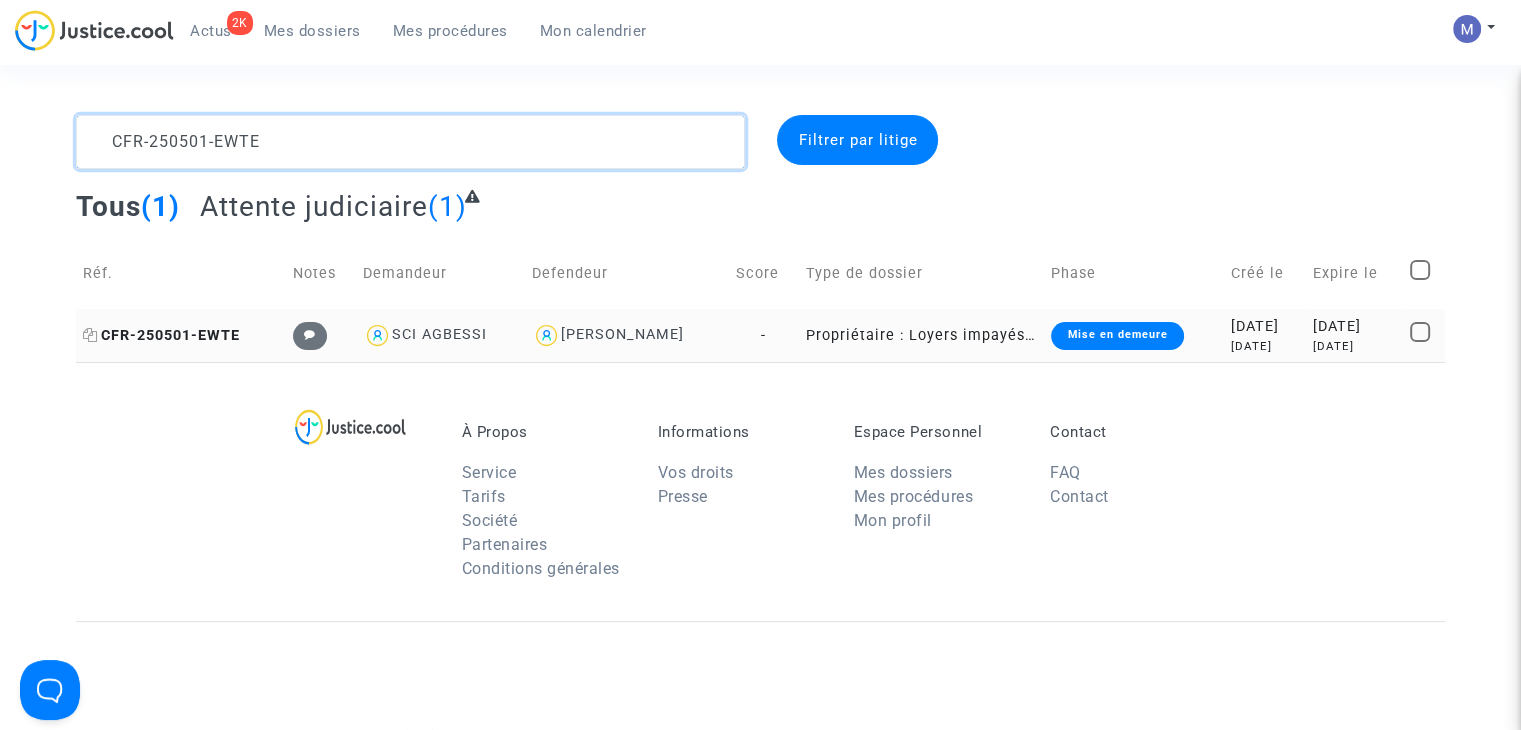 type on "CFR-250501-EWTE" 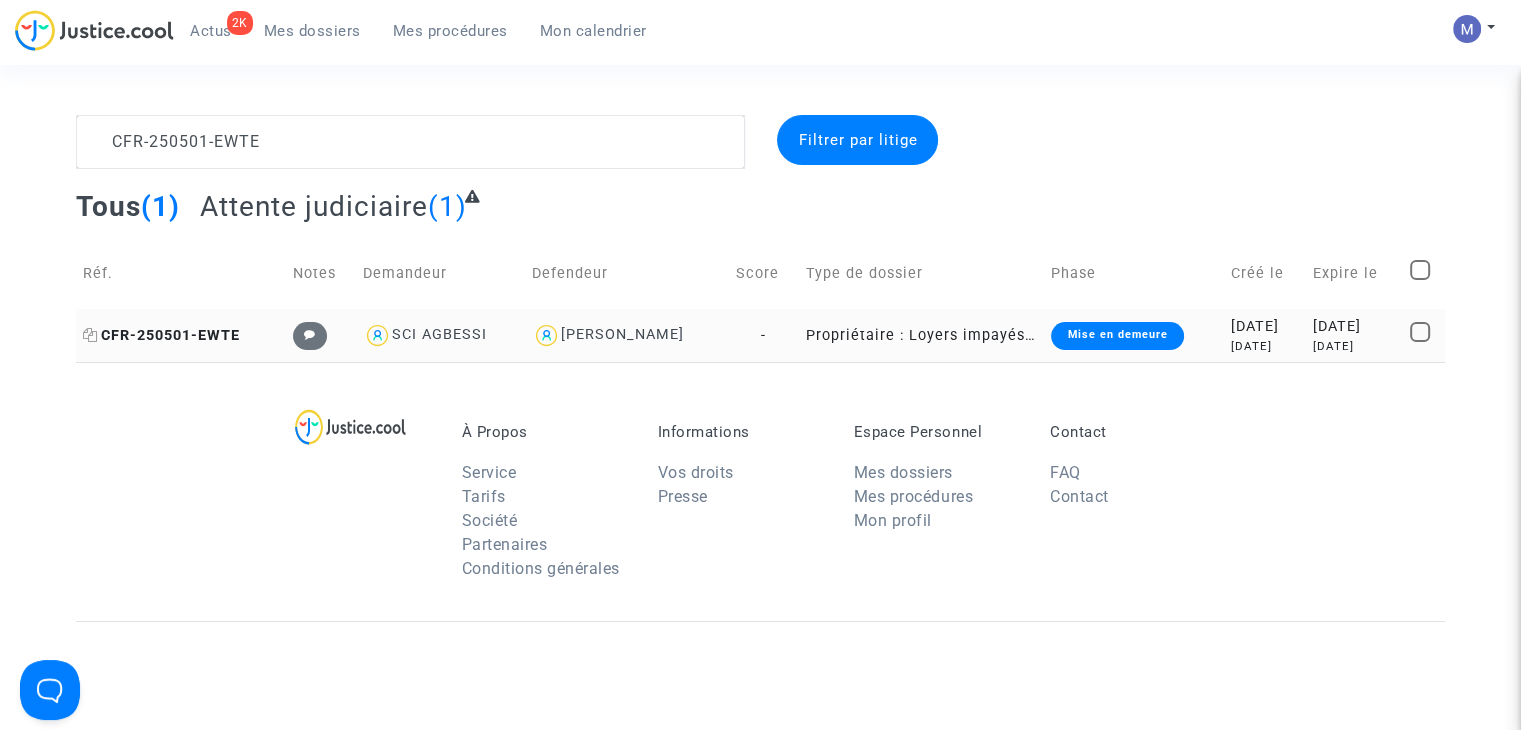 click on "CFR-250501-EWTE" 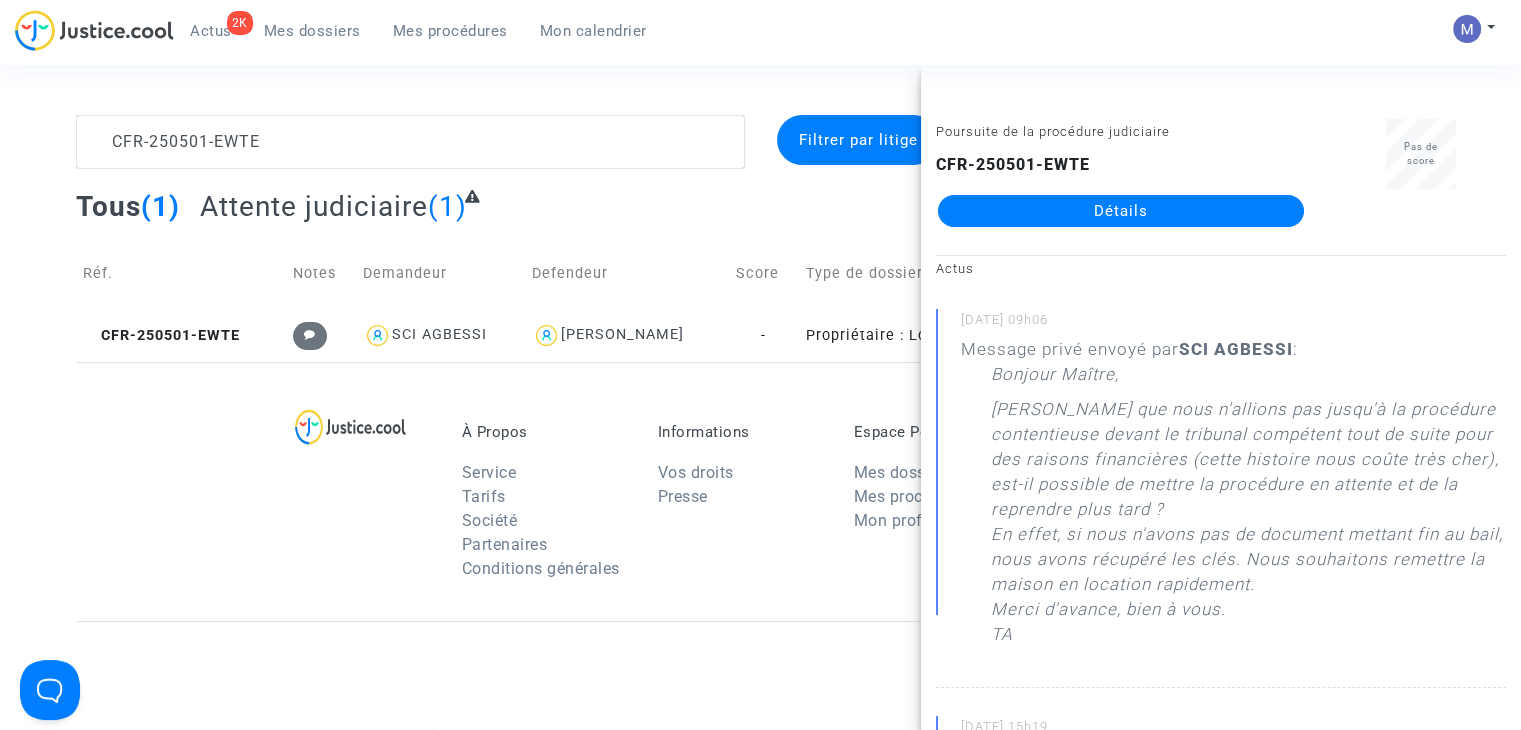 click on "Détails" 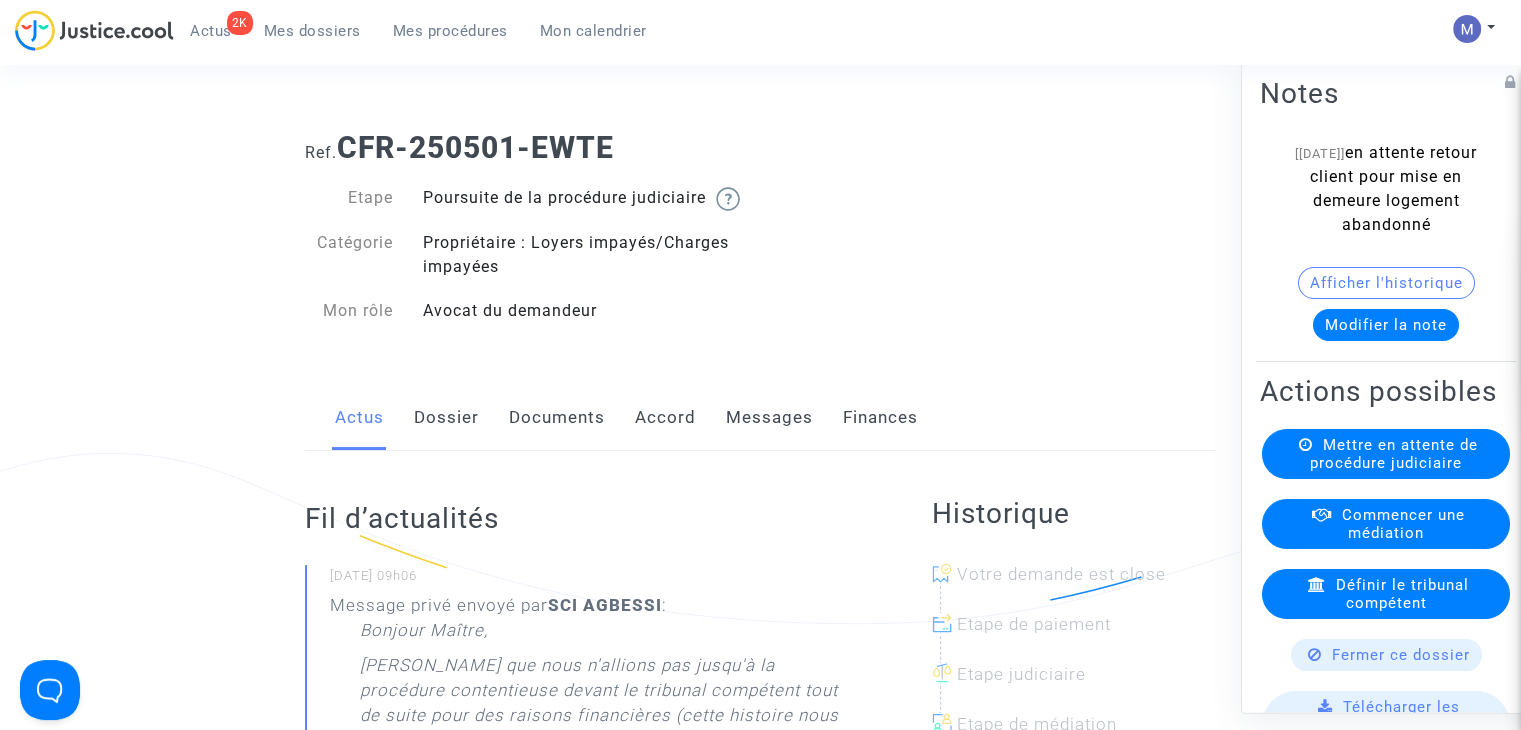 click on "Messages" 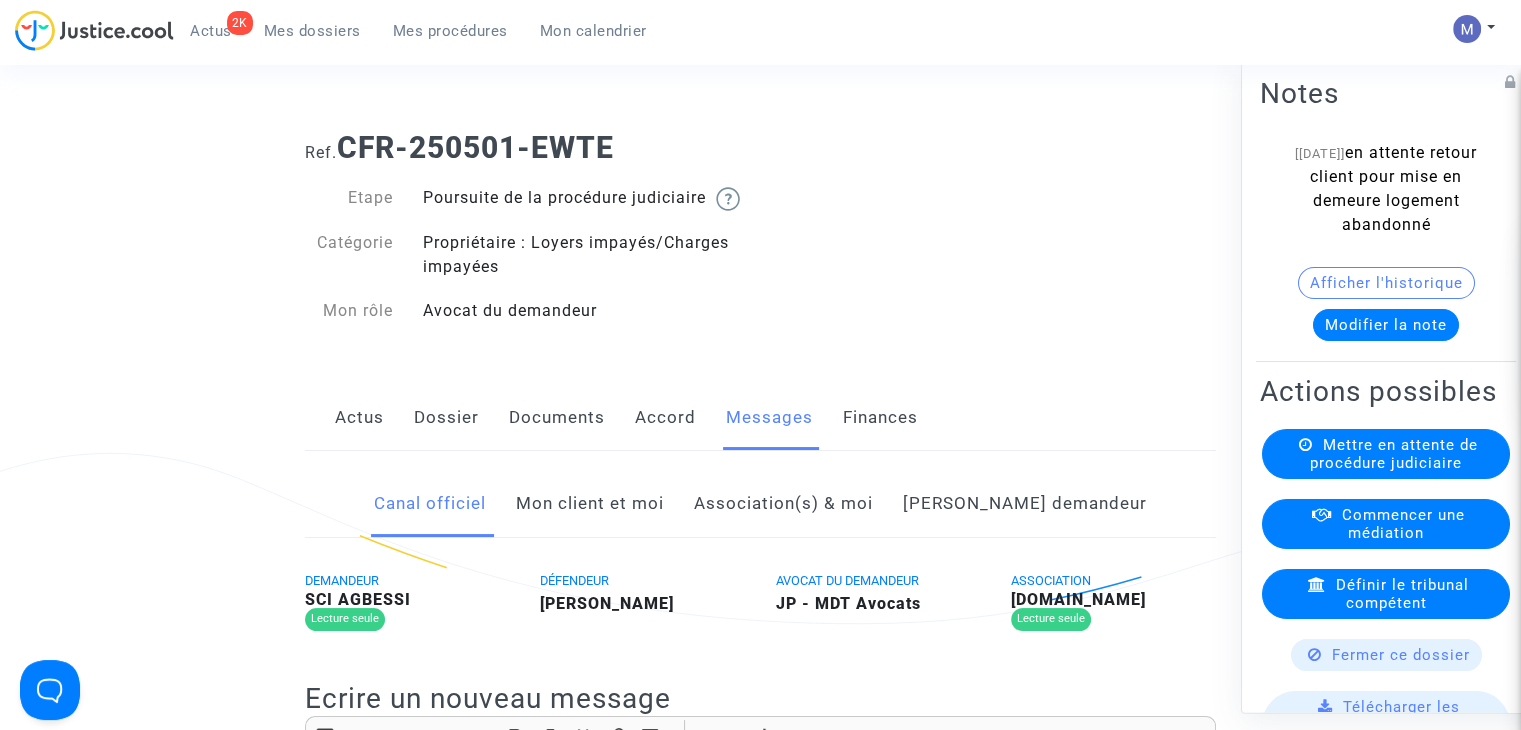 click on "Mon client et moi" 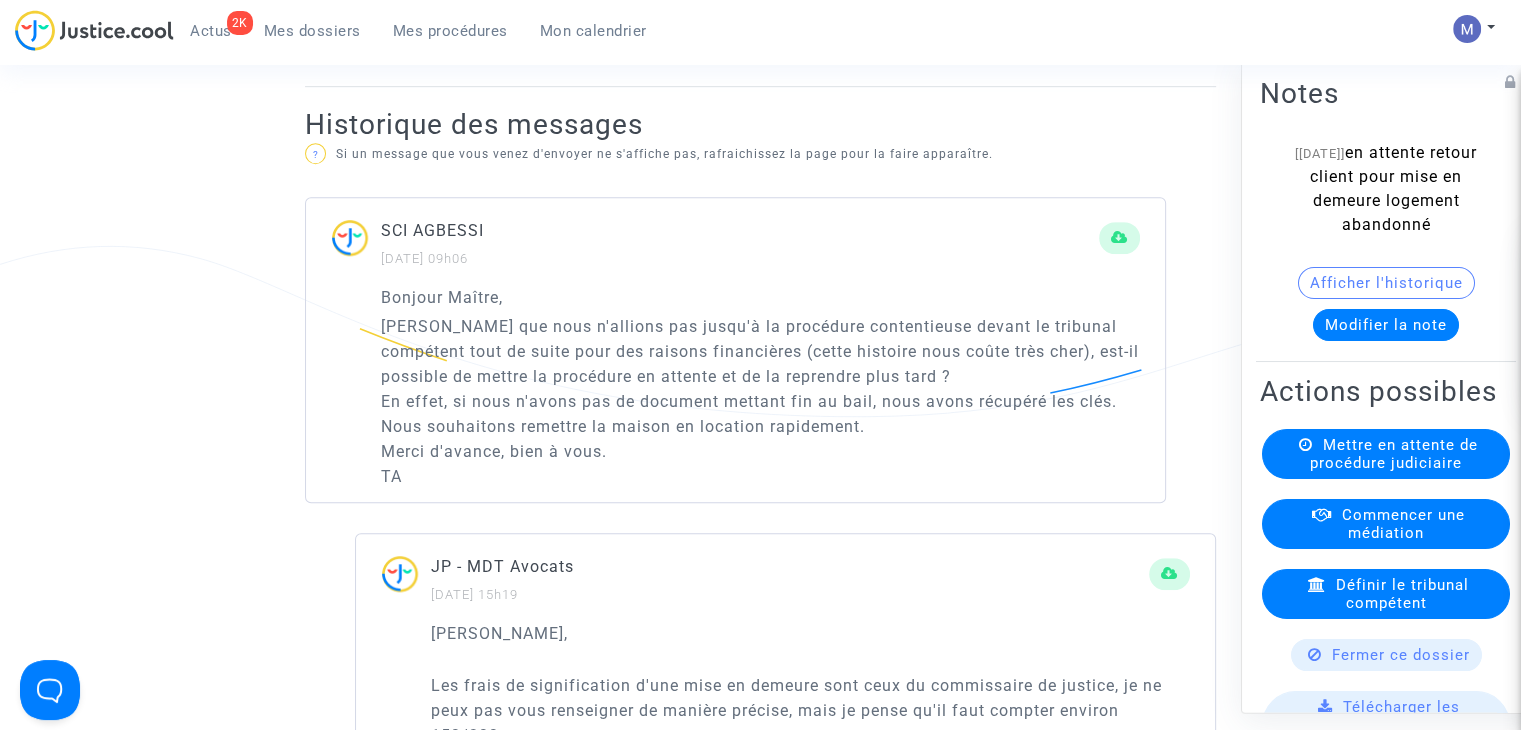 scroll, scrollTop: 1000, scrollLeft: 0, axis: vertical 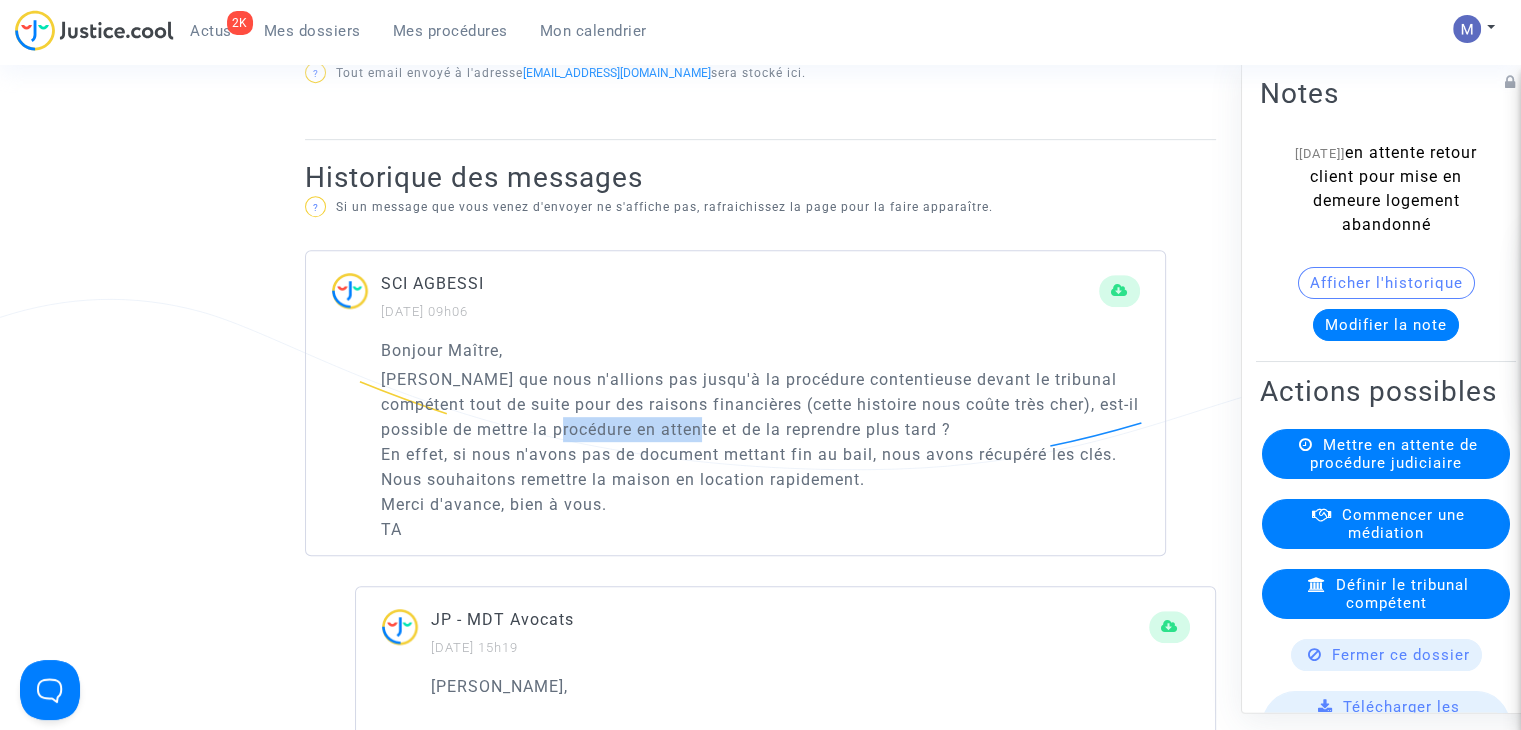 drag, startPoint x: 652, startPoint y: 449, endPoint x: 780, endPoint y: 453, distance: 128.06248 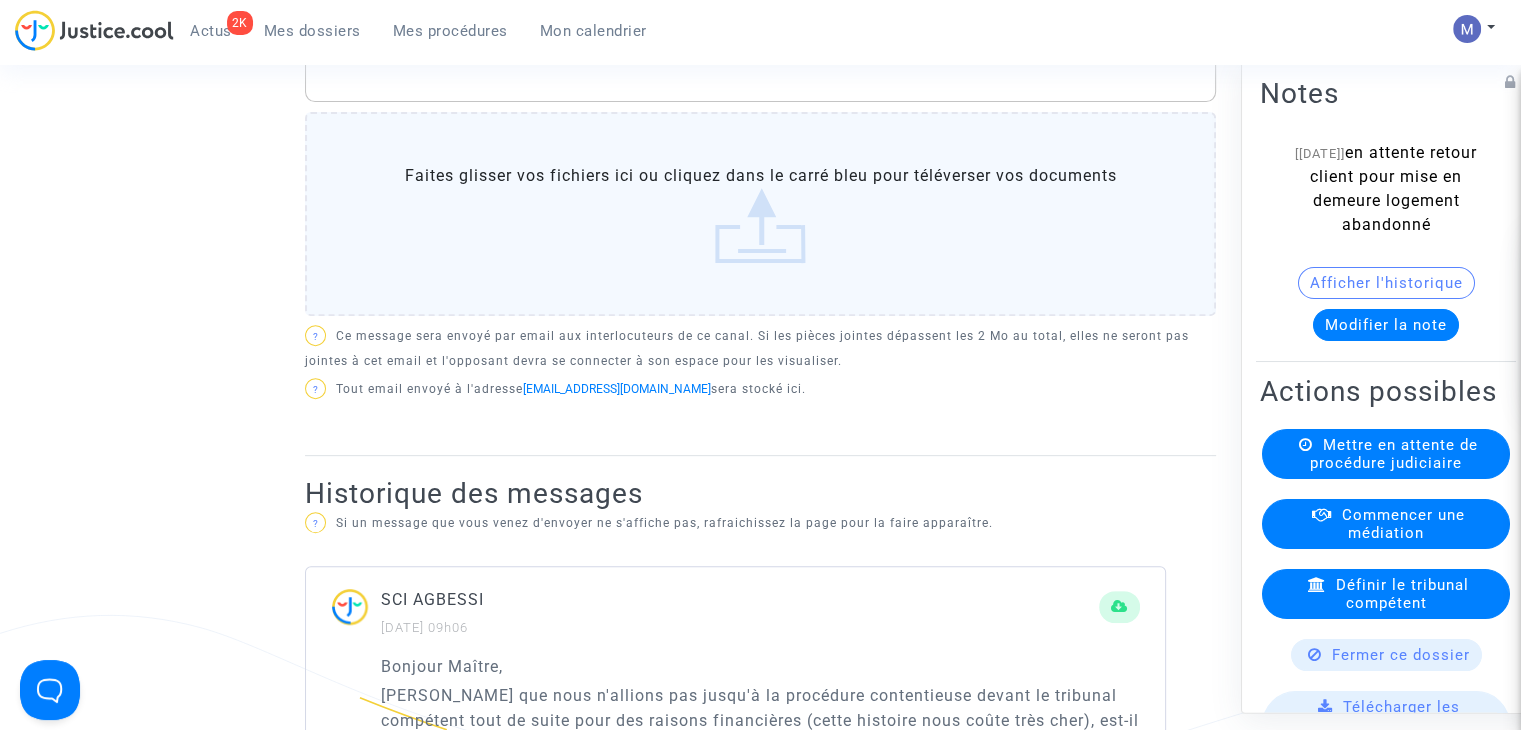scroll, scrollTop: 400, scrollLeft: 0, axis: vertical 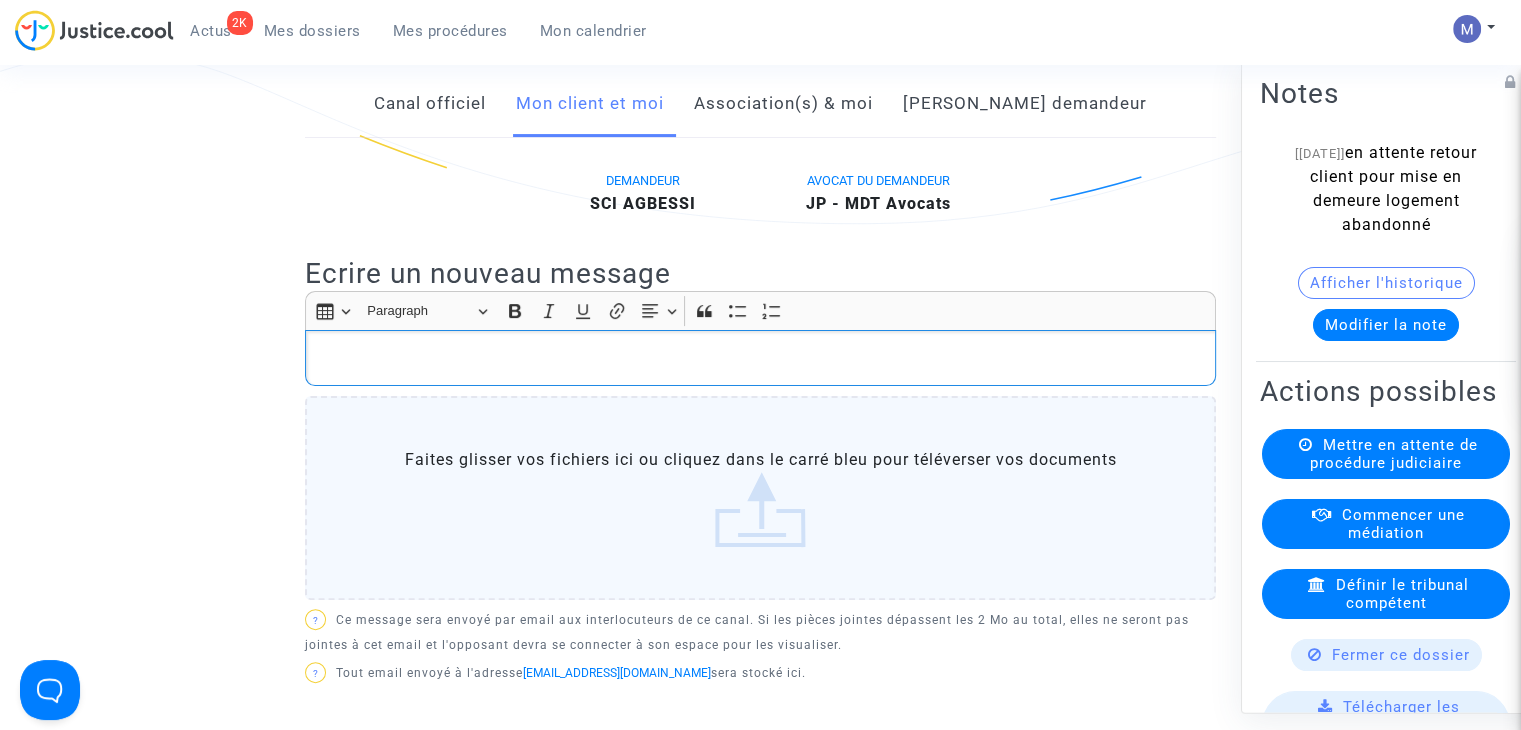 click 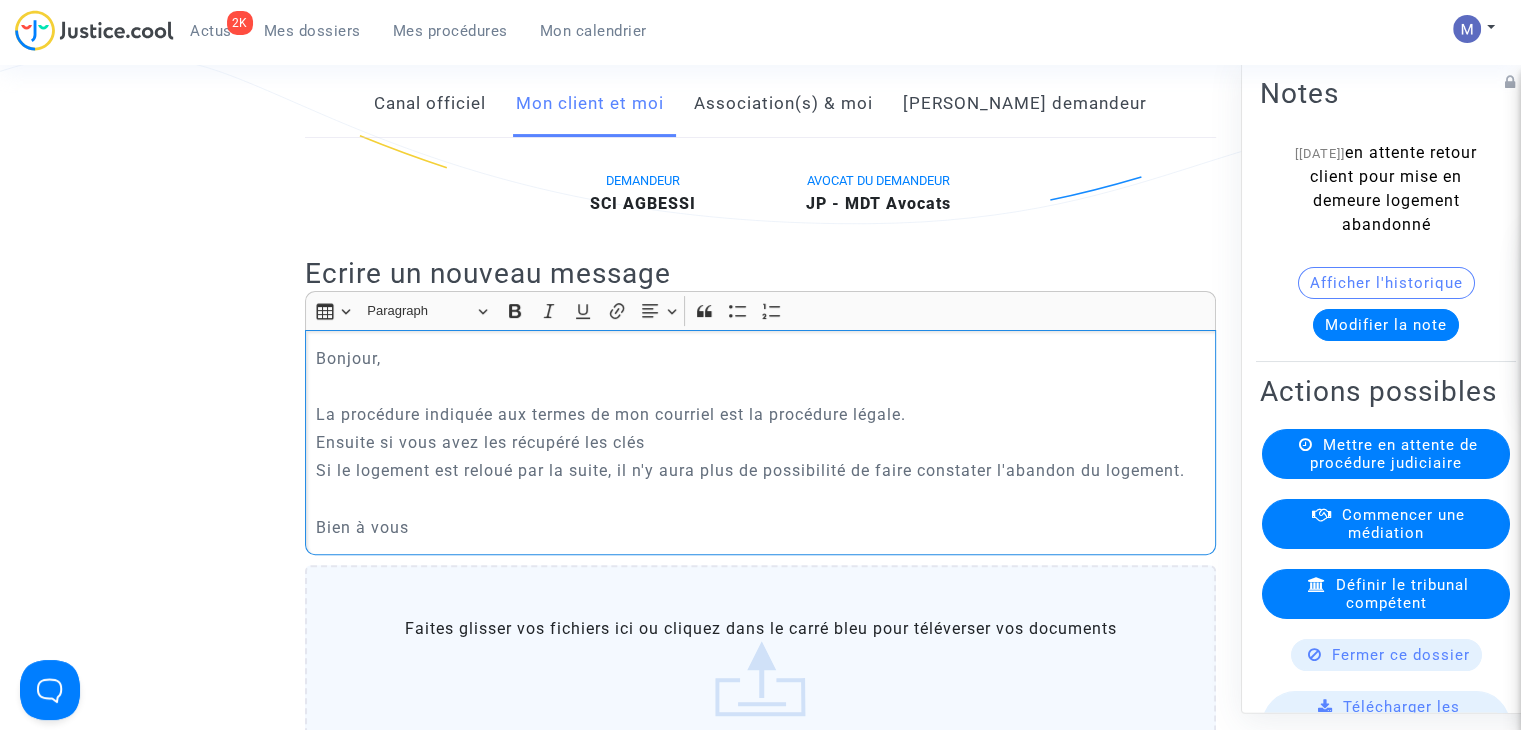 click on "La procédure indiquée aux termes de mon courriel est la procédure légale." 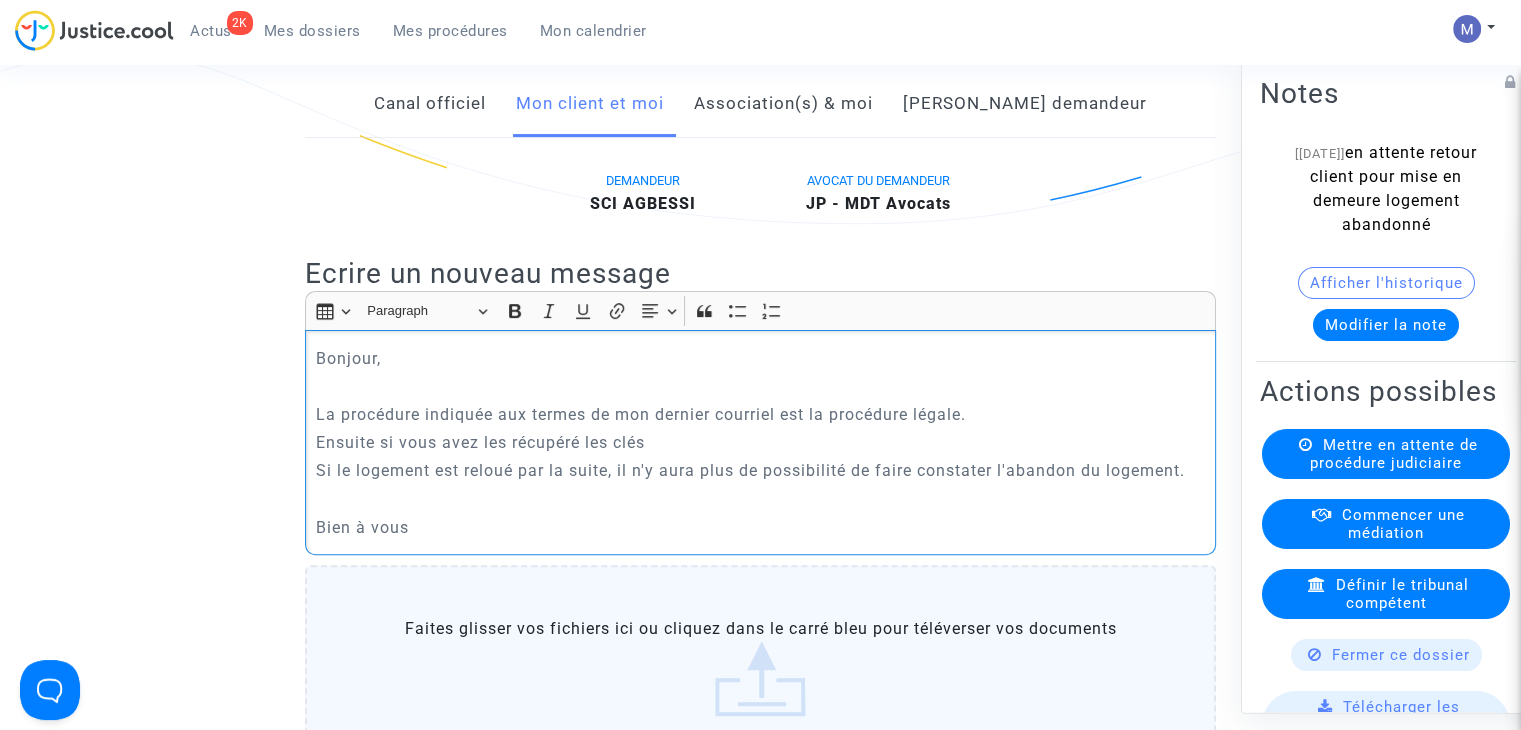 click on "La procédure indiquée aux termes de mon dernier courriel est la procédure légale." 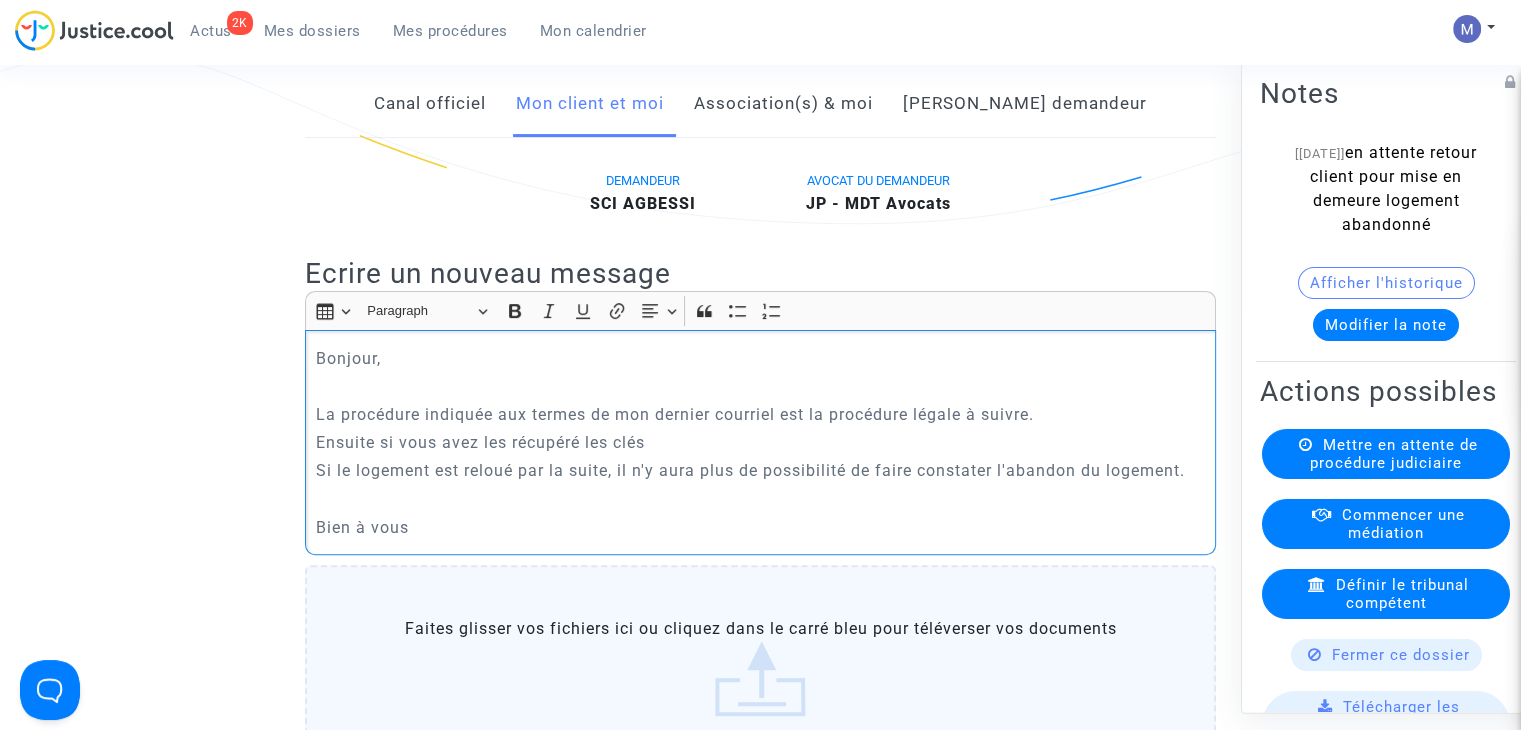 click on "Ensuite si vous avez les récupéré les clés" 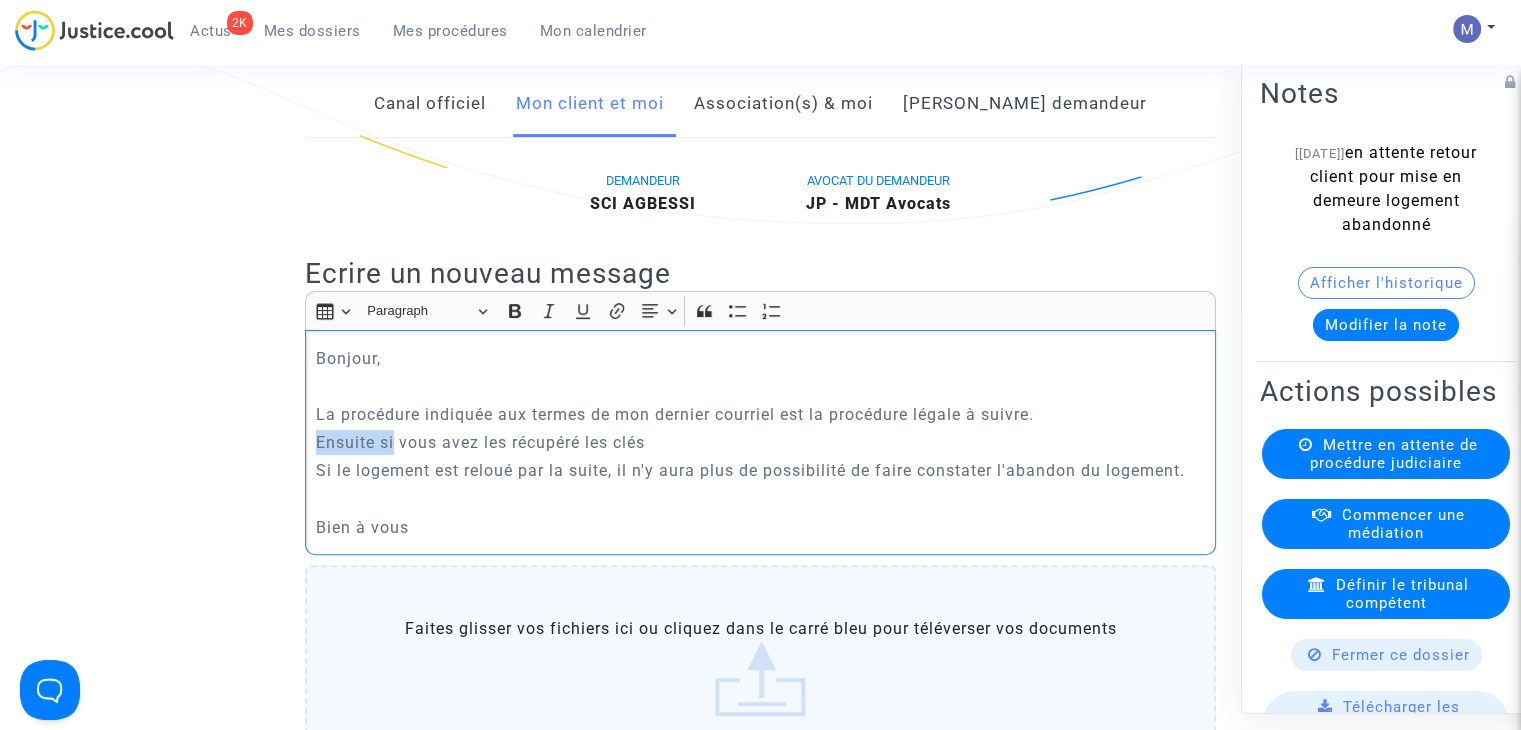 drag, startPoint x: 389, startPoint y: 463, endPoint x: 305, endPoint y: 461, distance: 84.0238 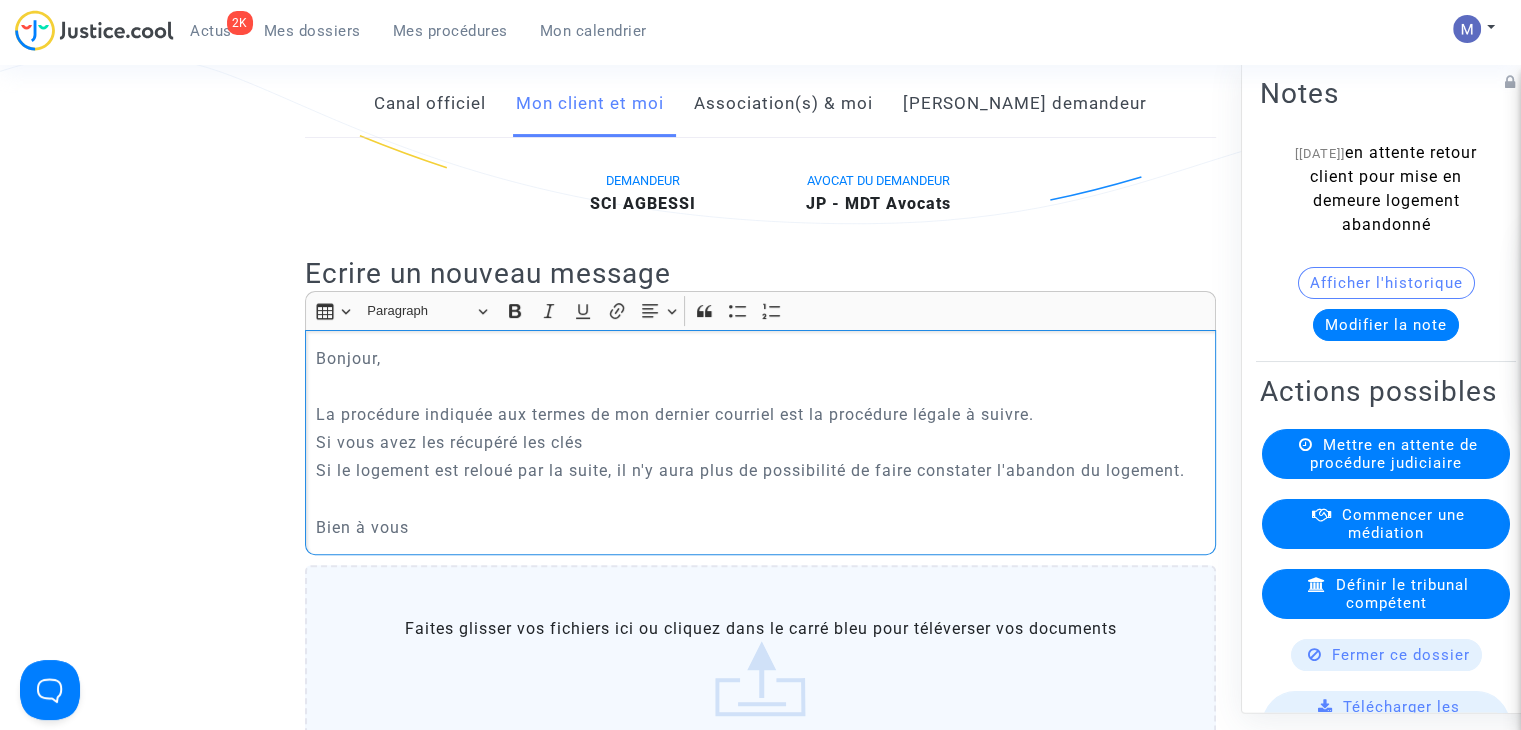 click on "Si vous avez les récupéré les clés" 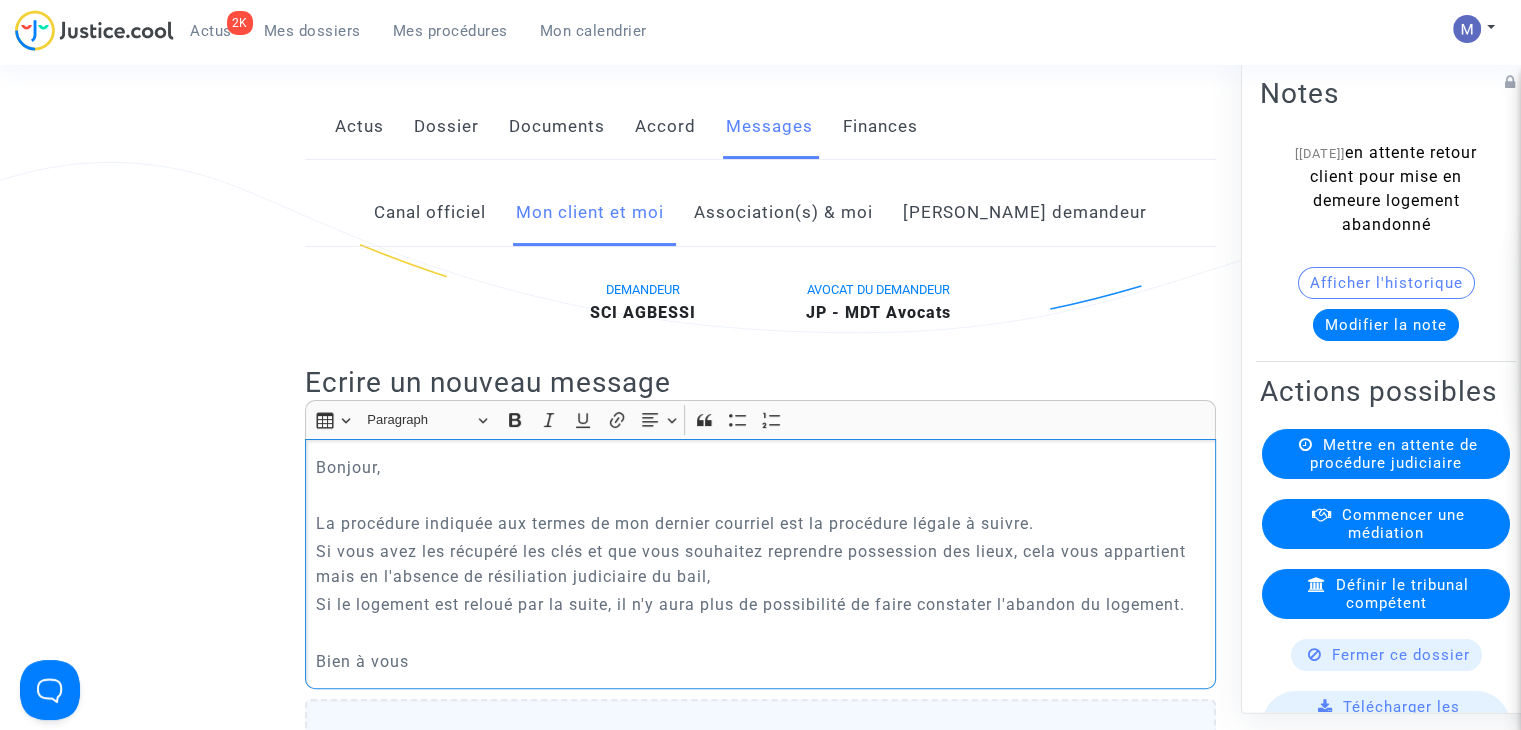 scroll, scrollTop: 100, scrollLeft: 0, axis: vertical 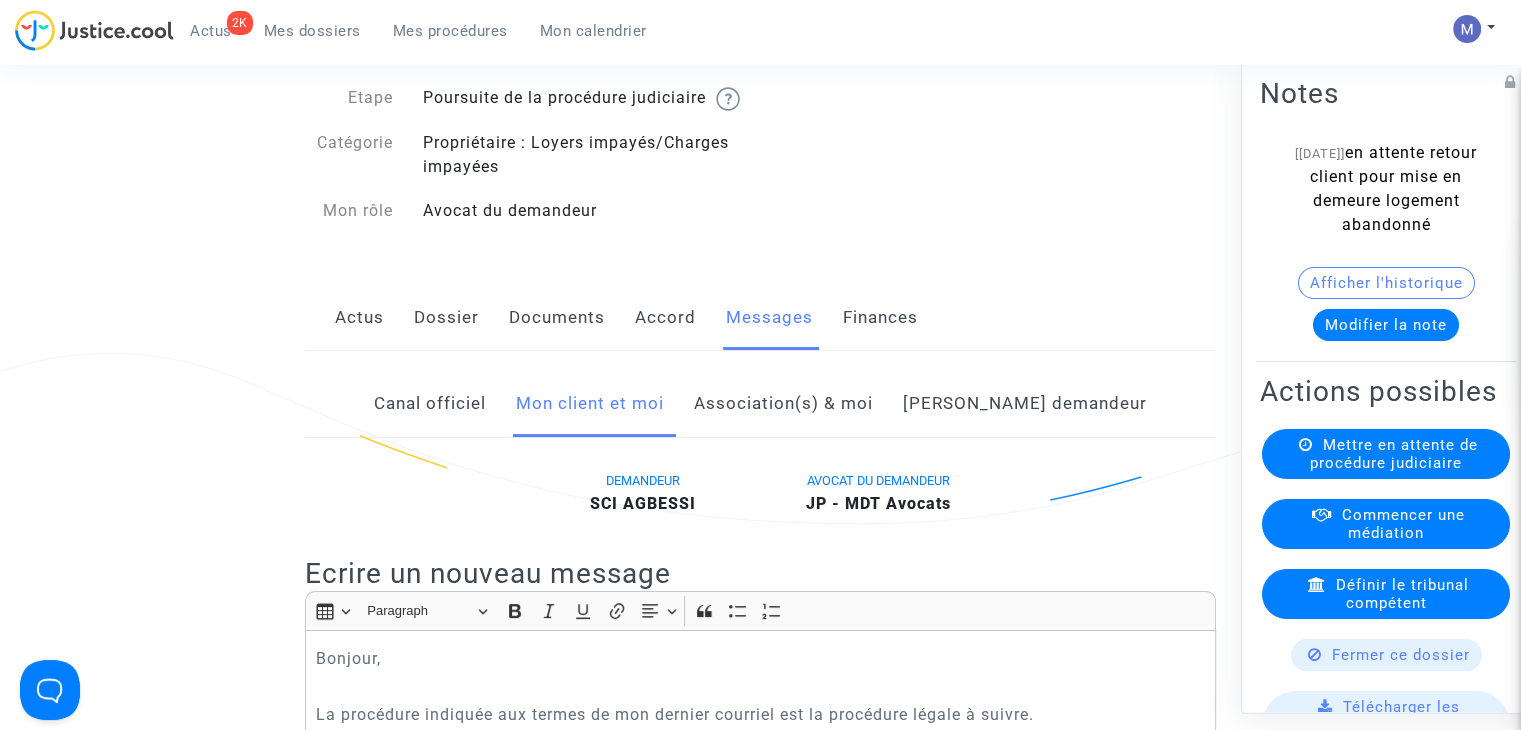 click on "Dossier" 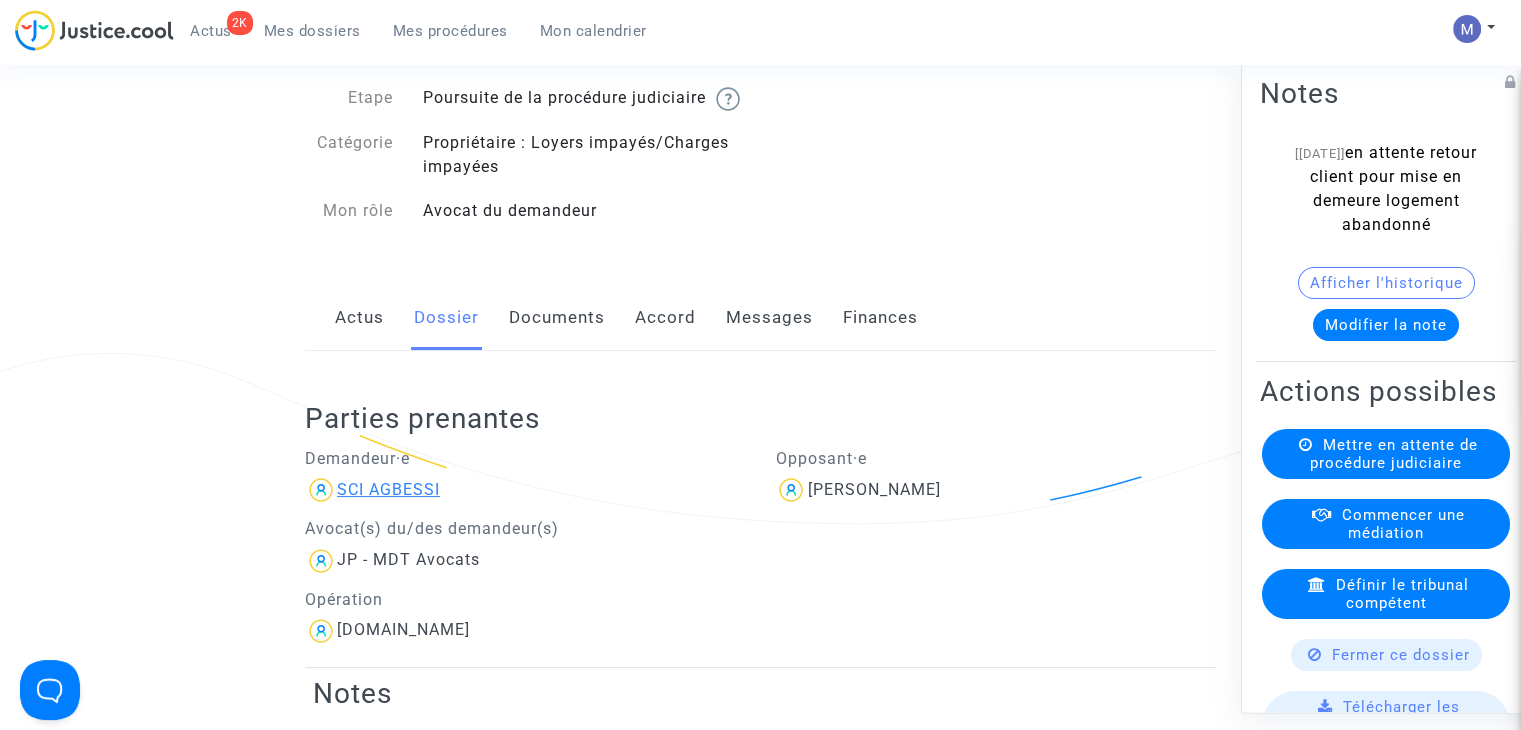 click on "SCI AGBESSI" 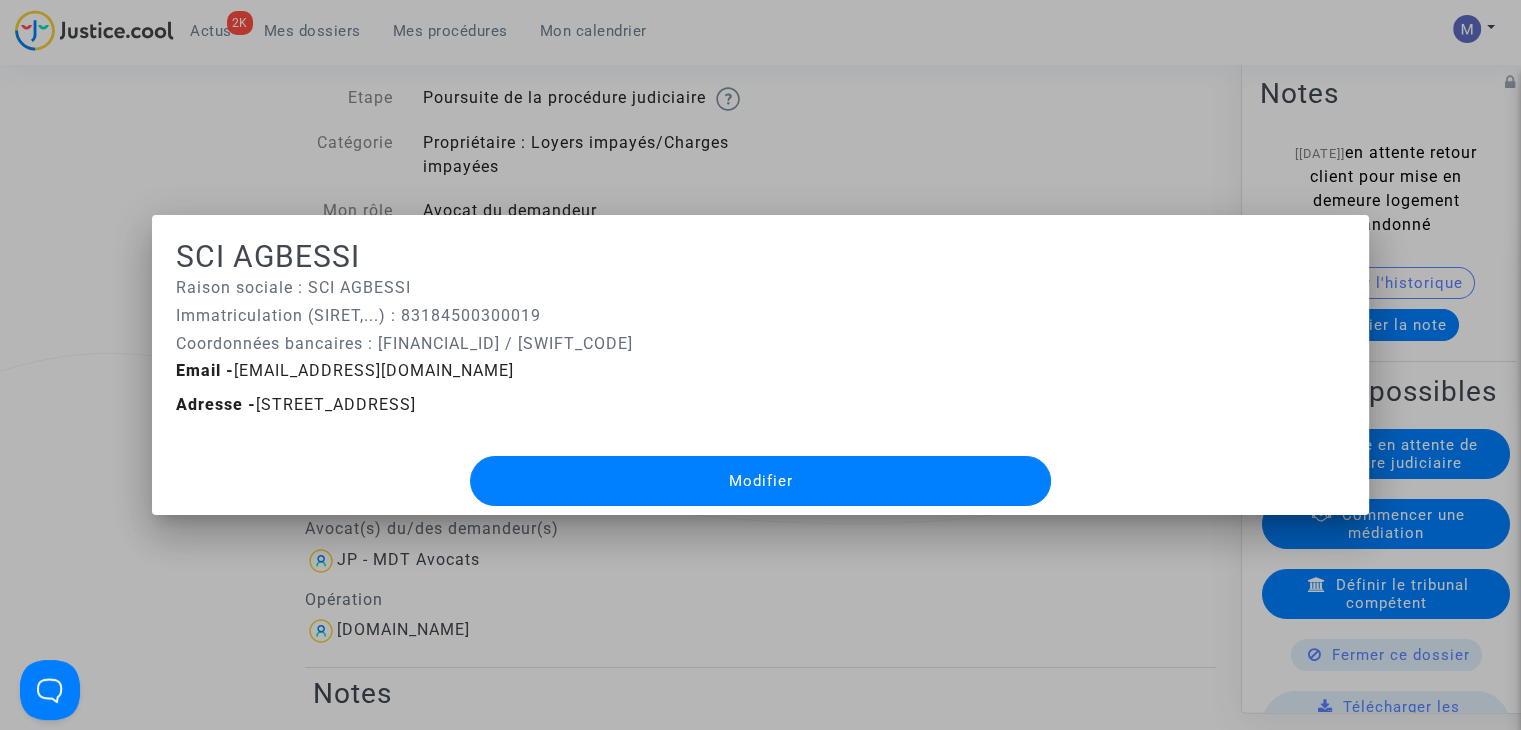 click at bounding box center (760, 365) 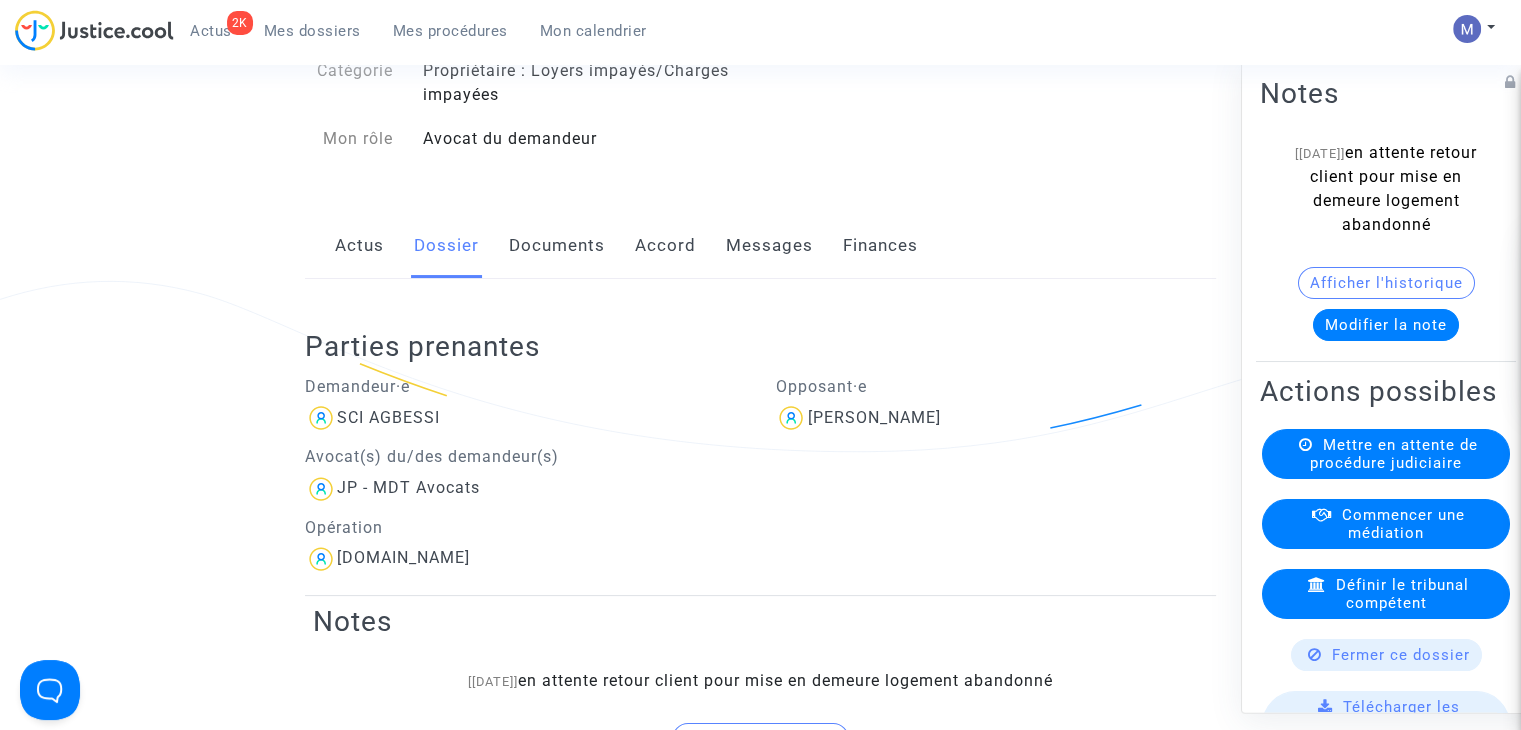 scroll, scrollTop: 0, scrollLeft: 0, axis: both 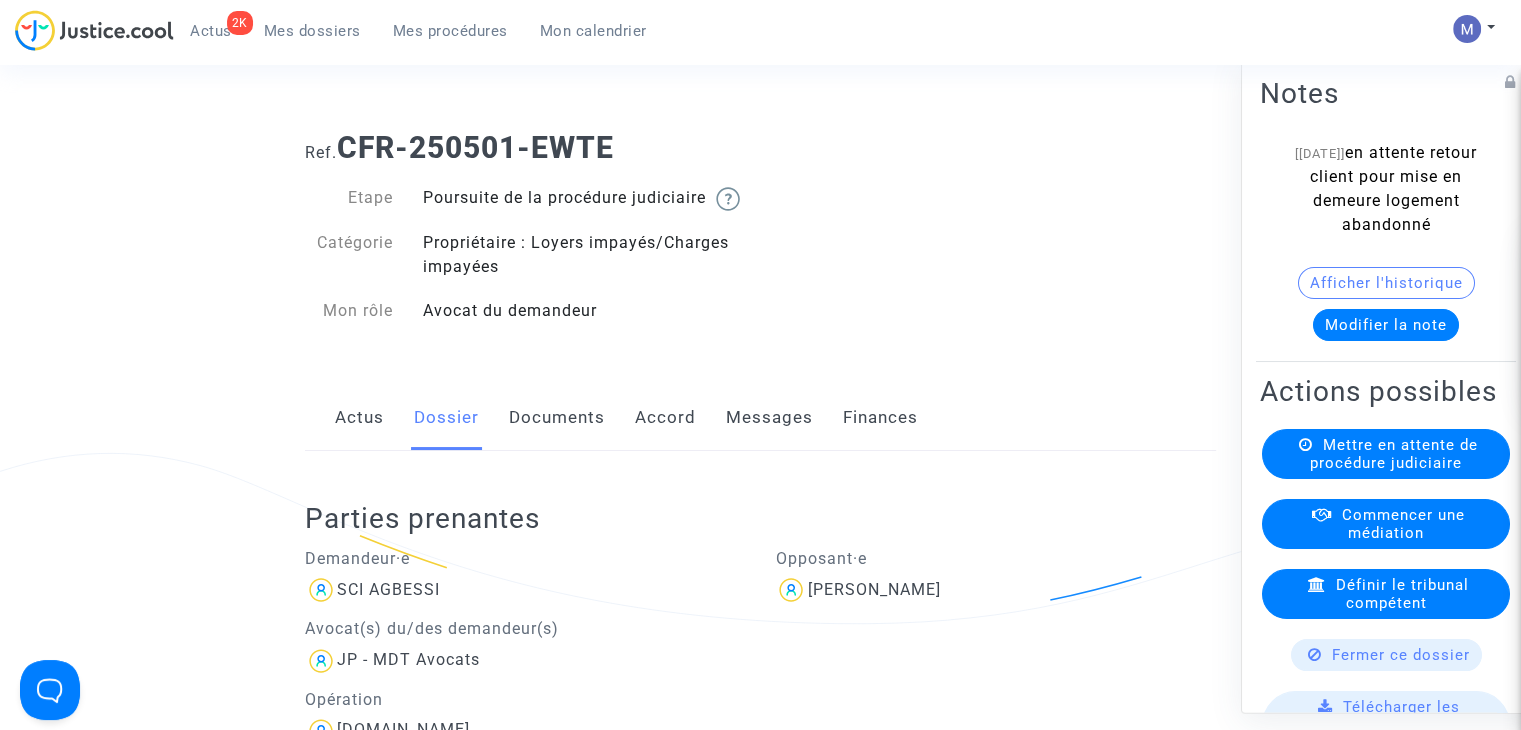 click on "Messages" 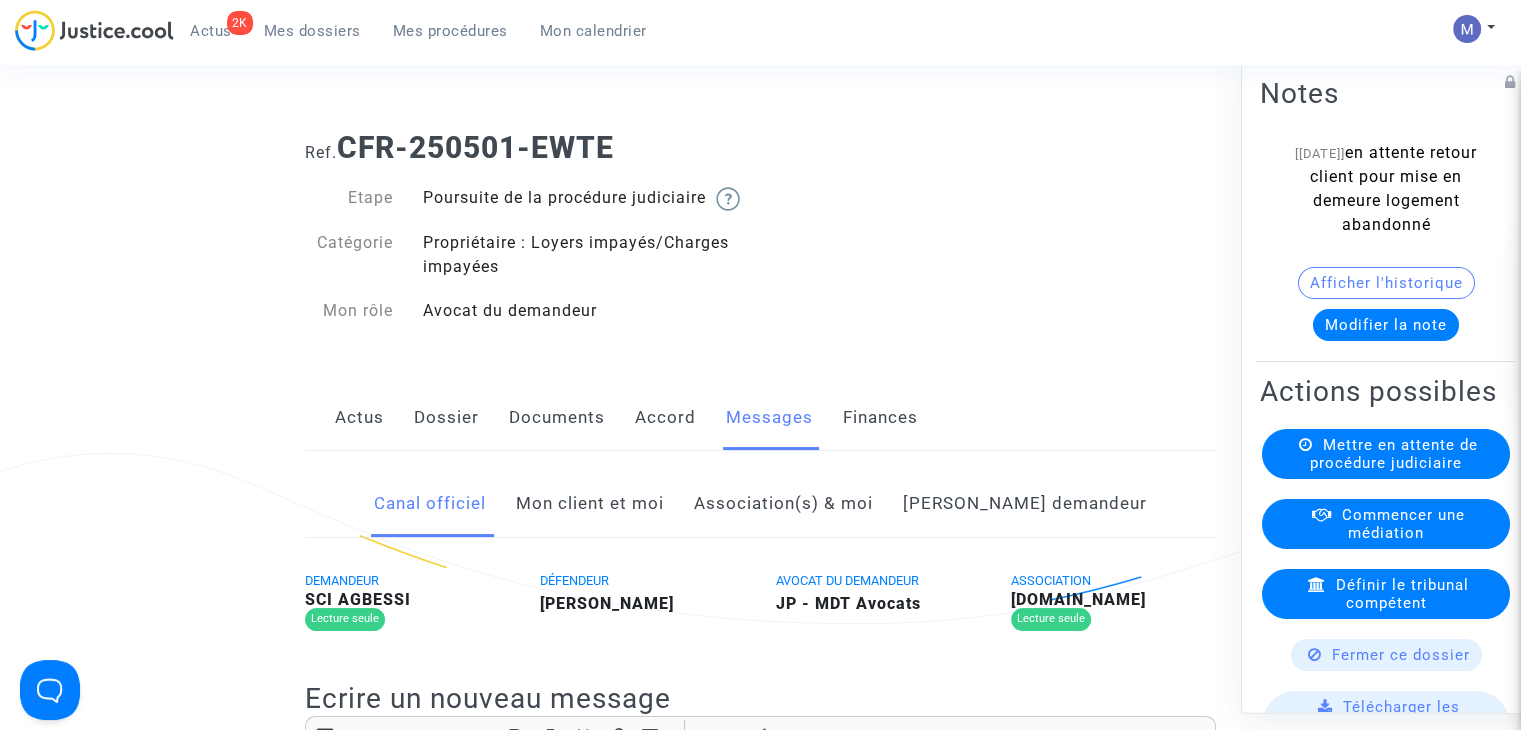 click on "Mon client et moi" 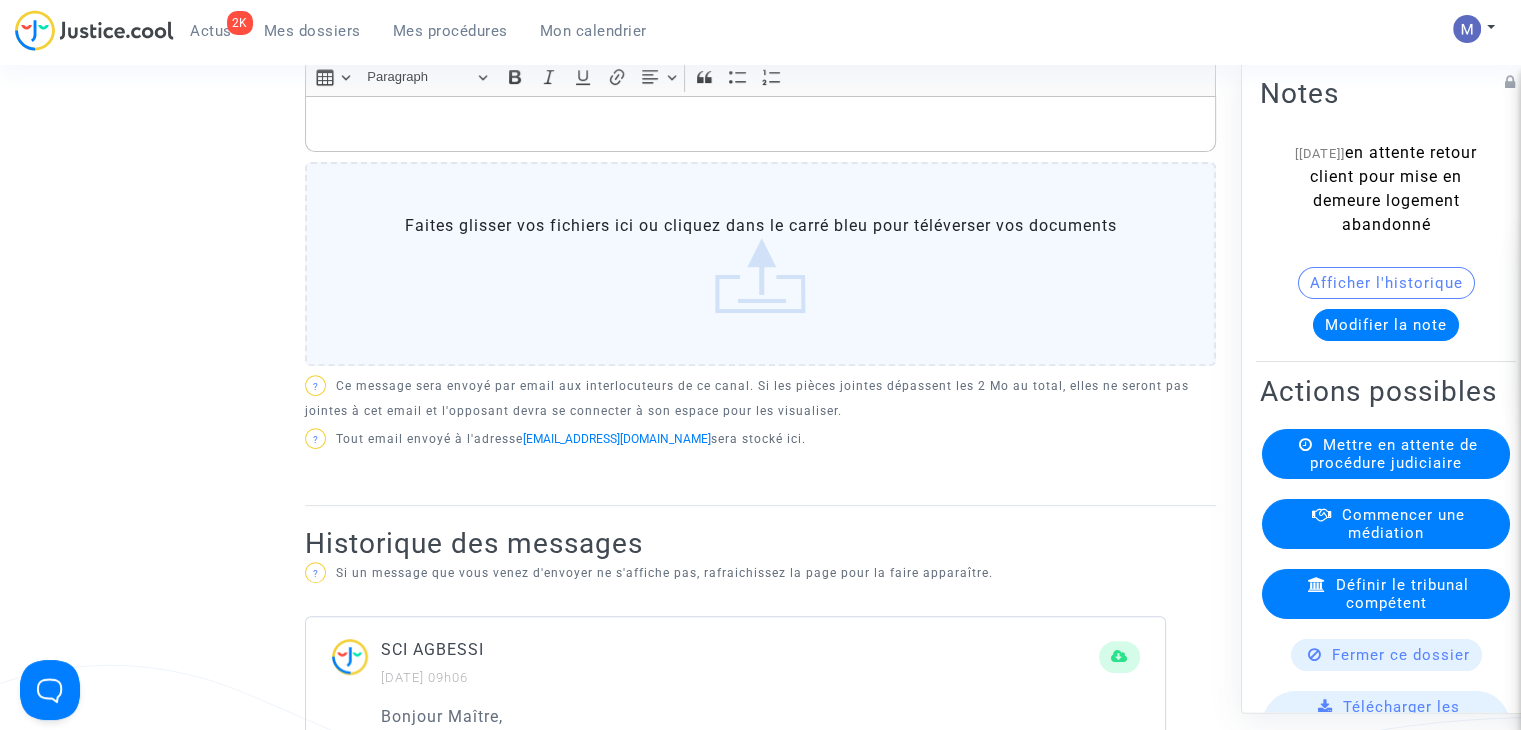 scroll, scrollTop: 300, scrollLeft: 0, axis: vertical 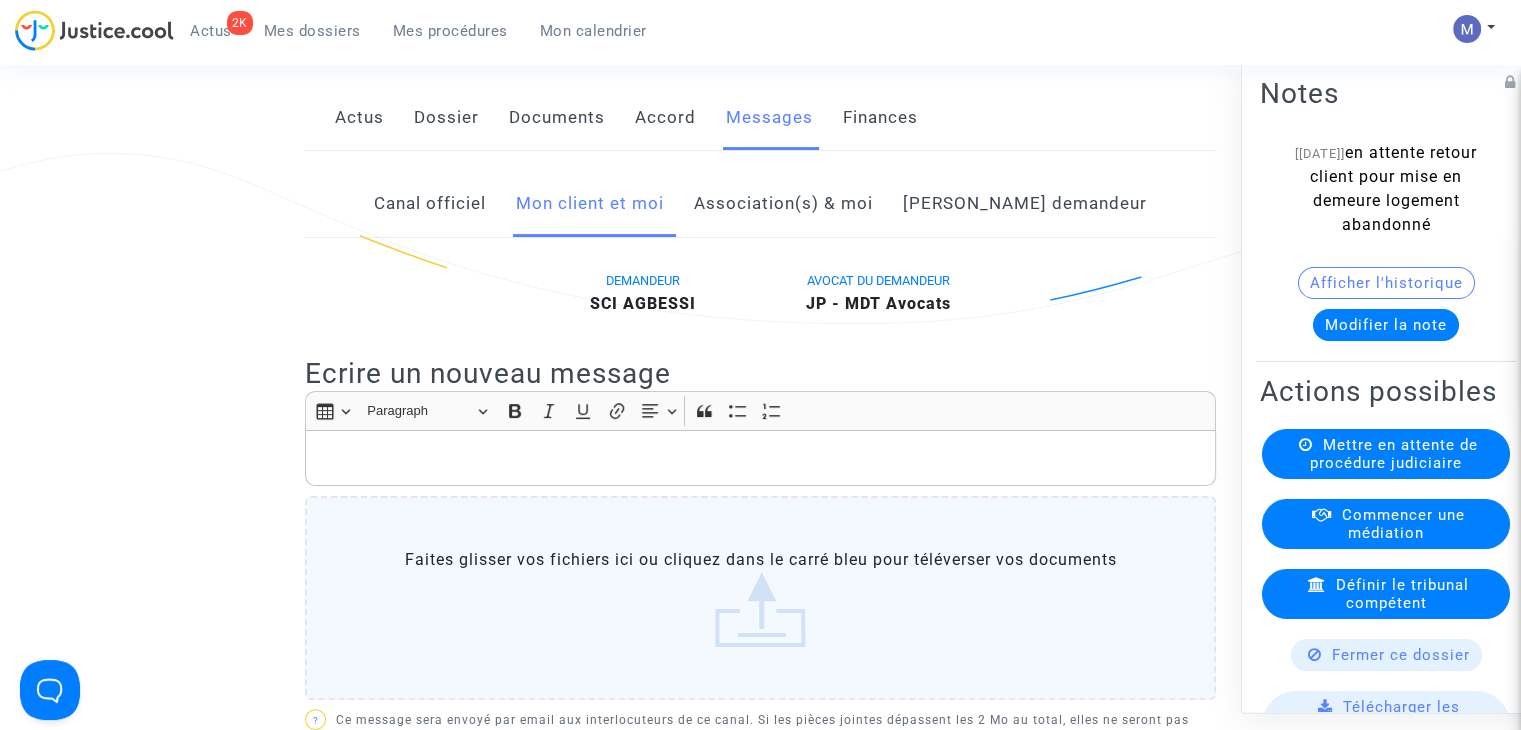 click 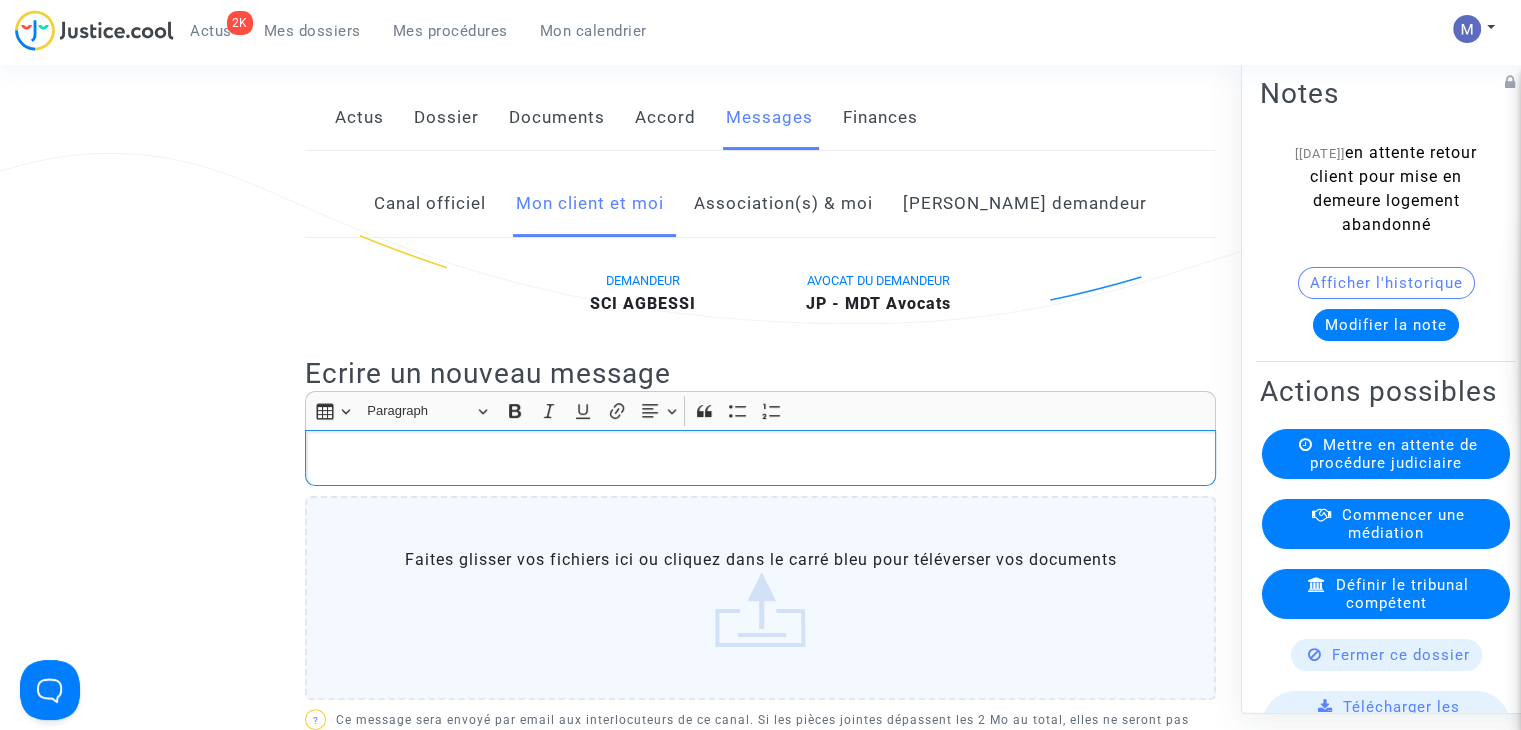 type 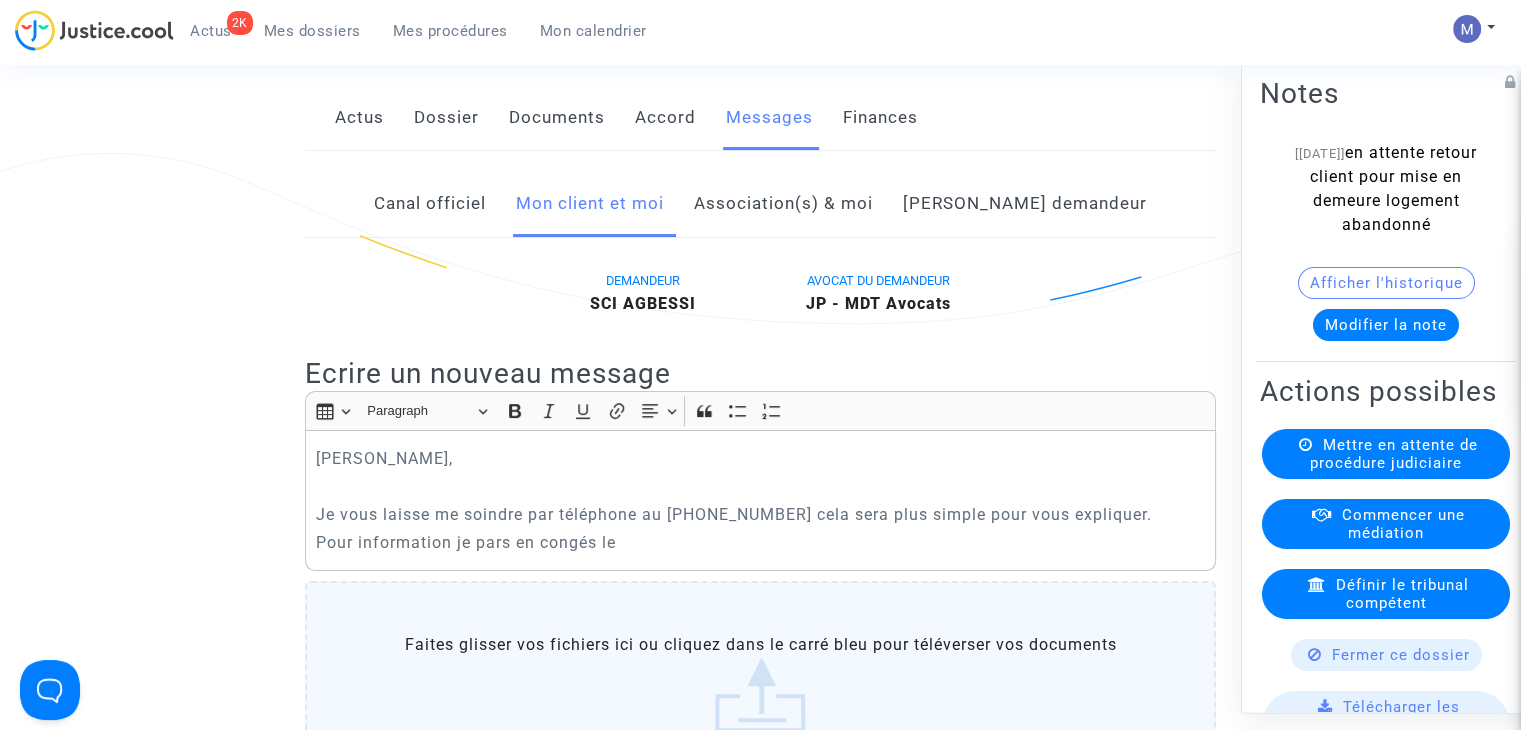click on "Pour information je pars en congés le" 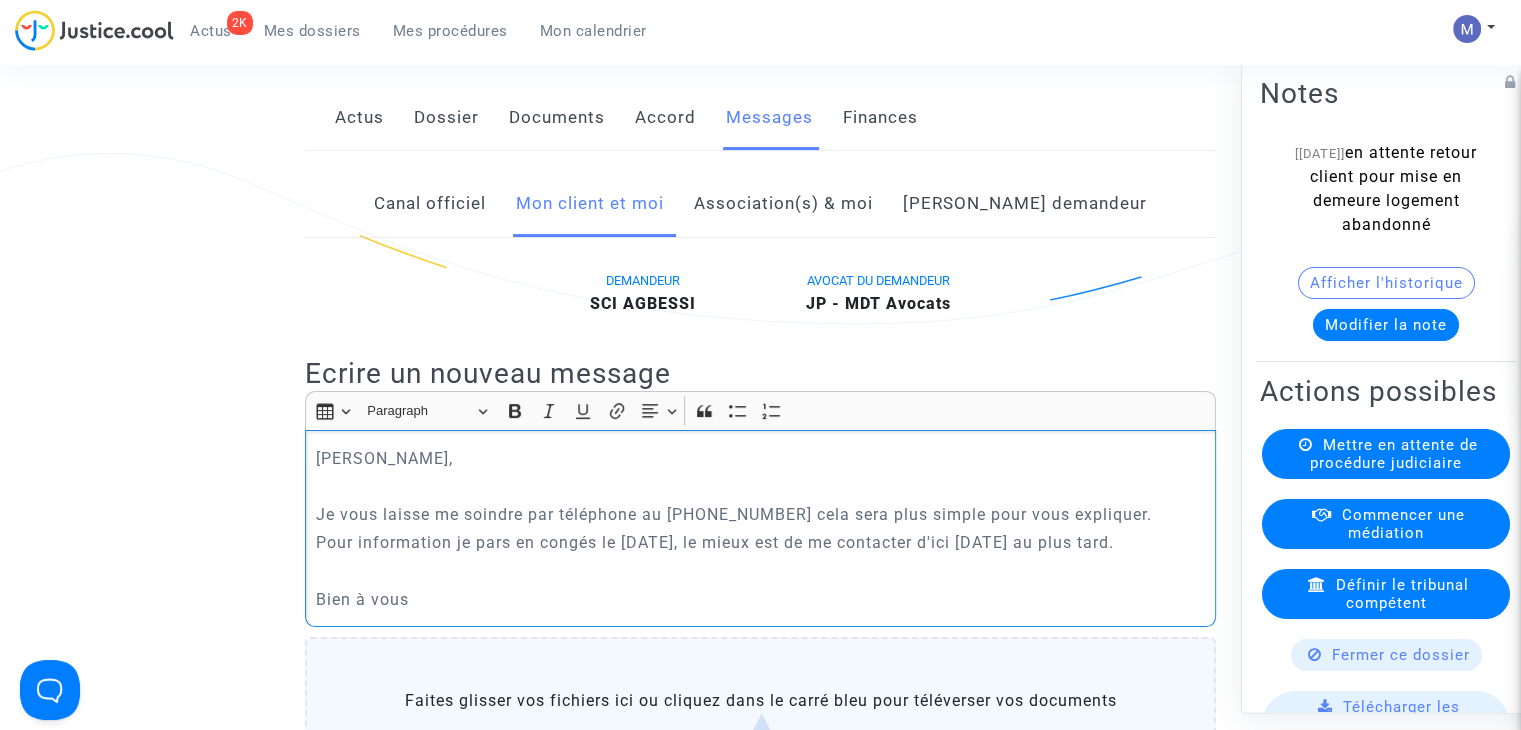 click on "Je vous laisse me soindre par téléphone au [PHONE_NUMBER] cela sera plus simple pour vous expliquer." 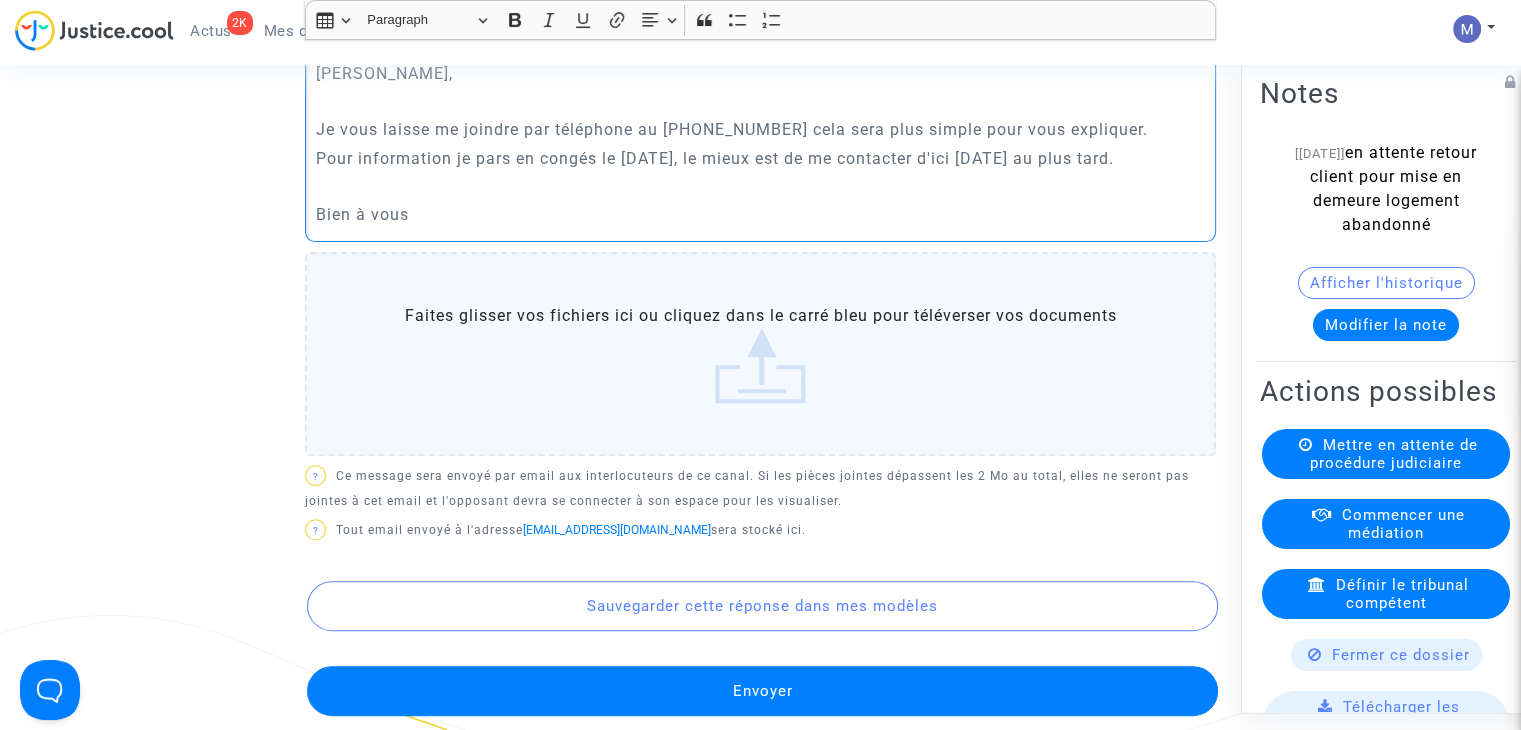 scroll, scrollTop: 800, scrollLeft: 0, axis: vertical 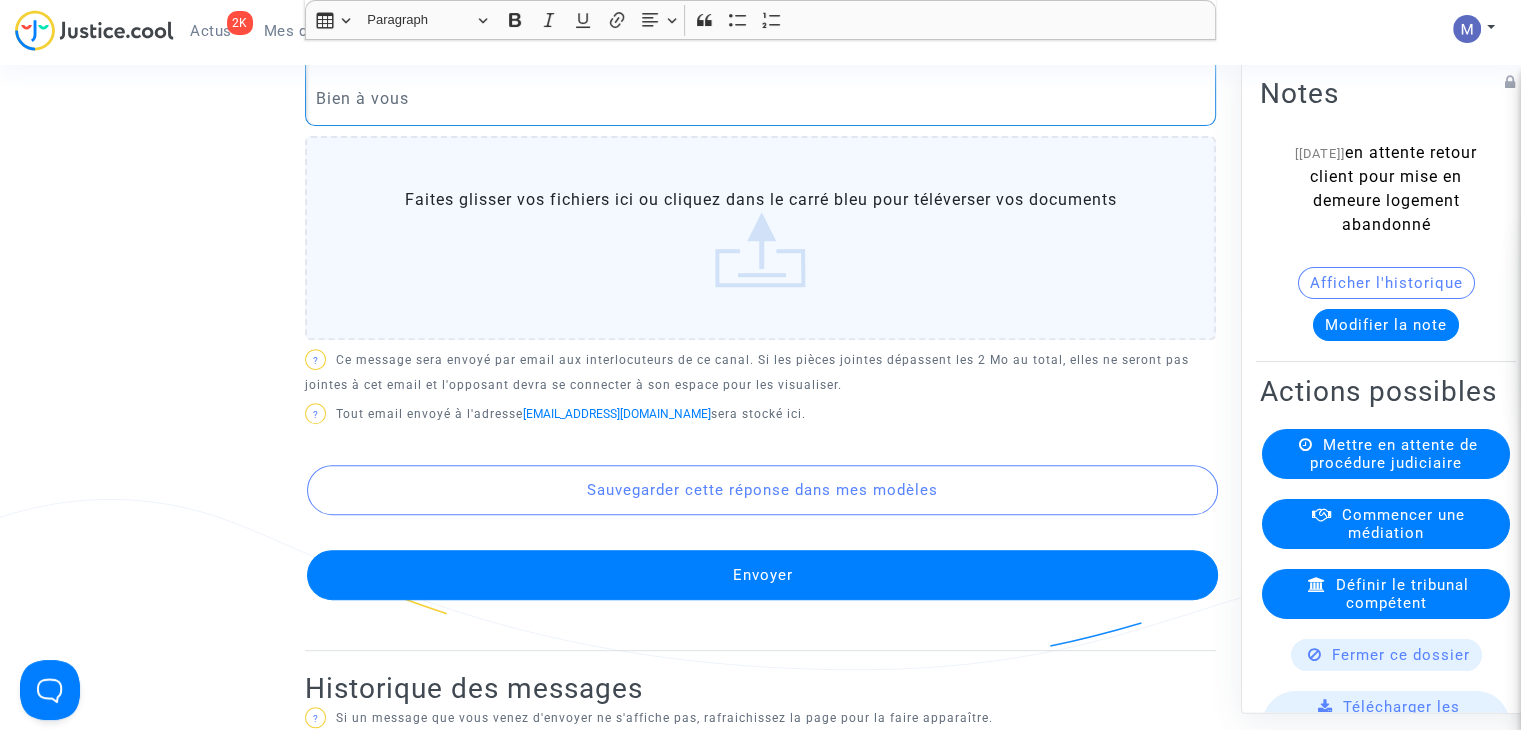 click on "Envoyer" 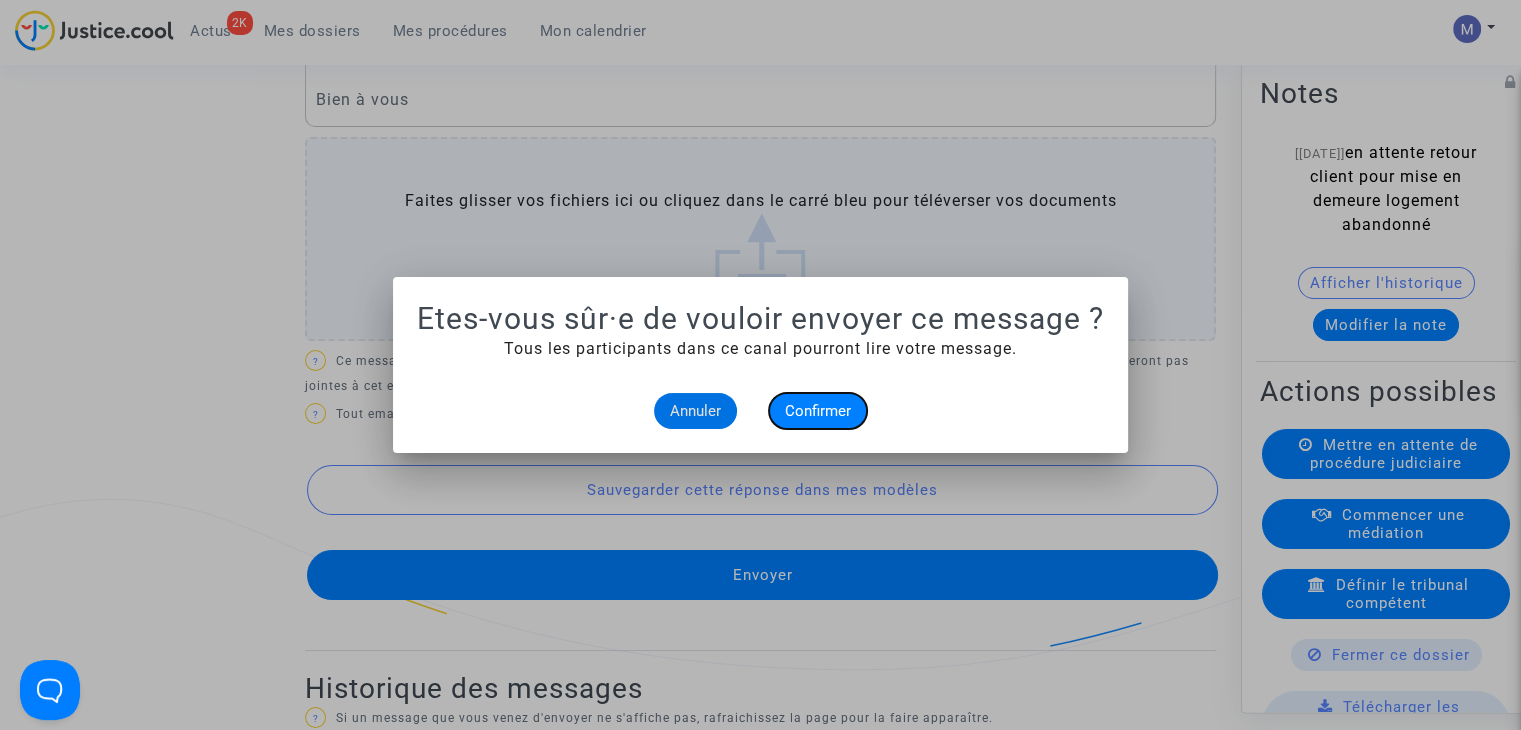 click on "Confirmer" at bounding box center [818, 411] 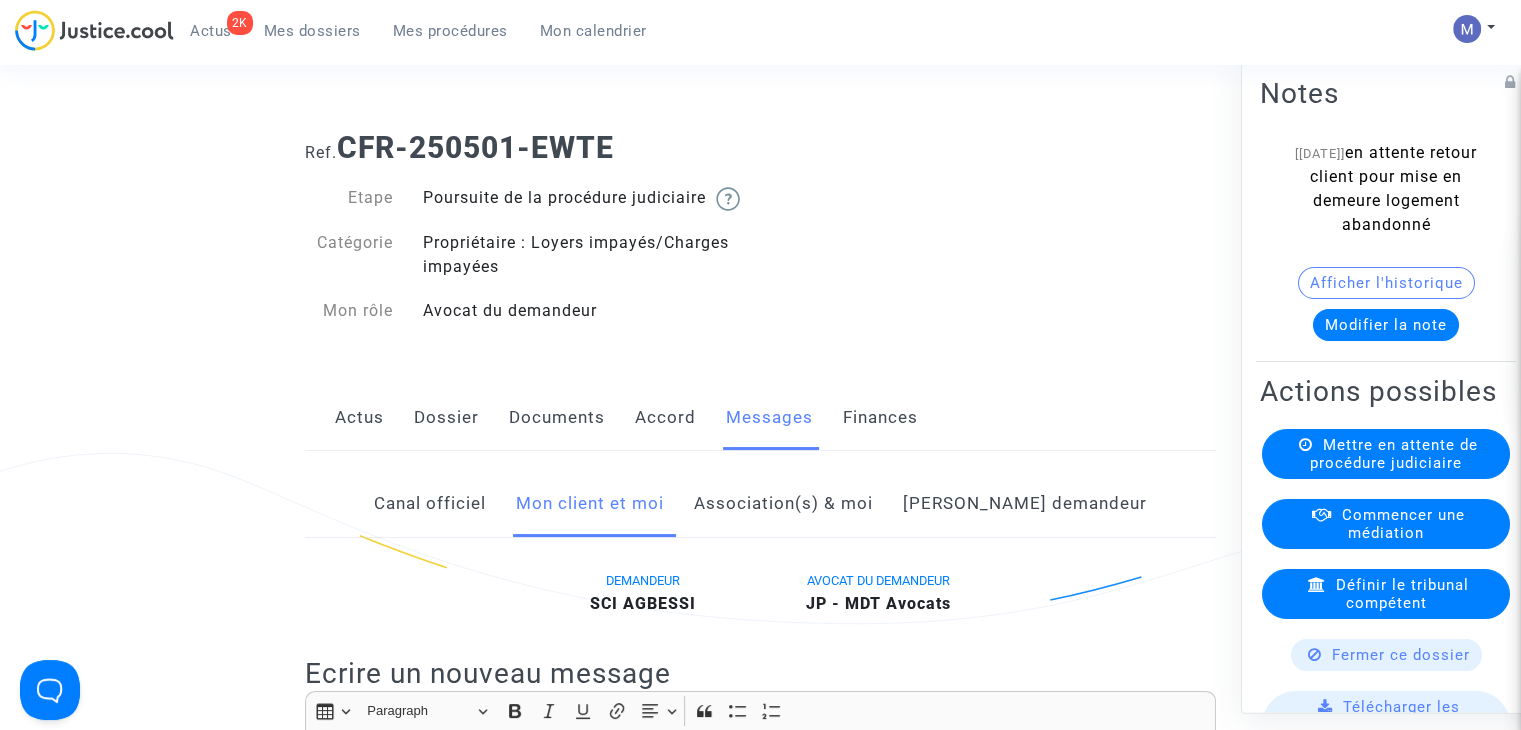 scroll, scrollTop: 800, scrollLeft: 0, axis: vertical 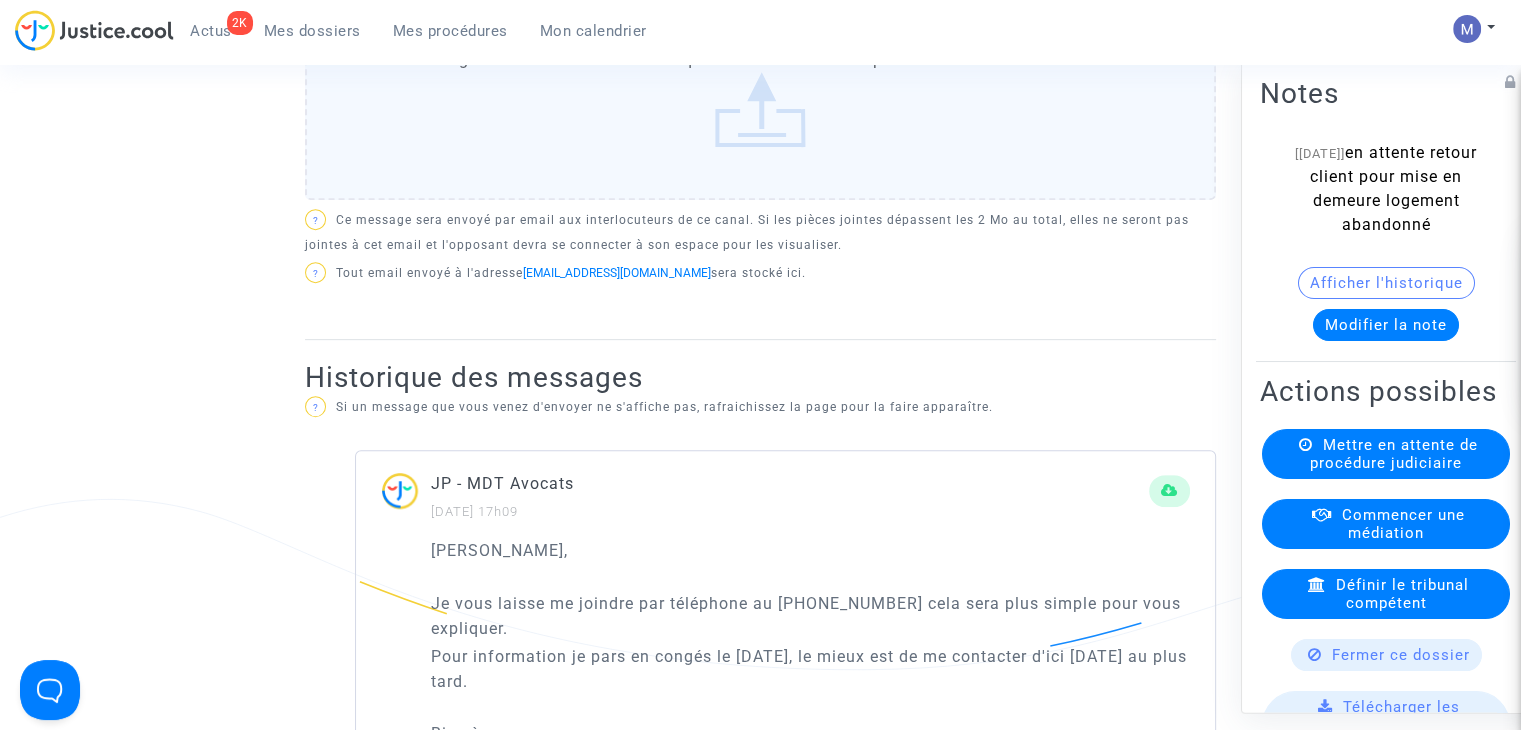 click on "Mes dossiers" at bounding box center [312, 31] 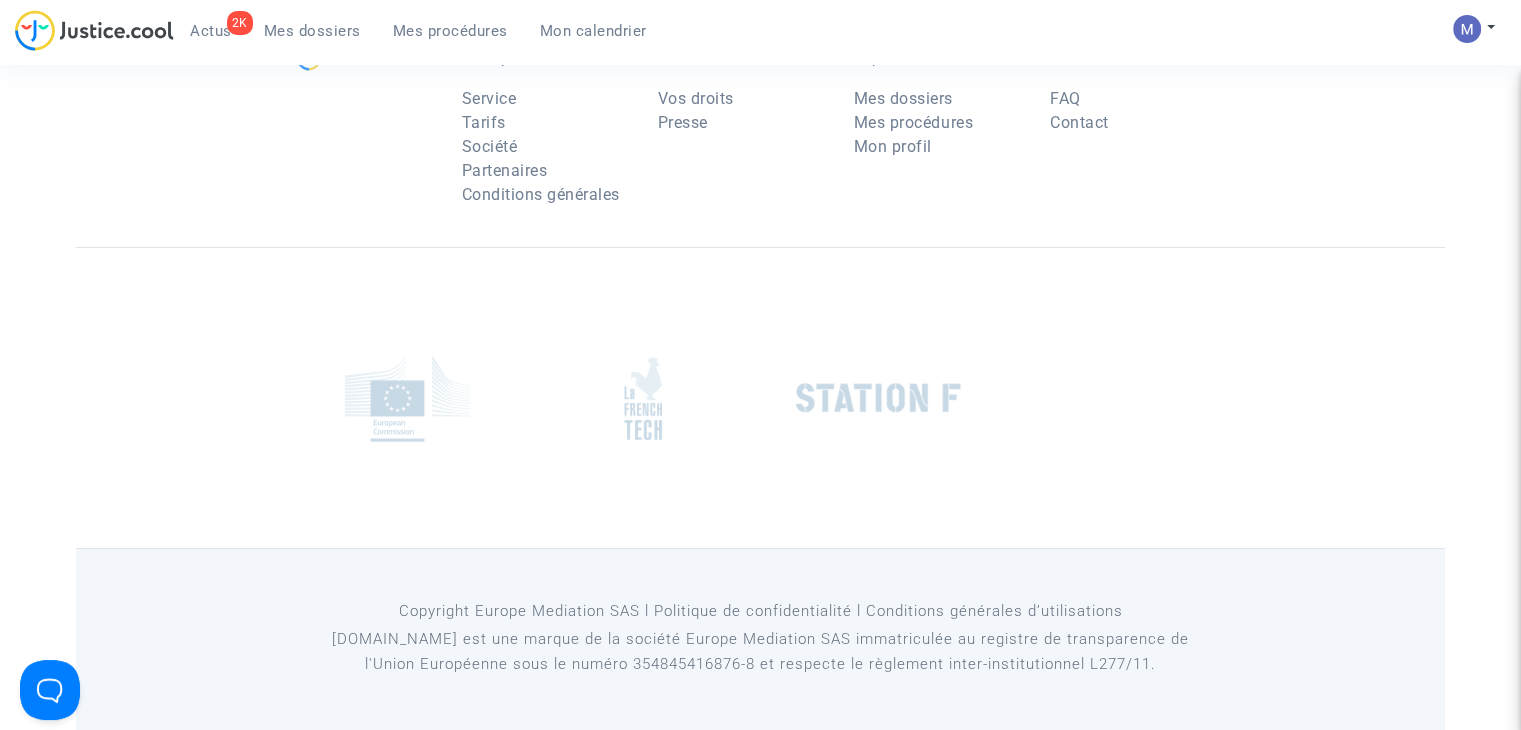 scroll, scrollTop: 200, scrollLeft: 0, axis: vertical 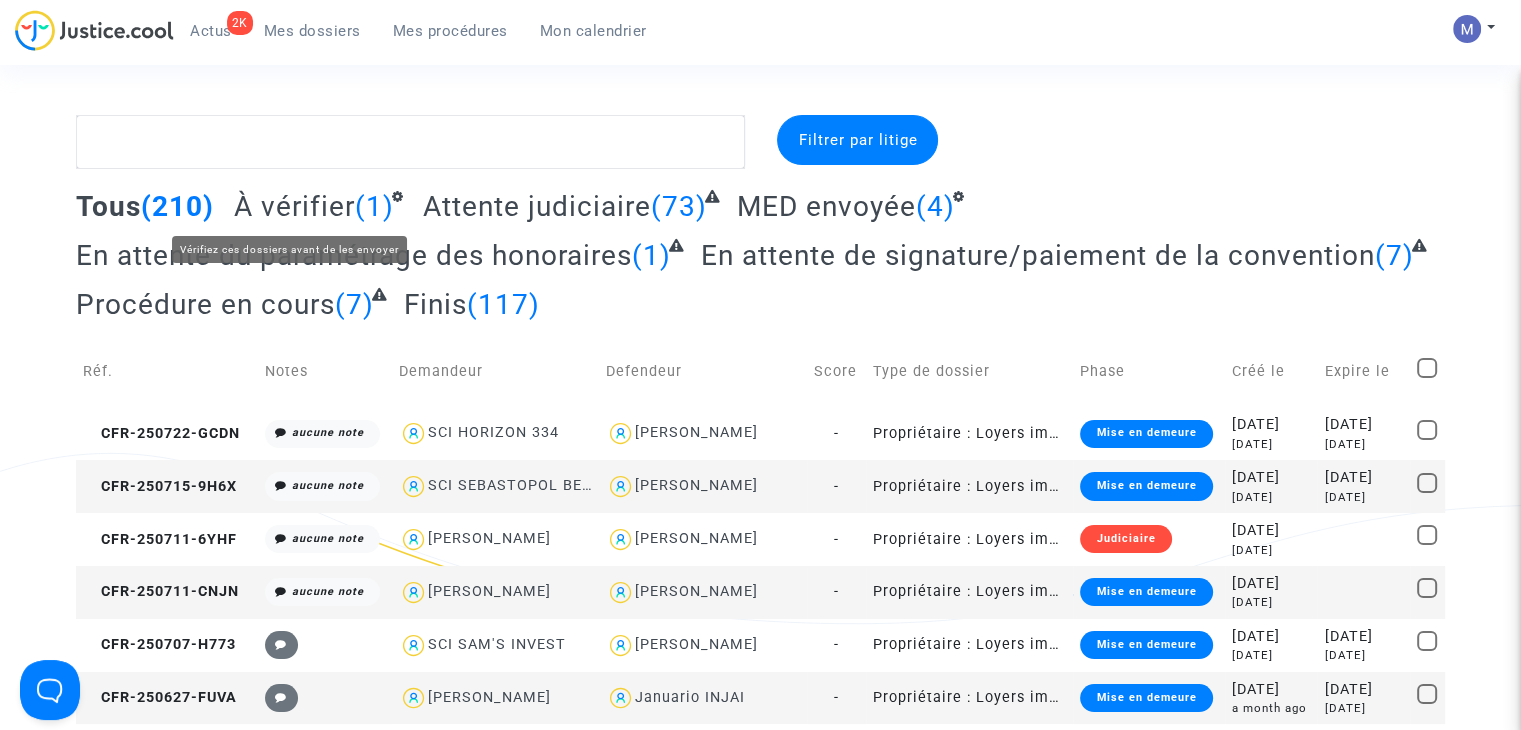 click on "À vérifier" 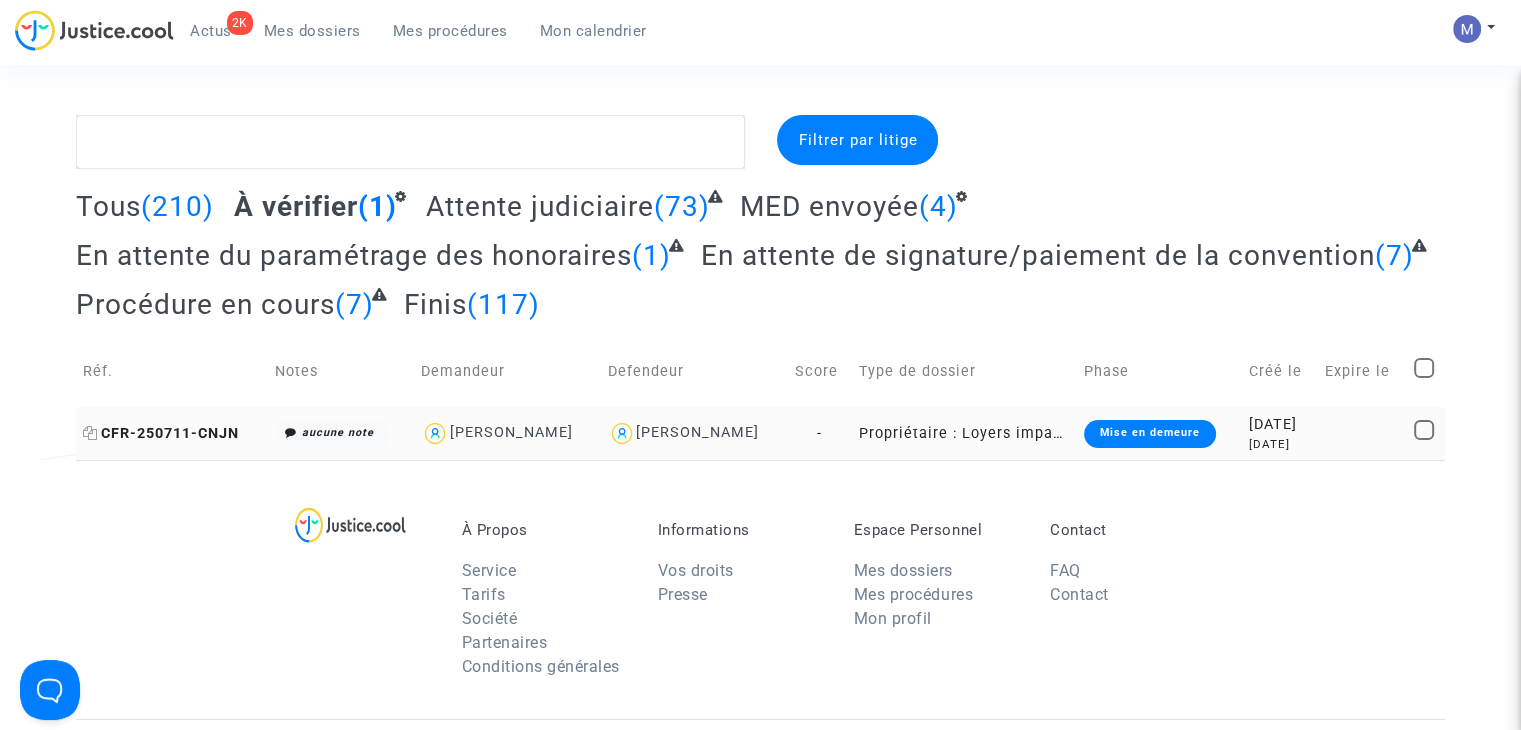click on "CFR-250711-CNJN" 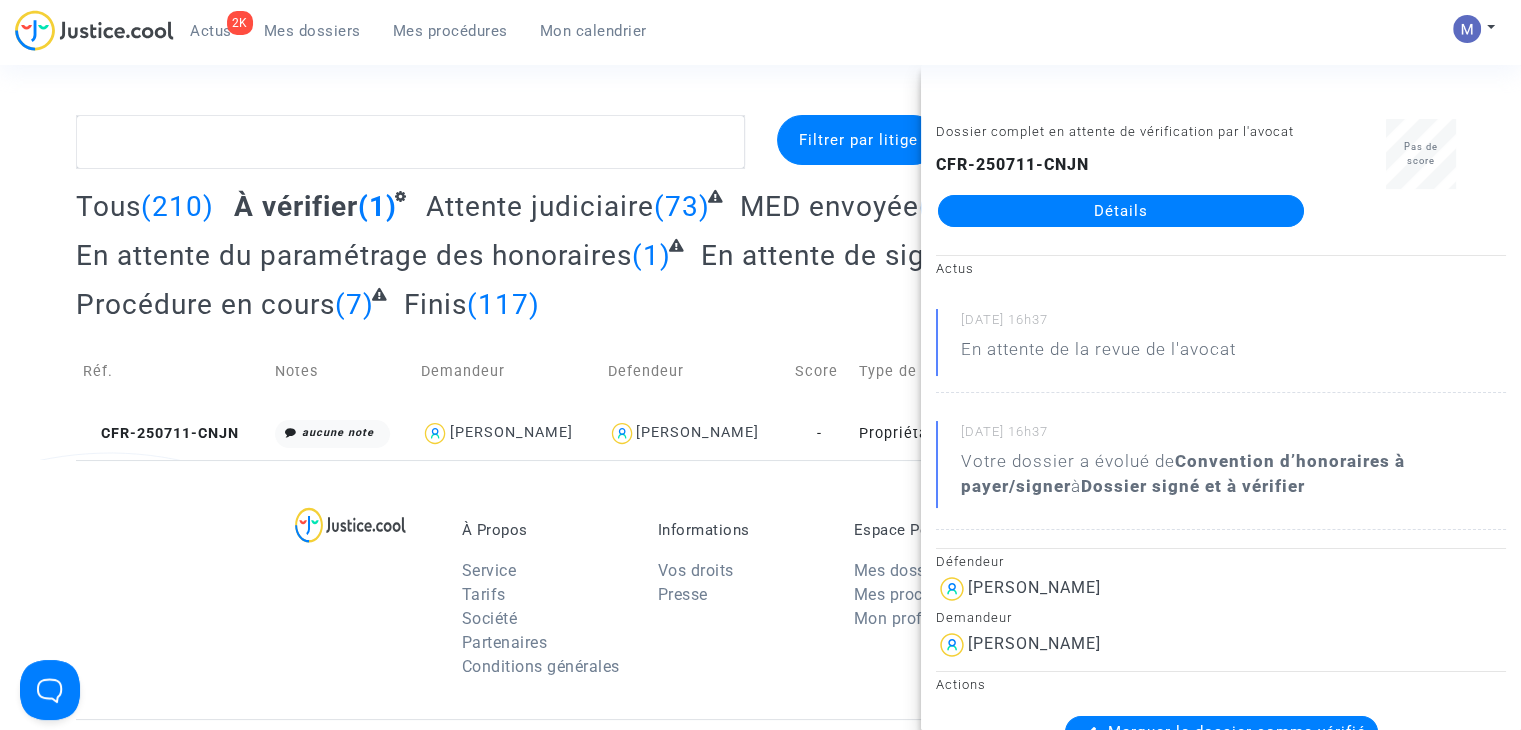click on "Détails" 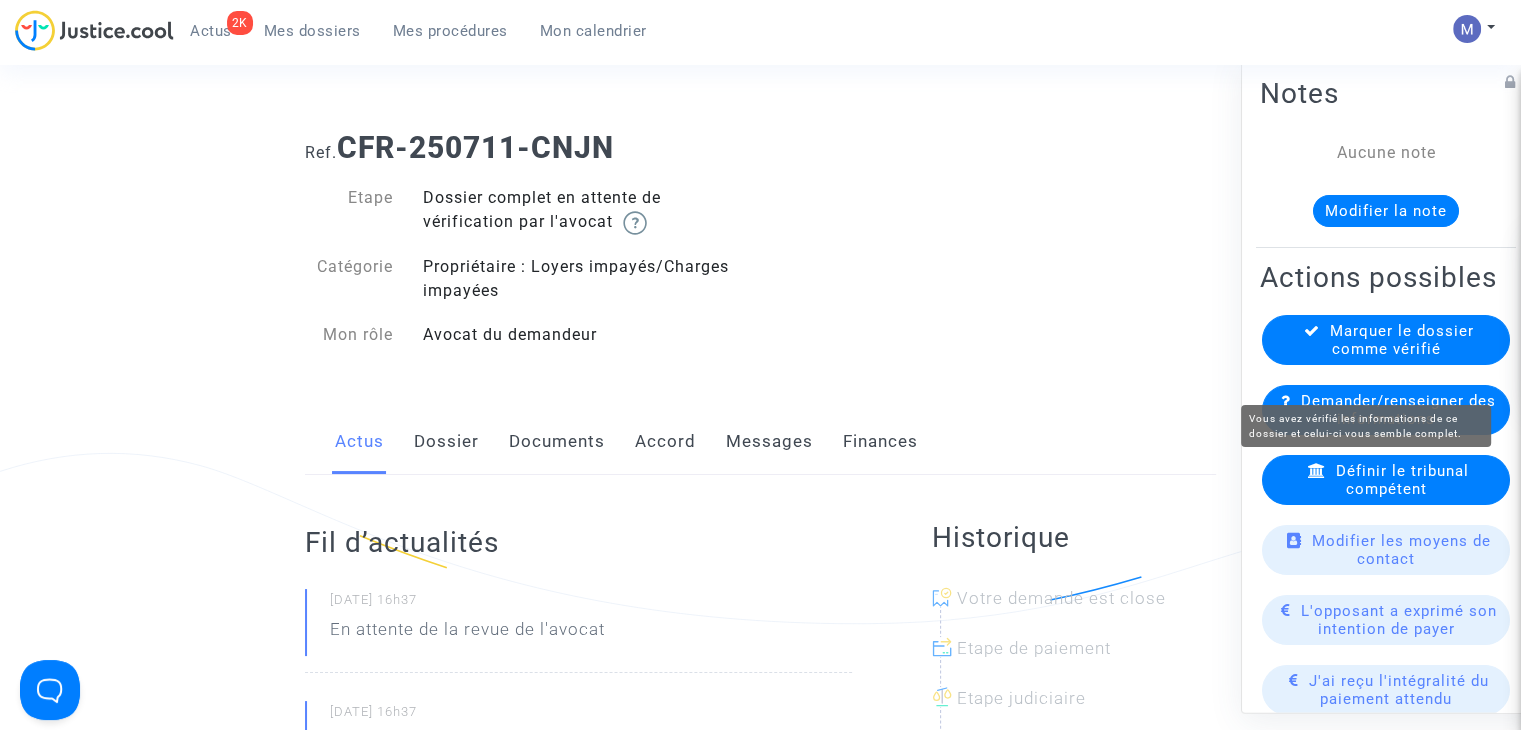 click on "Marquer le dossier comme vérifié" 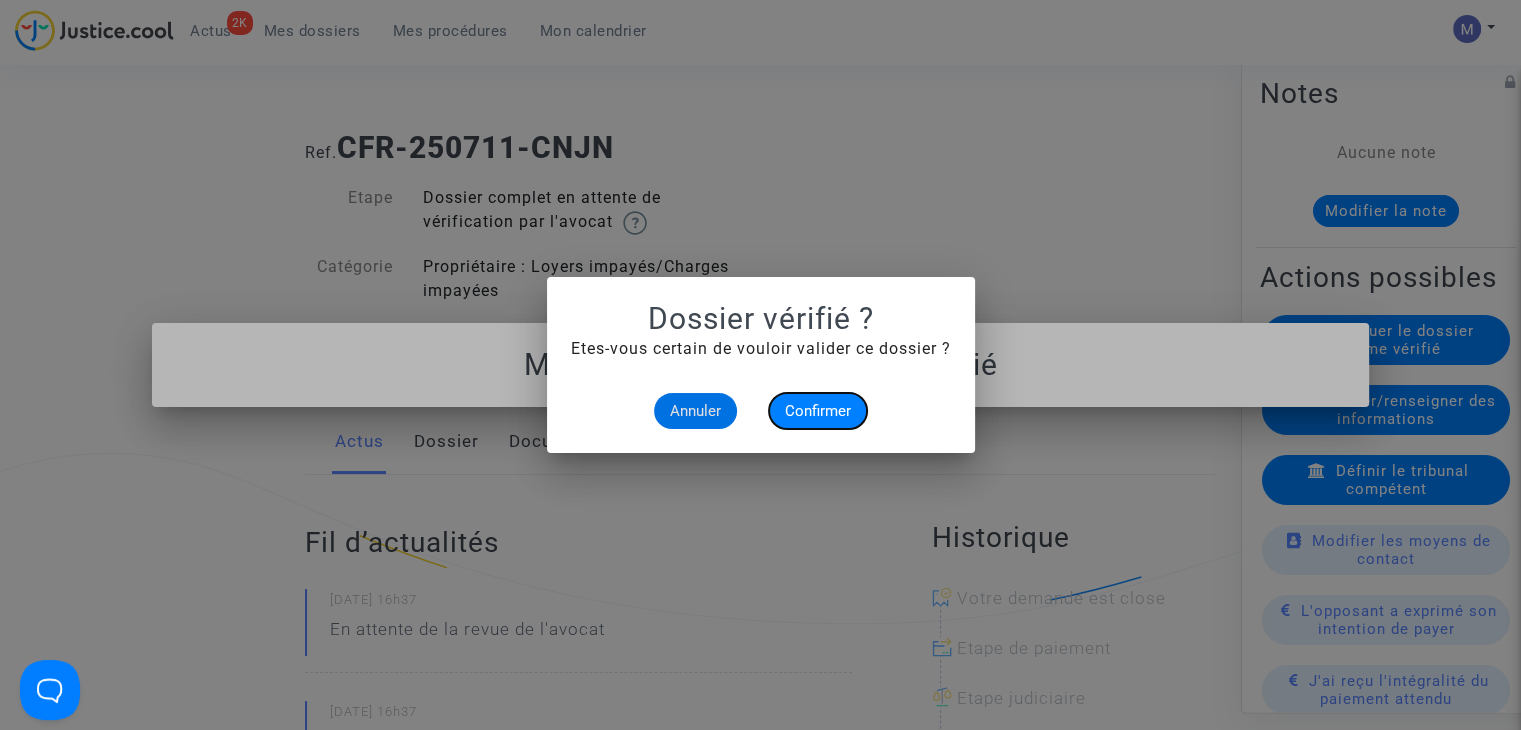 click on "Confirmer" at bounding box center (818, 411) 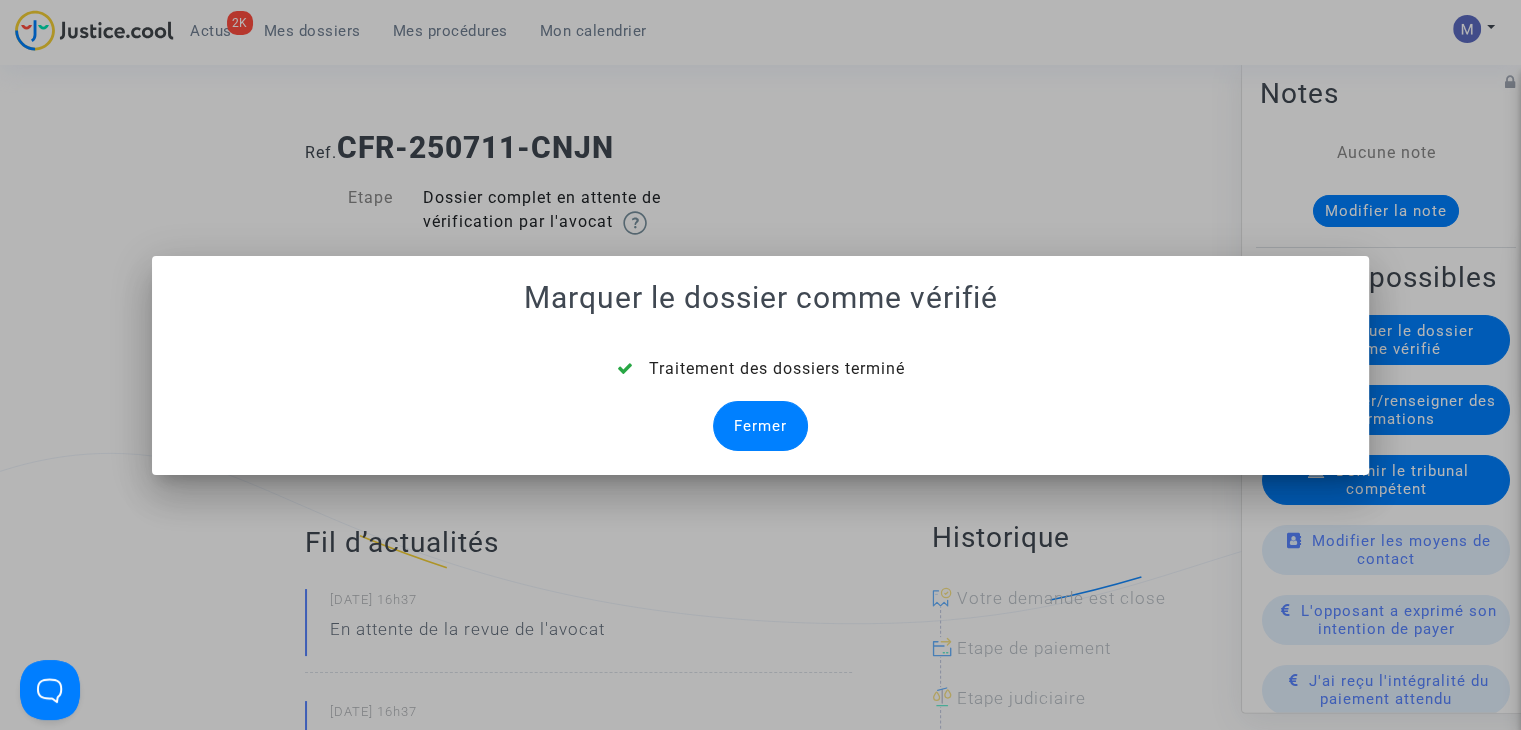 click on "Fermer" at bounding box center [760, 426] 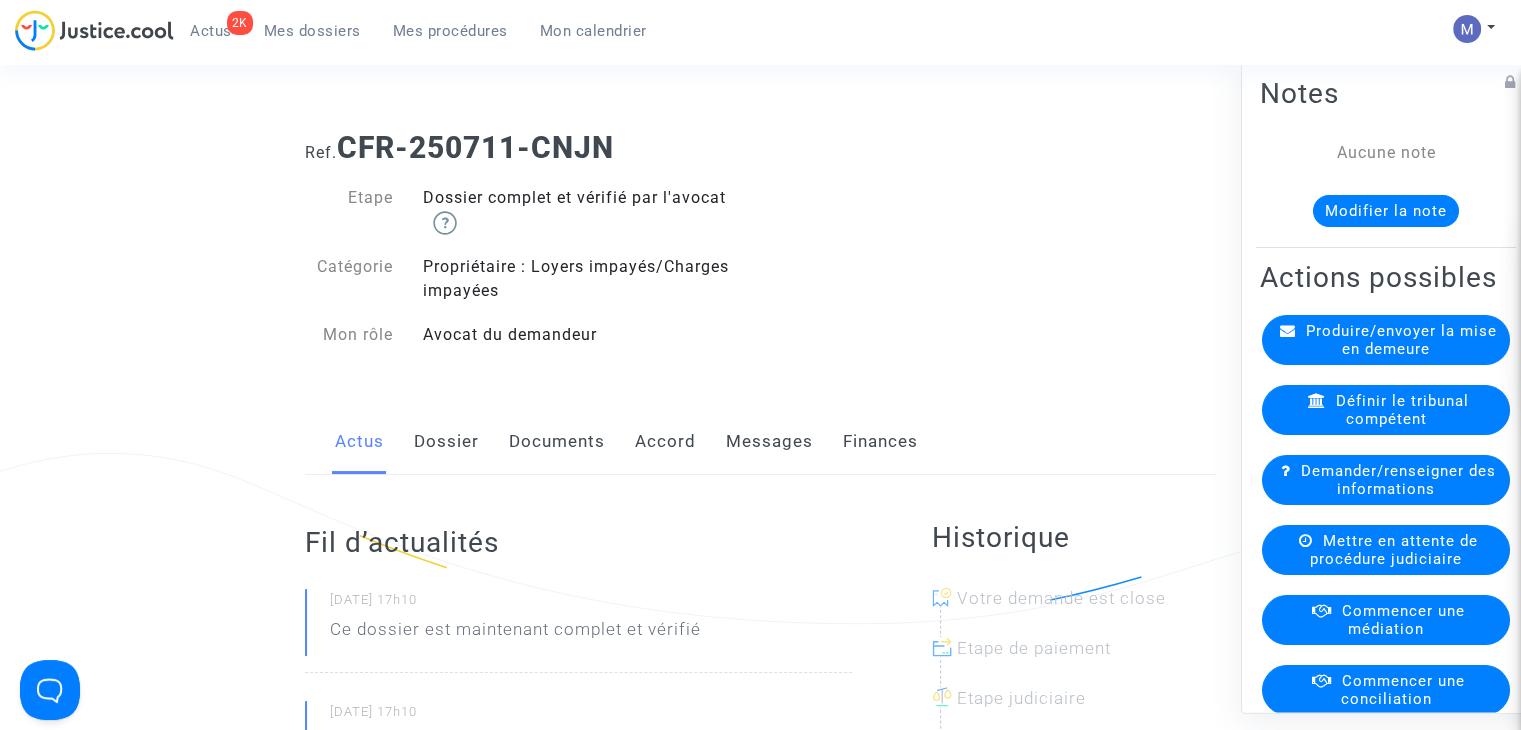 click on "Dossier" 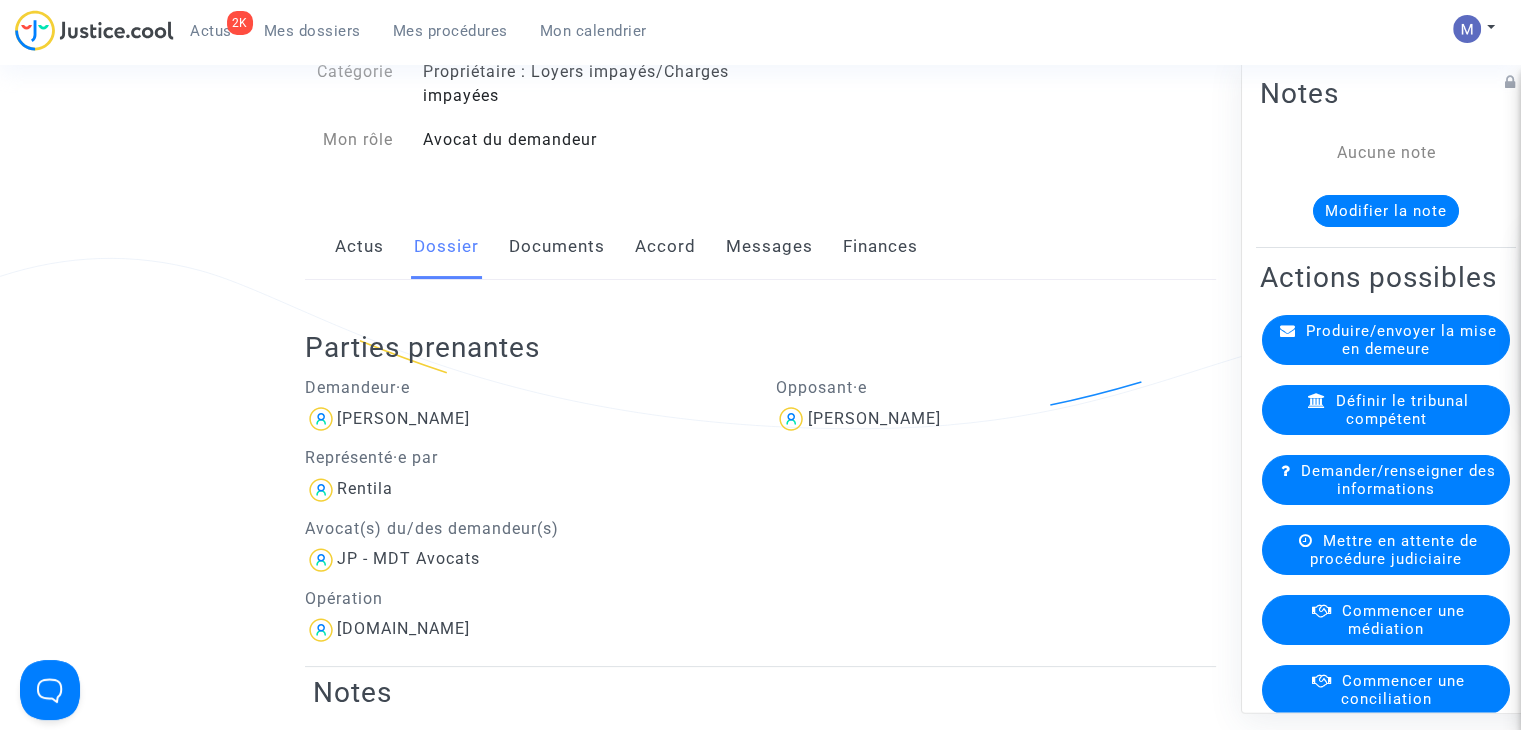 scroll, scrollTop: 200, scrollLeft: 0, axis: vertical 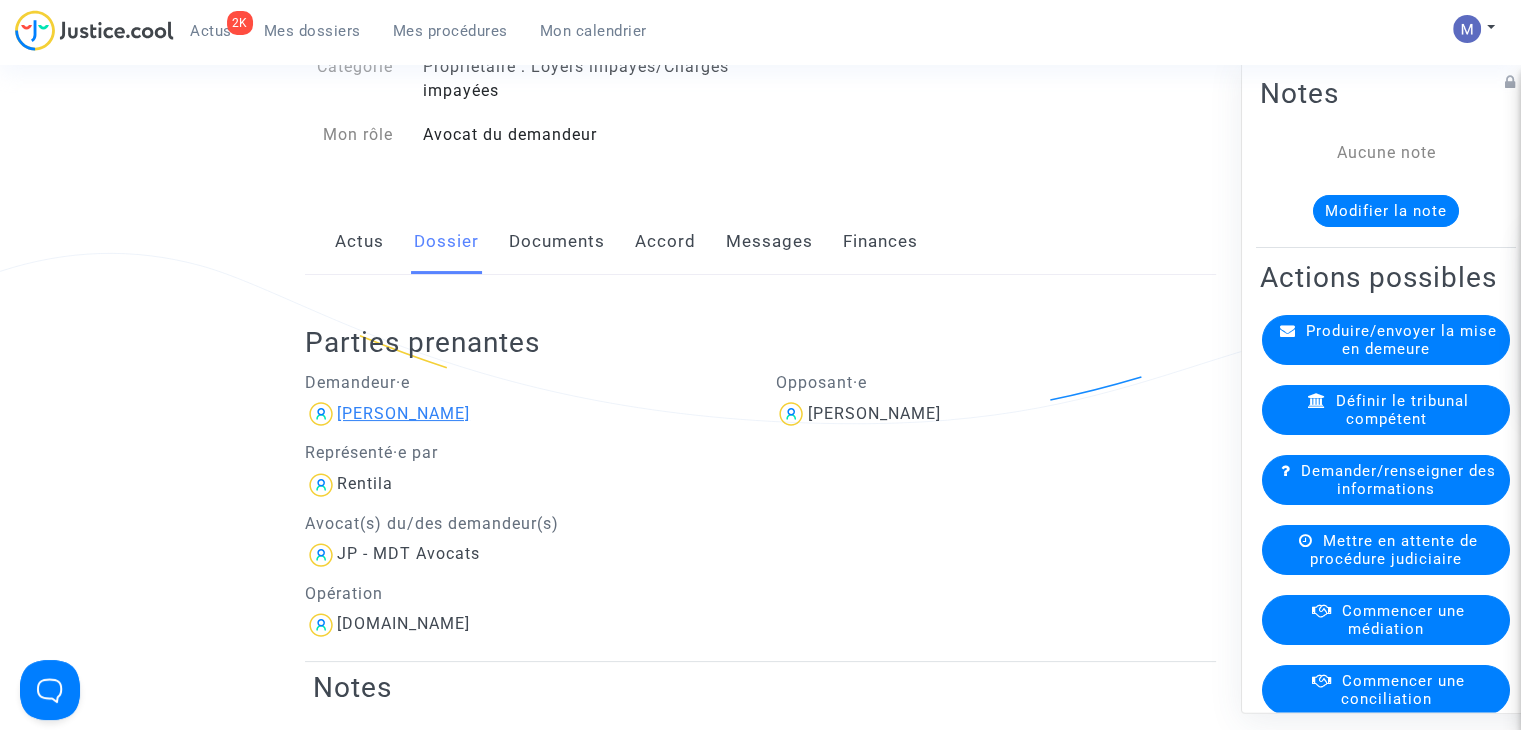 click on "[PERSON_NAME]" 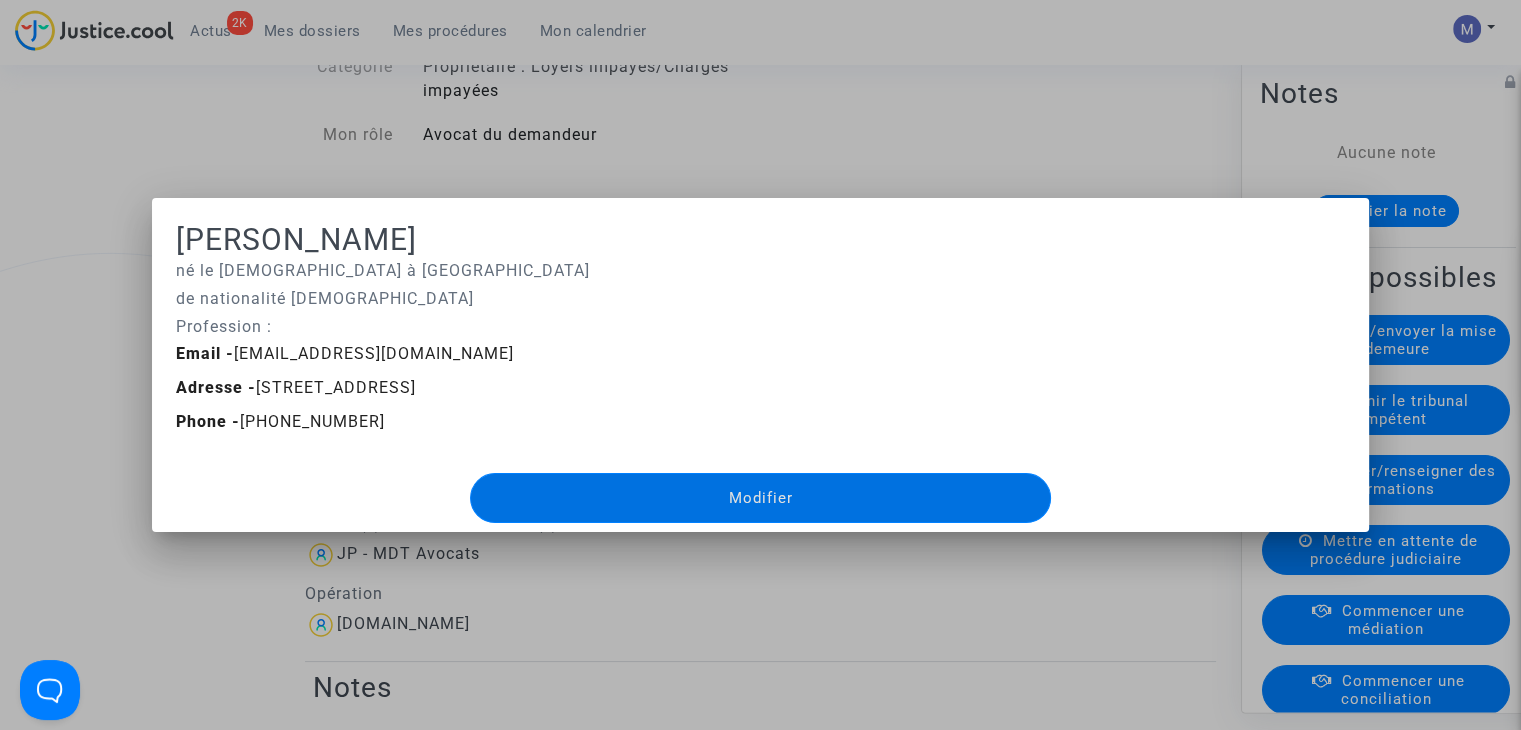 click at bounding box center (760, 365) 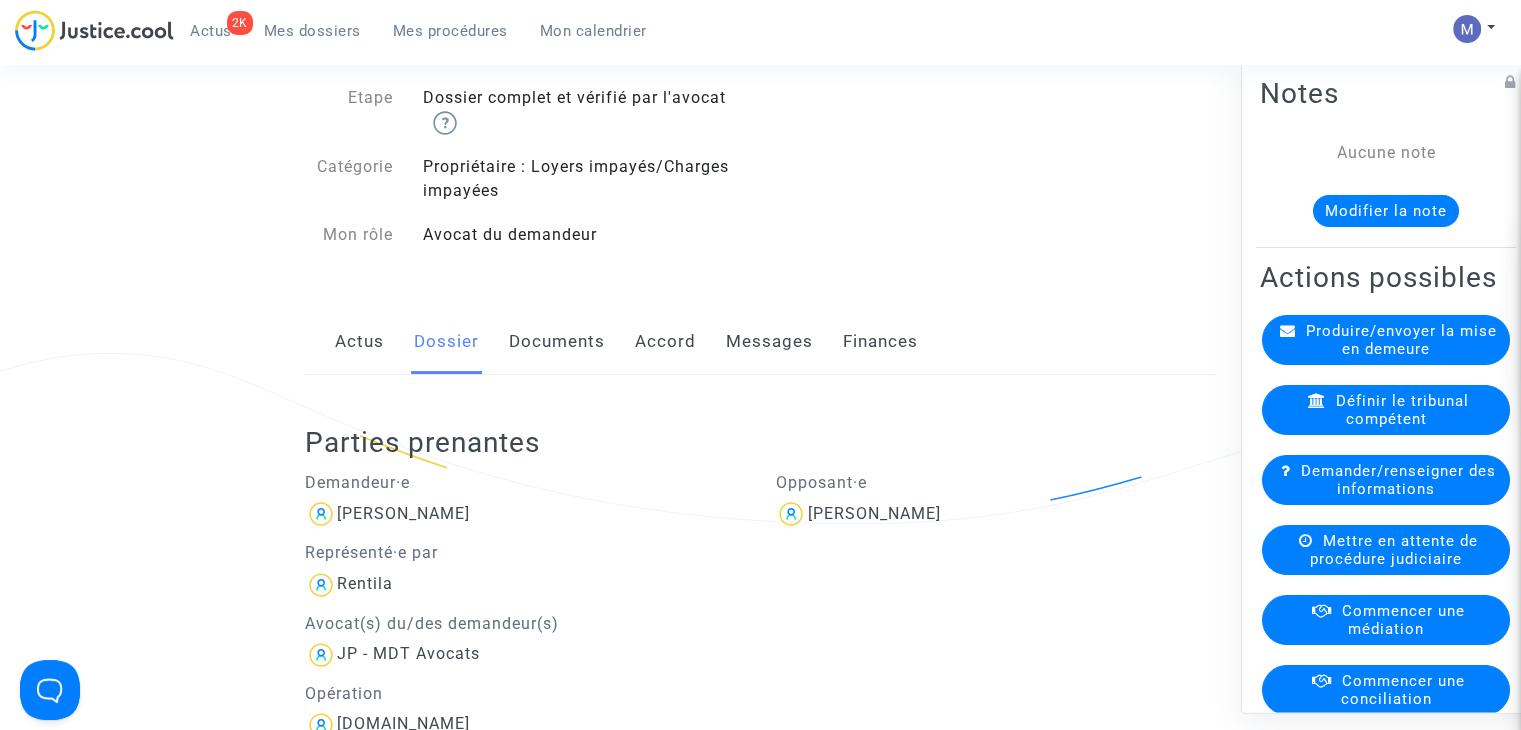 scroll, scrollTop: 0, scrollLeft: 0, axis: both 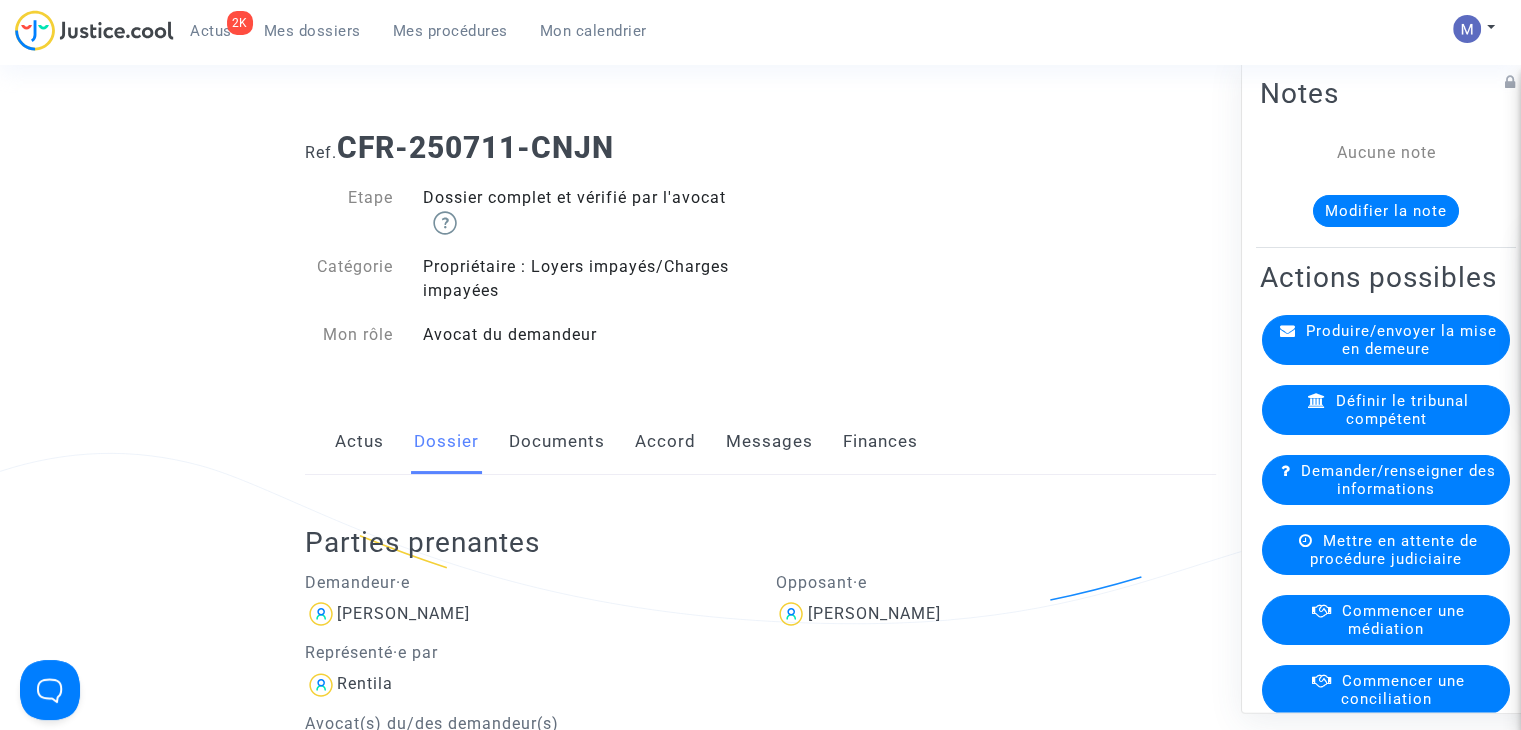 click on "Documents" 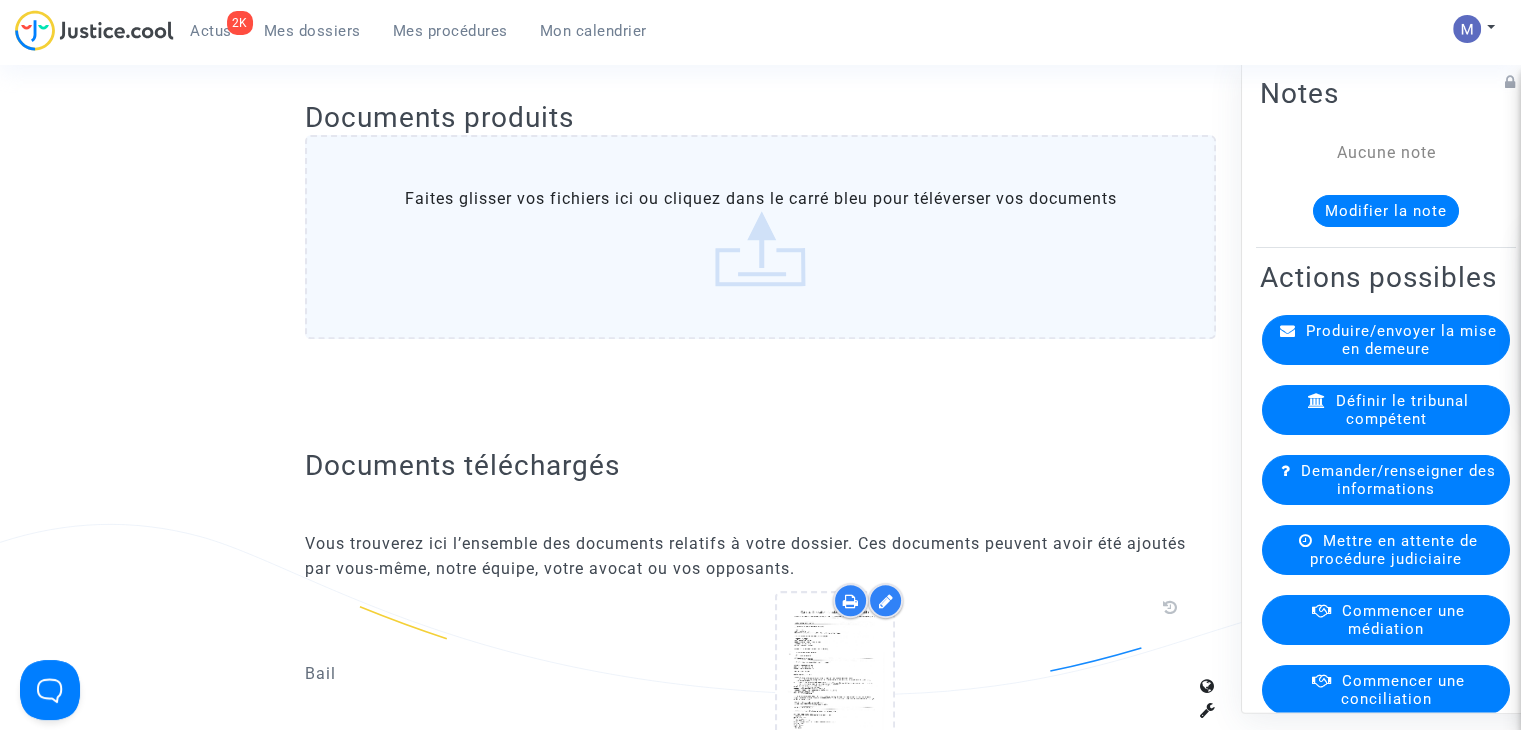 scroll, scrollTop: 1100, scrollLeft: 0, axis: vertical 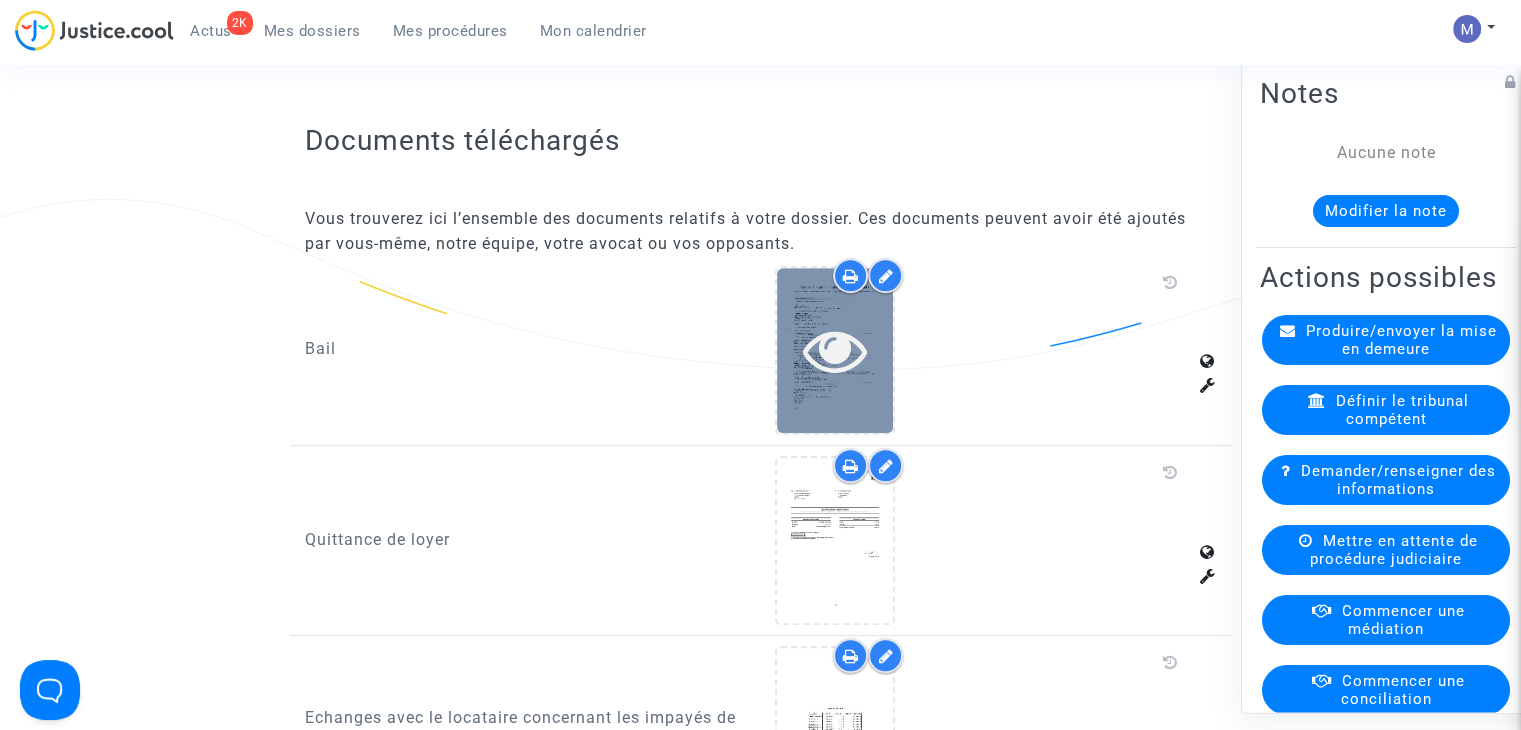 click at bounding box center (835, 350) 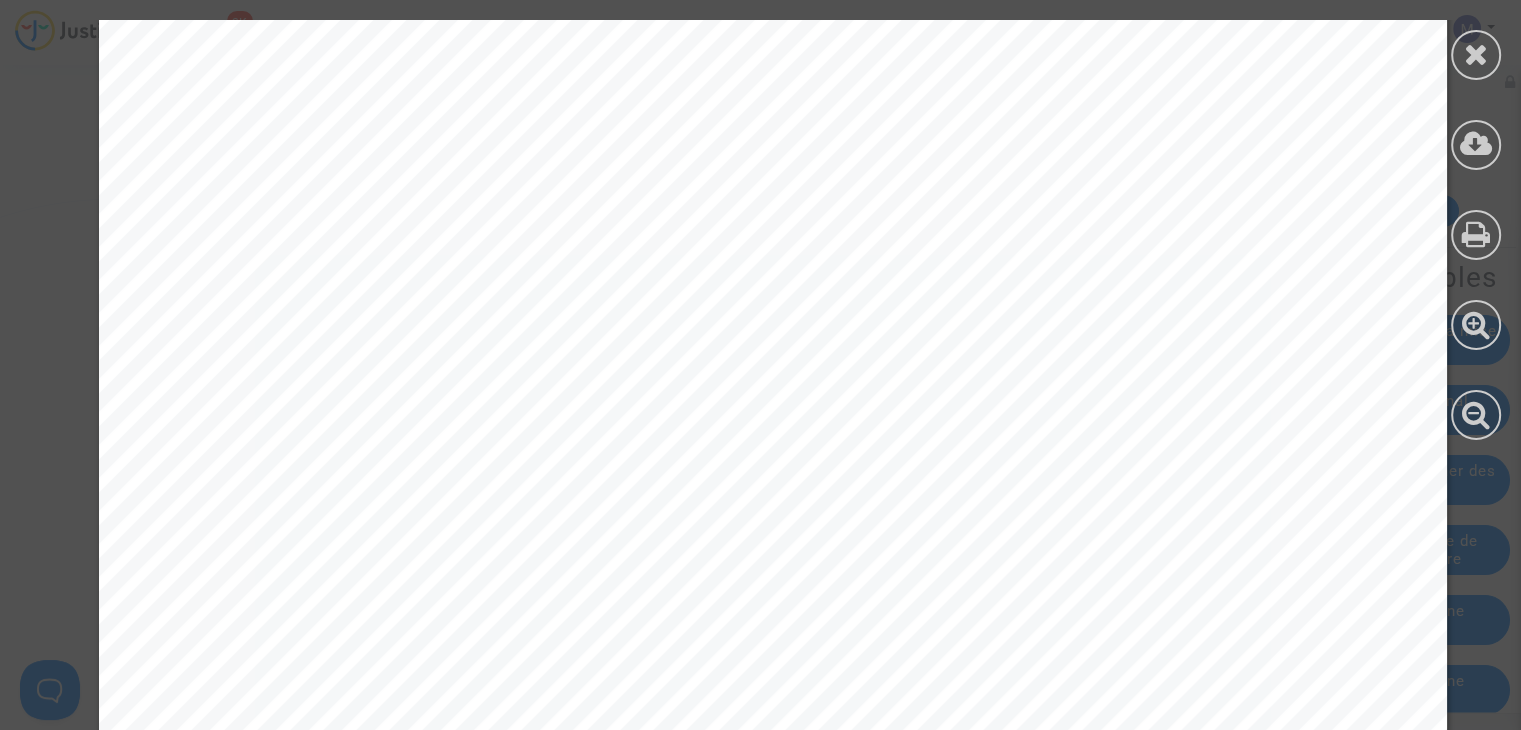 scroll, scrollTop: 2800, scrollLeft: 0, axis: vertical 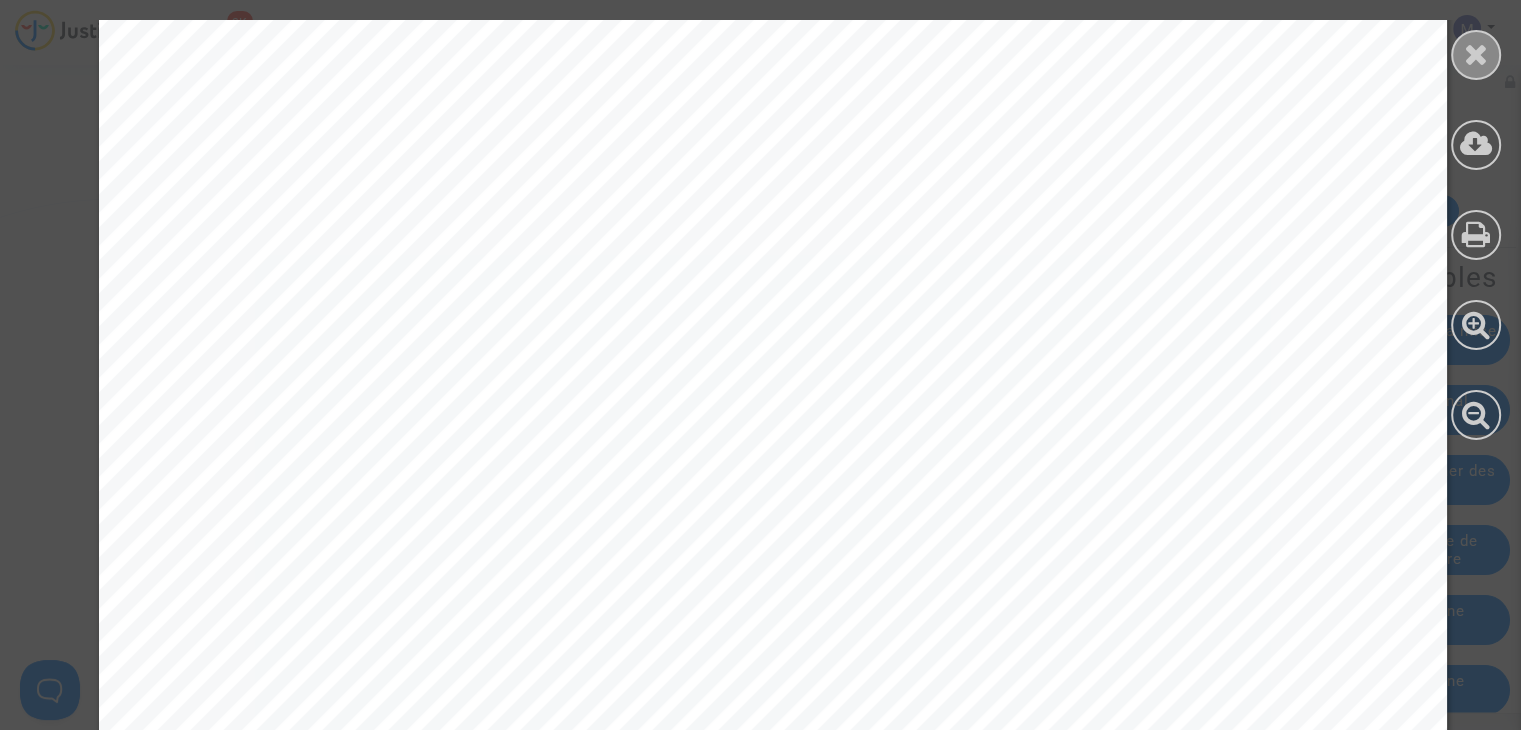 click at bounding box center (1476, 54) 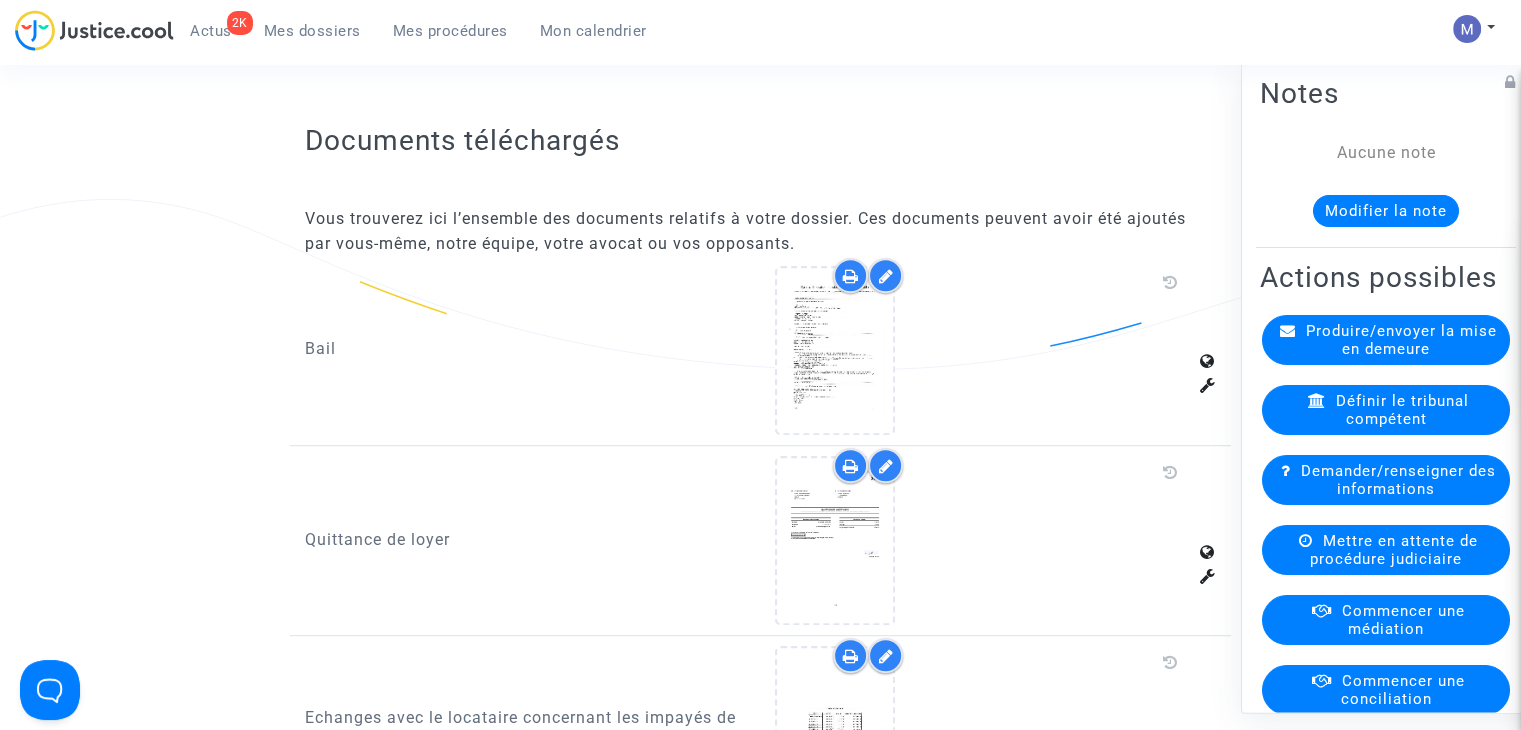 click on "Produire/envoyer la mise en demeure" 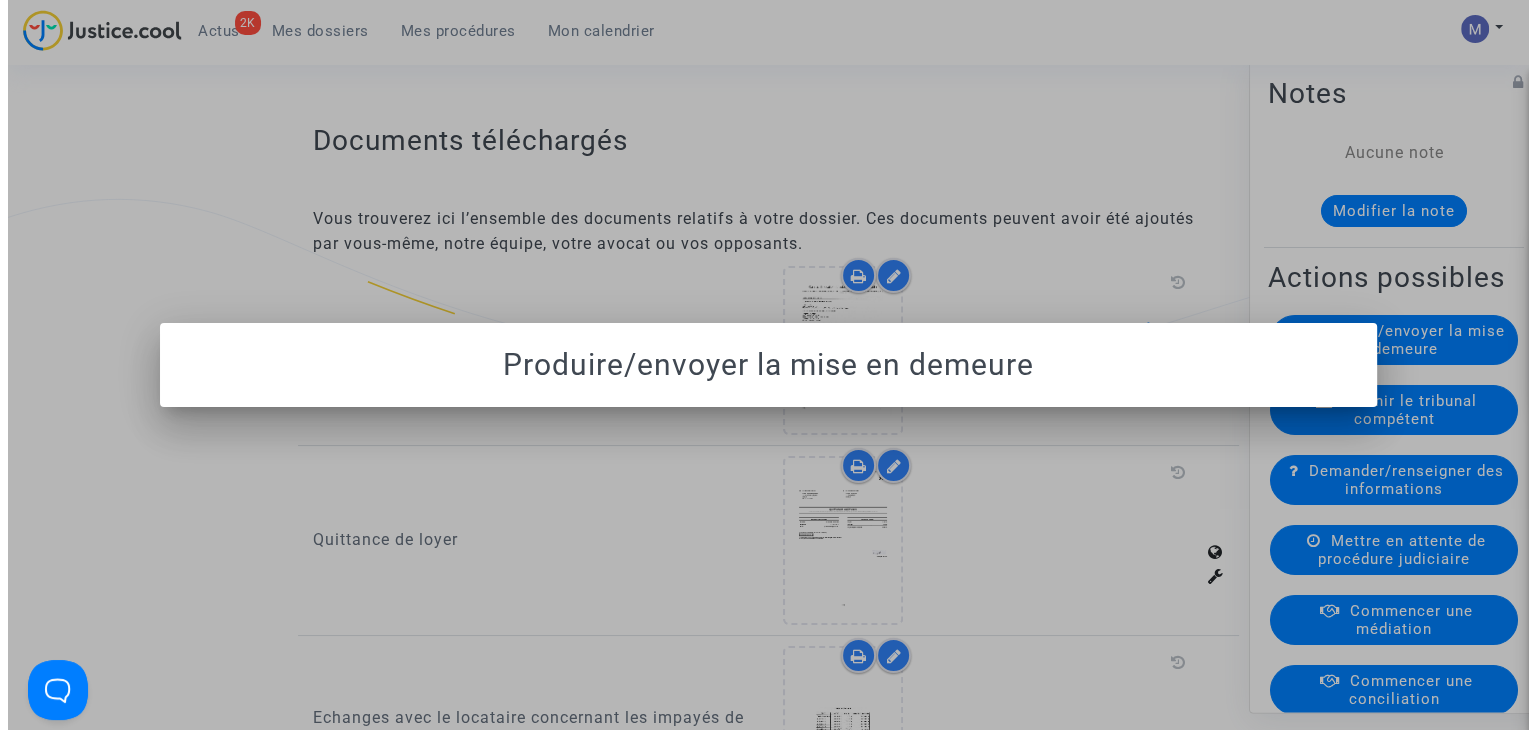 scroll, scrollTop: 0, scrollLeft: 0, axis: both 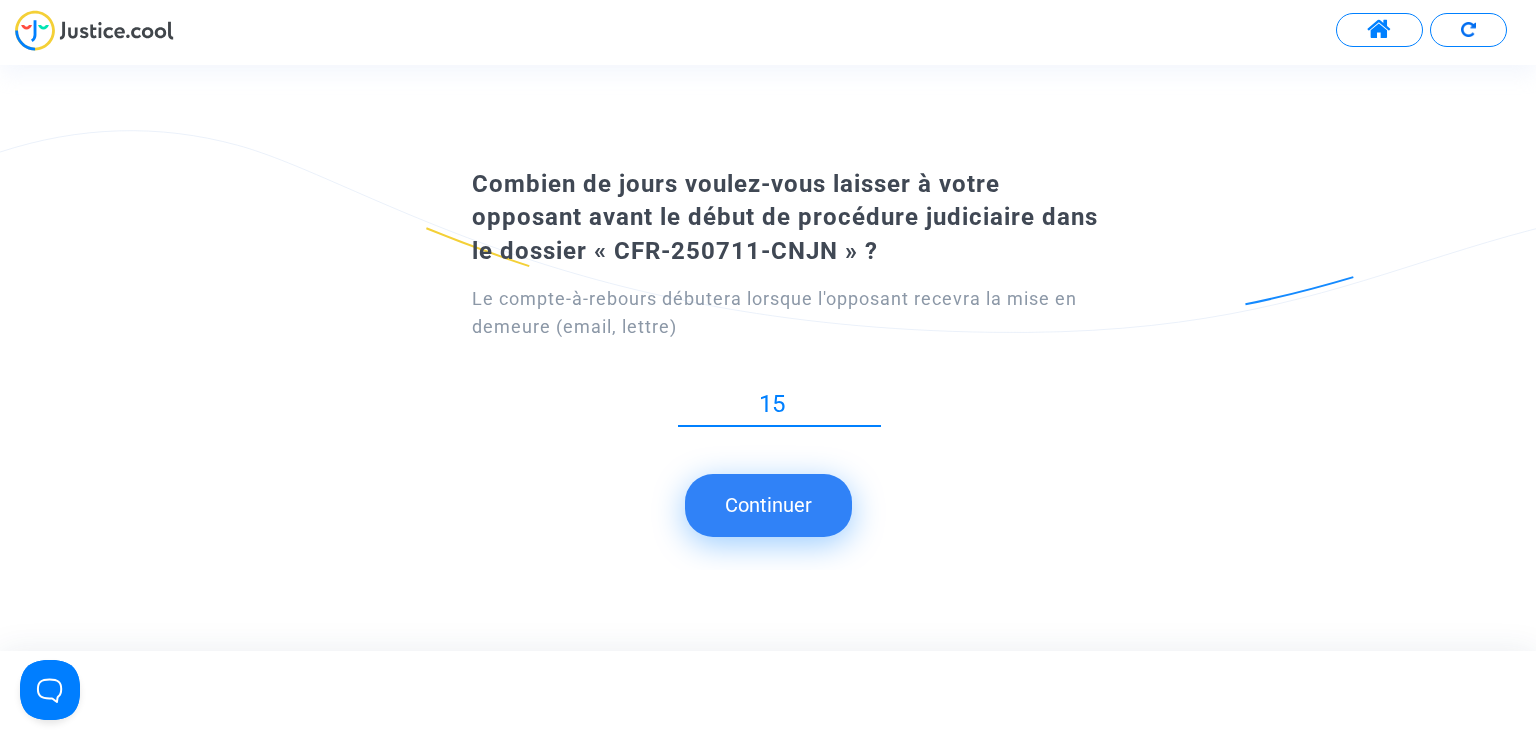 click on "Continuer" 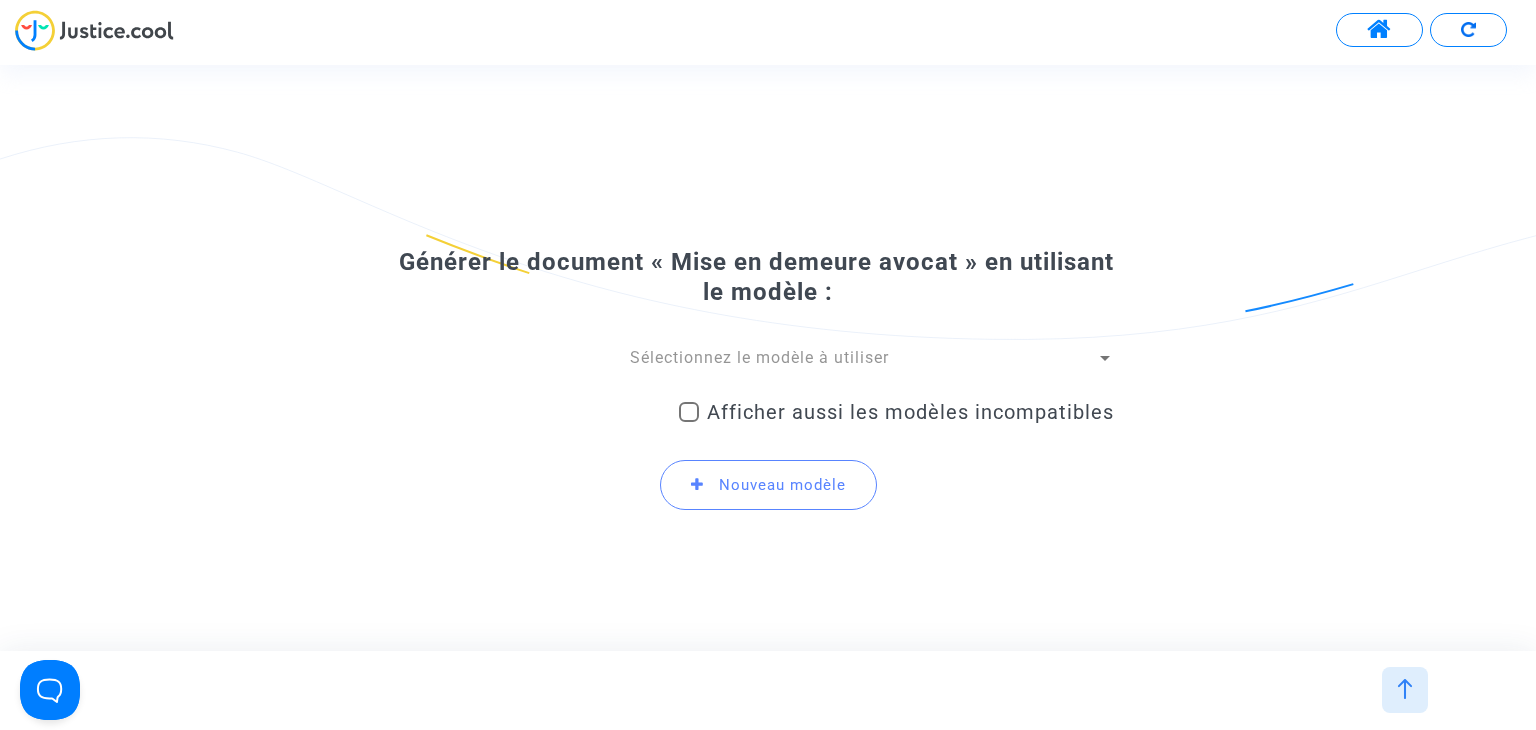 click on "Sélectionnez le modèle à utiliser" at bounding box center (759, 357) 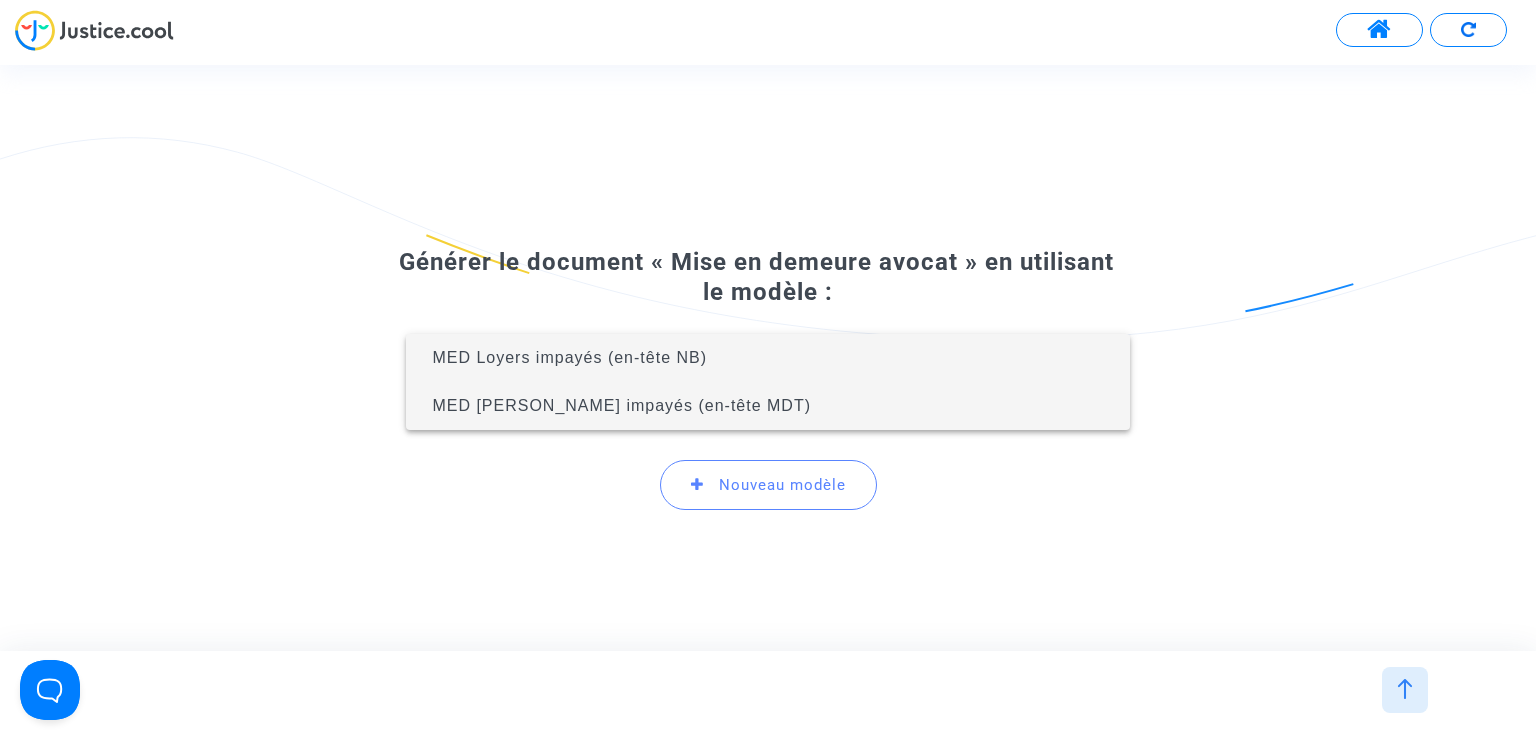 click on "MED [PERSON_NAME] impayés (en-tête MDT)" at bounding box center (621, 405) 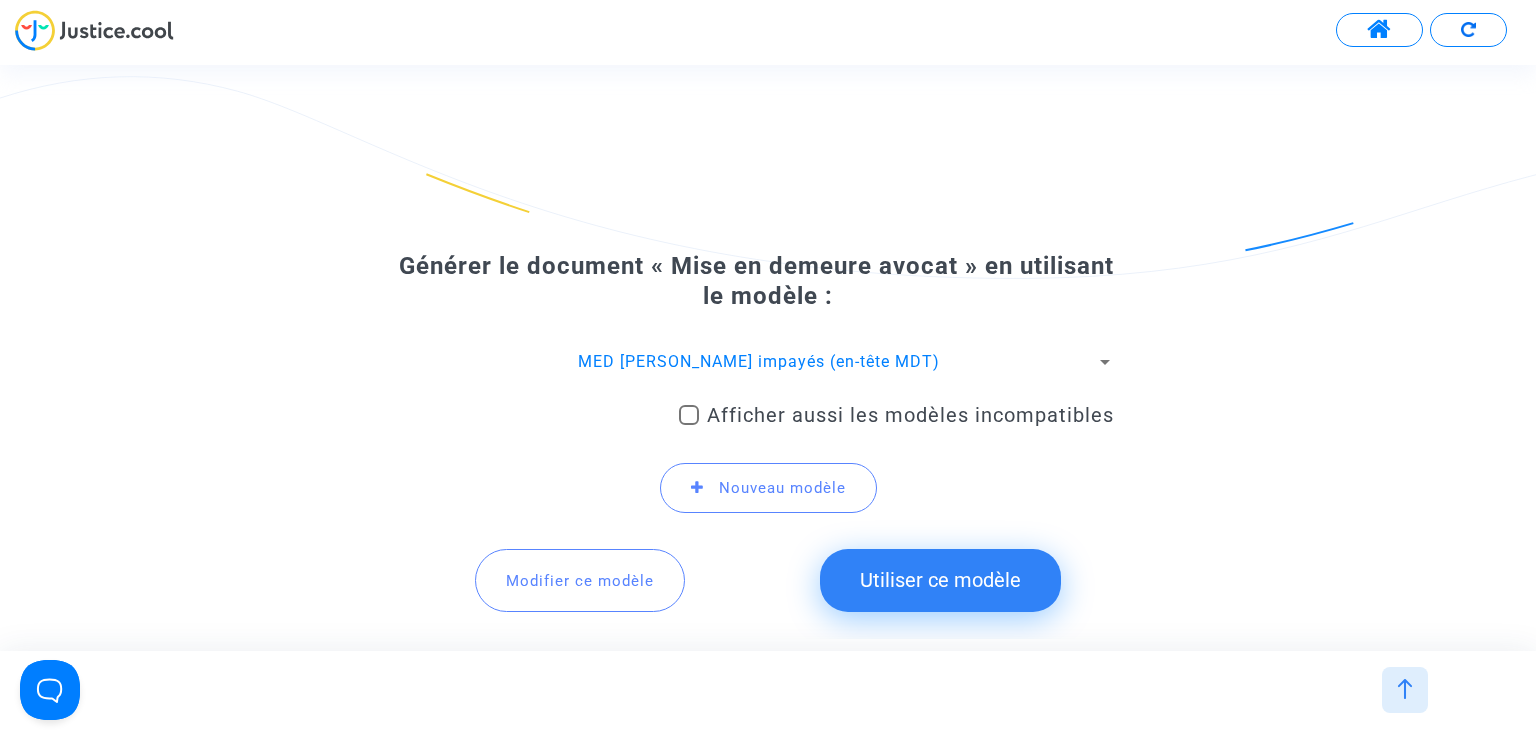 click on "Utiliser ce modèle" 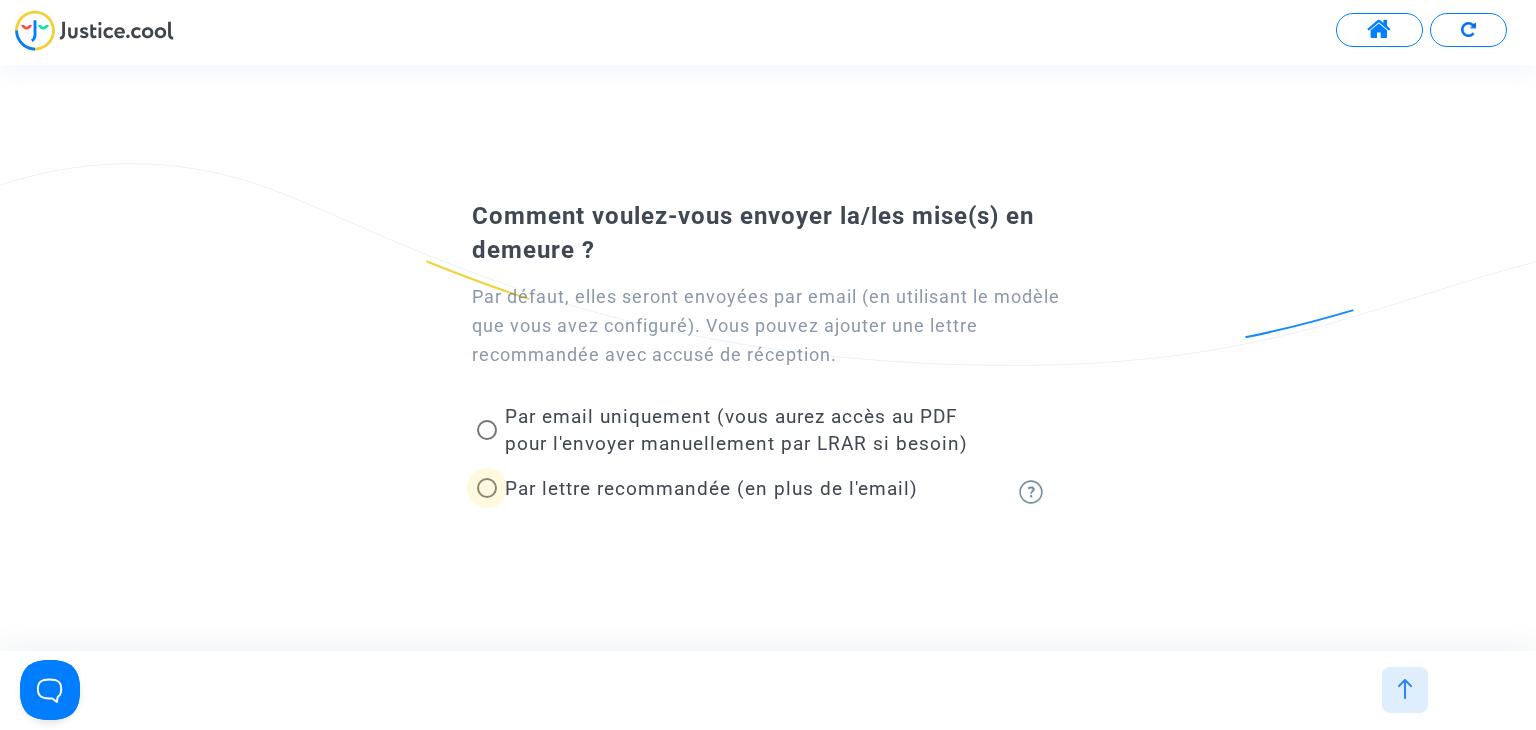click on "Par lettre recommandée (en plus de l'email)" at bounding box center [711, 488] 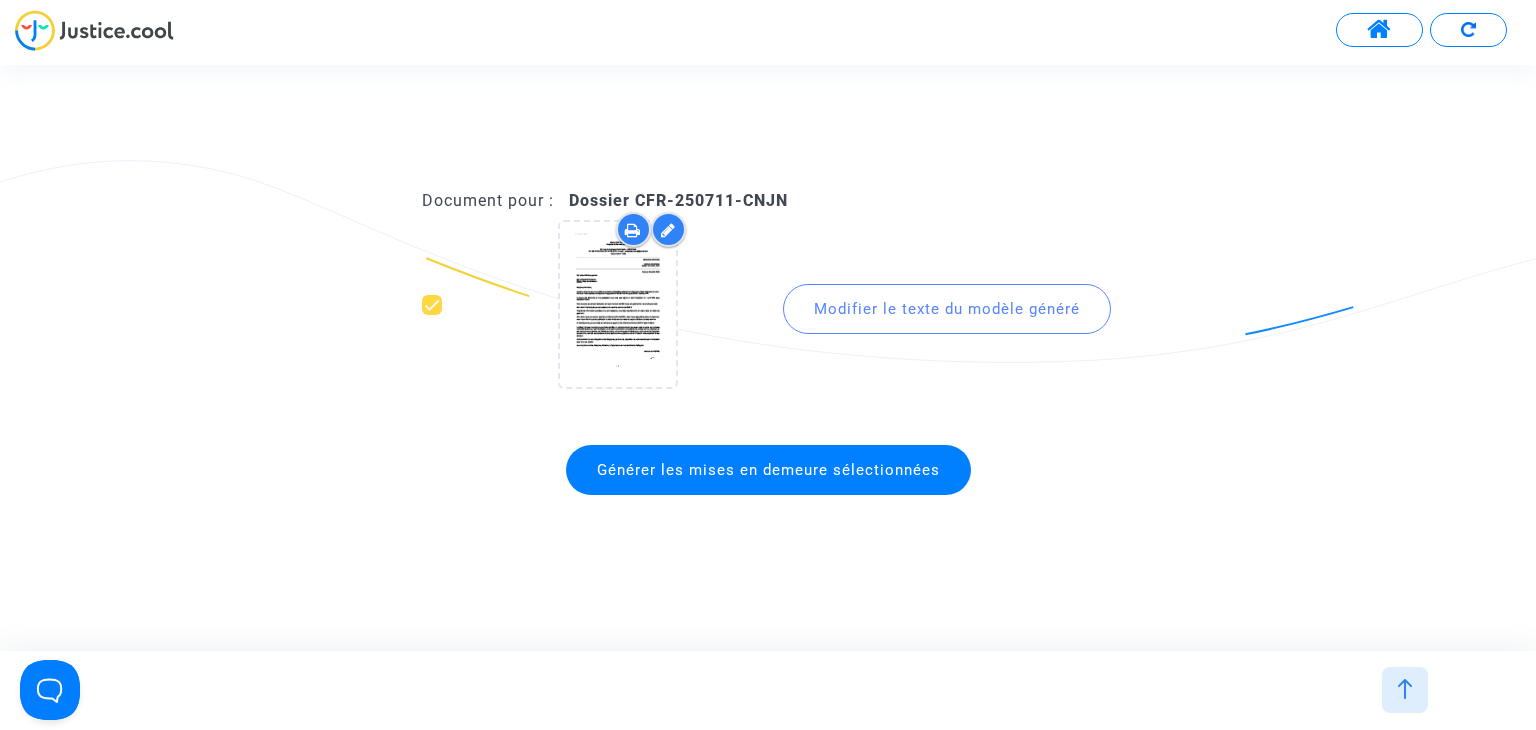 click on "Modifier le texte du modèle généré" 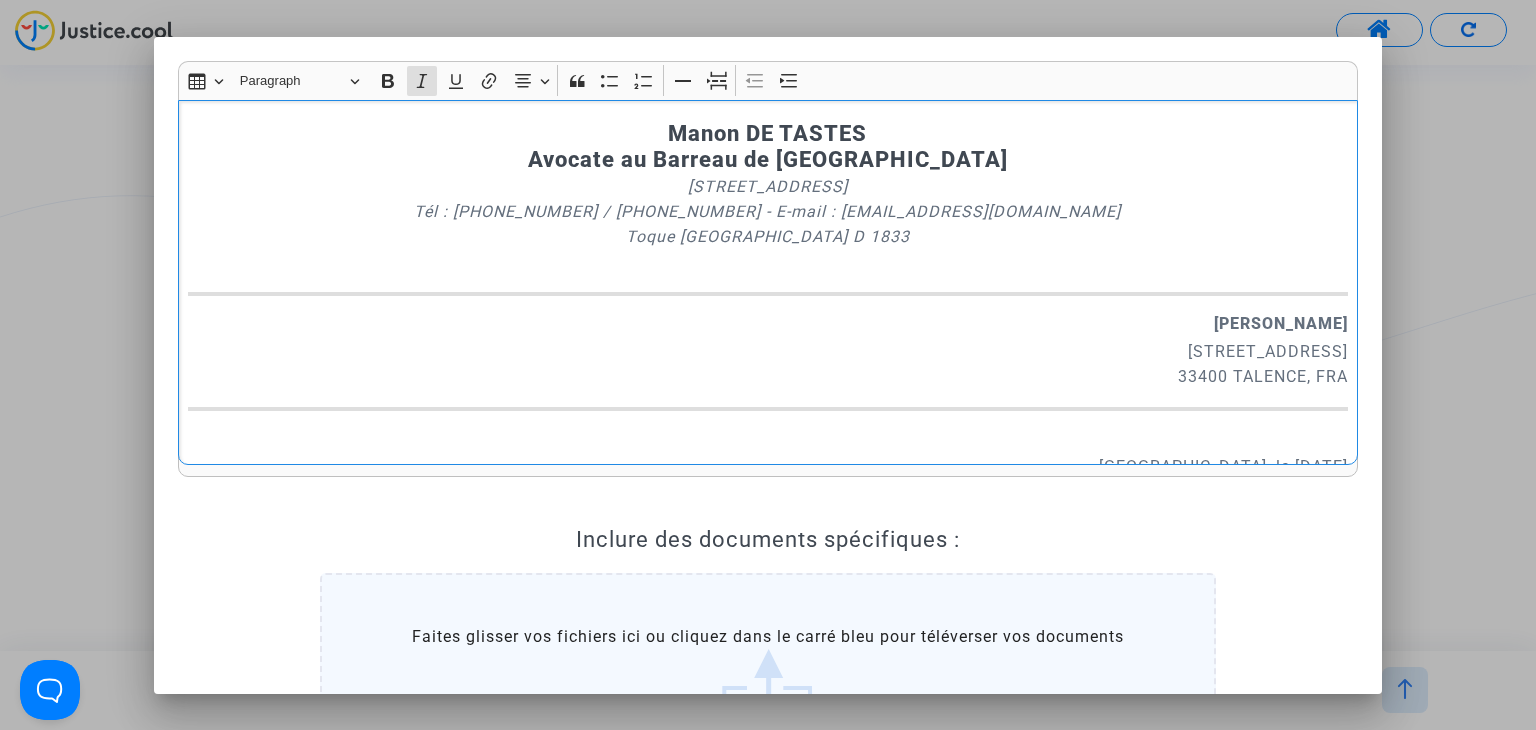 drag, startPoint x: 840, startPoint y: 232, endPoint x: 306, endPoint y: 219, distance: 534.1582 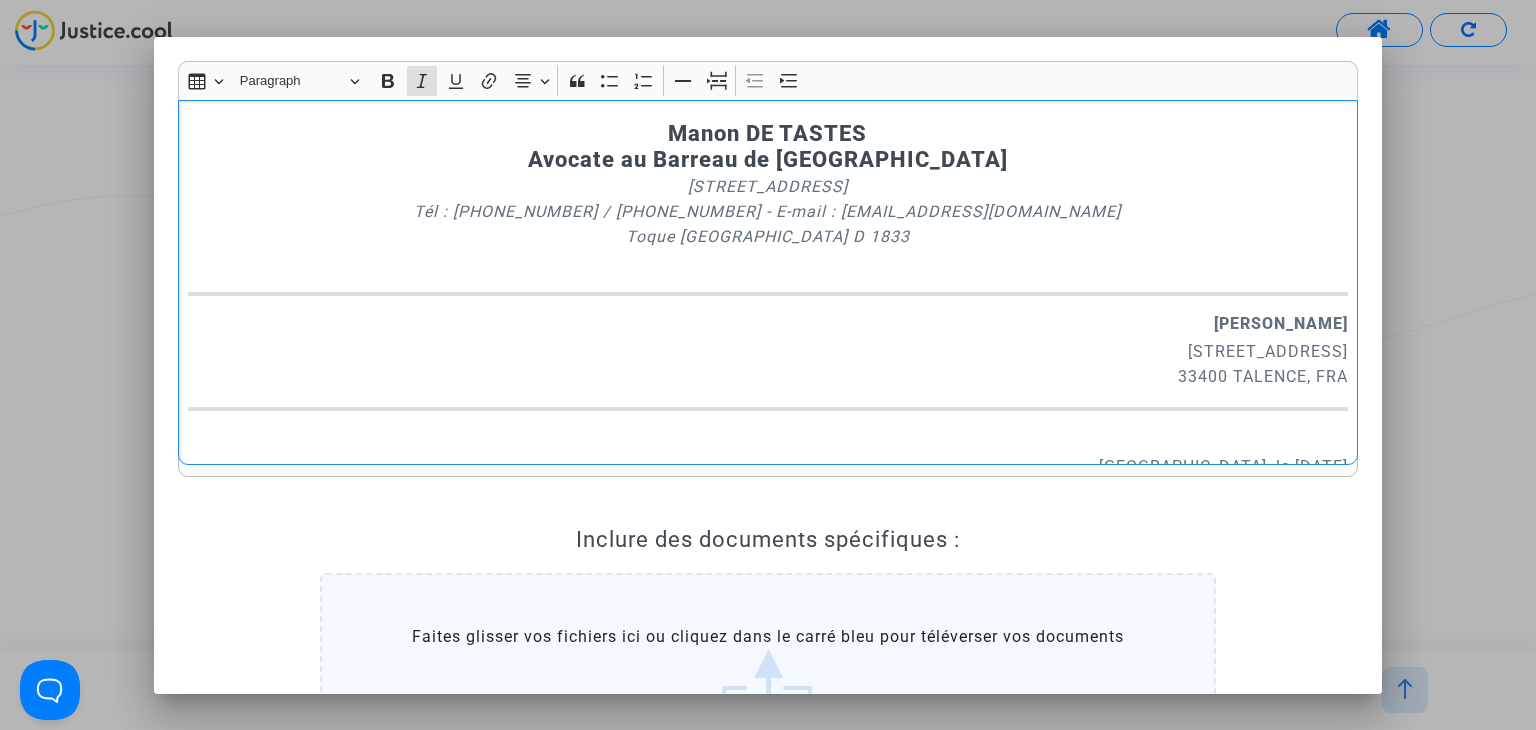 click on "[STREET_ADDRESS] Tél : [PHONE_NUMBER] / [PHONE_NUMBER] - E-mail : [EMAIL_ADDRESS][DOMAIN_NAME] Toque [GEOGRAPHIC_DATA] D 1833" at bounding box center (768, 224) 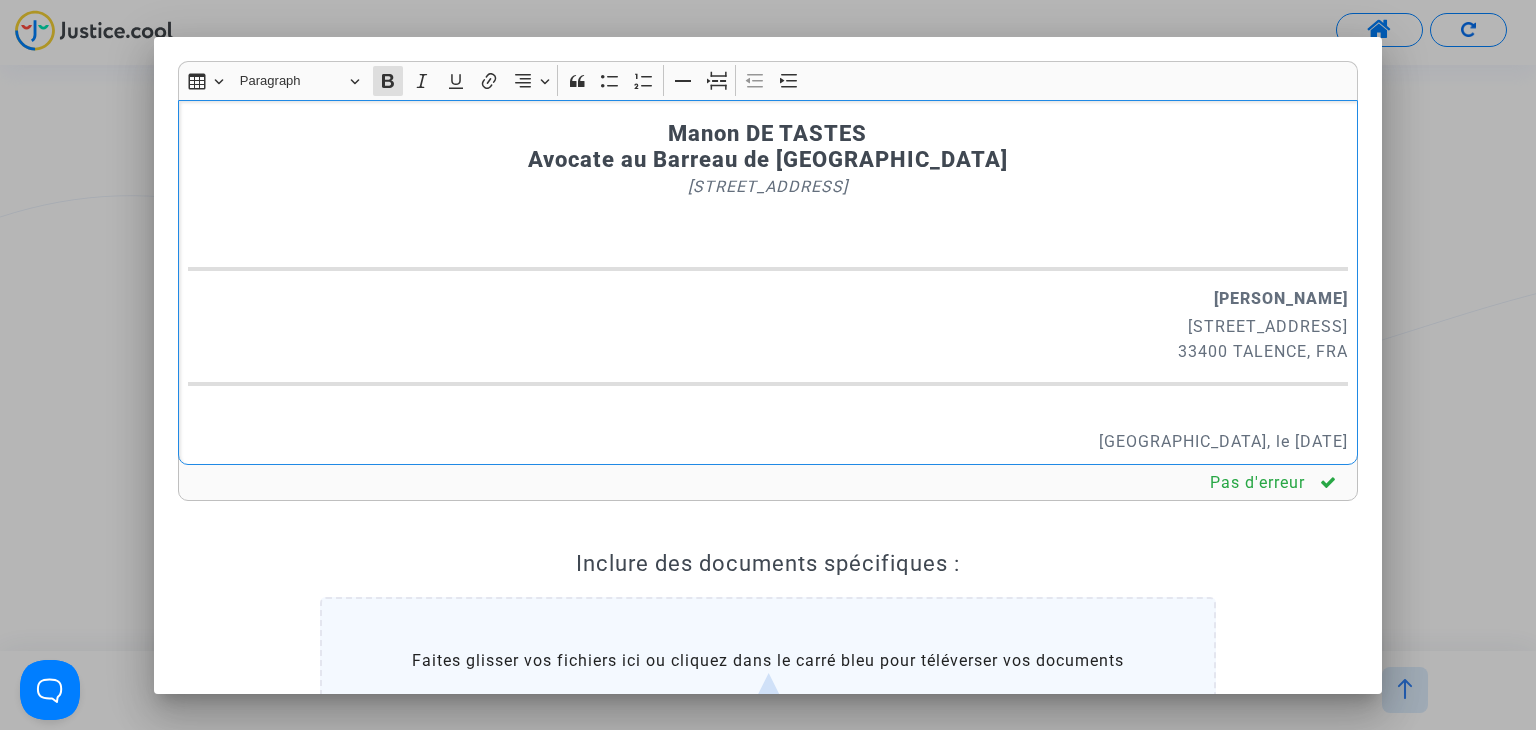click on "[PERSON_NAME]" at bounding box center (768, 298) 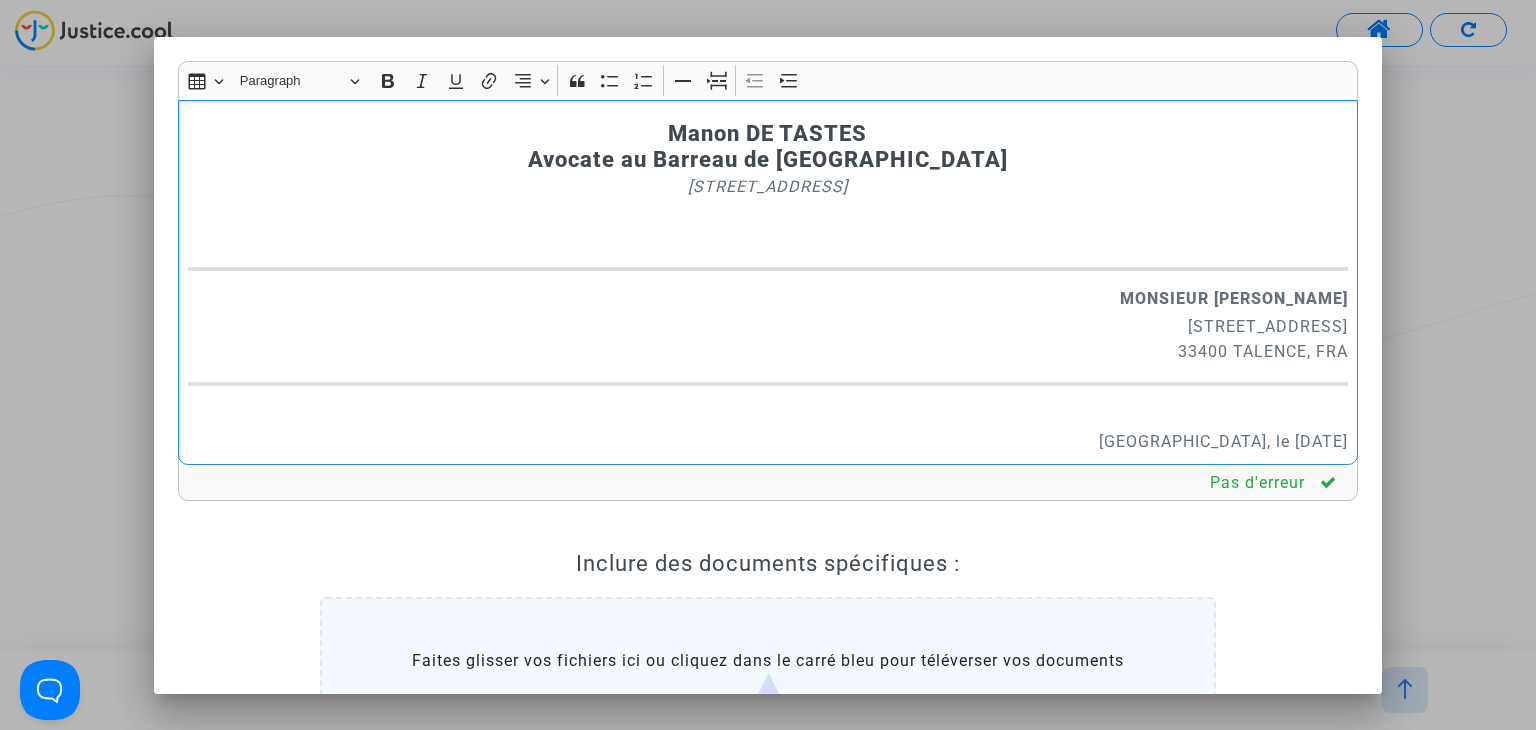 drag, startPoint x: 1276, startPoint y: 348, endPoint x: 1320, endPoint y: 353, distance: 44.28318 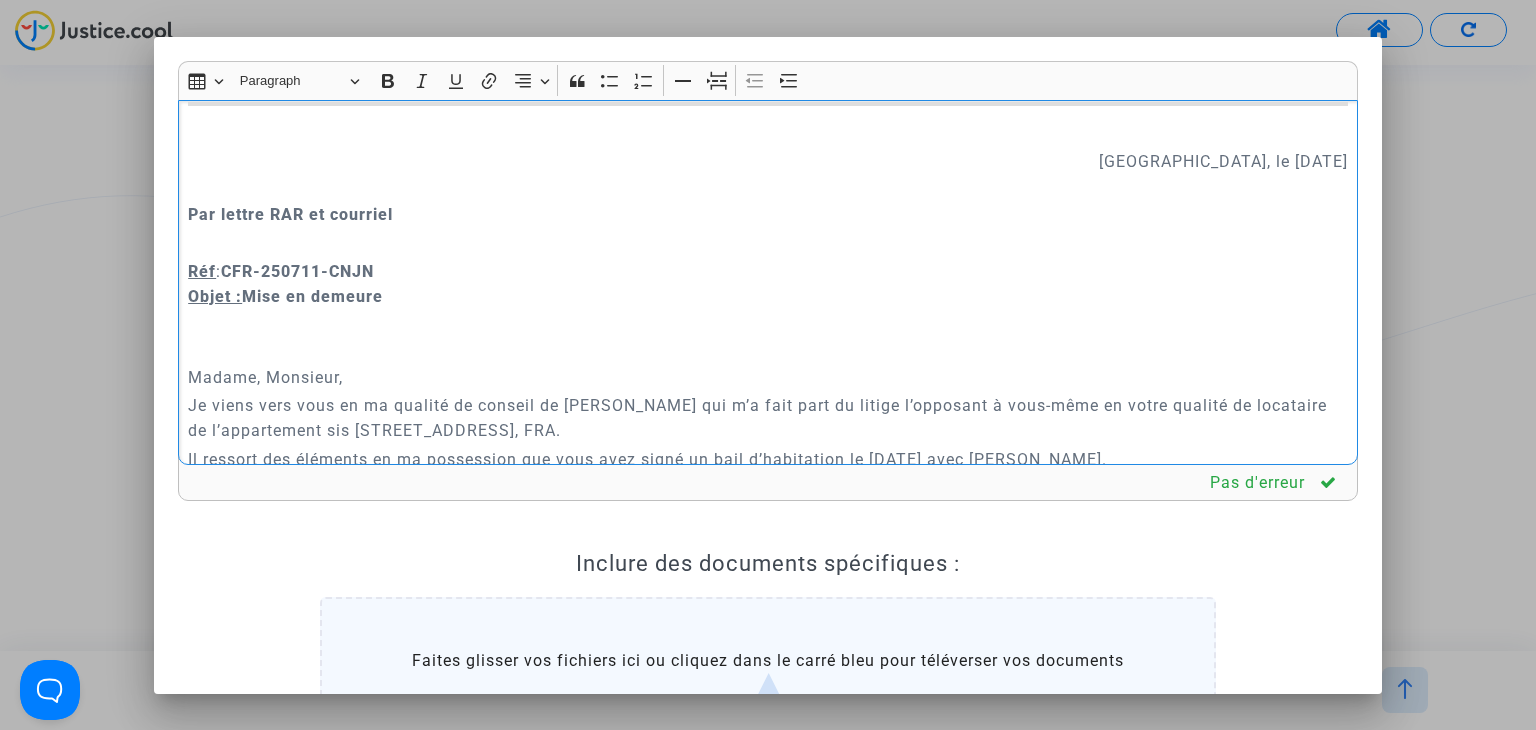 scroll, scrollTop: 400, scrollLeft: 0, axis: vertical 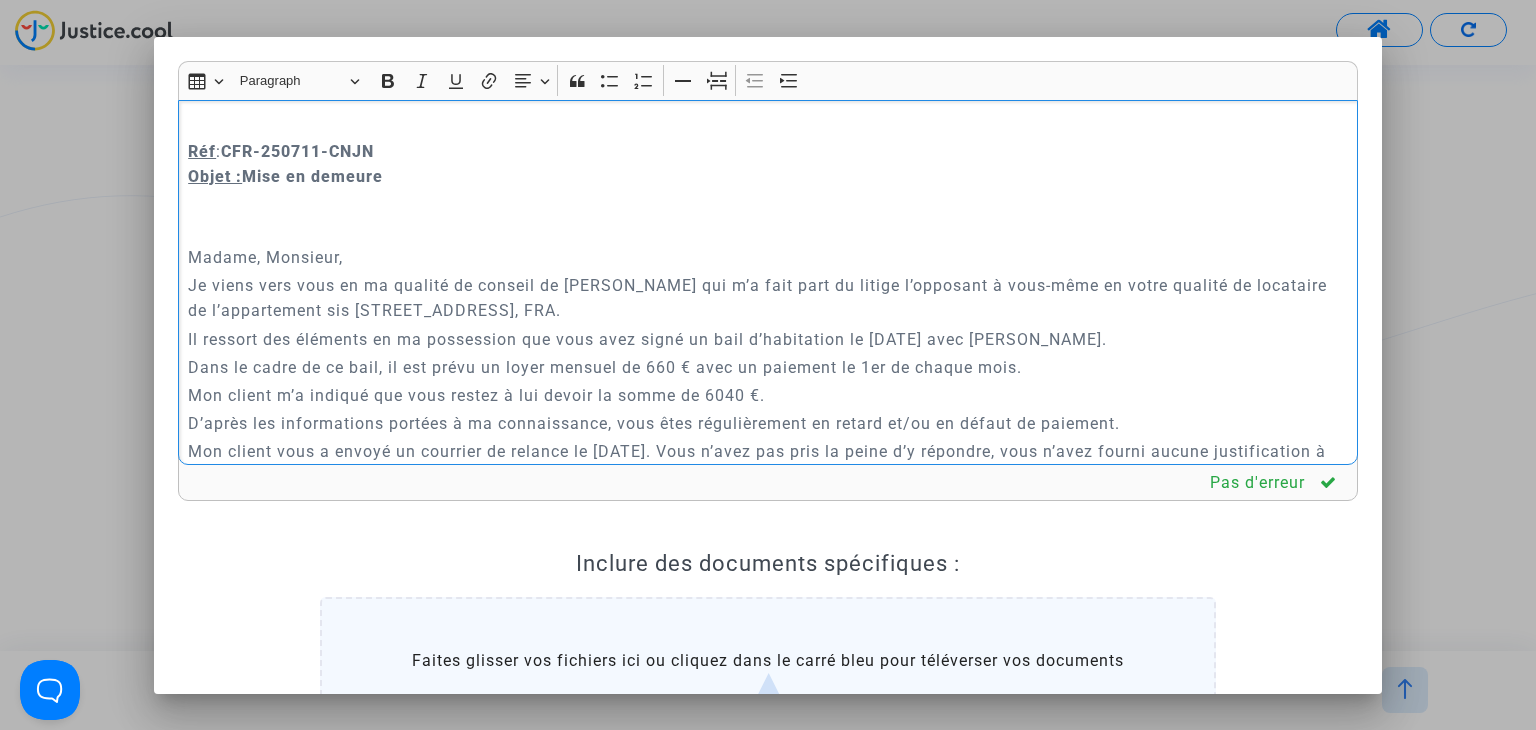 drag, startPoint x: 260, startPoint y: 252, endPoint x: 196, endPoint y: 246, distance: 64.28063 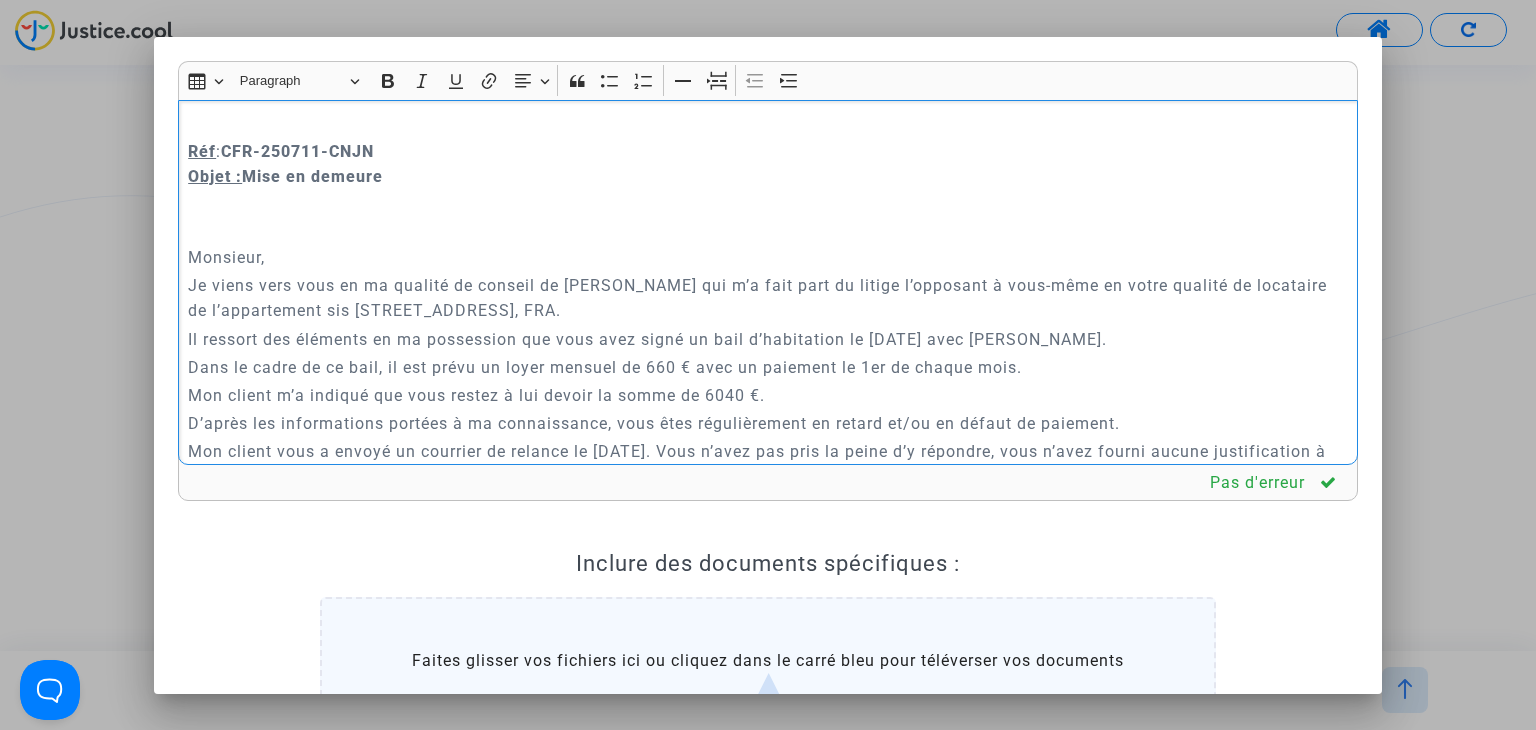 click on "Je viens vers vous en ma qualité de conseil de [PERSON_NAME] qui m’a fait part du litige l’opposant à vous-même en votre qualité de locataire de l’appartement sis [STREET_ADDRESS], FRA." at bounding box center [768, 298] 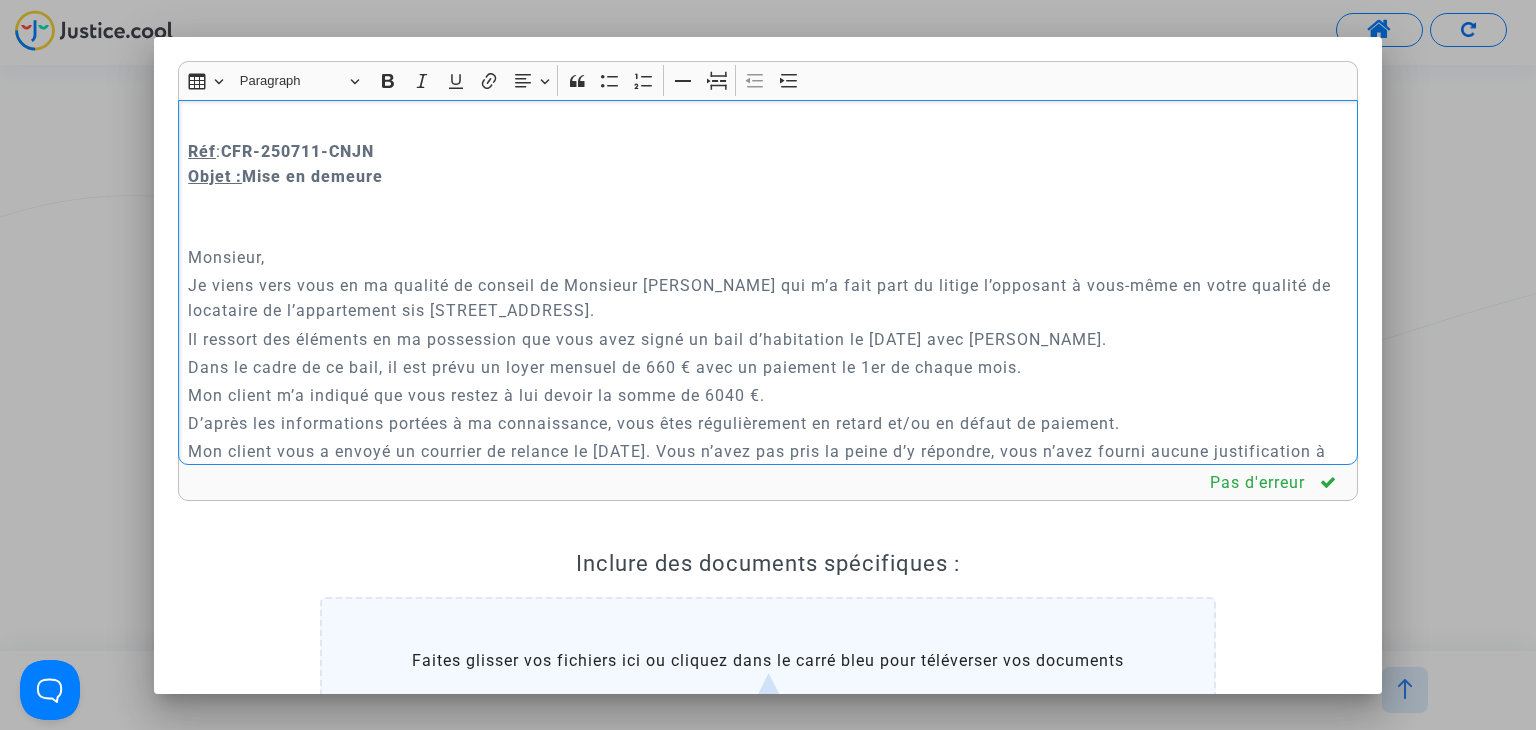 drag, startPoint x: 741, startPoint y: 308, endPoint x: 709, endPoint y: 308, distance: 32 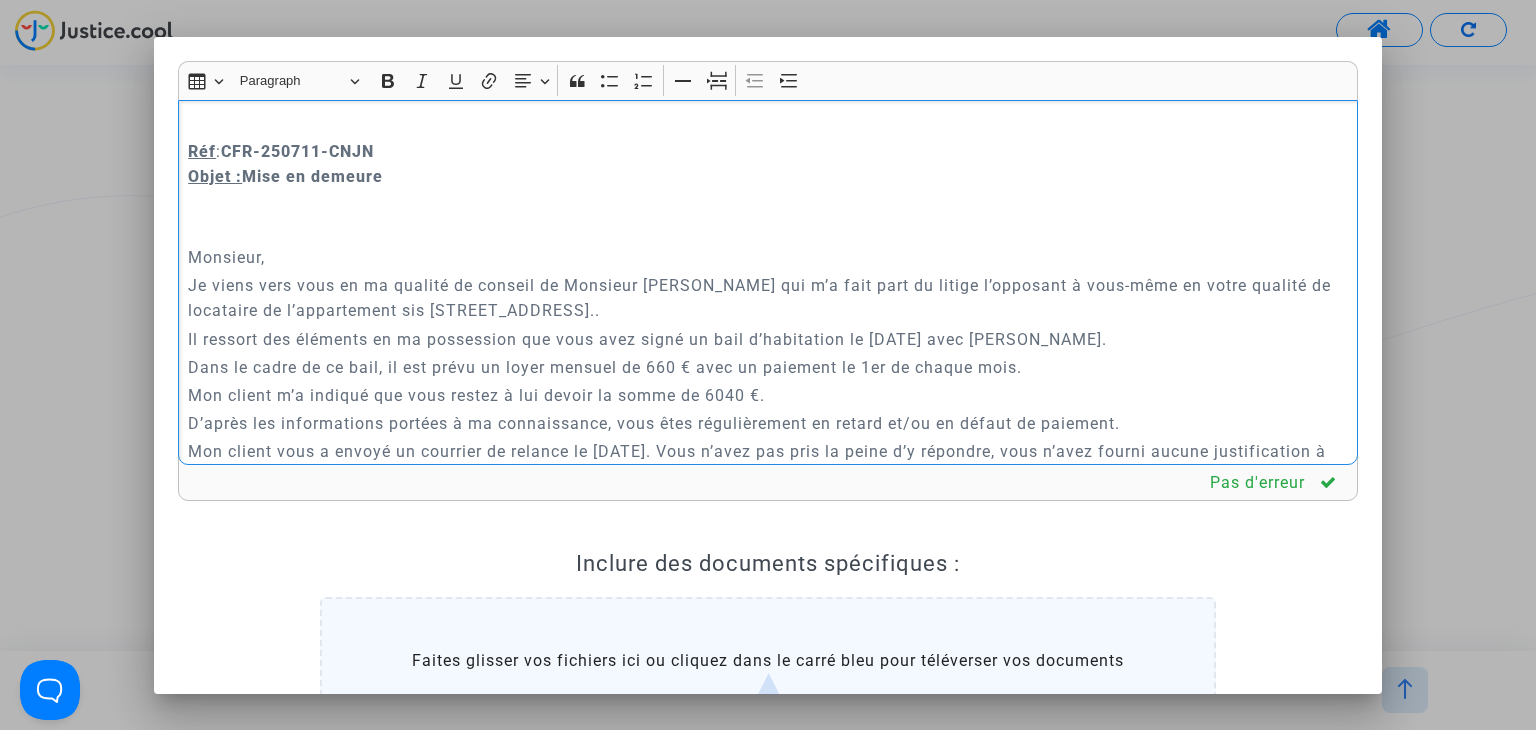click on "Il ressort des éléments en ma possession que vous avez signé un bail d’habitation le [DATE] avec [PERSON_NAME]." at bounding box center [768, 339] 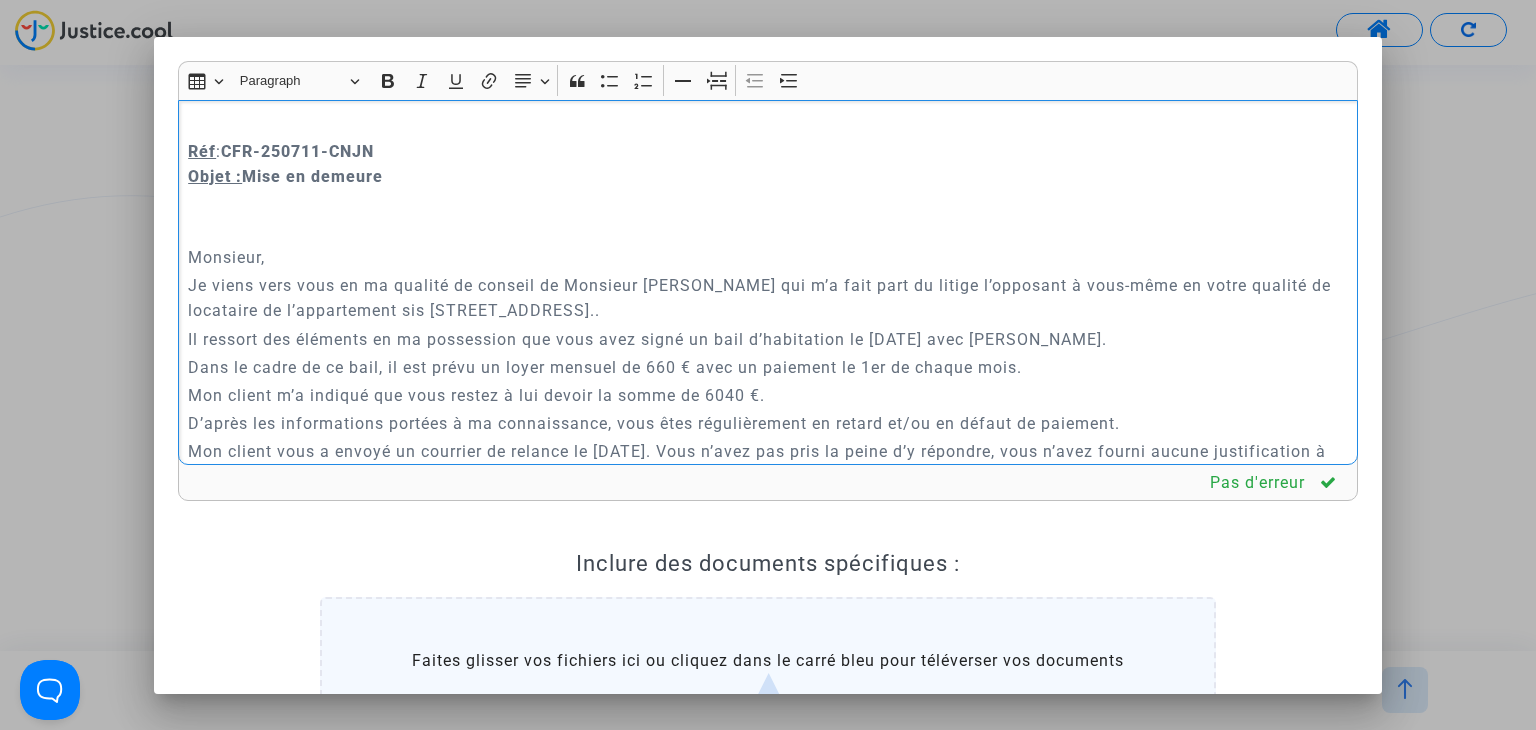 click on "Il ressort des éléments en ma possession que vous avez signé un bail d’habitation le [DATE] avec [PERSON_NAME]." at bounding box center (768, 339) 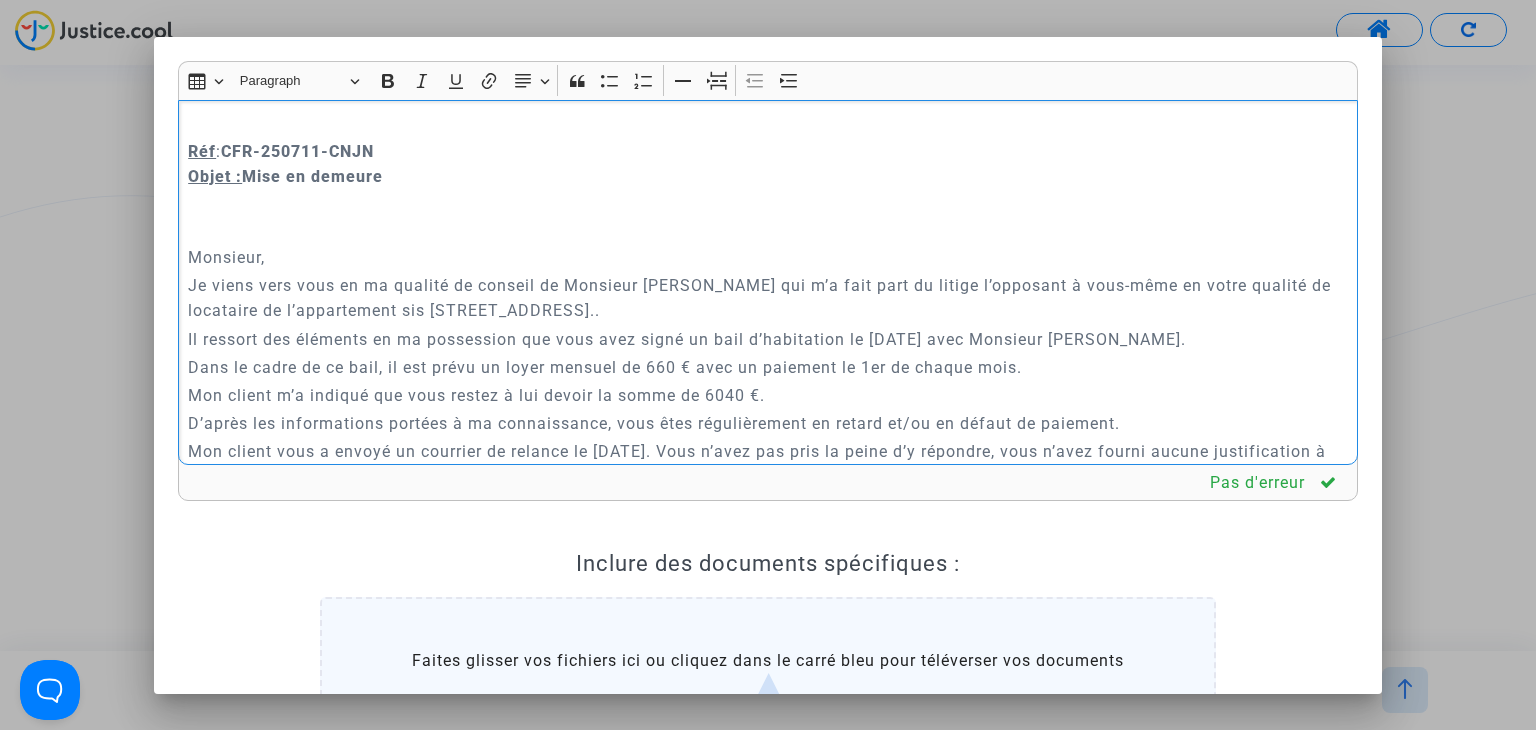 click on "Dans le cadre de ce bail, il est prévu un loyer mensuel de 660 € avec un paiement le 1er de chaque mois." at bounding box center [768, 367] 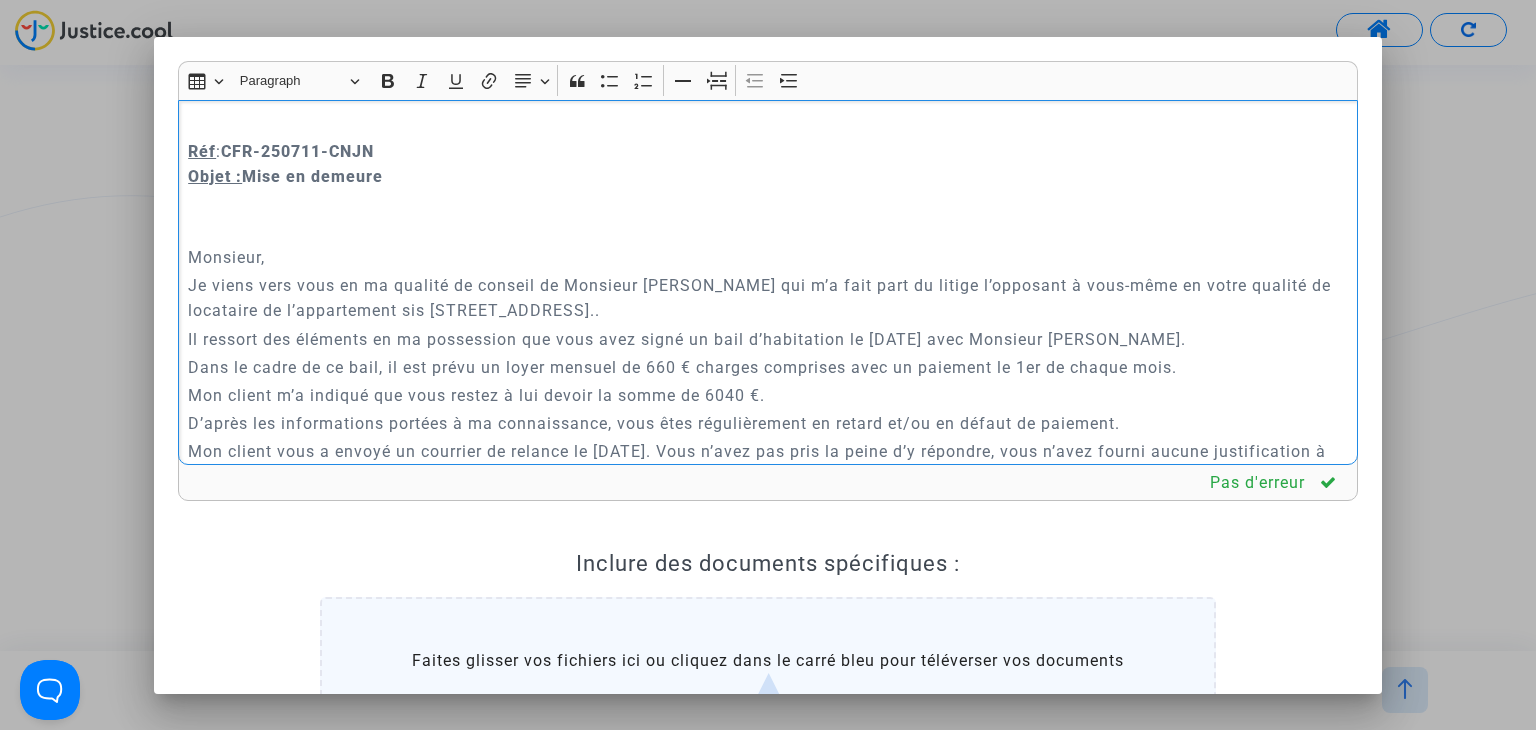 drag, startPoint x: 856, startPoint y: 367, endPoint x: 1206, endPoint y: 374, distance: 350.07 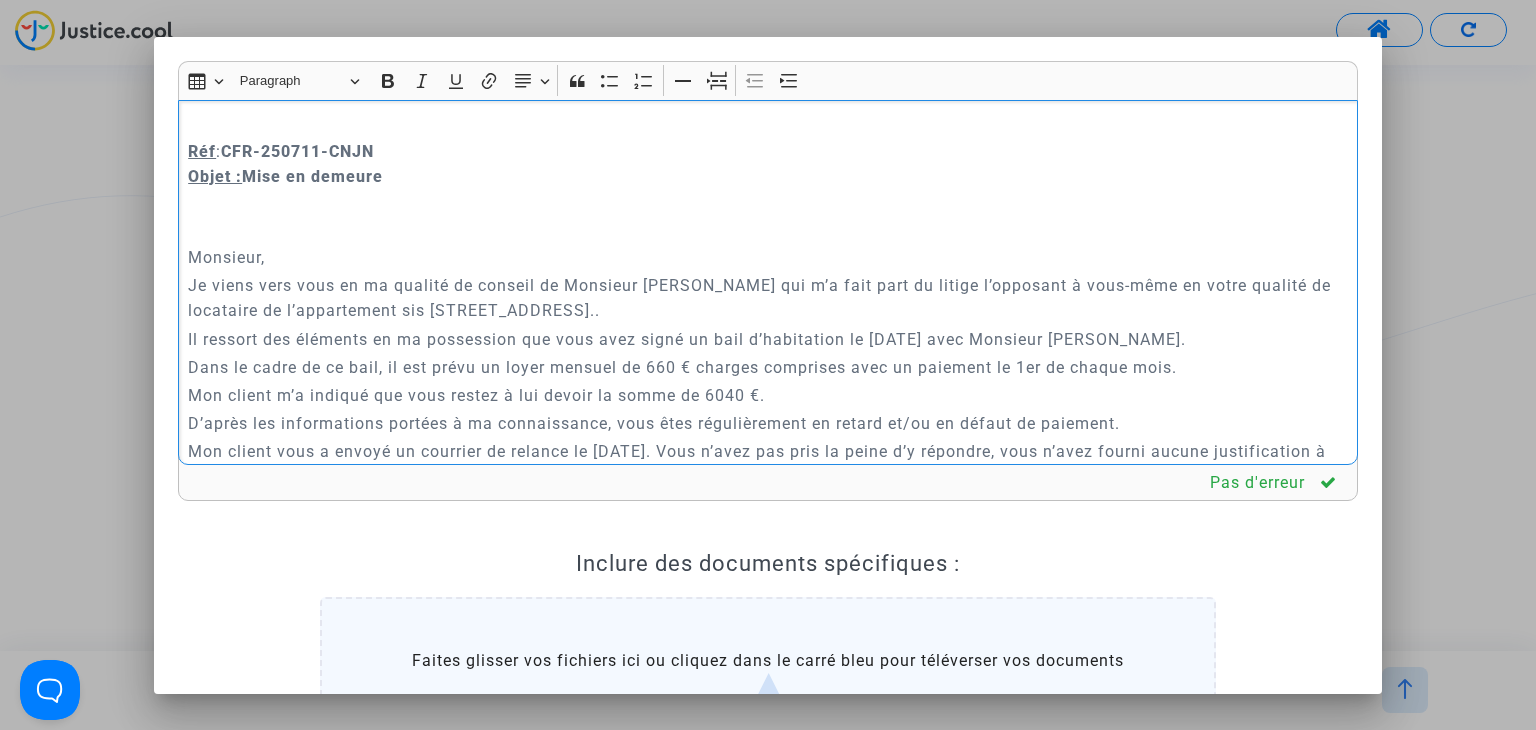 click on "Dans le cadre de ce bail, il est prévu un loyer mensuel de 660 € charges comprises avec un paiement le 1er de chaque mois." at bounding box center (768, 367) 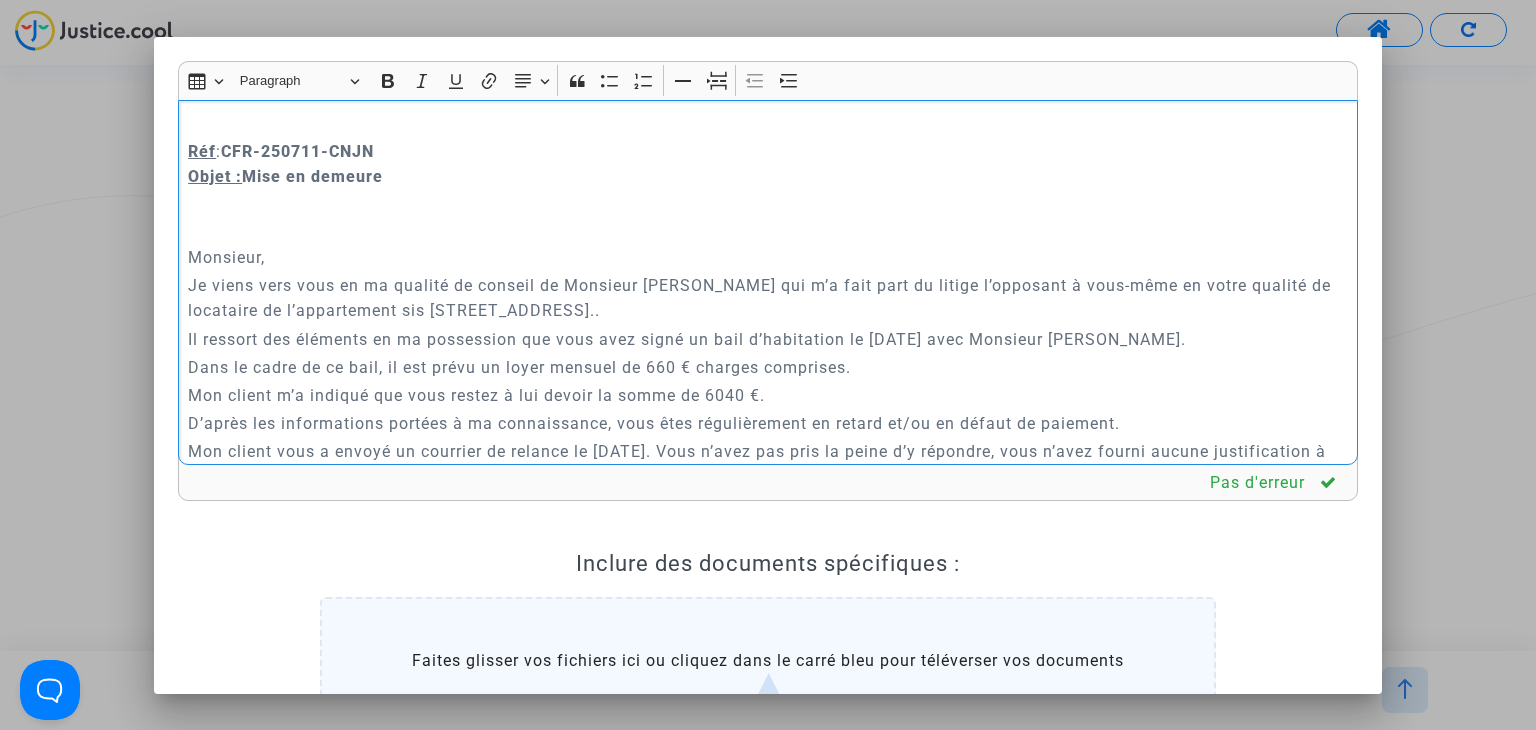 click on "Mon client m’a indiqué que vous restez à lui devoir la somme de 6040 €." at bounding box center [768, 395] 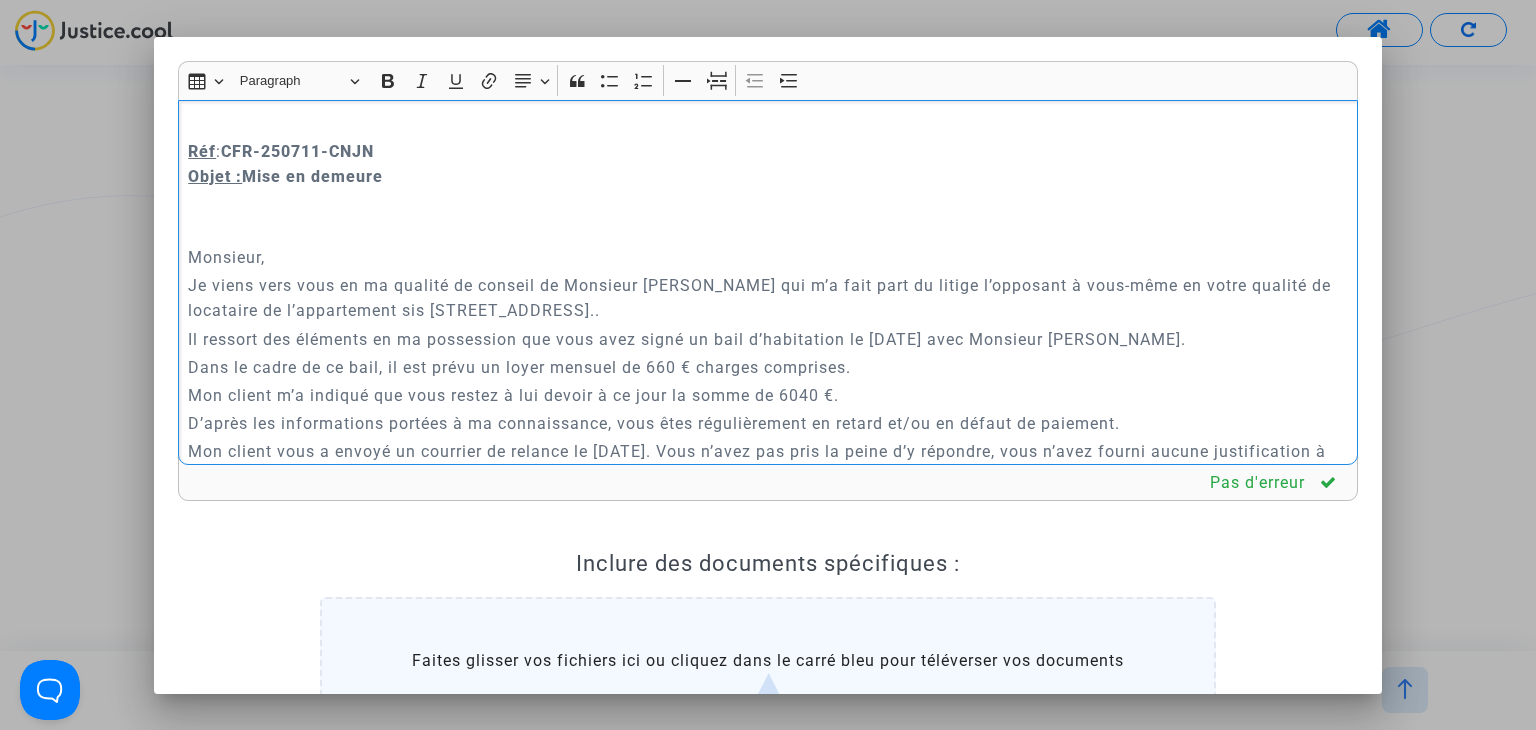 click on "Mon client m’a indiqué que vous restez à lui devoir à ce jour la somme de 6040 €." at bounding box center [768, 395] 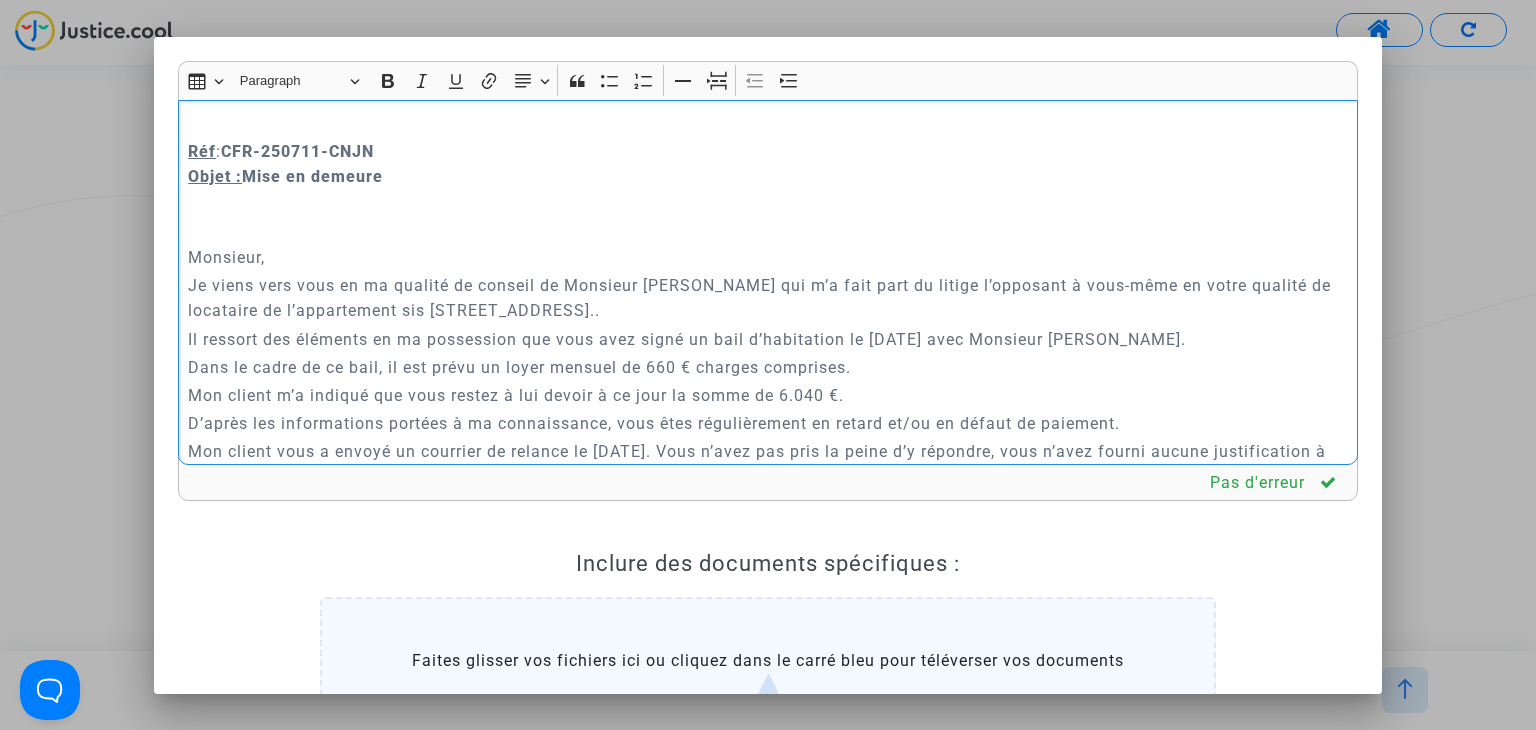click on "Dans le cadre de ce bail, il est prévu un loyer mensuel de 660 € charges comprises." at bounding box center (768, 367) 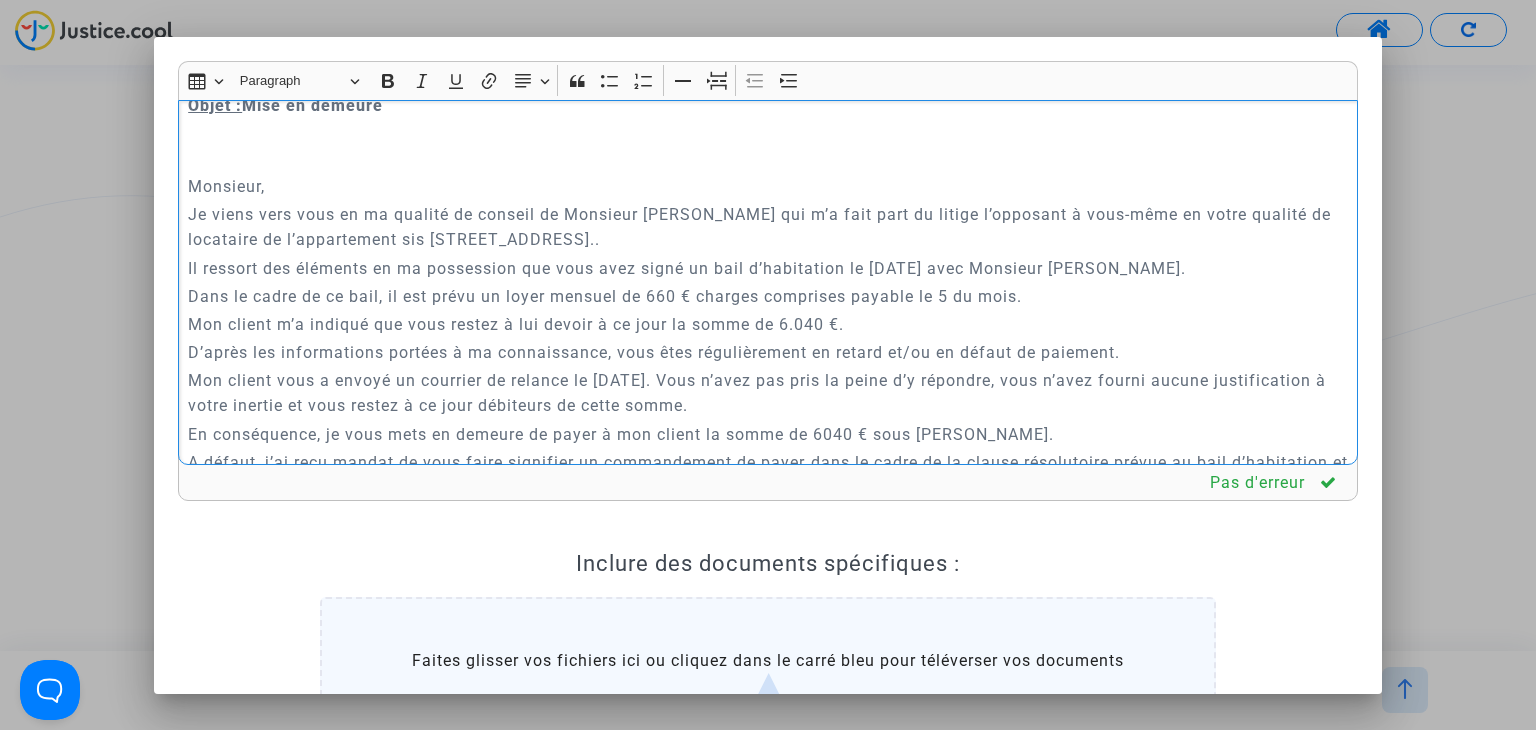 scroll, scrollTop: 500, scrollLeft: 0, axis: vertical 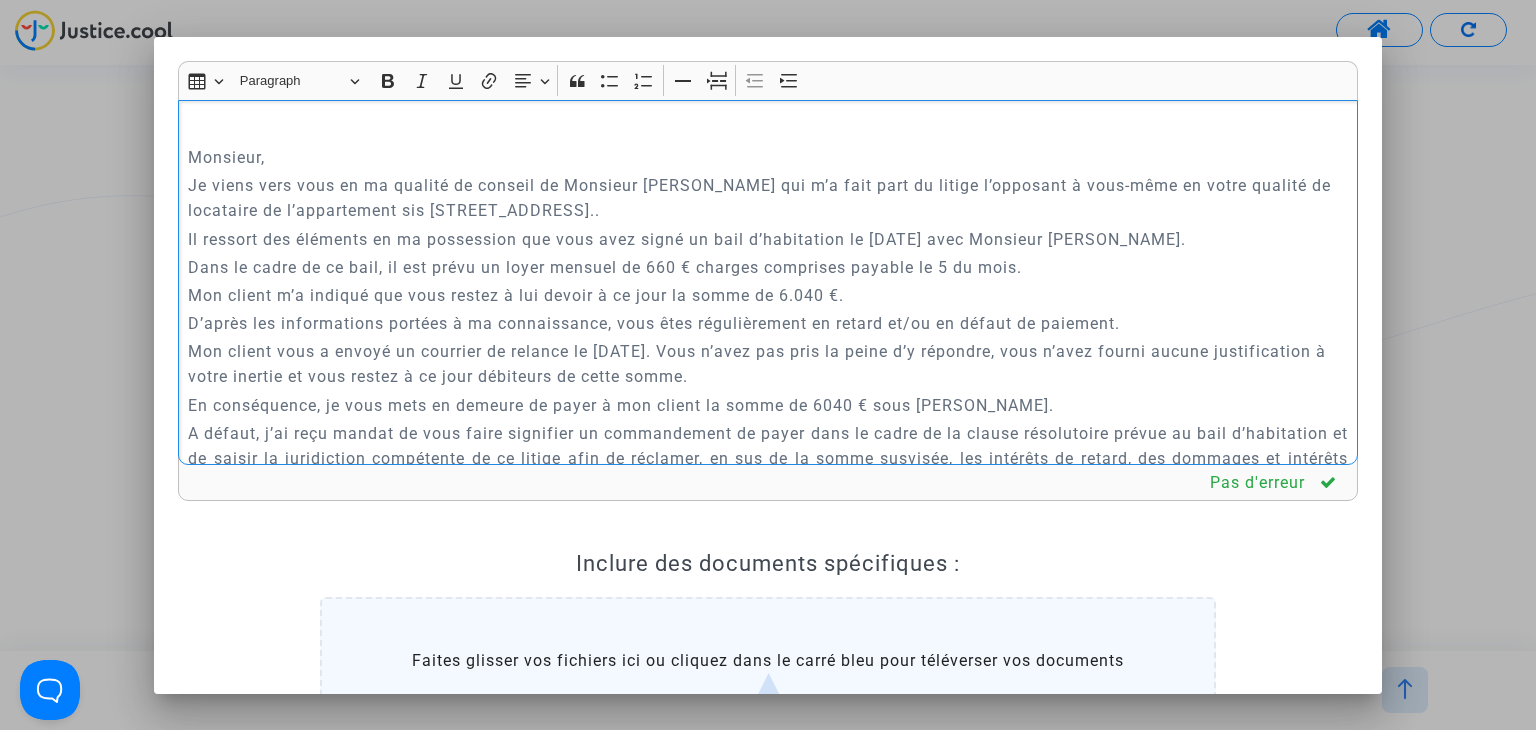 drag, startPoint x: 473, startPoint y: 341, endPoint x: 538, endPoint y: 351, distance: 65.76473 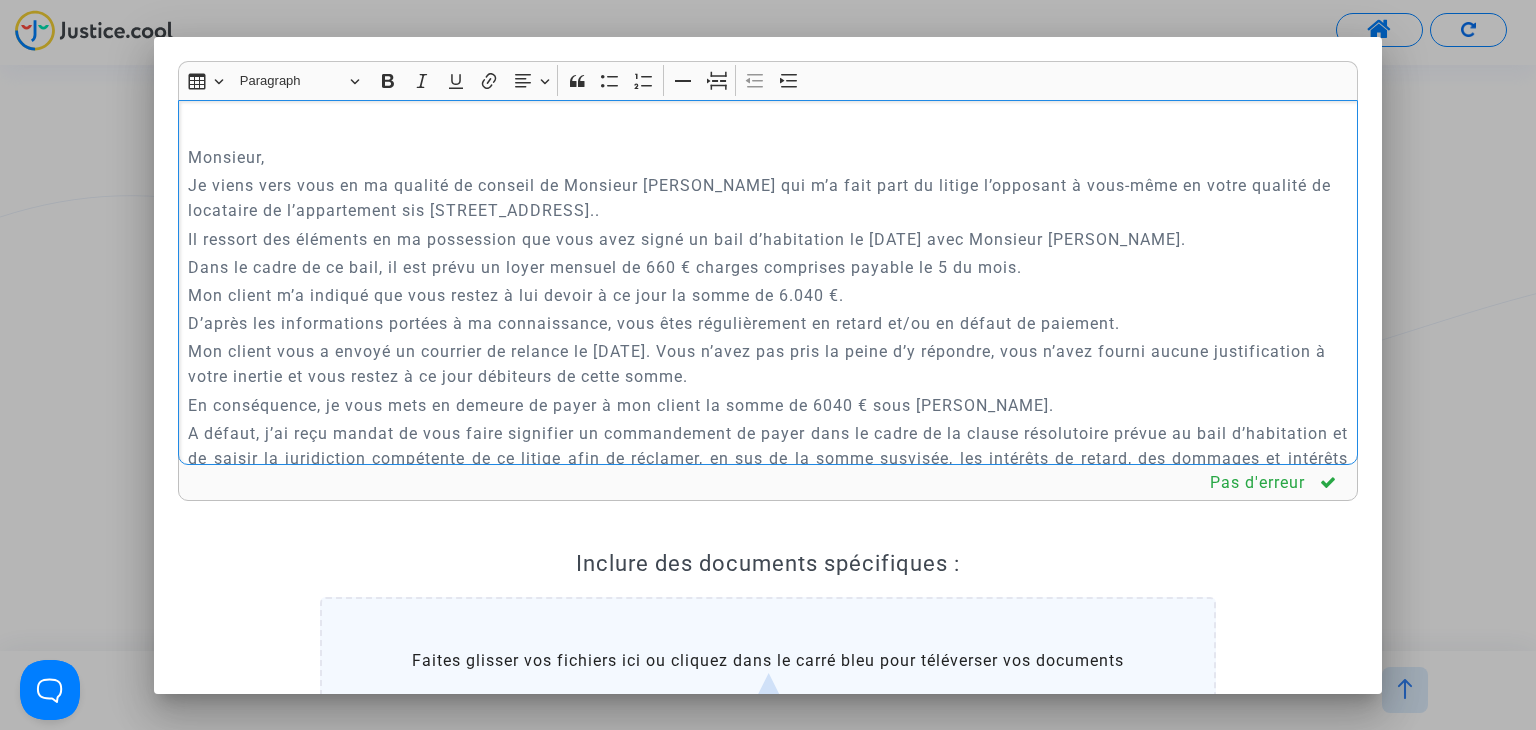 drag, startPoint x: 572, startPoint y: 350, endPoint x: 418, endPoint y: 355, distance: 154.08115 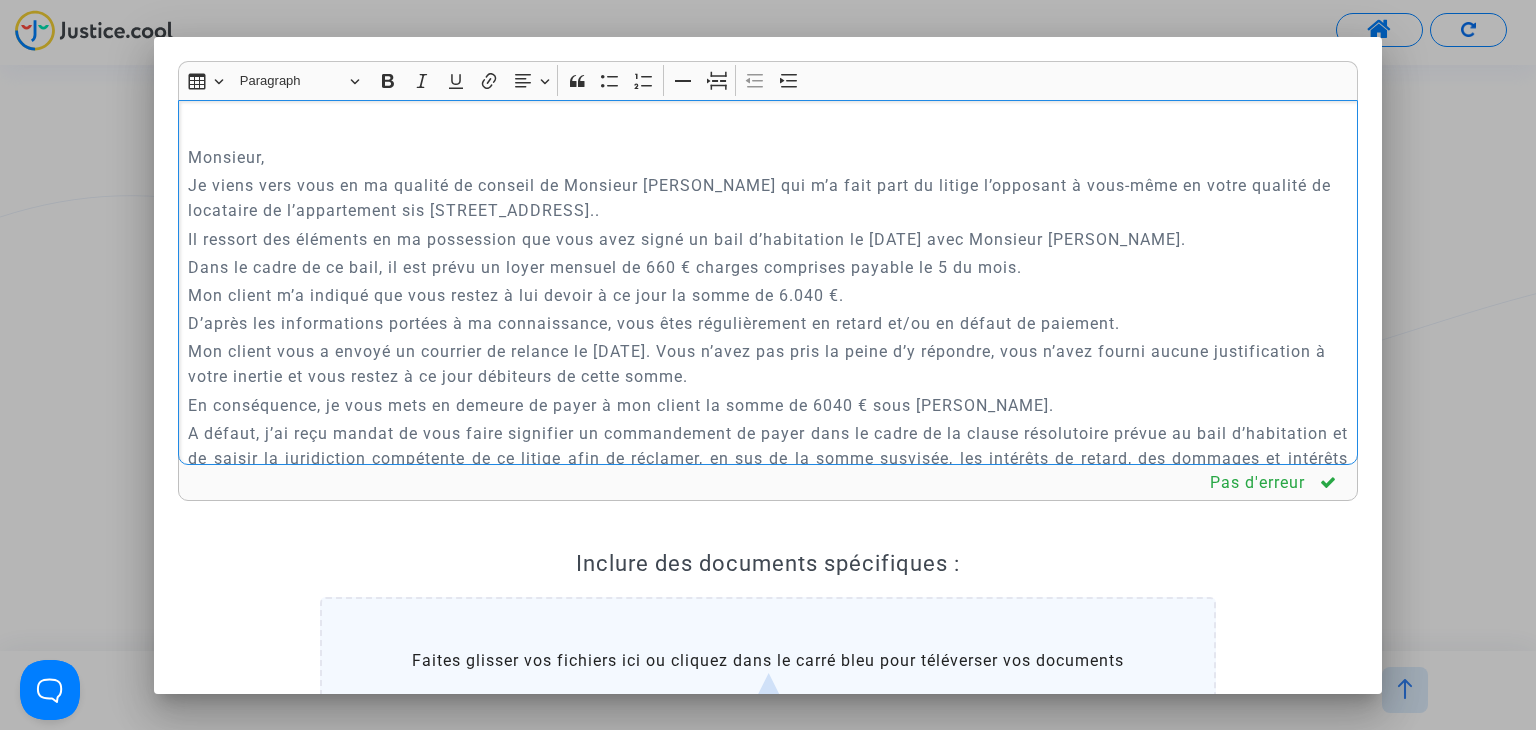 click on "Mon client vous a envoyé un courrier de relance le [DATE]. Vous n’avez pas pris la peine d’y répondre, vous n’avez fourni aucune justification à votre inertie et vous restez à ce jour débiteurs de cette somme." at bounding box center (768, 364) 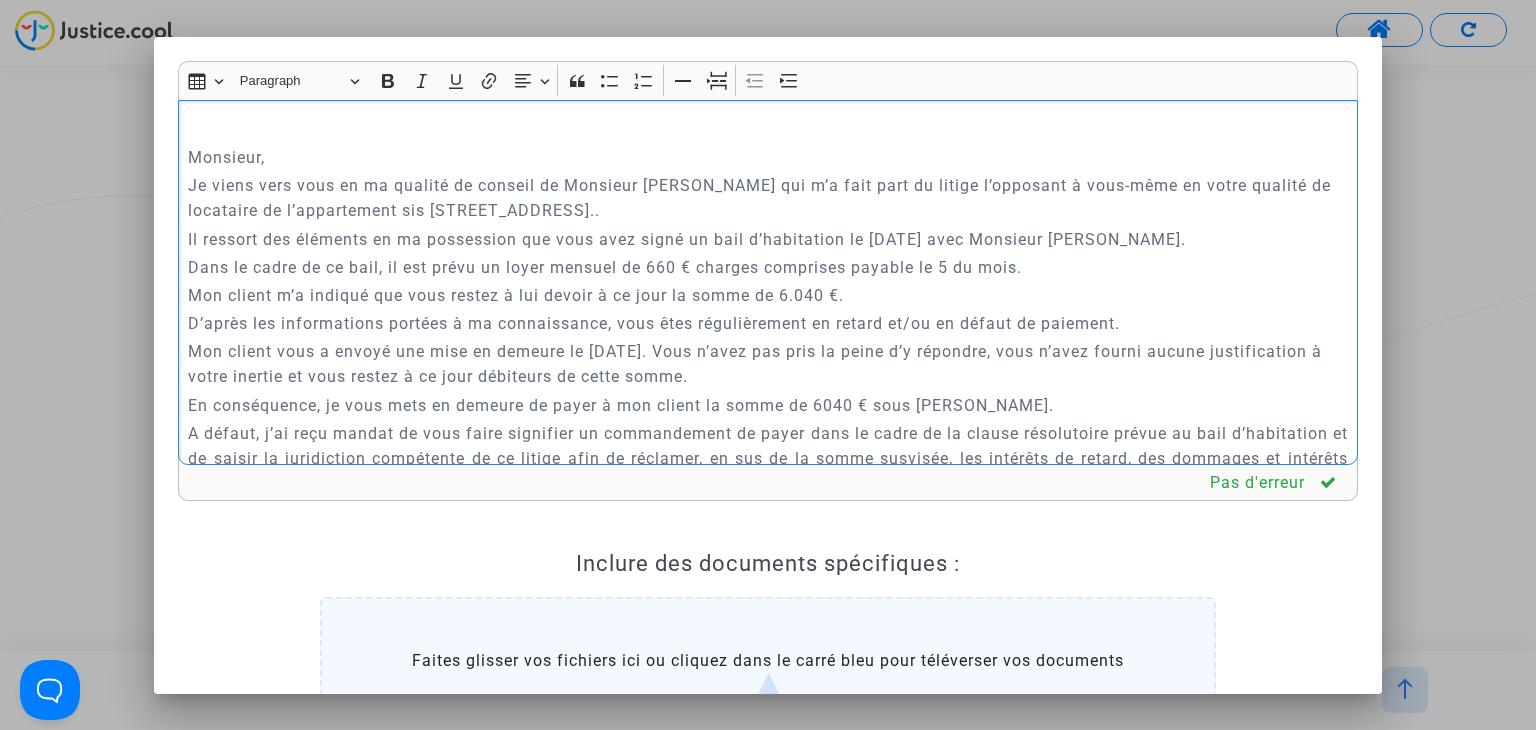 drag, startPoint x: 820, startPoint y: 372, endPoint x: 738, endPoint y: 348, distance: 85.44004 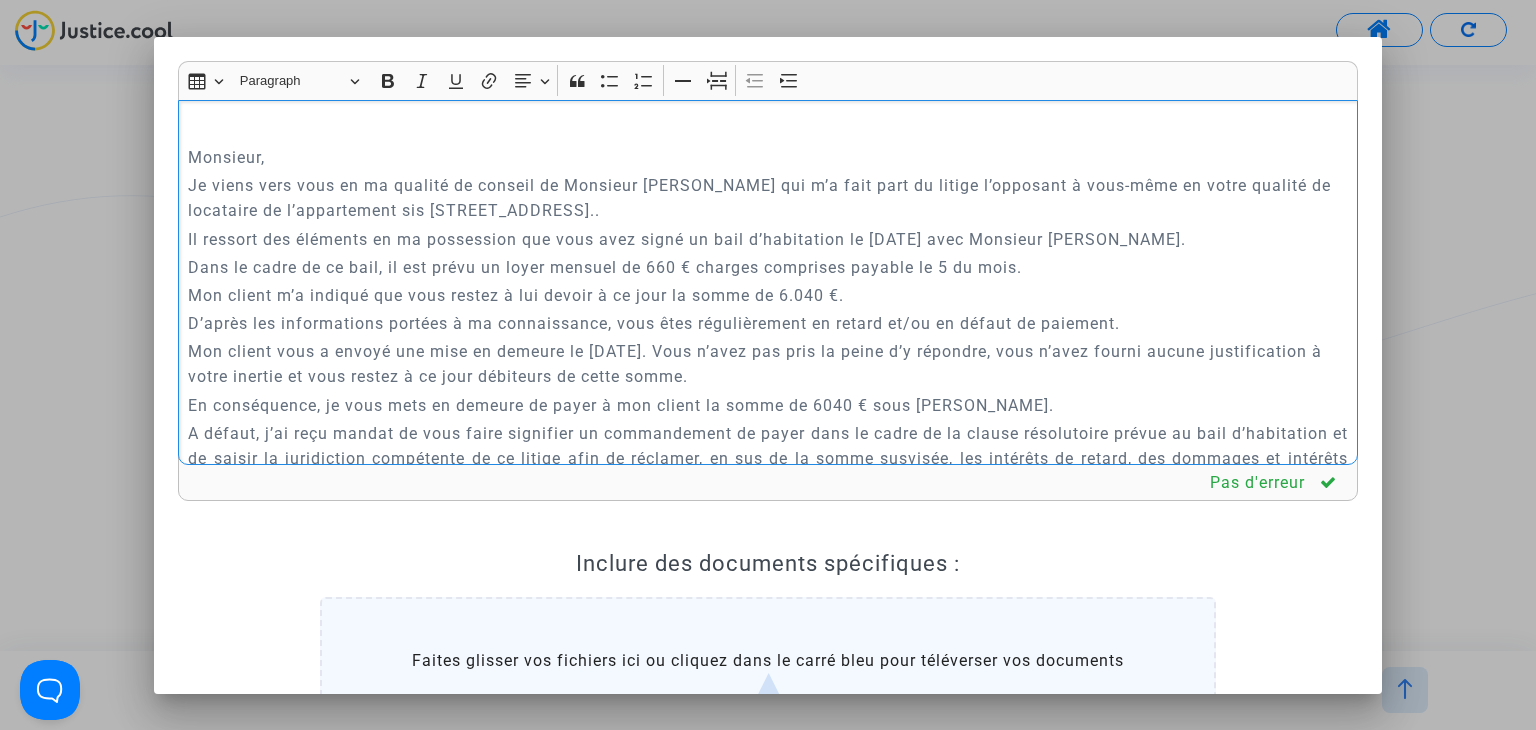 drag, startPoint x: 707, startPoint y: 350, endPoint x: 428, endPoint y: 380, distance: 280.60828 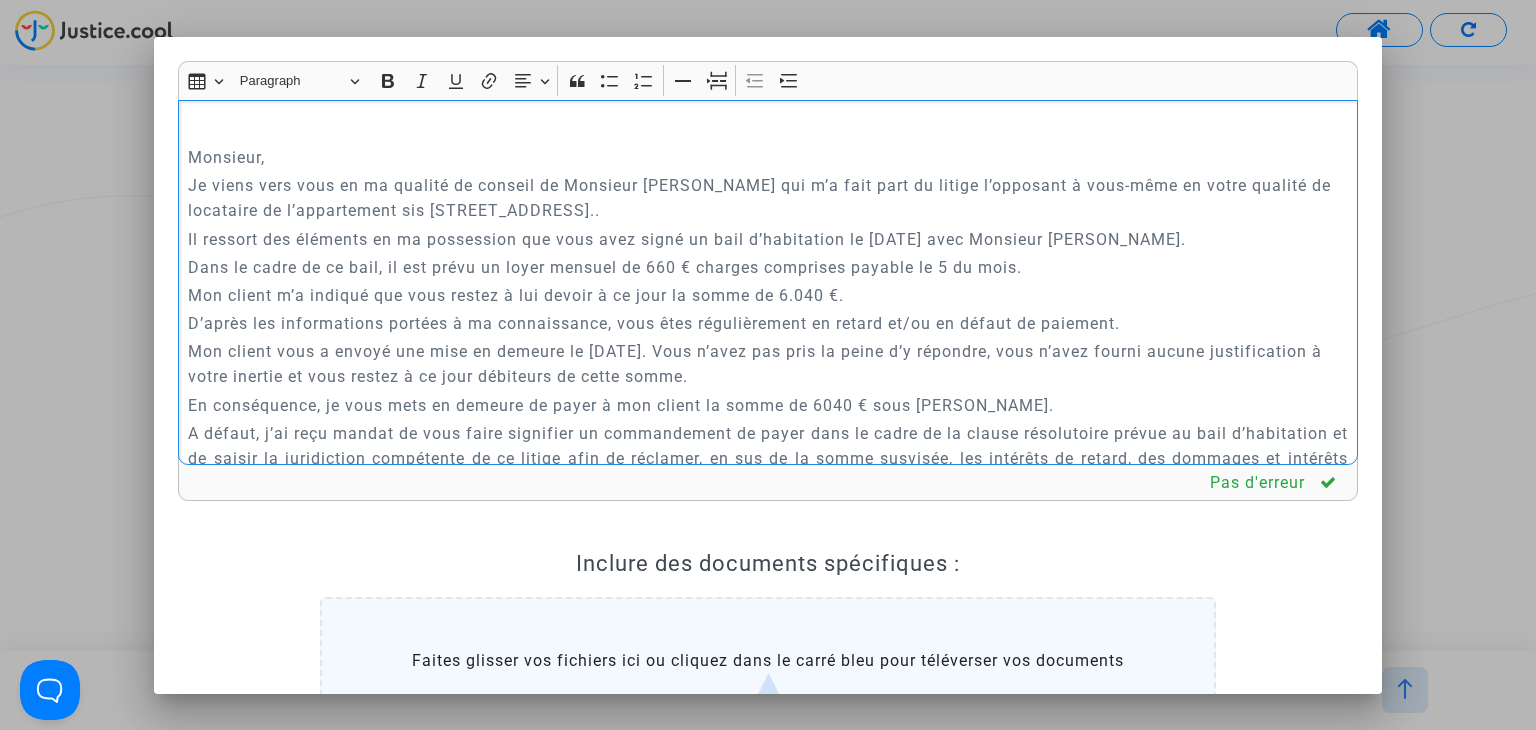 click on "Mon client vous a envoyé une mise en demeure le [DATE]. Vous n’avez pas pris la peine d’y répondre, vous n’avez fourni aucune justification à votre inertie et vous restez à ce jour débiteurs de cette somme." at bounding box center (768, 364) 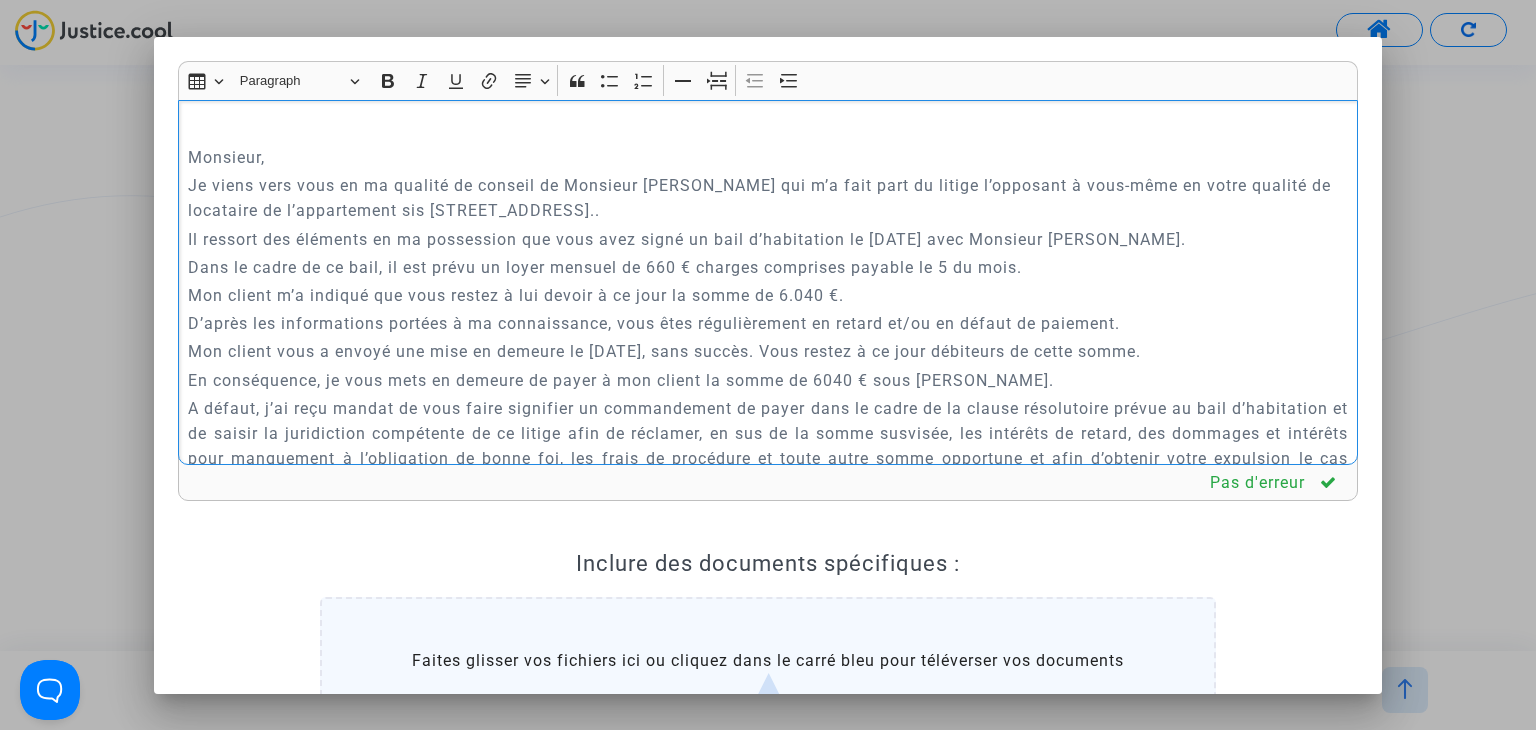 click on "En conséquence, je vous mets en demeure de payer à mon client la somme de 6040 € sous [PERSON_NAME]." at bounding box center (768, 380) 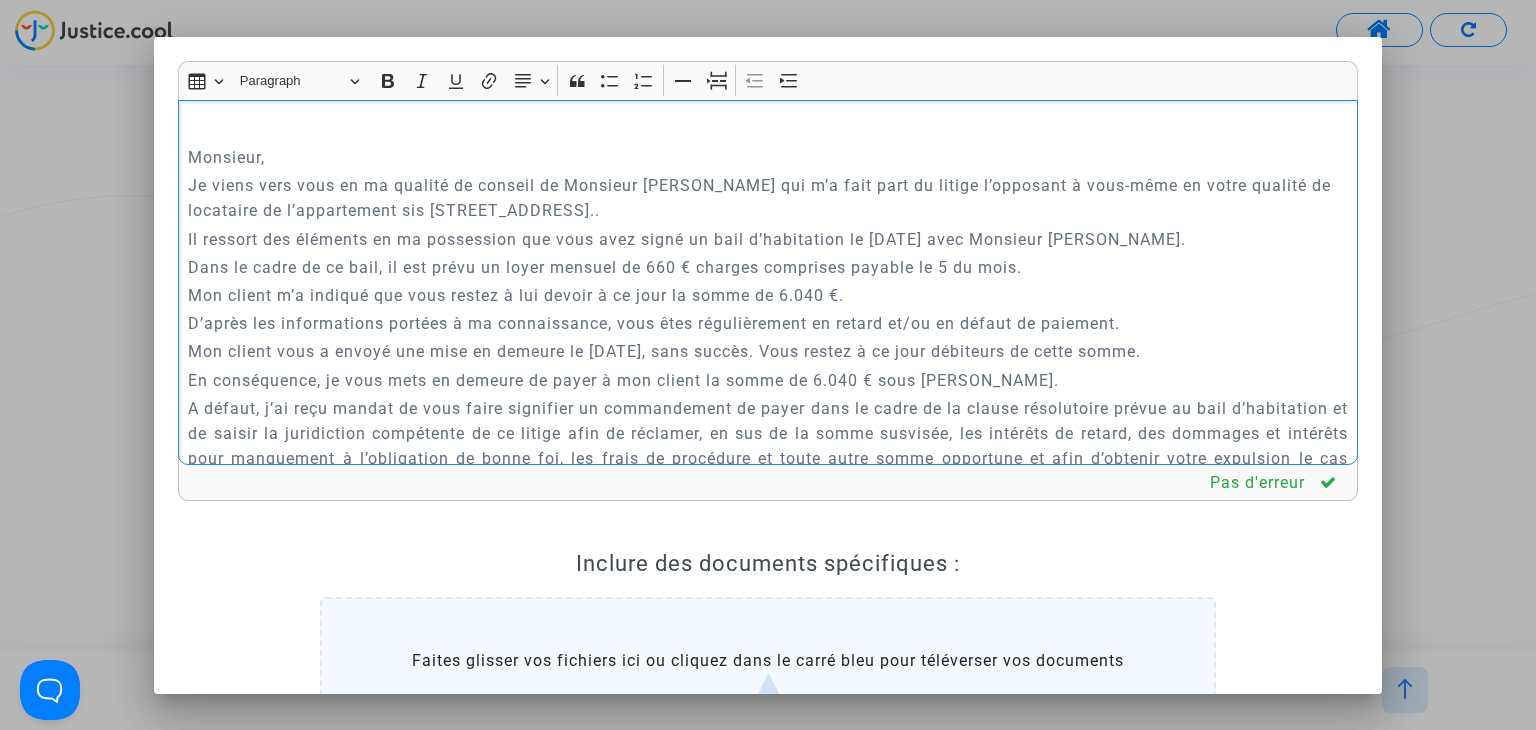 drag, startPoint x: 1015, startPoint y: 375, endPoint x: 929, endPoint y: 377, distance: 86.023254 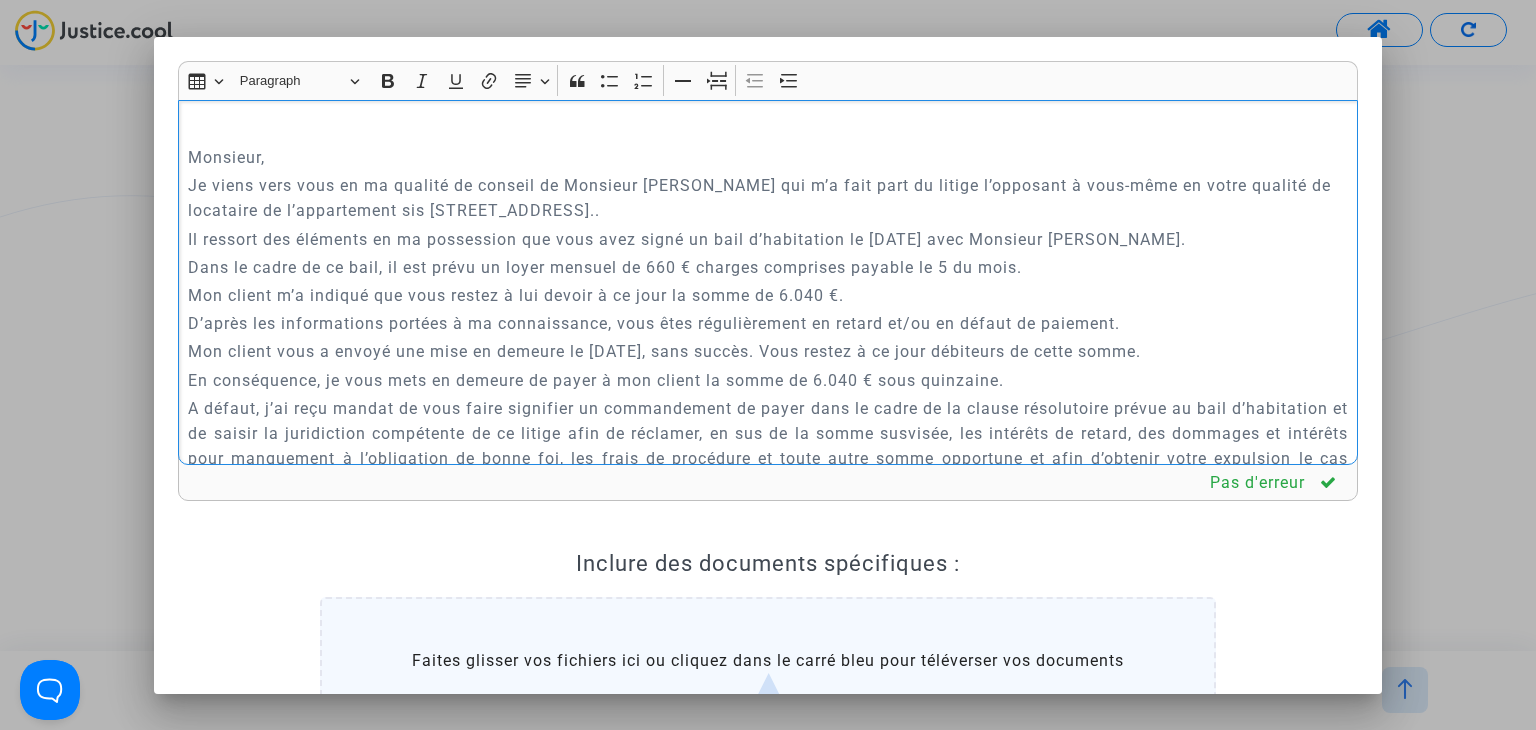 scroll, scrollTop: 700, scrollLeft: 0, axis: vertical 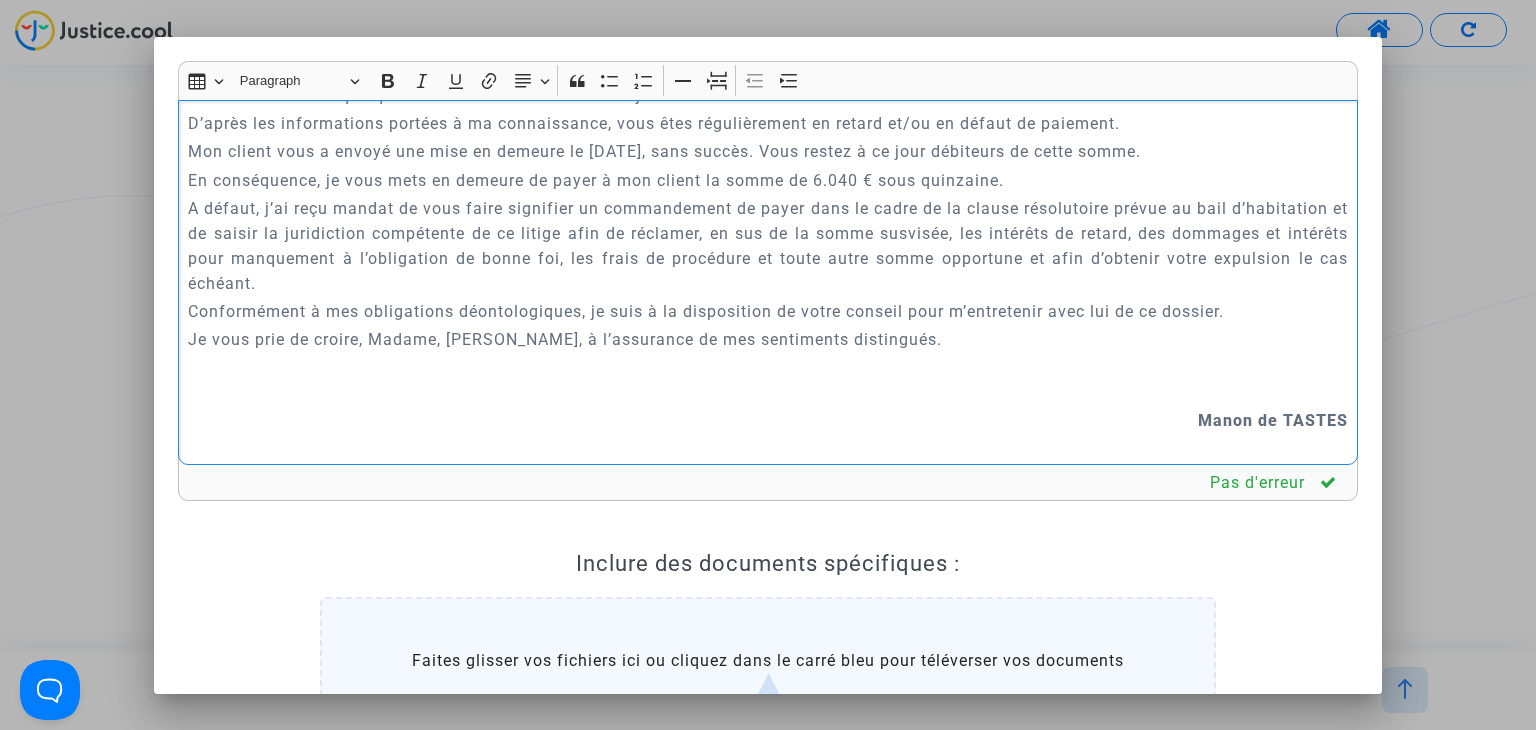 drag, startPoint x: 452, startPoint y: 343, endPoint x: 370, endPoint y: 337, distance: 82.219215 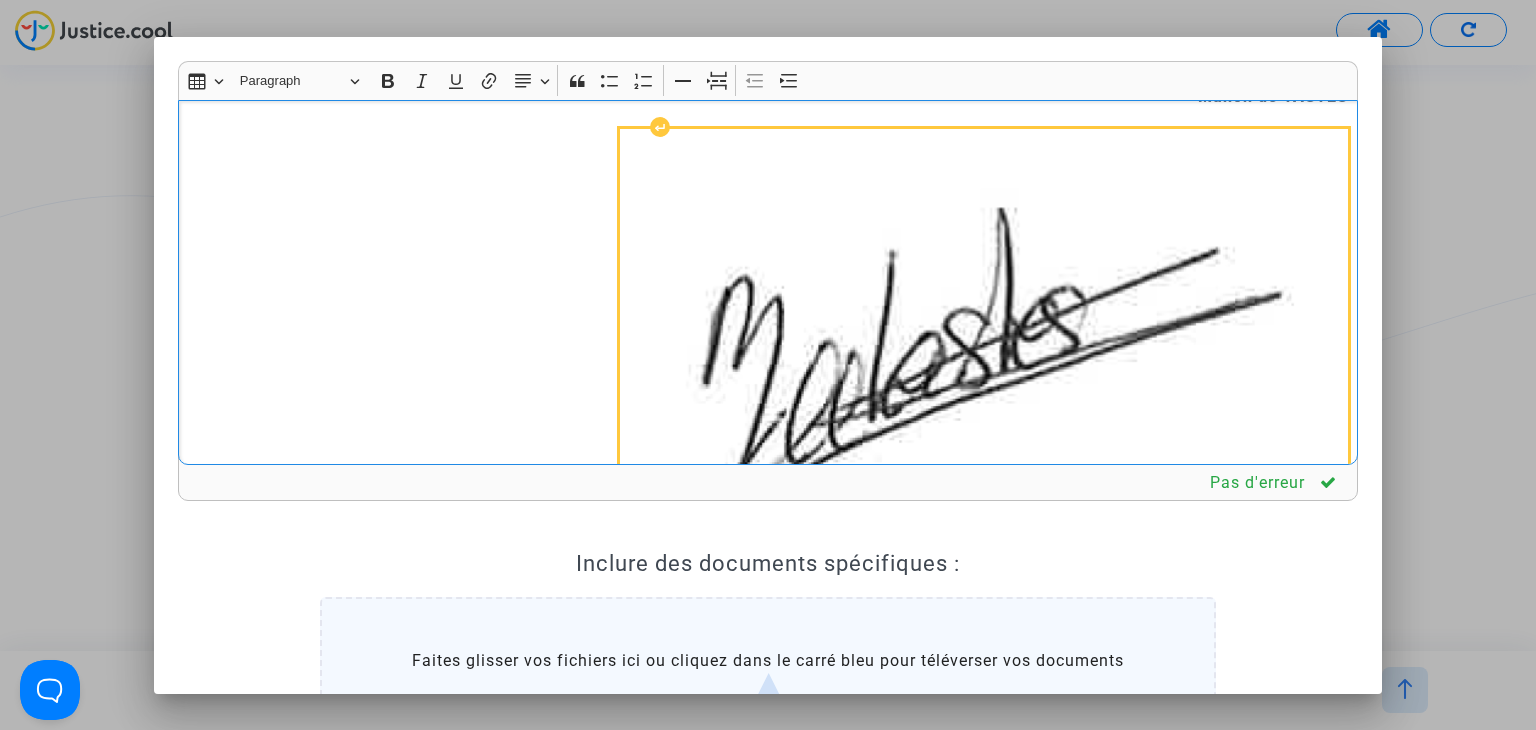 scroll, scrollTop: 1149, scrollLeft: 0, axis: vertical 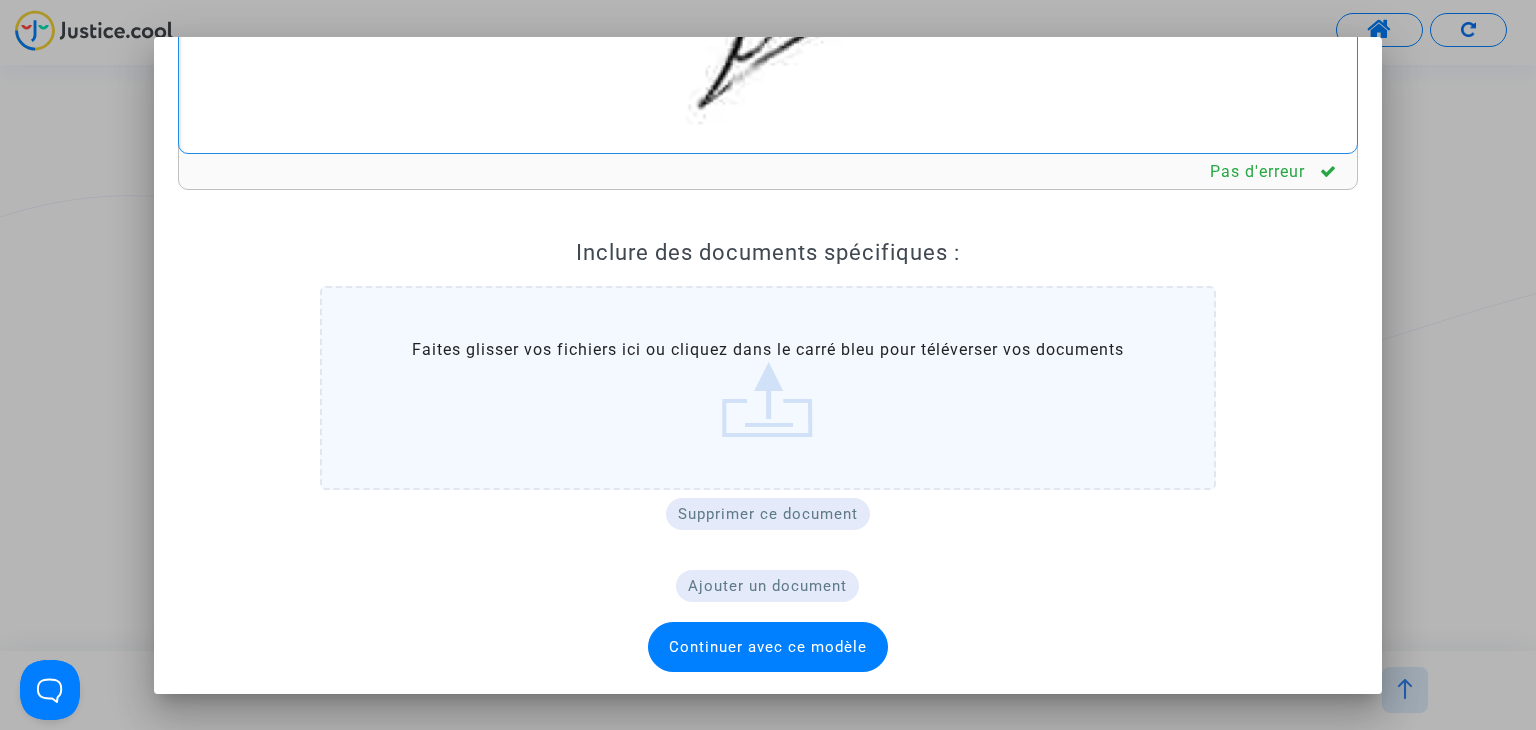 click on "Continuer avec ce modèle" at bounding box center [768, 647] 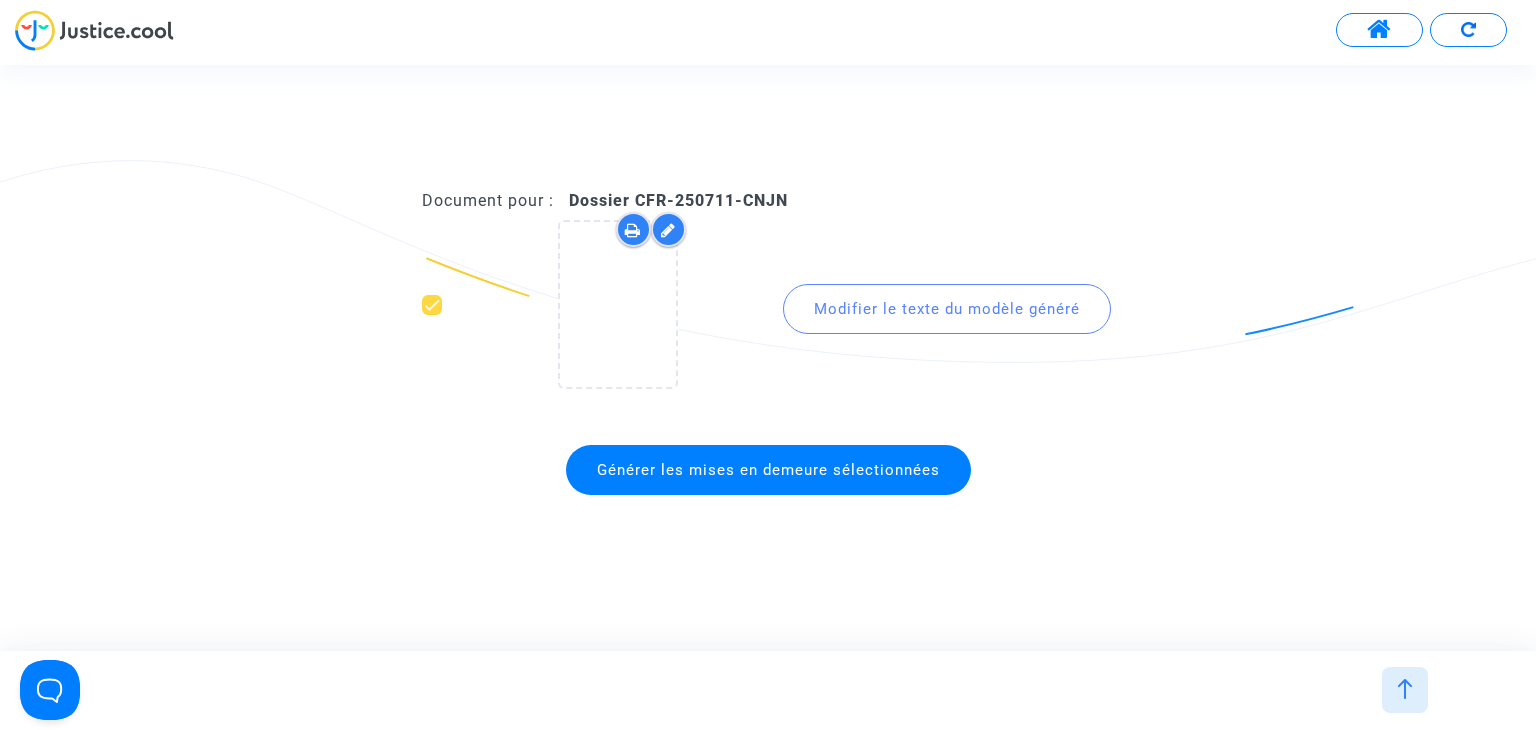 click on "Générer les mises en demeure sélectionnées" 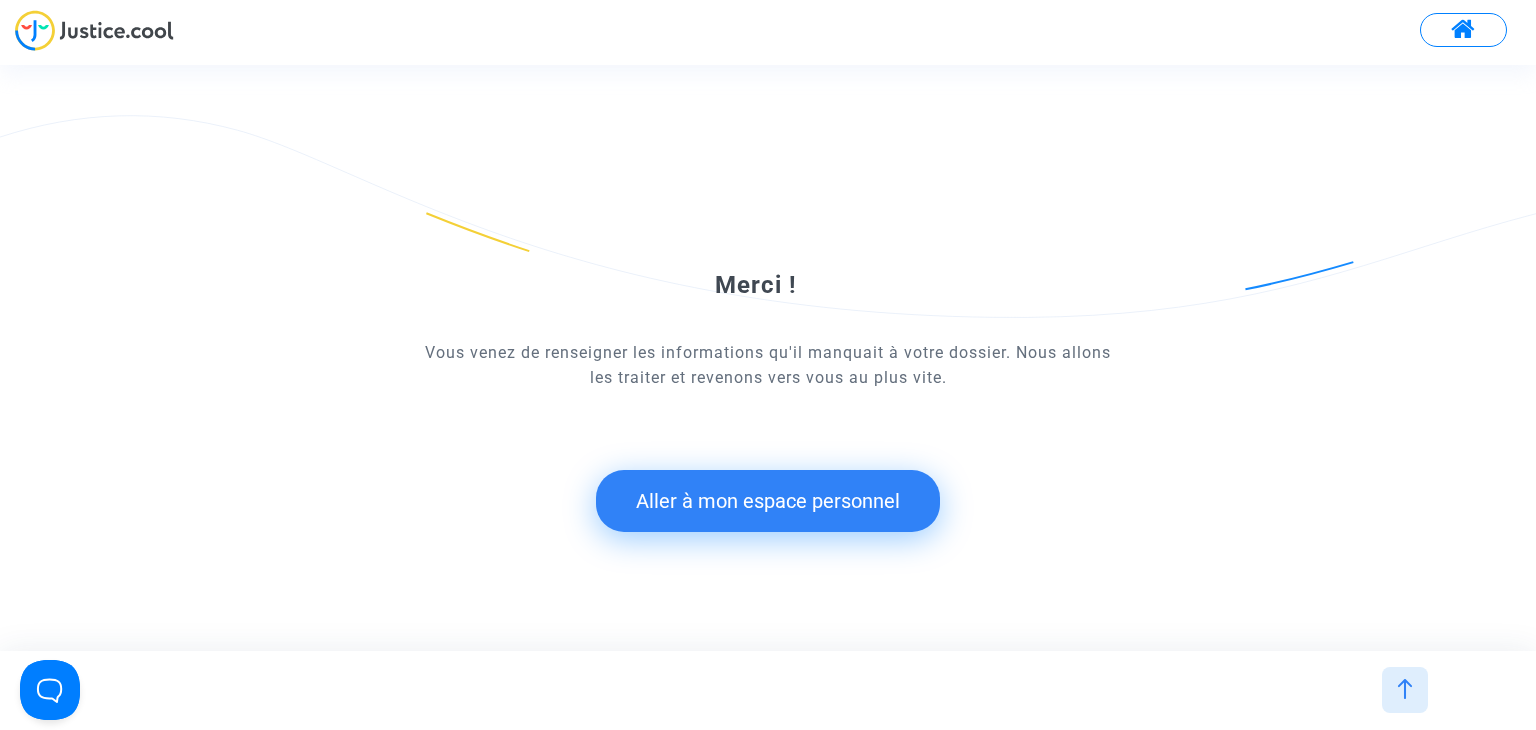 click on "Aller à mon espace personnel" 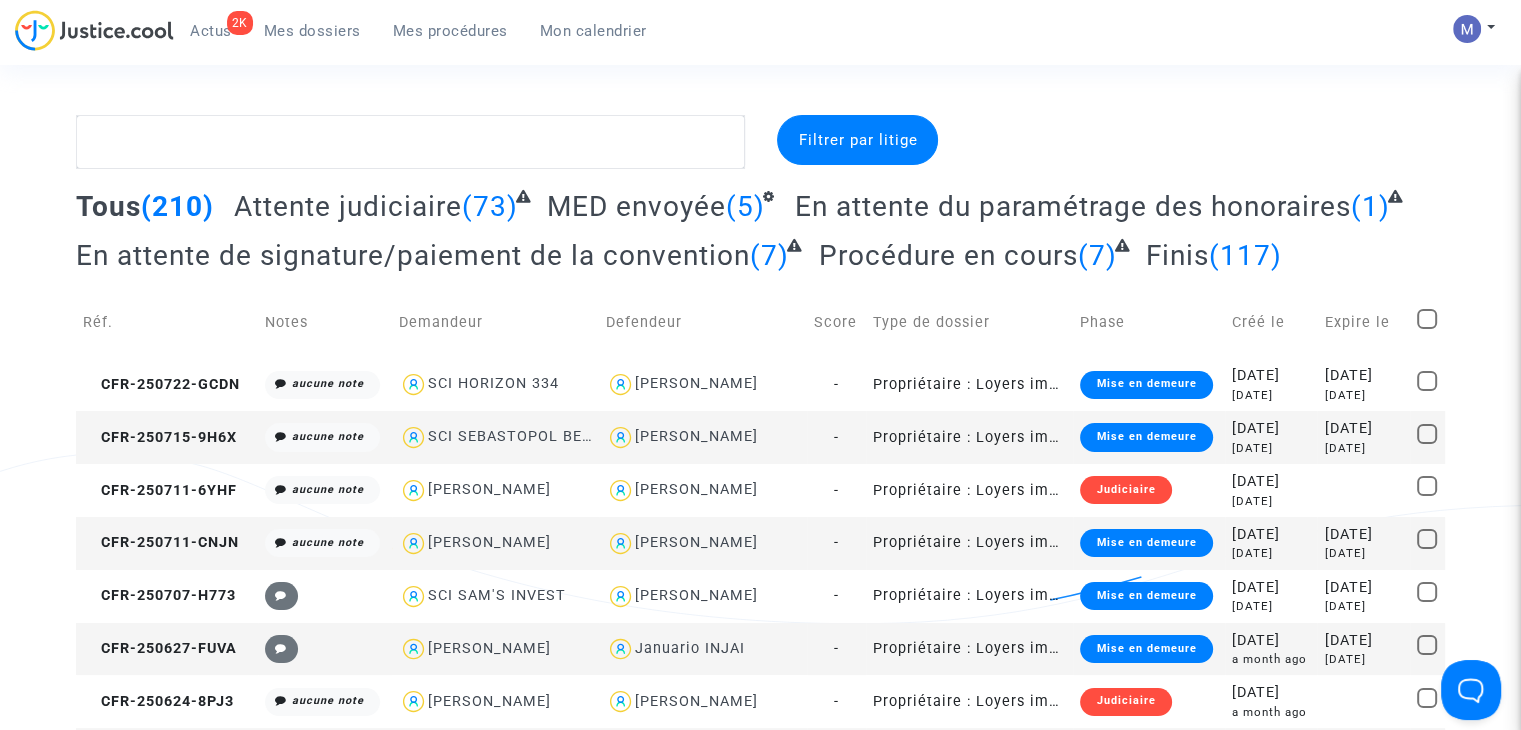 click on "Mes dossiers" at bounding box center [312, 31] 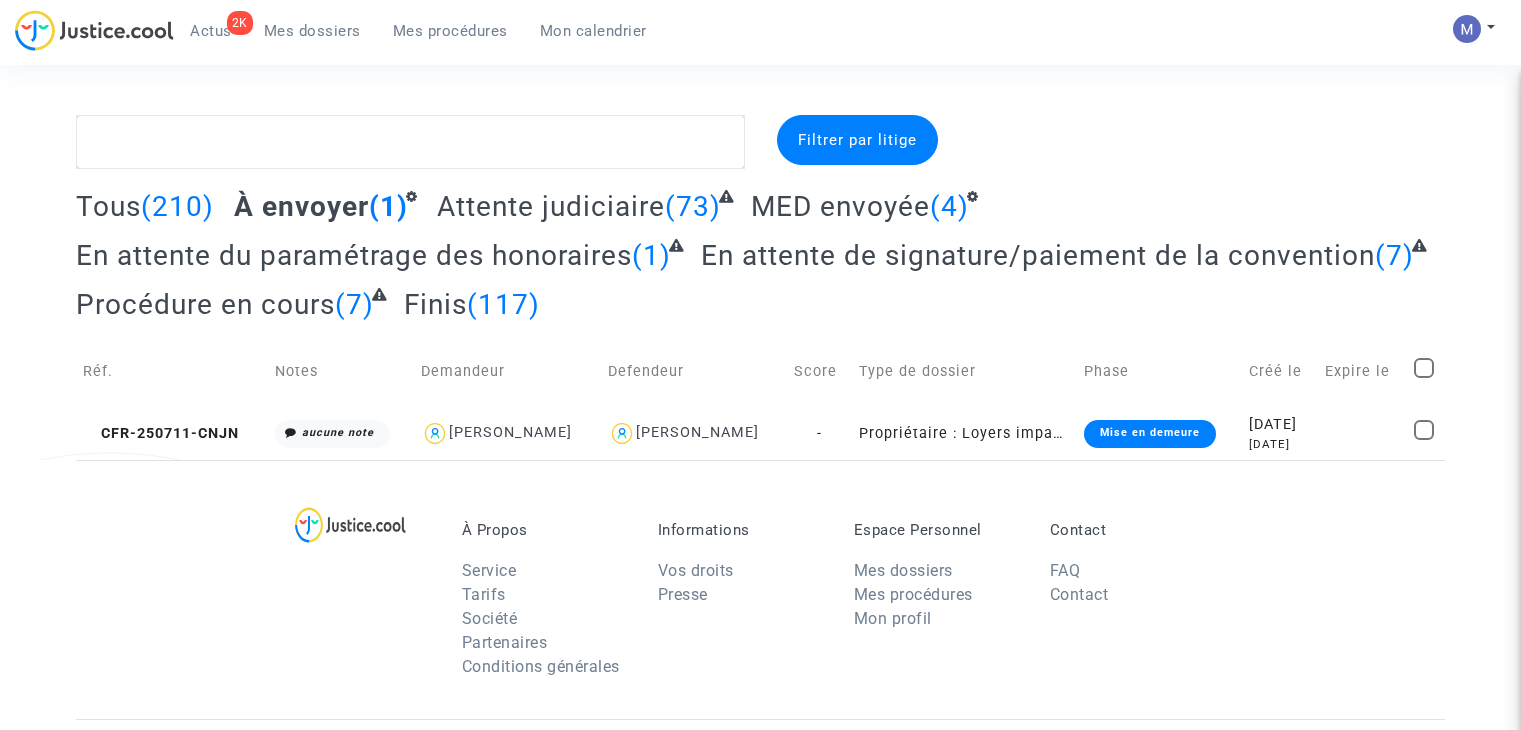 scroll, scrollTop: 0, scrollLeft: 0, axis: both 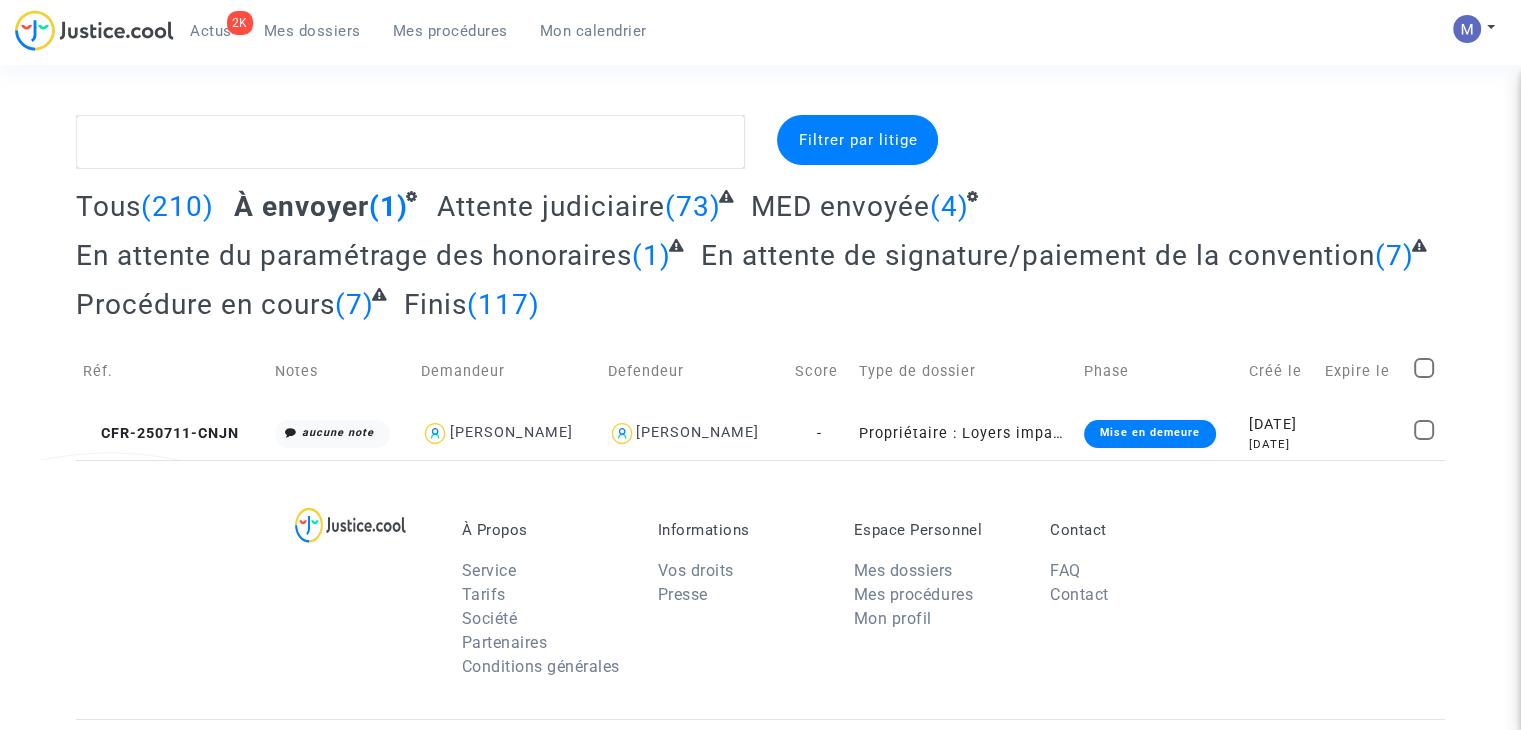 click on "CFR-250711-CNJN" 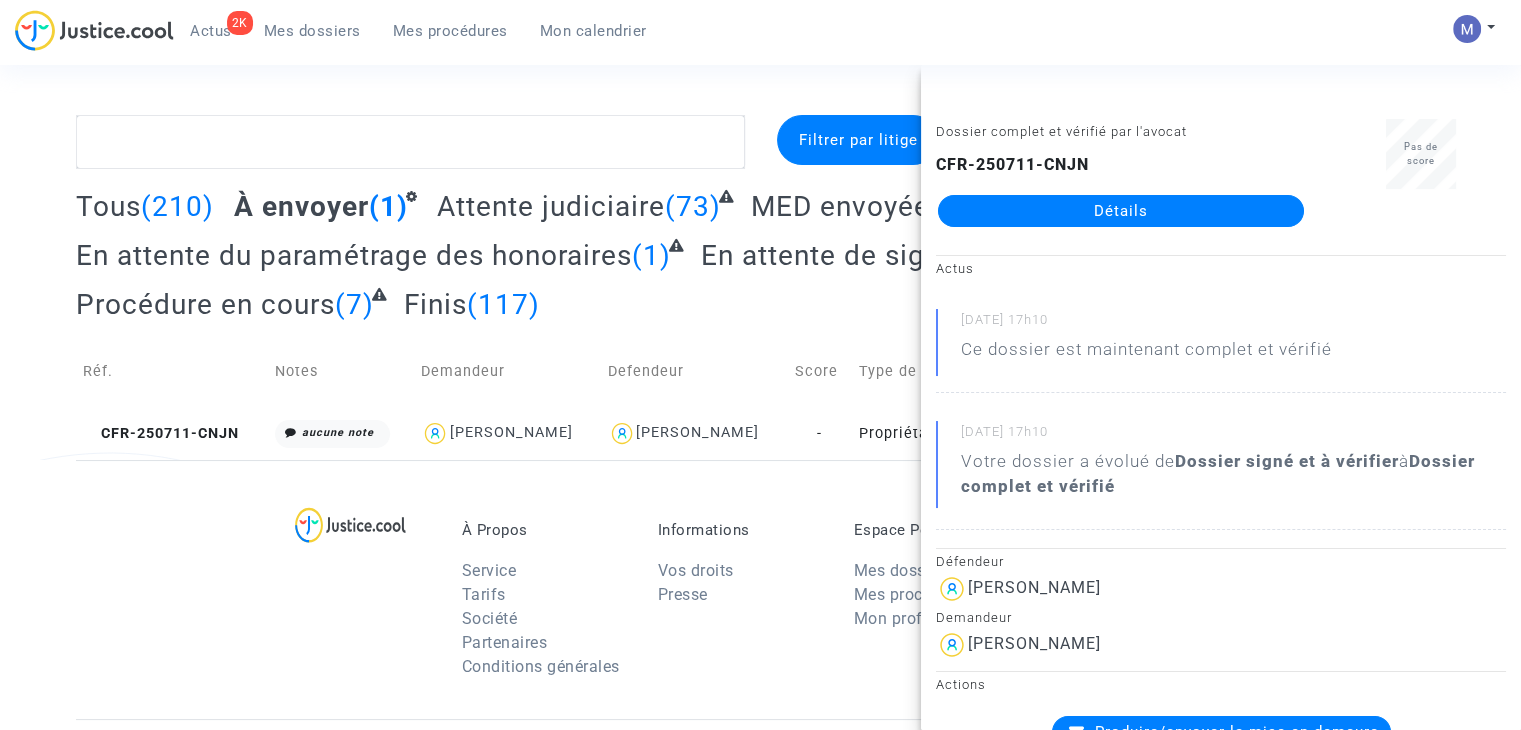 click on "Détails" 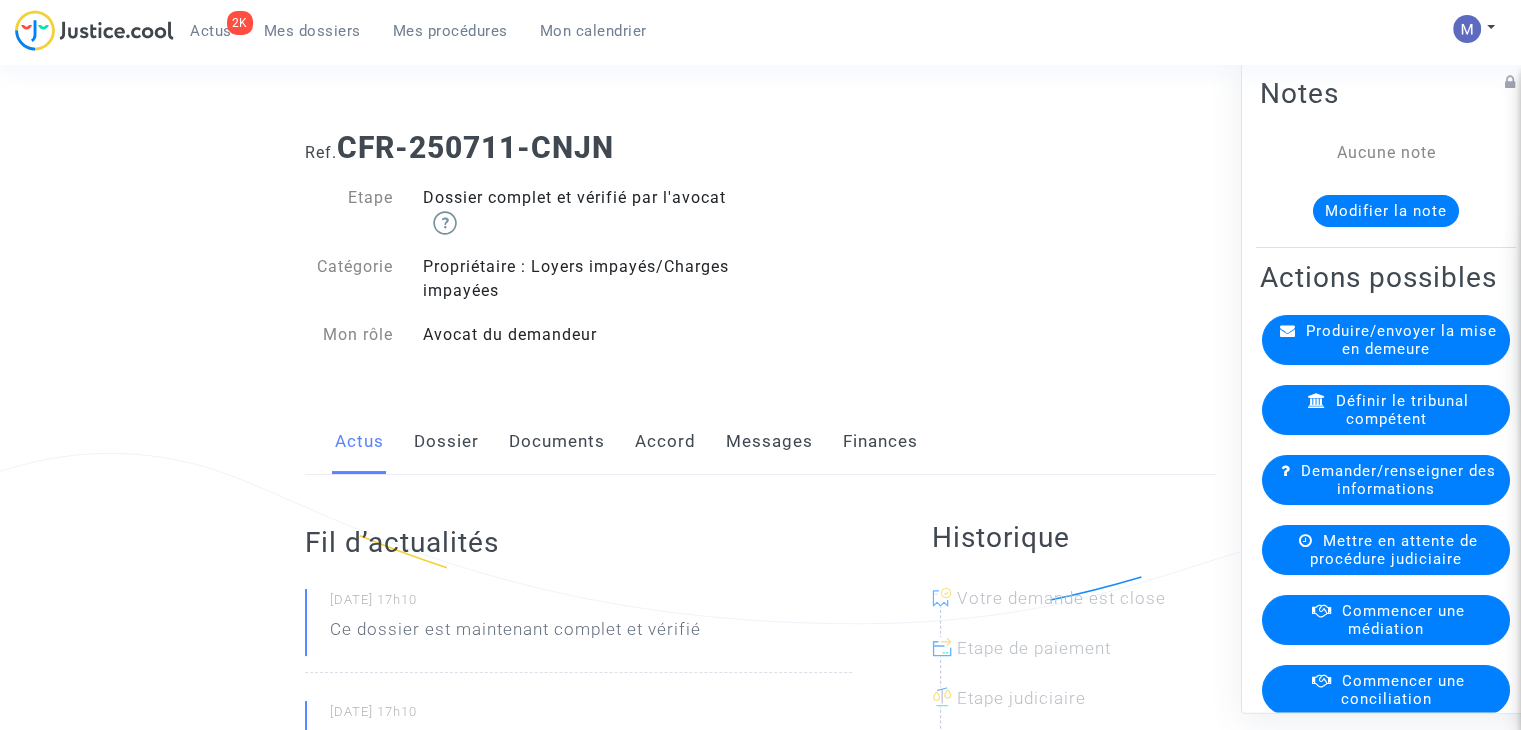 drag, startPoint x: 496, startPoint y: 433, endPoint x: 522, endPoint y: 438, distance: 26.476404 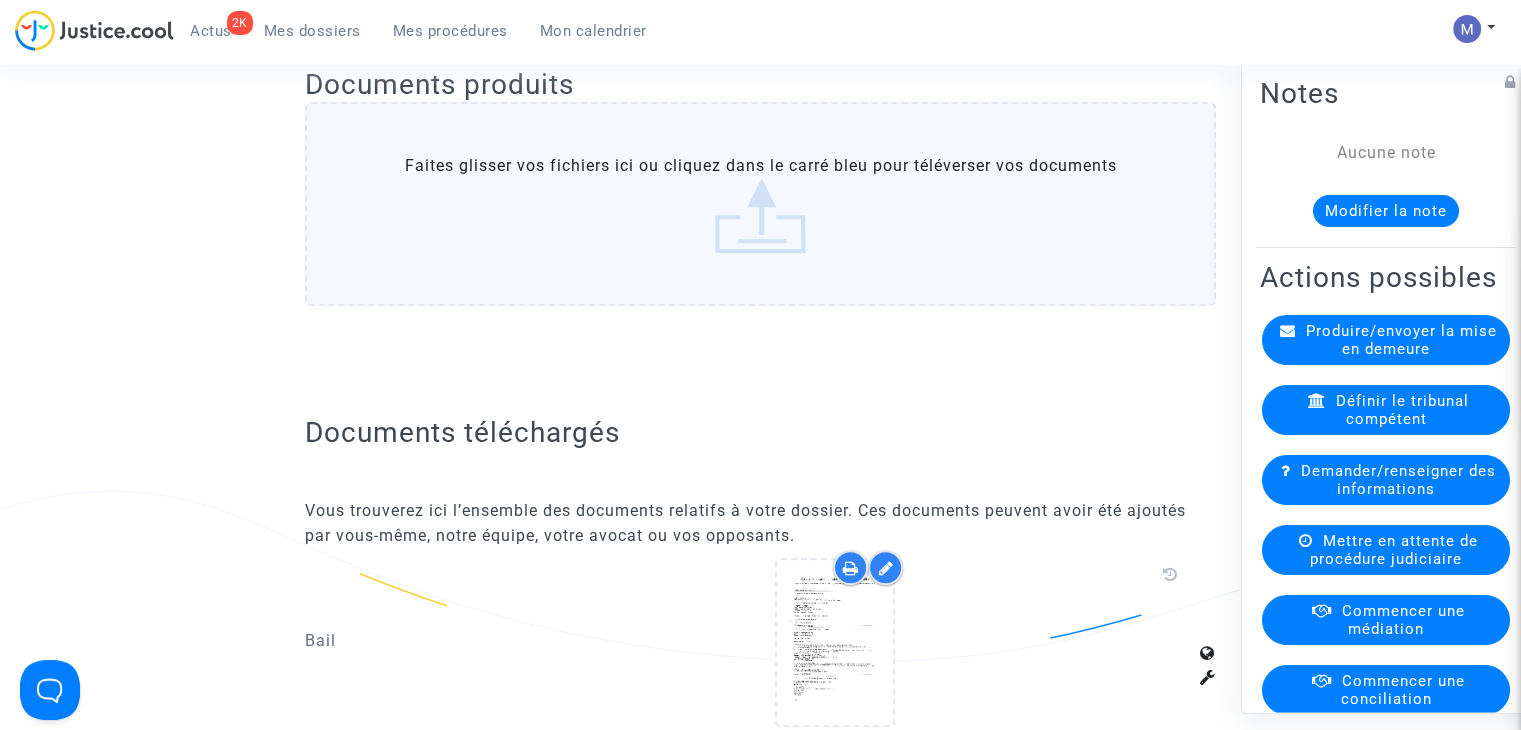 scroll, scrollTop: 300, scrollLeft: 0, axis: vertical 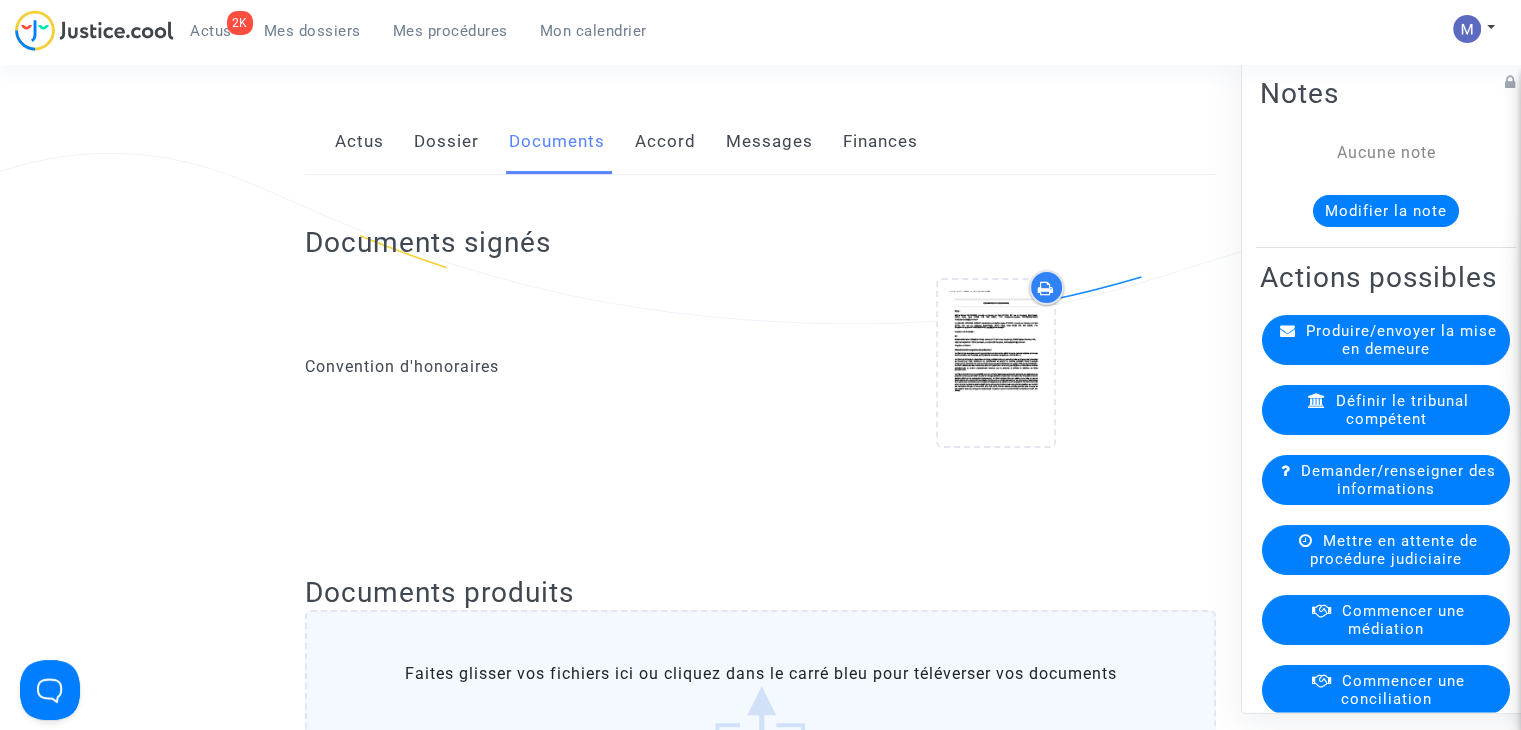 click on "Dossier" 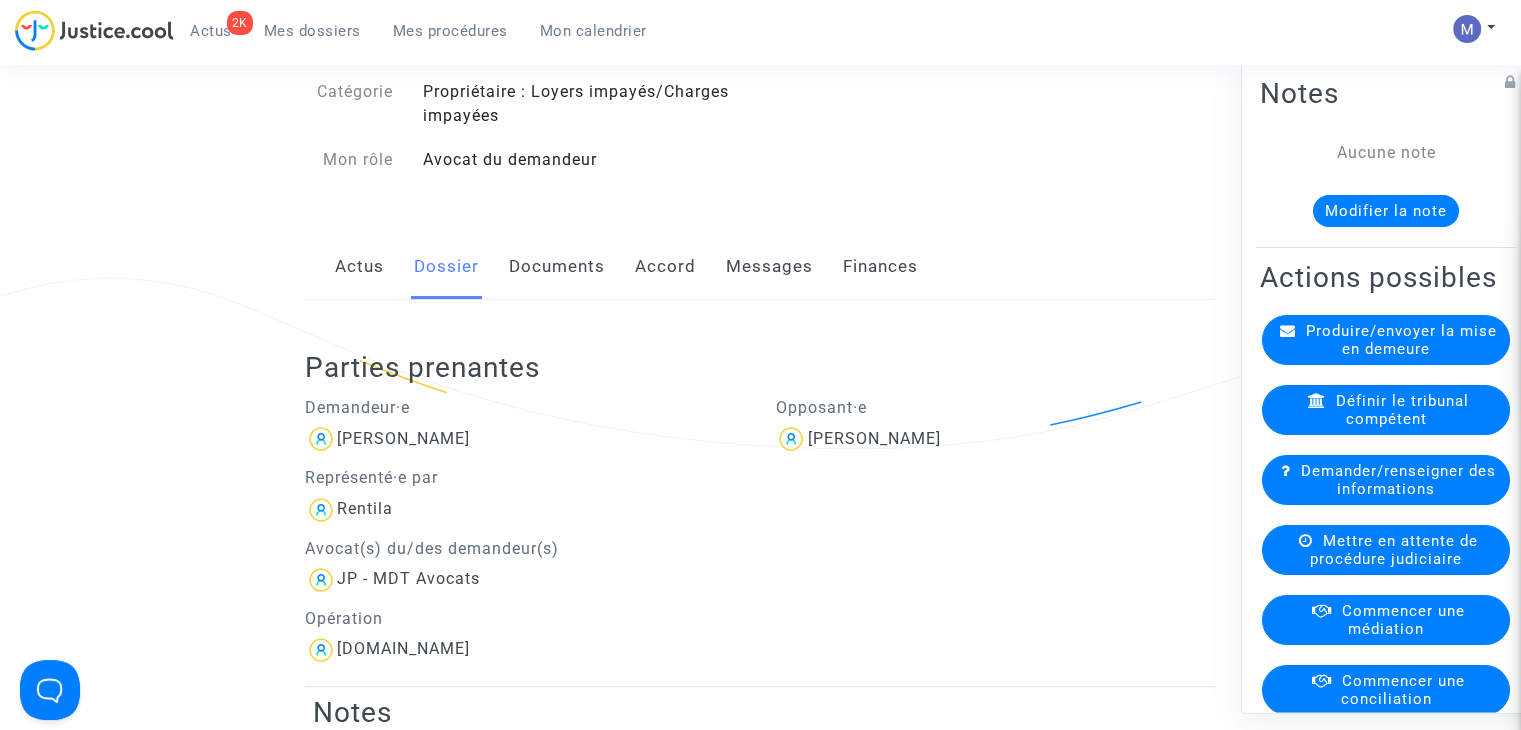 scroll, scrollTop: 0, scrollLeft: 0, axis: both 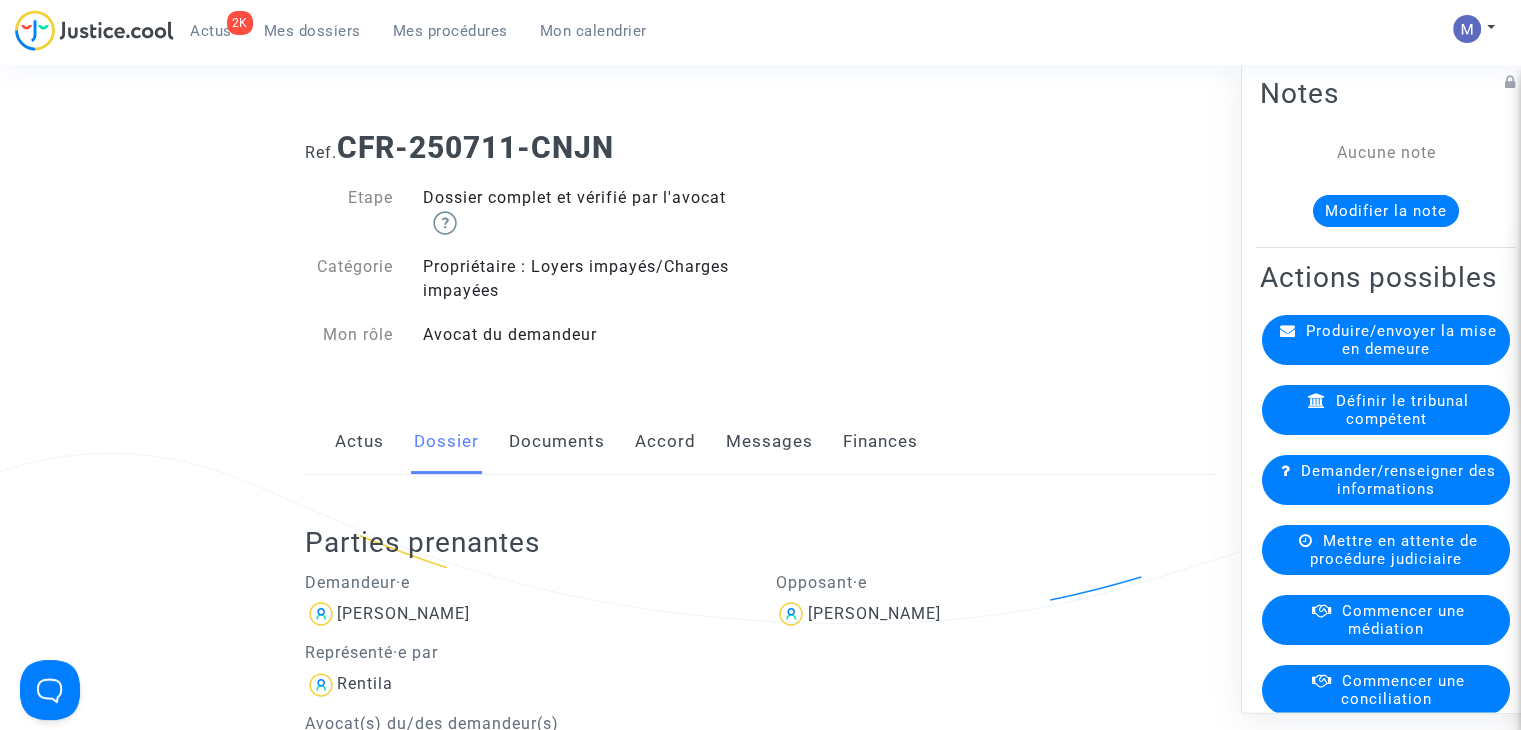 click on "Documents" 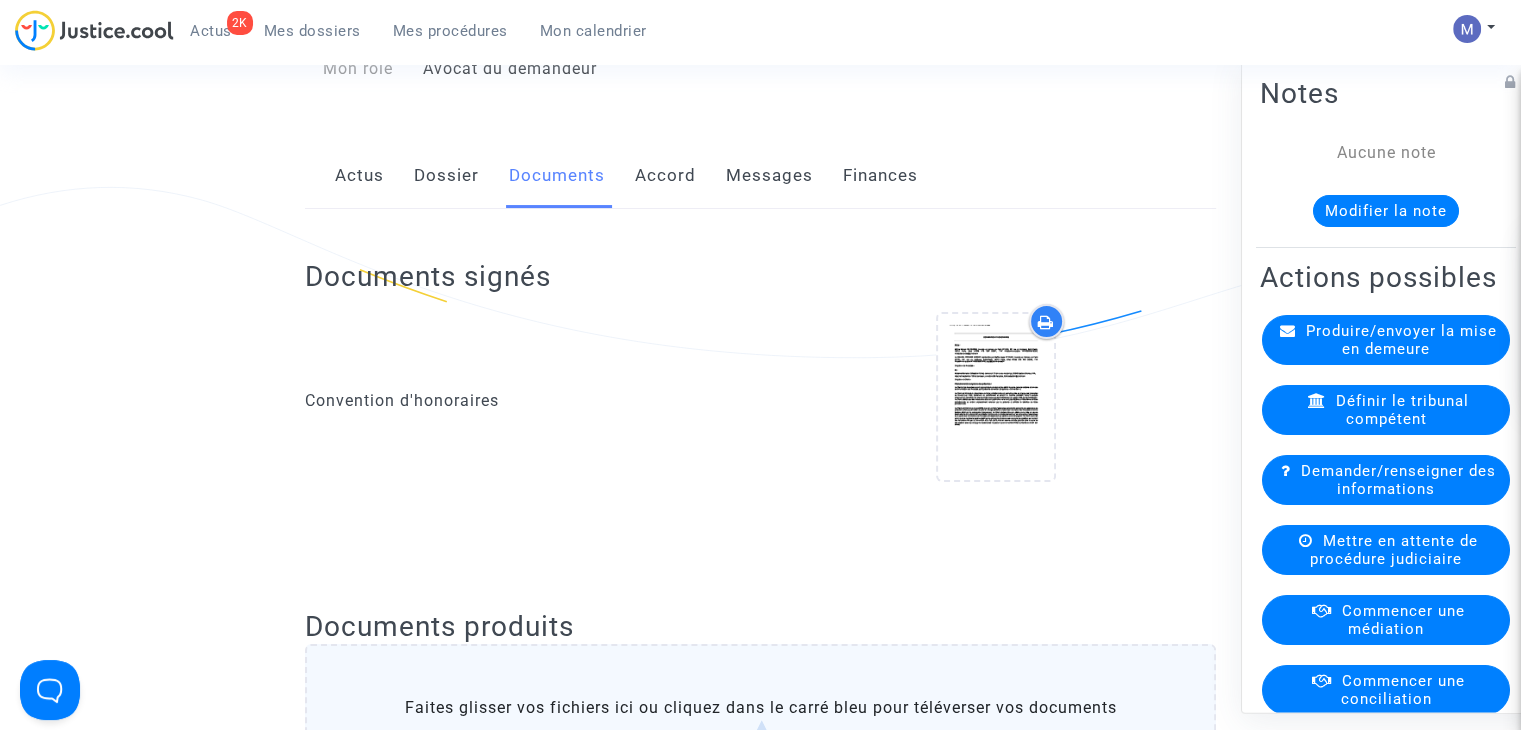 scroll, scrollTop: 800, scrollLeft: 0, axis: vertical 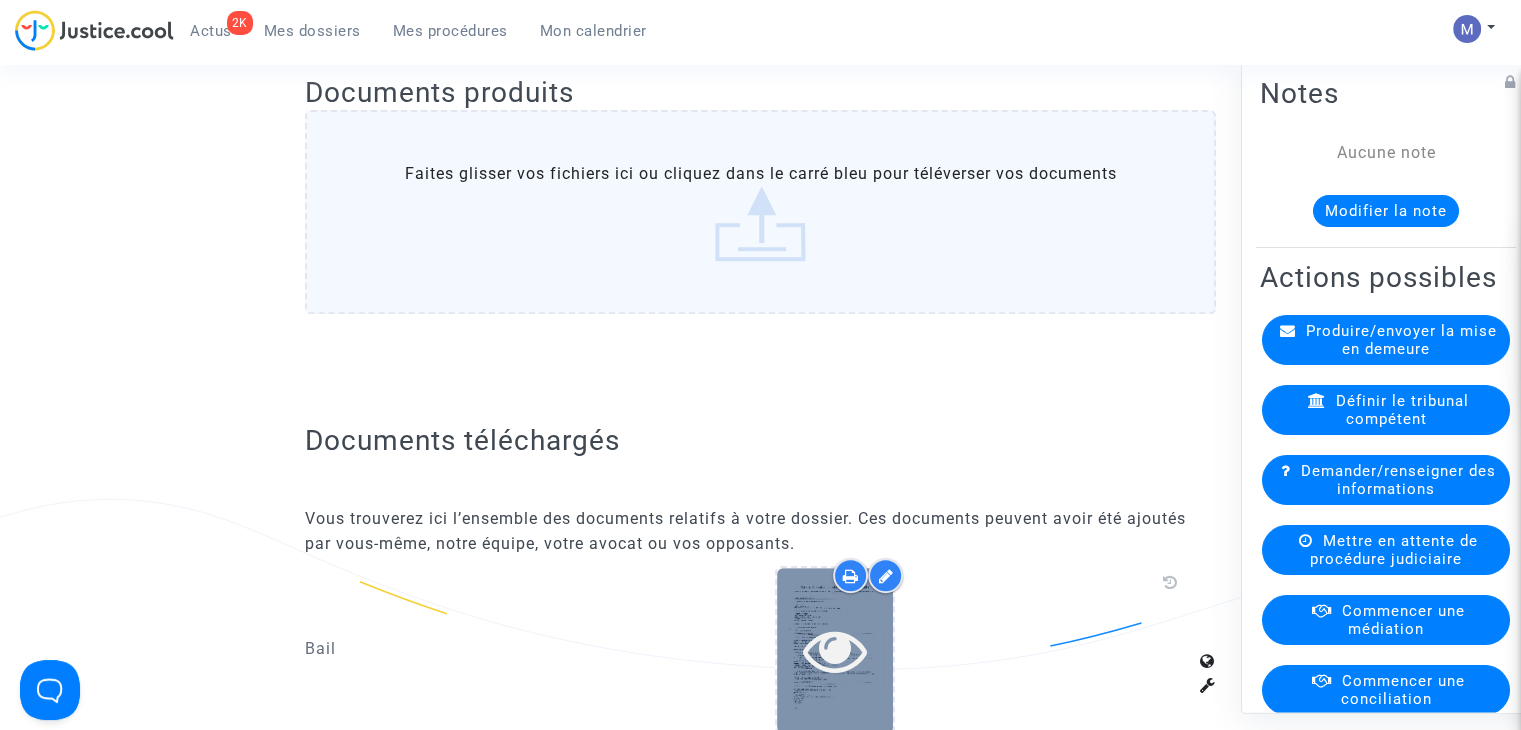 click at bounding box center [835, 650] 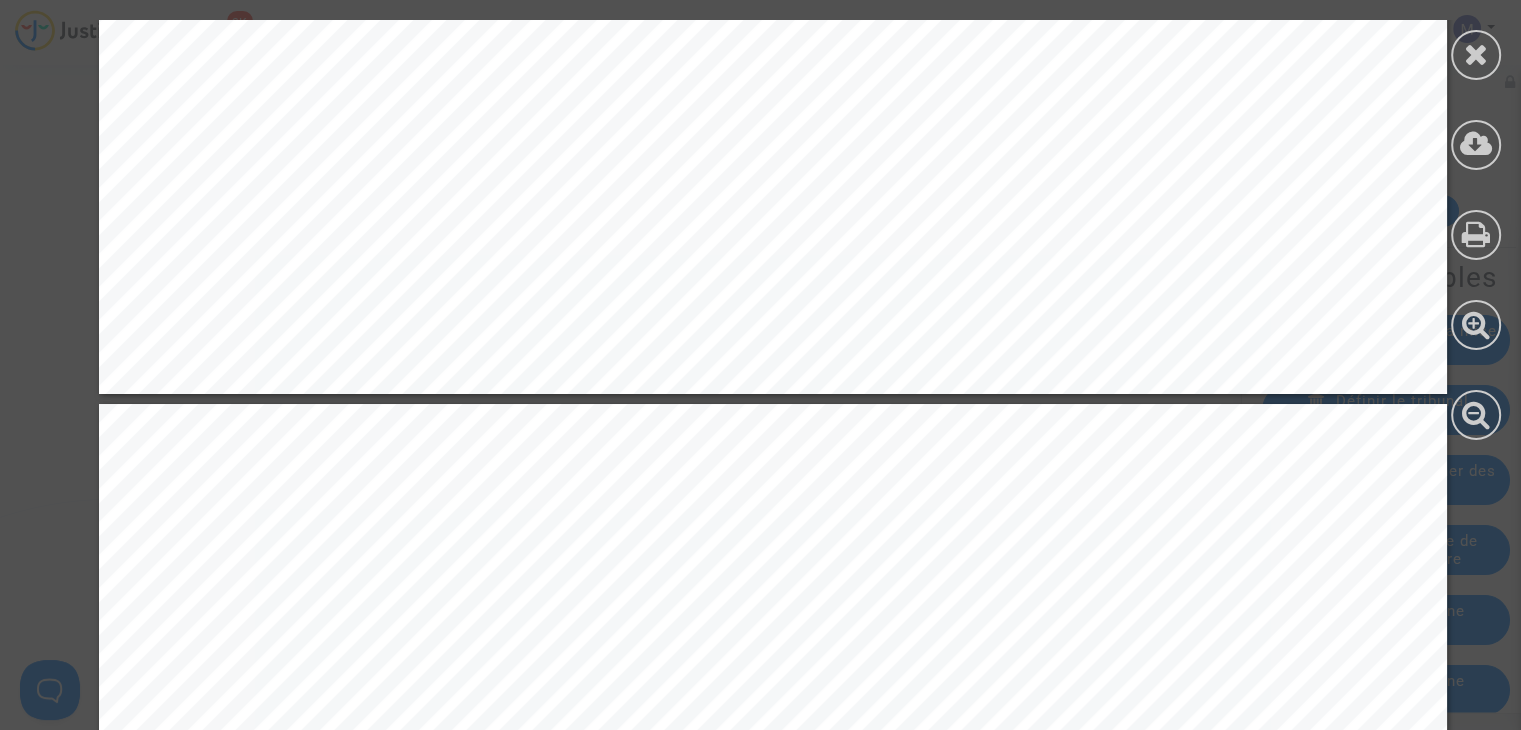 scroll, scrollTop: 3600, scrollLeft: 0, axis: vertical 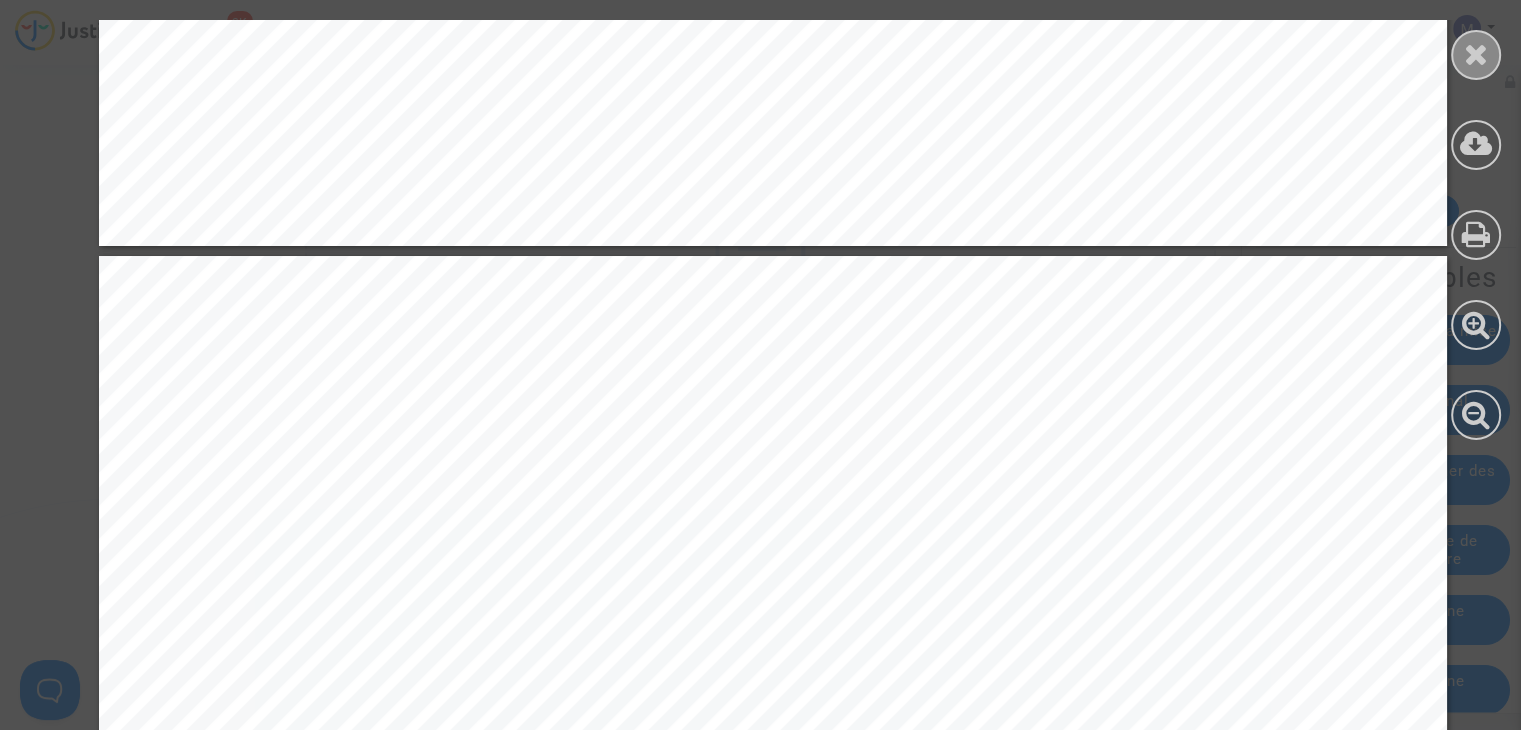 click at bounding box center (1476, 54) 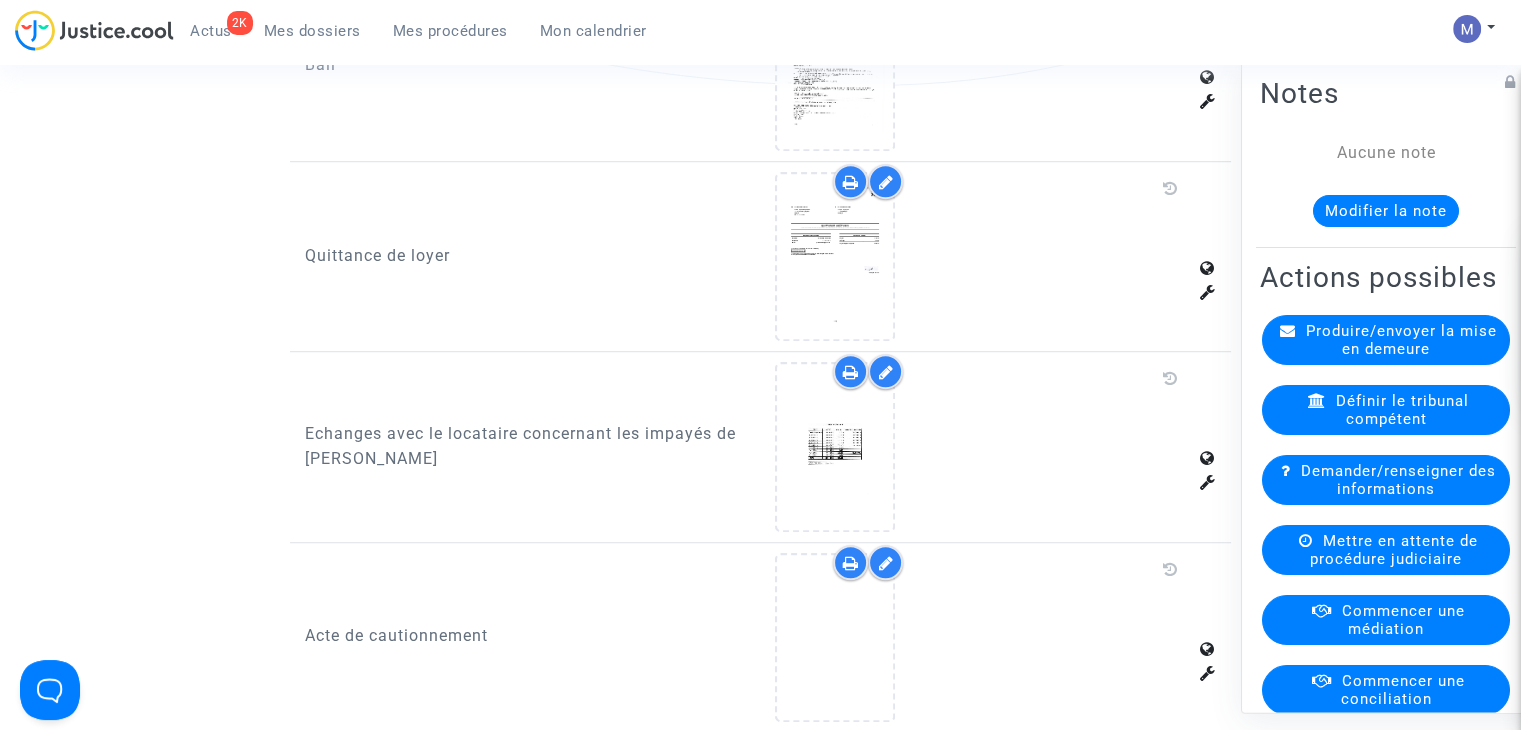 scroll, scrollTop: 1500, scrollLeft: 0, axis: vertical 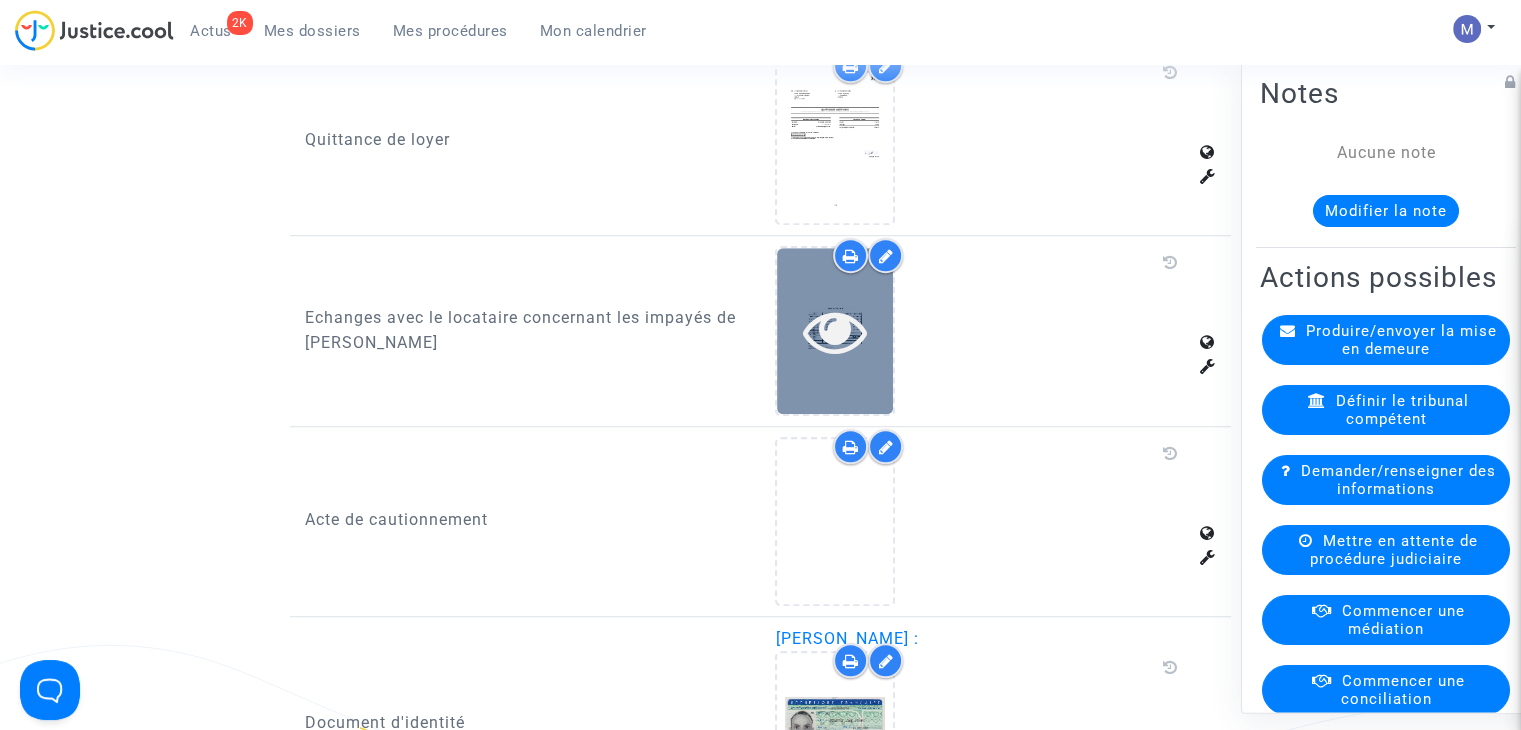click at bounding box center [835, 330] 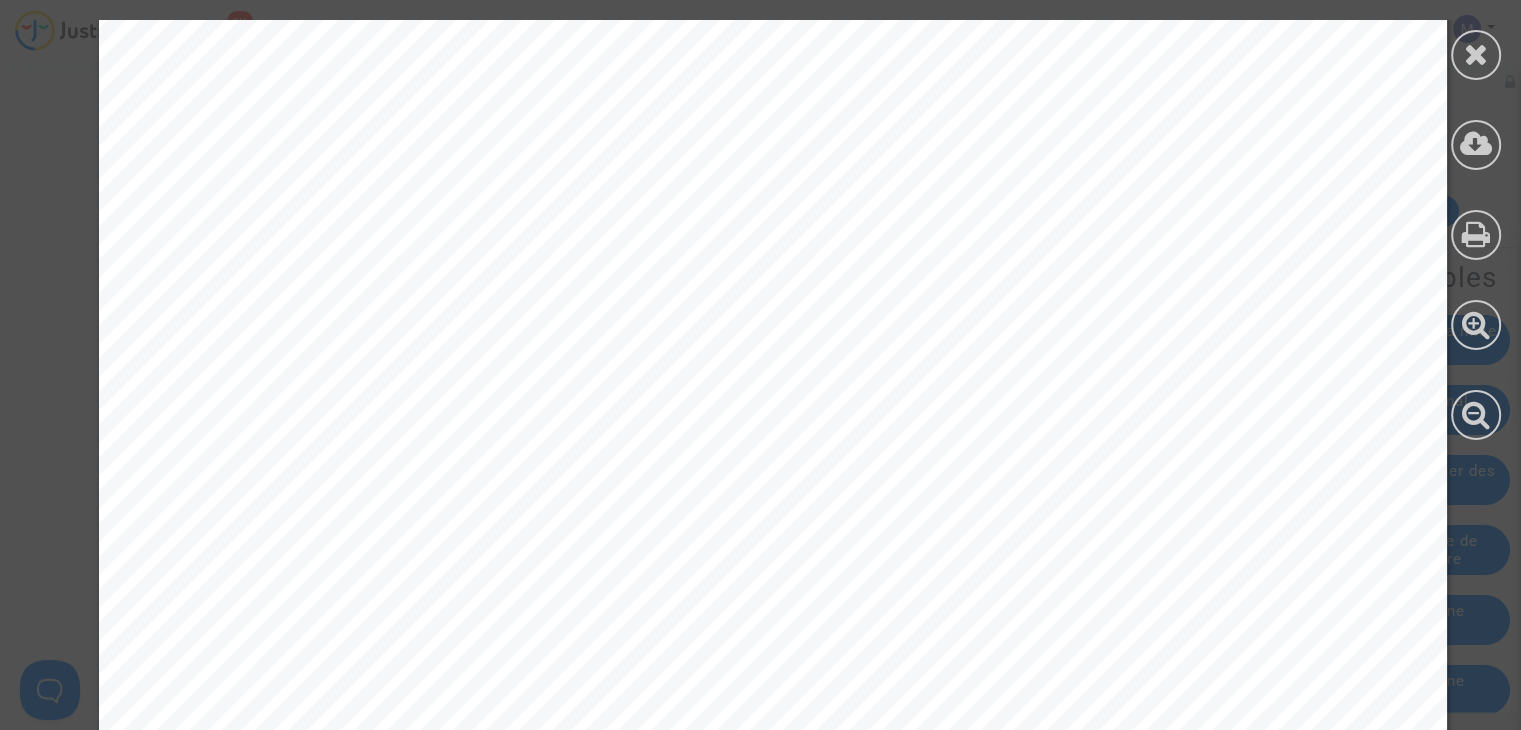 scroll, scrollTop: 8700, scrollLeft: 0, axis: vertical 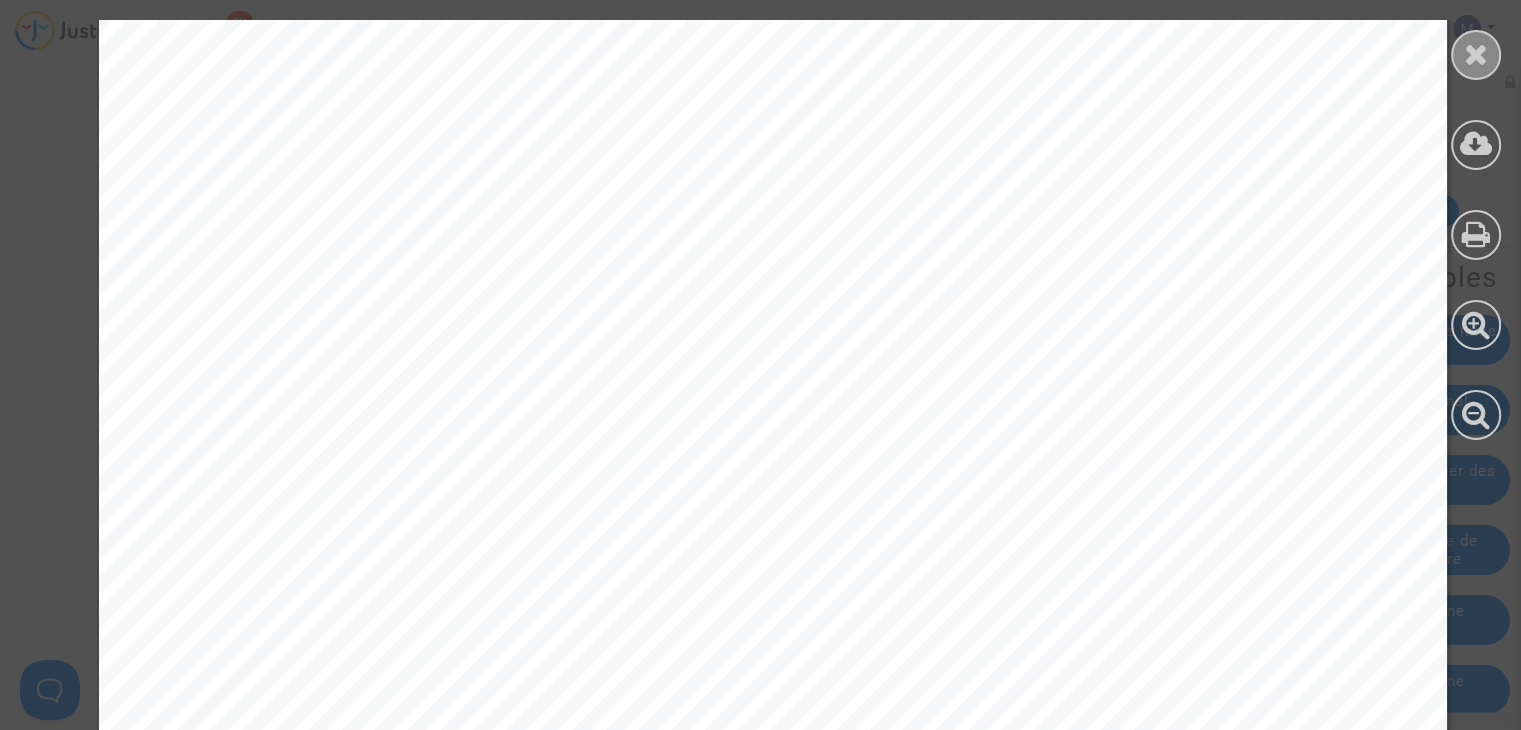 click at bounding box center (1476, 54) 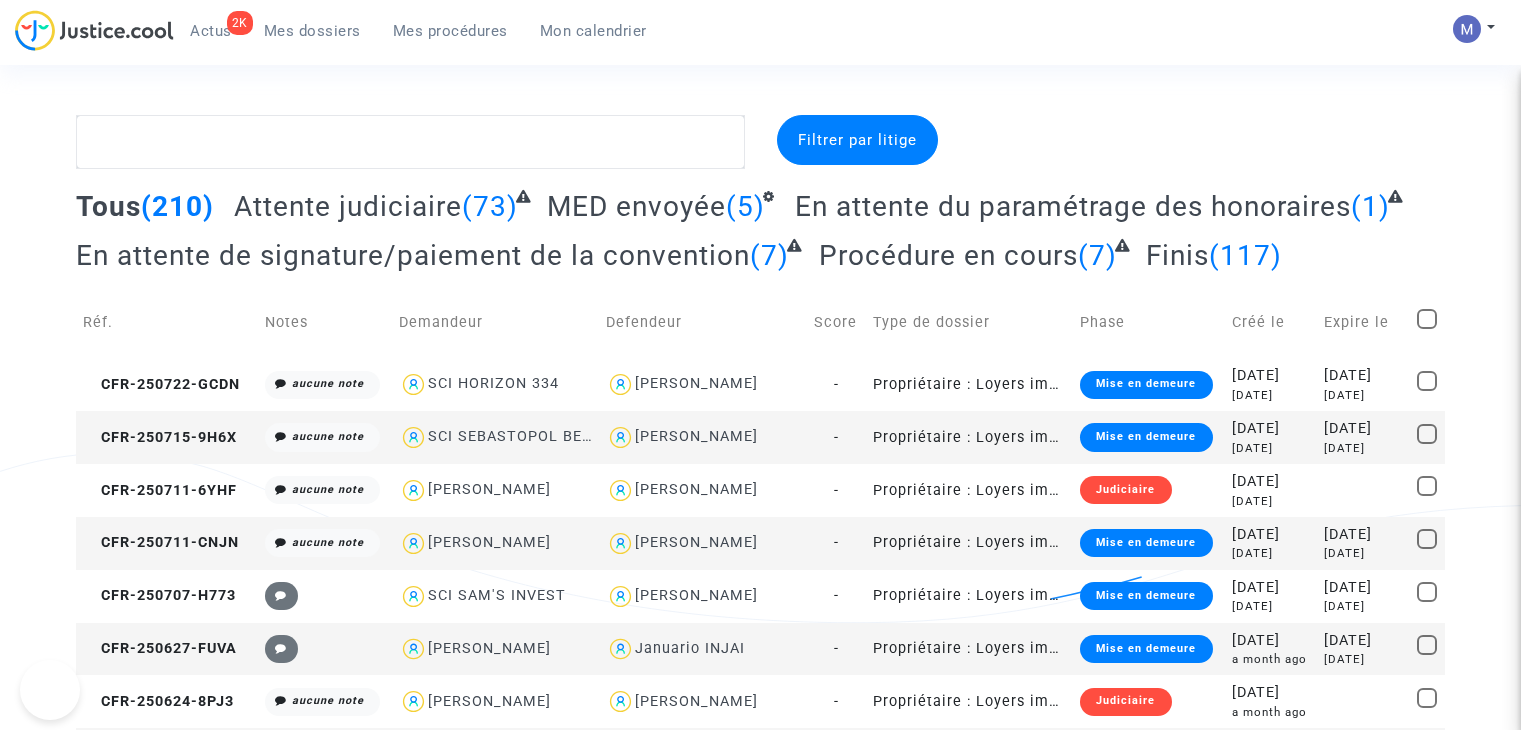 scroll, scrollTop: 0, scrollLeft: 0, axis: both 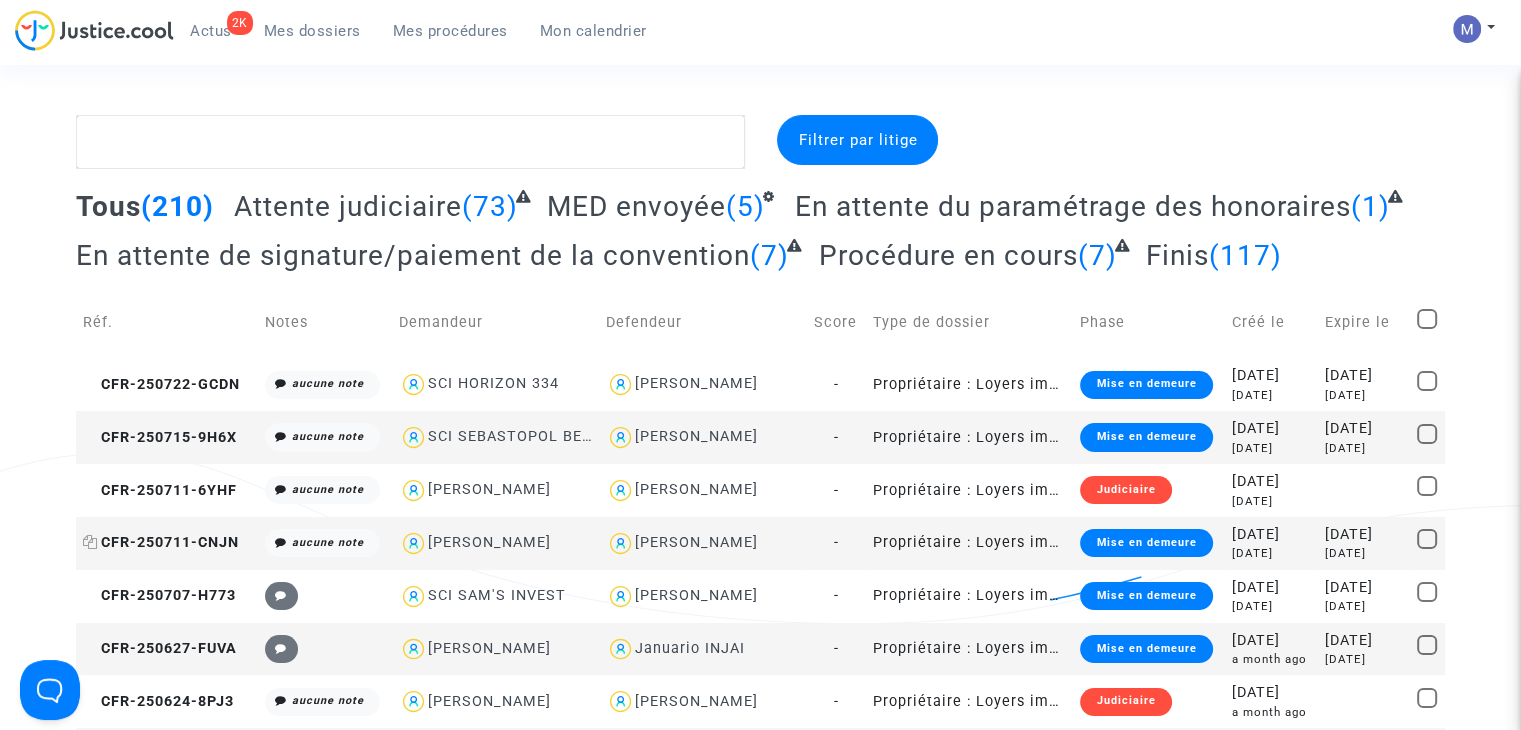 click on "CFR-250711-CNJN" 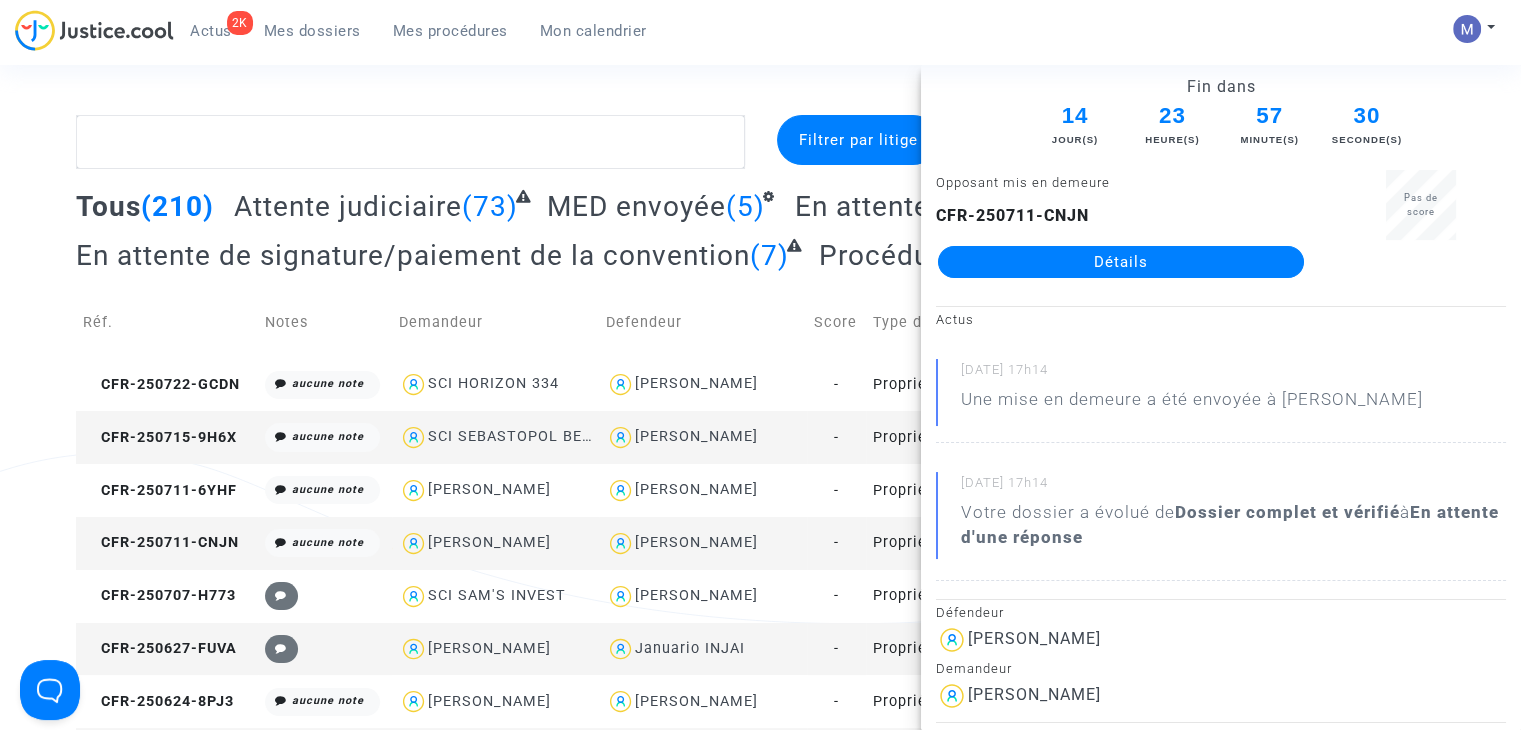click on "Détails" 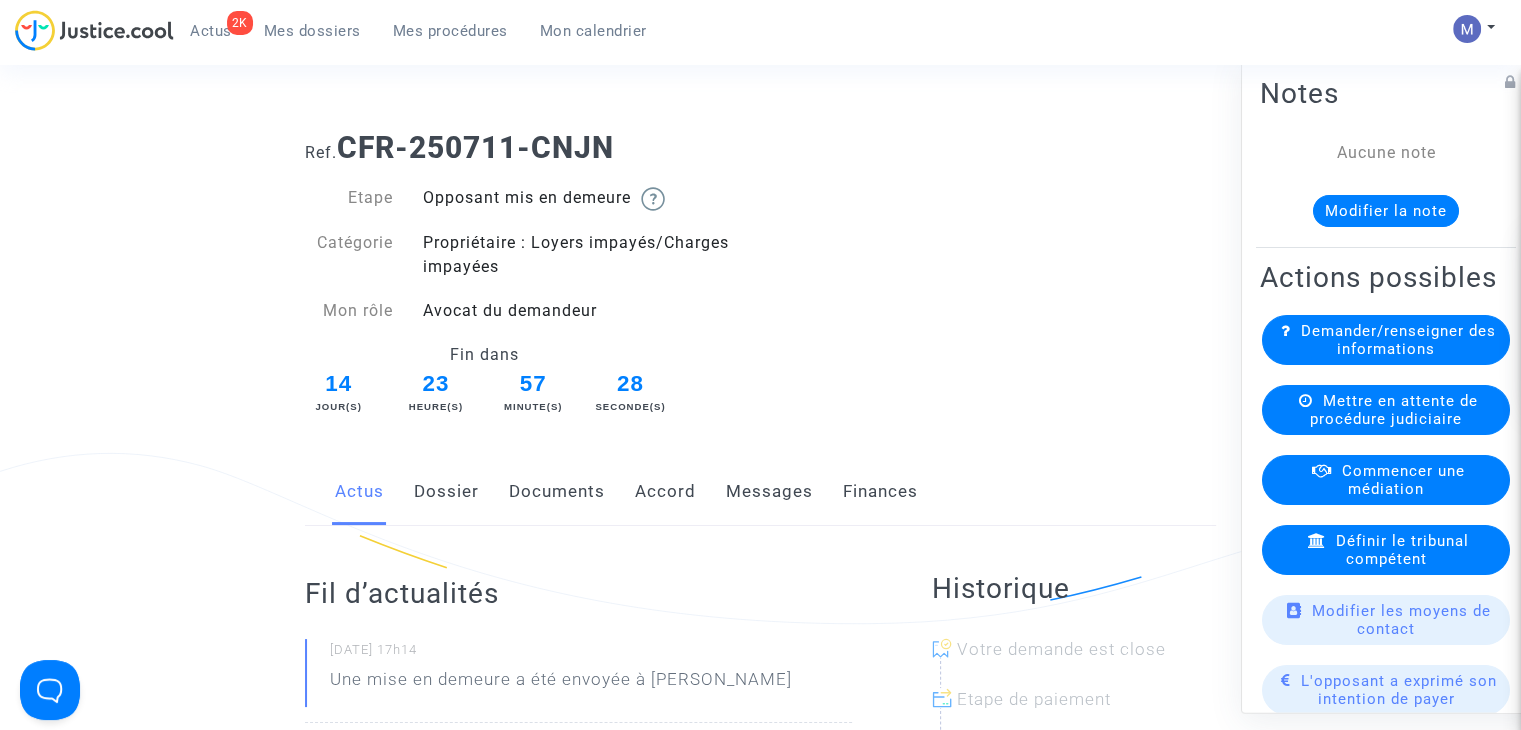 click on "Documents" 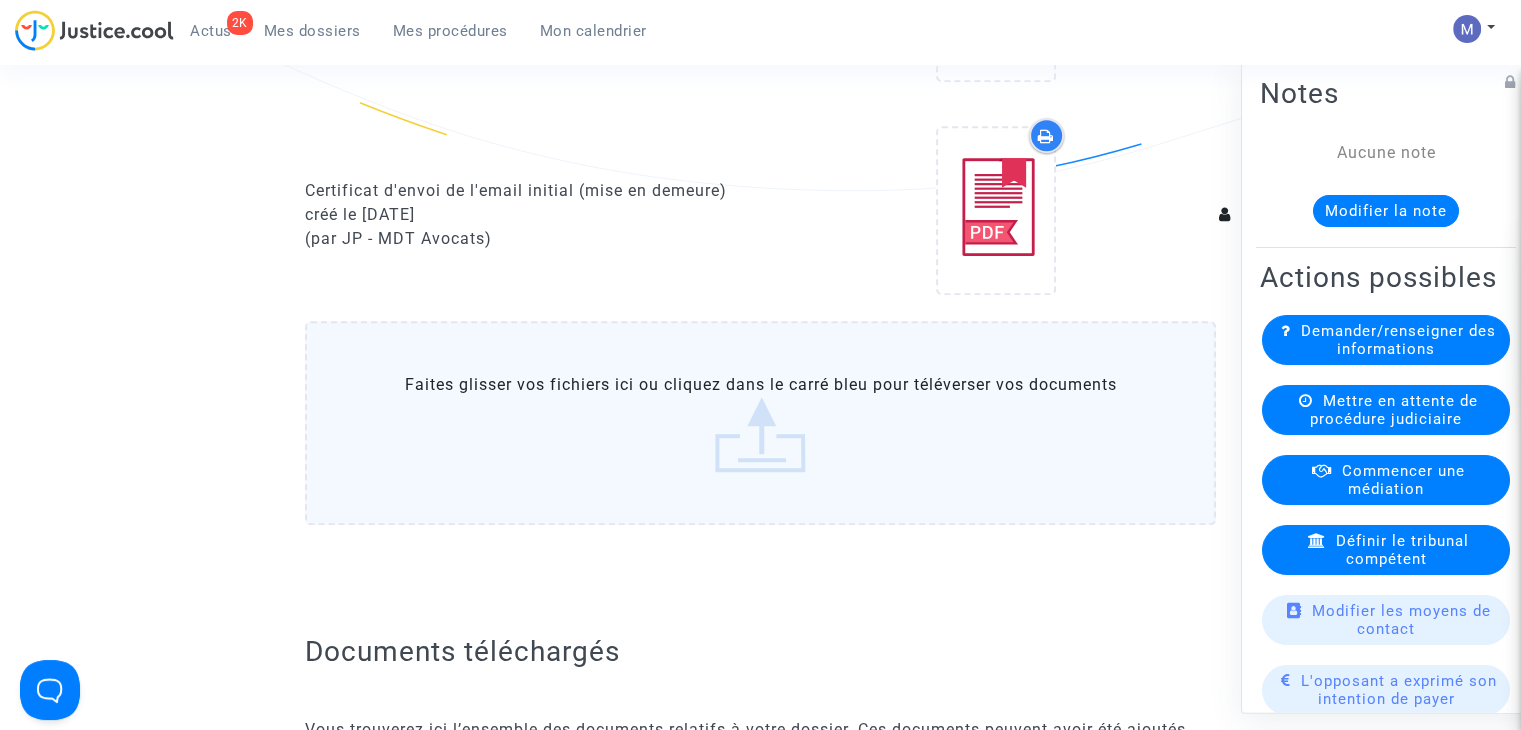 scroll, scrollTop: 1300, scrollLeft: 0, axis: vertical 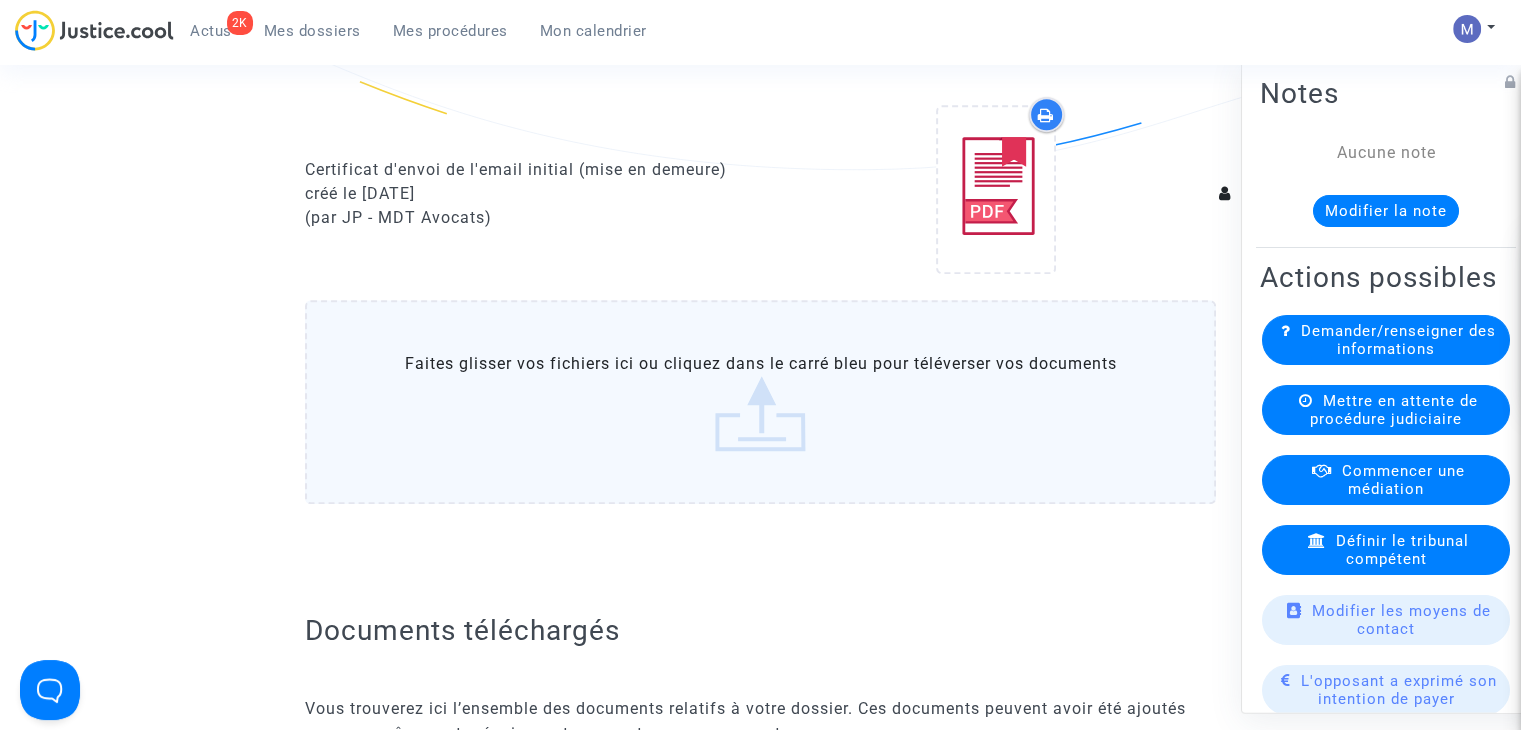 click on "Faites glisser vos fichiers ici ou cliquez dans le carré bleu pour téléverser vos documents" 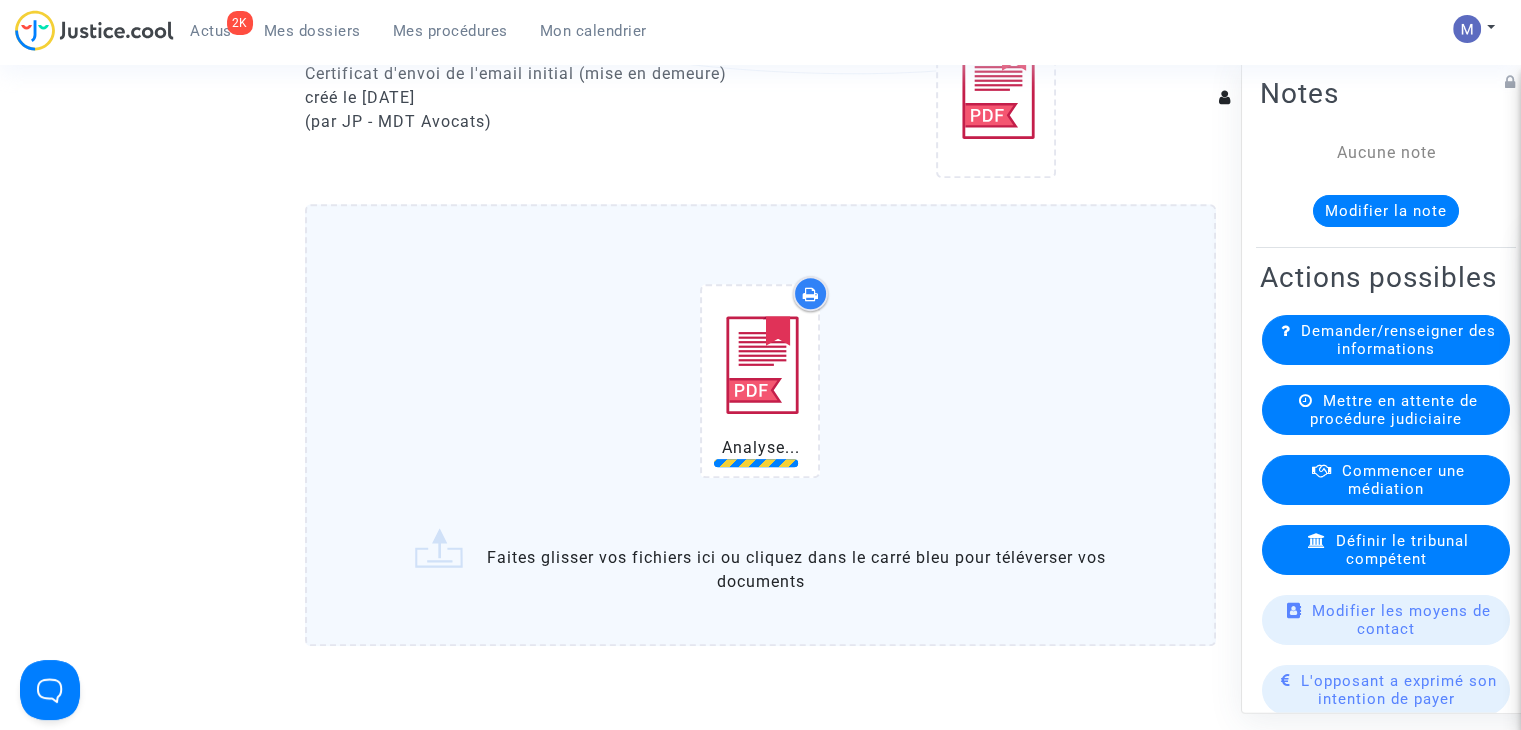 scroll, scrollTop: 1500, scrollLeft: 0, axis: vertical 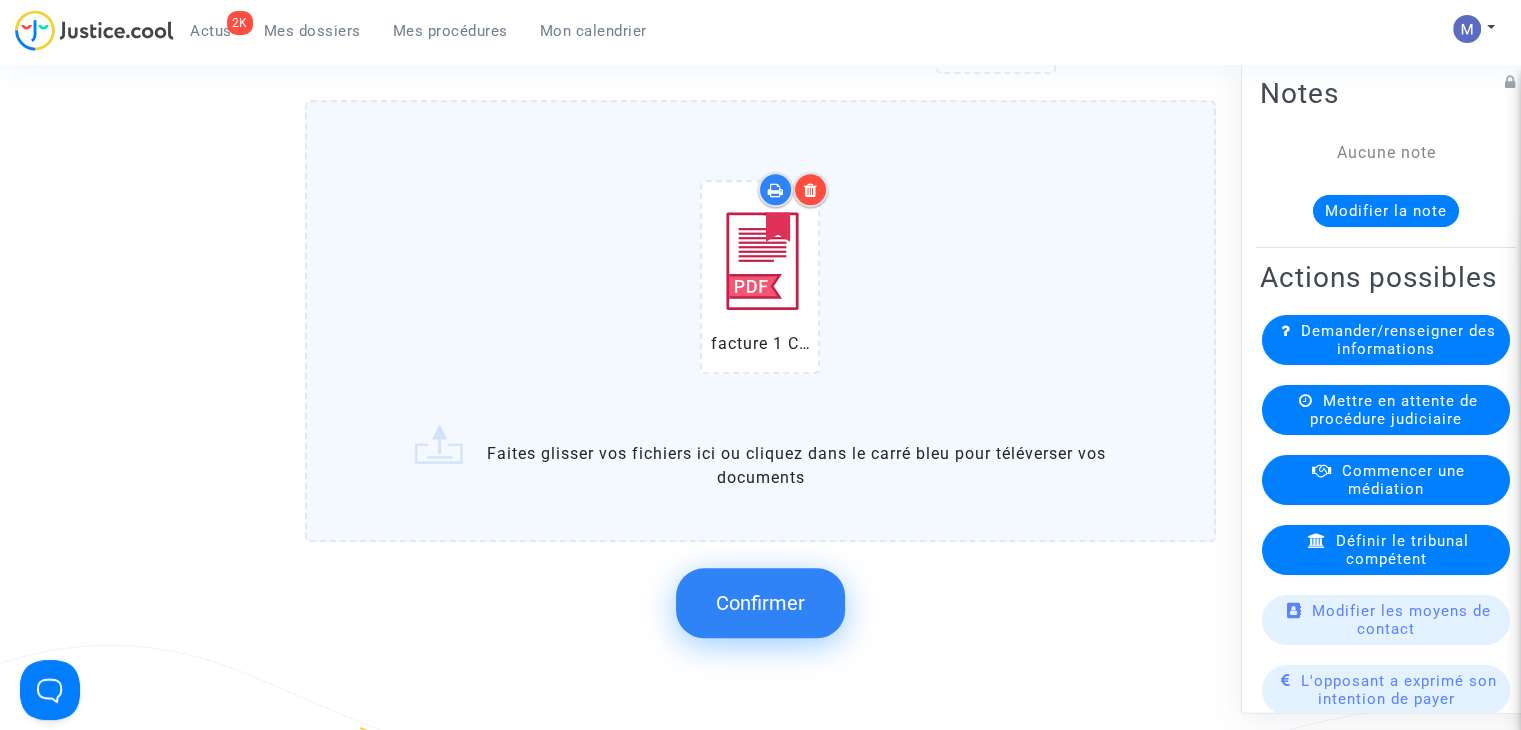 click on "Confirmer" 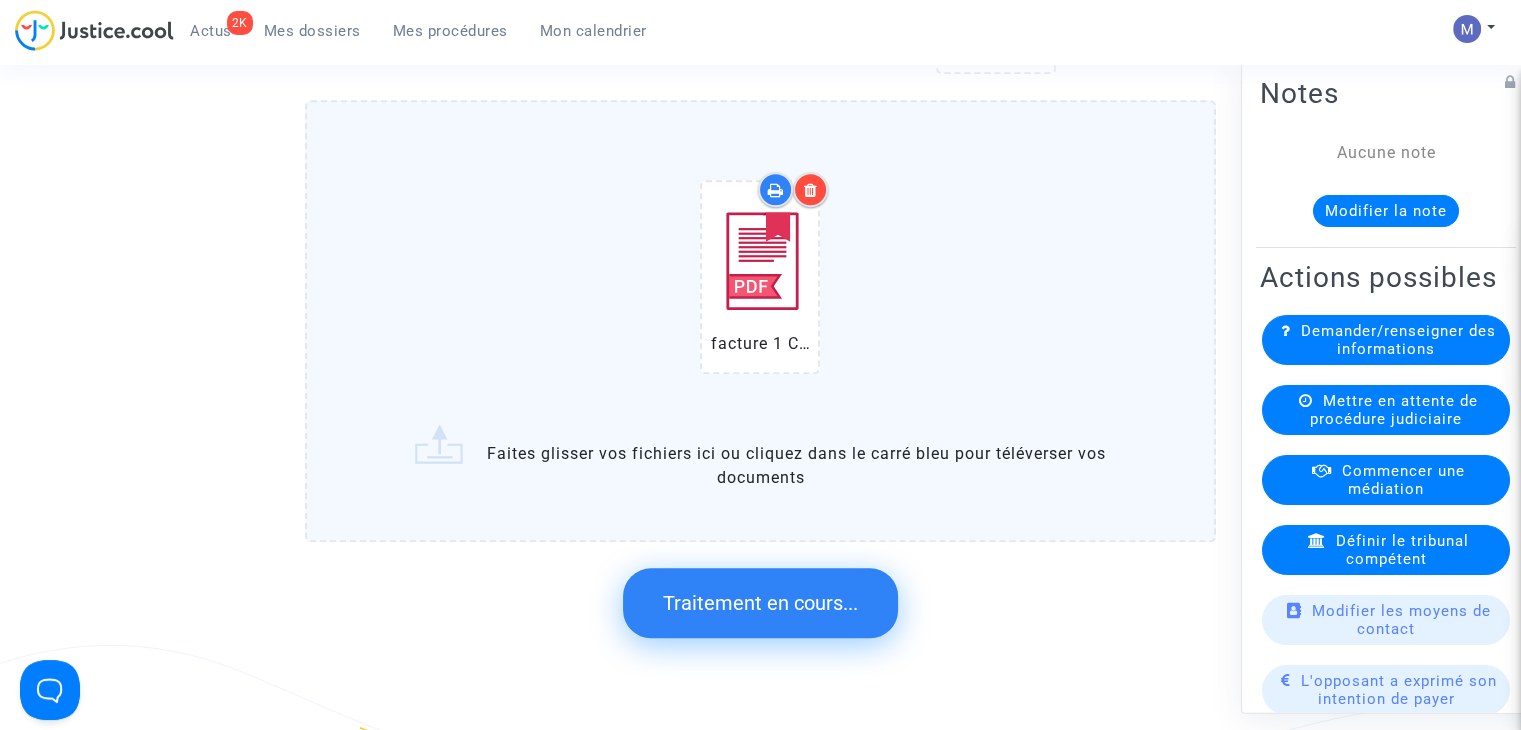 scroll, scrollTop: 0, scrollLeft: 0, axis: both 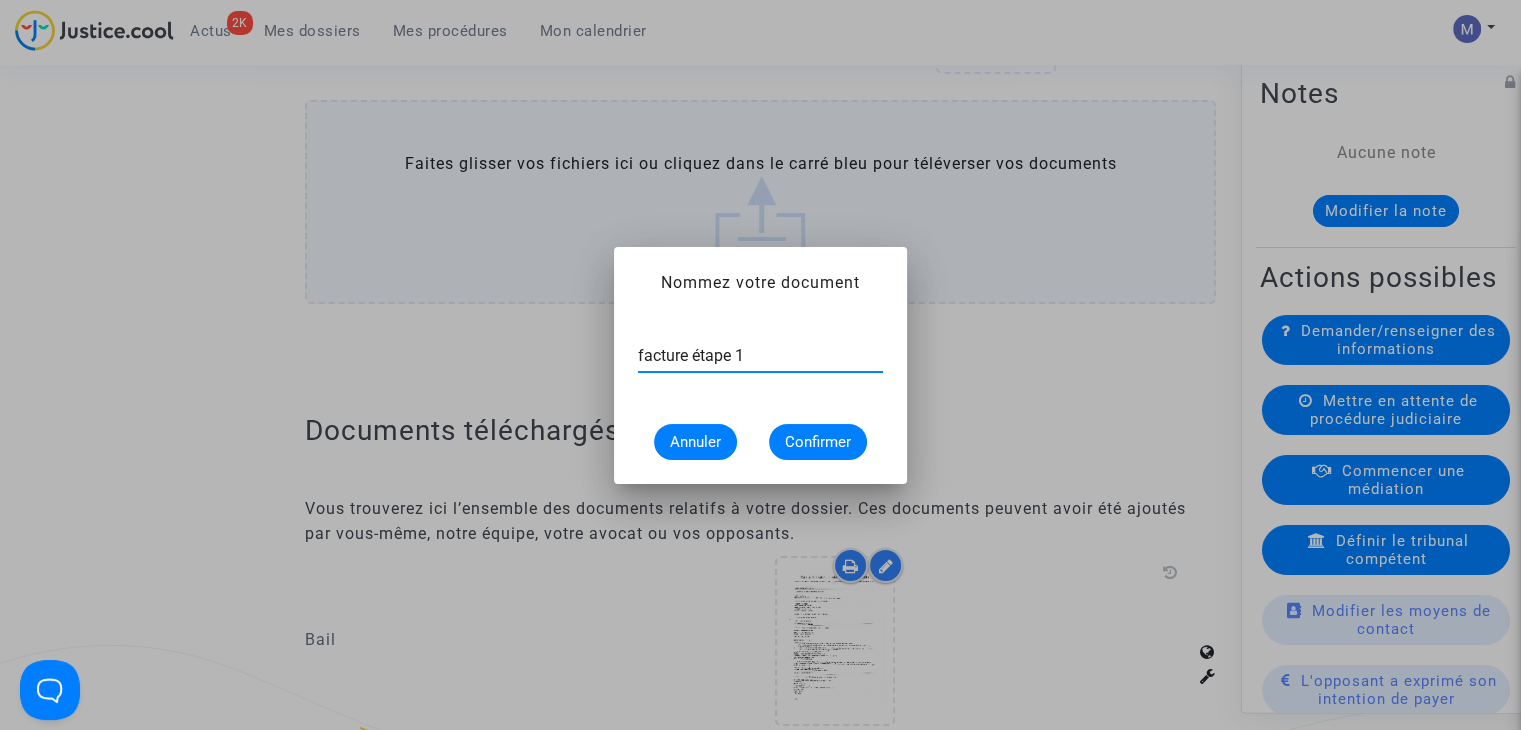 type on "facture étape 1" 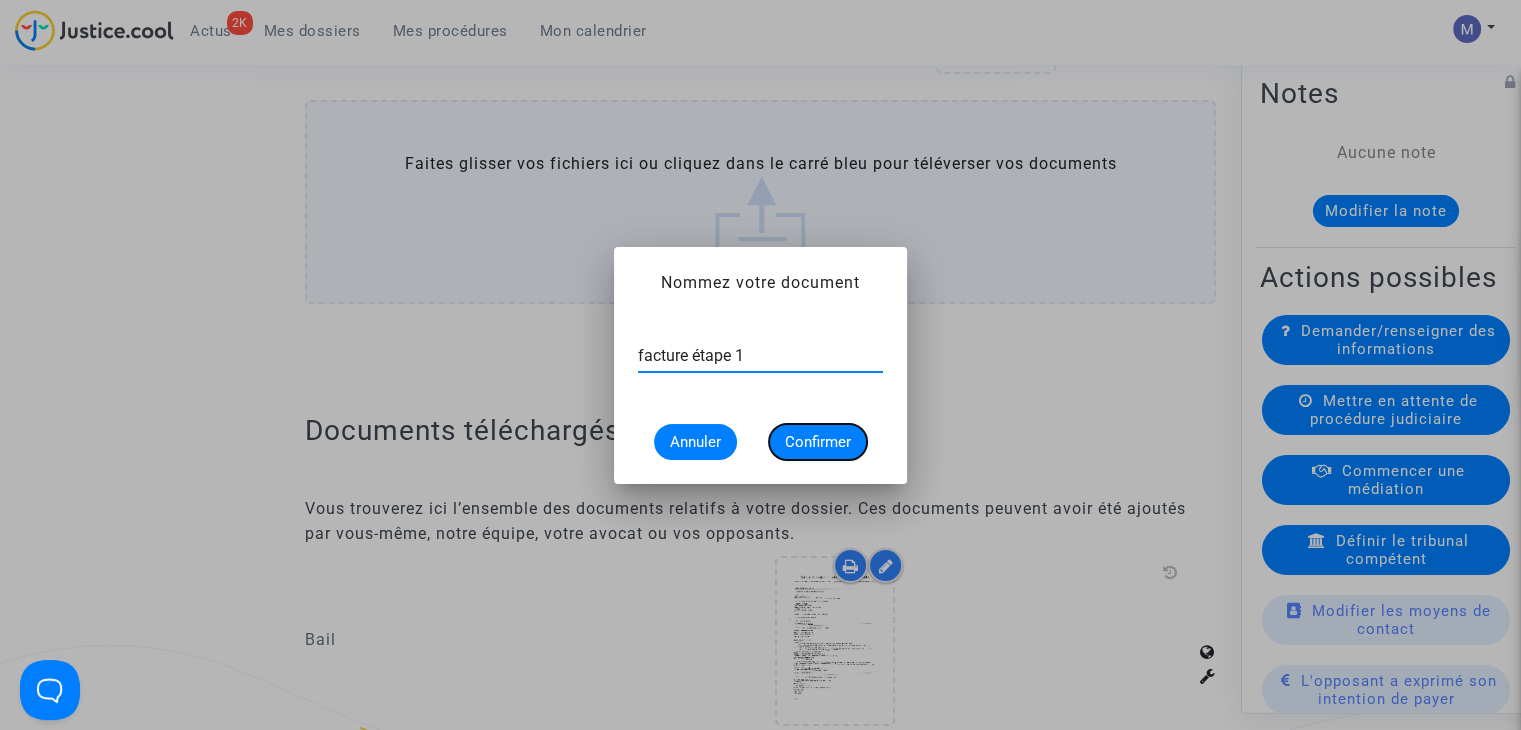 click on "Confirmer" at bounding box center (818, 442) 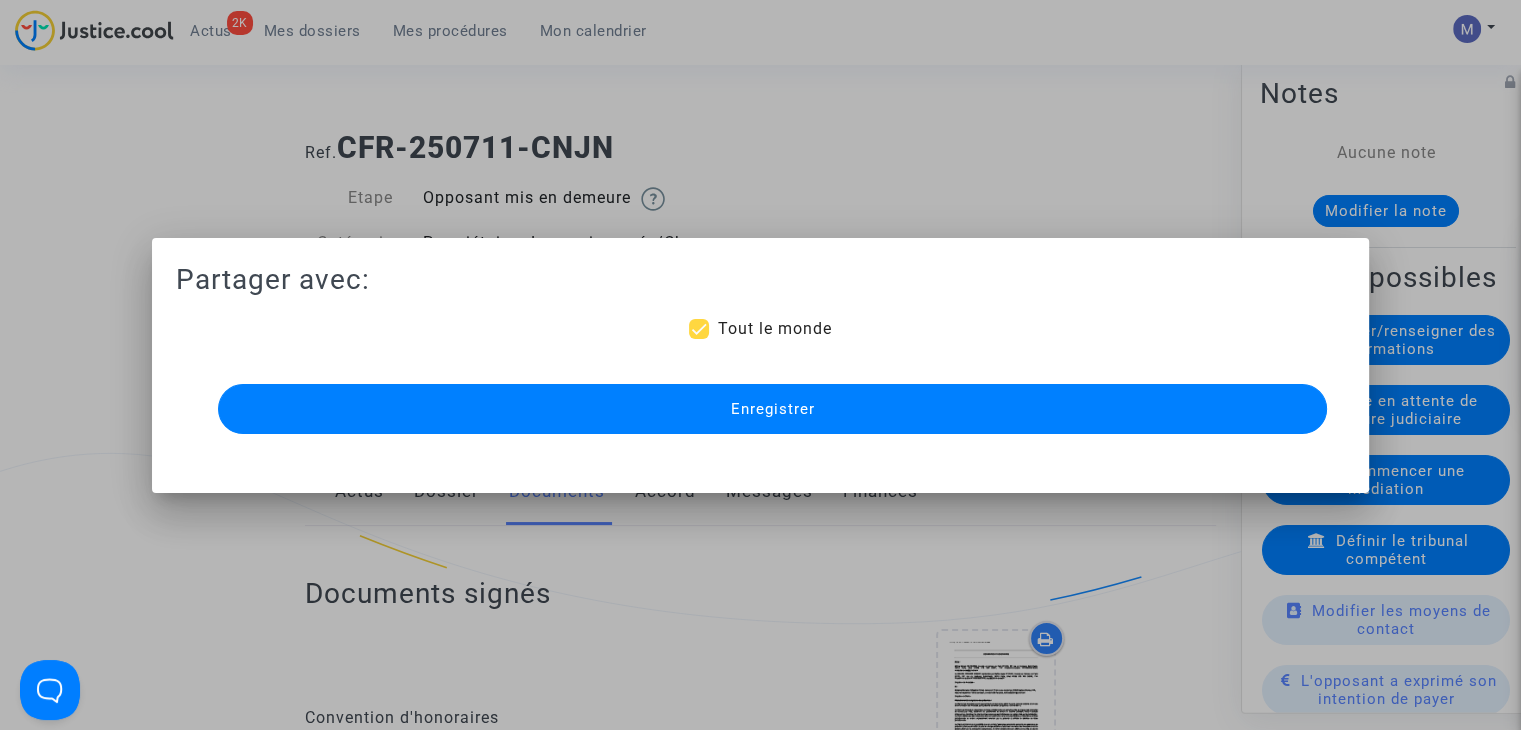 scroll, scrollTop: 1500, scrollLeft: 0, axis: vertical 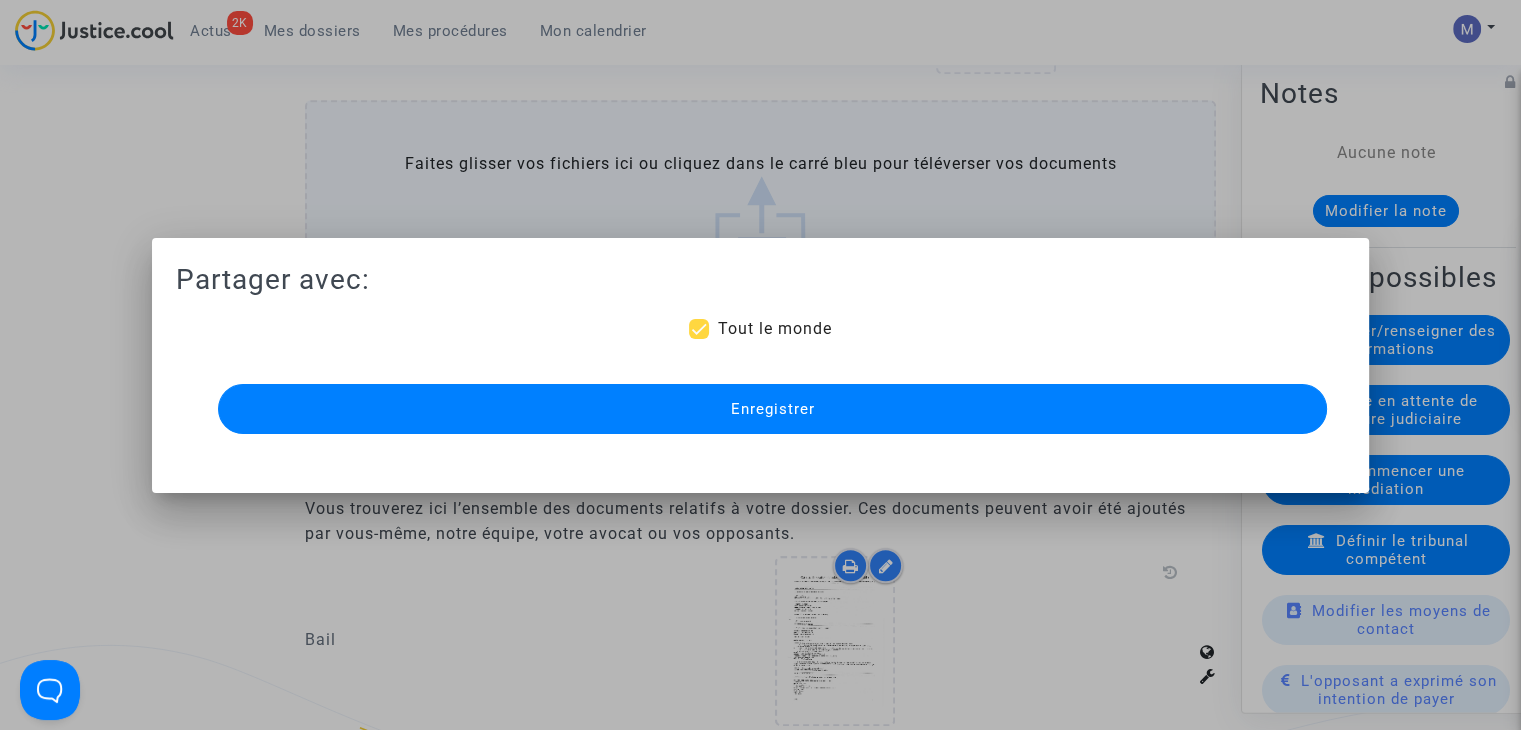 click on "Tout le monde" at bounding box center [774, 328] 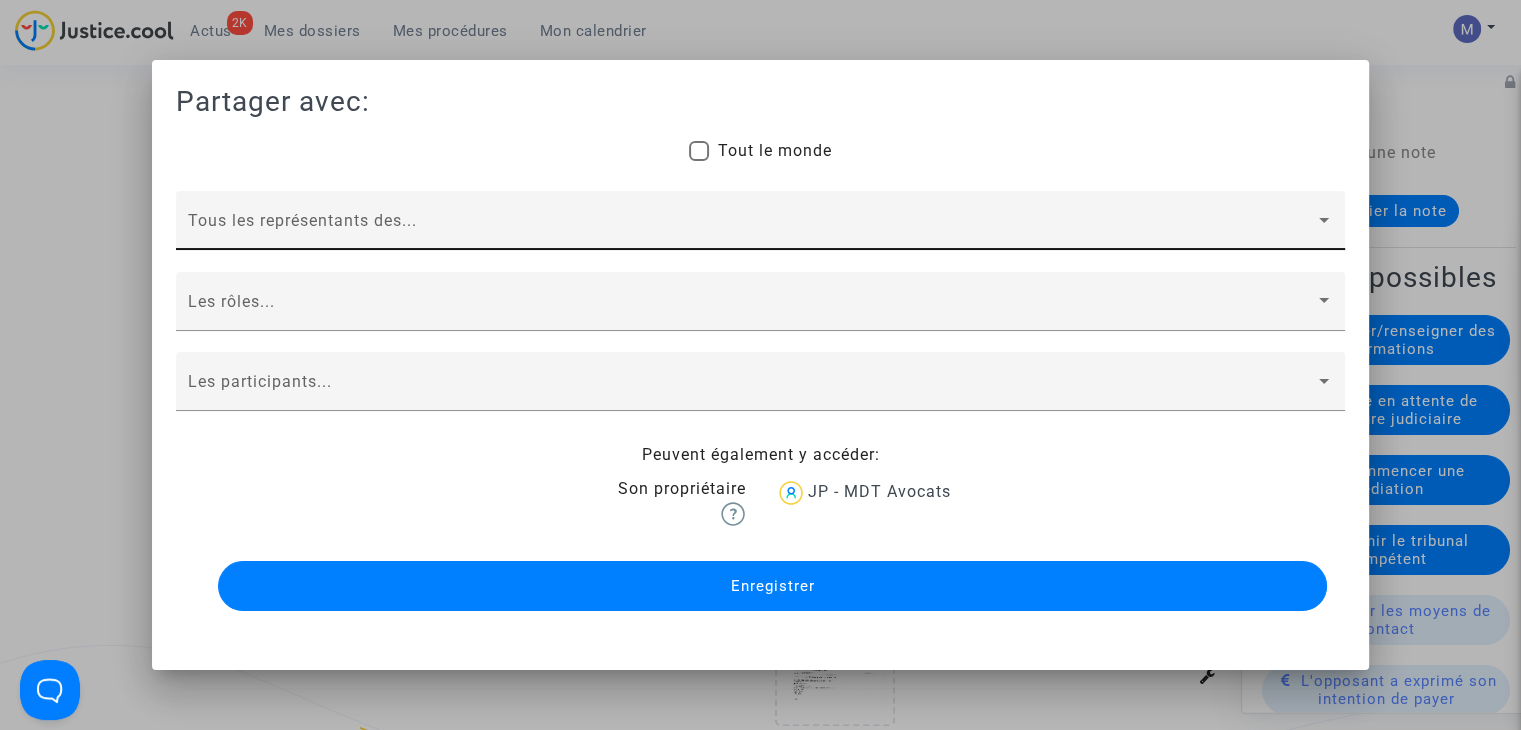 click at bounding box center [751, 229] 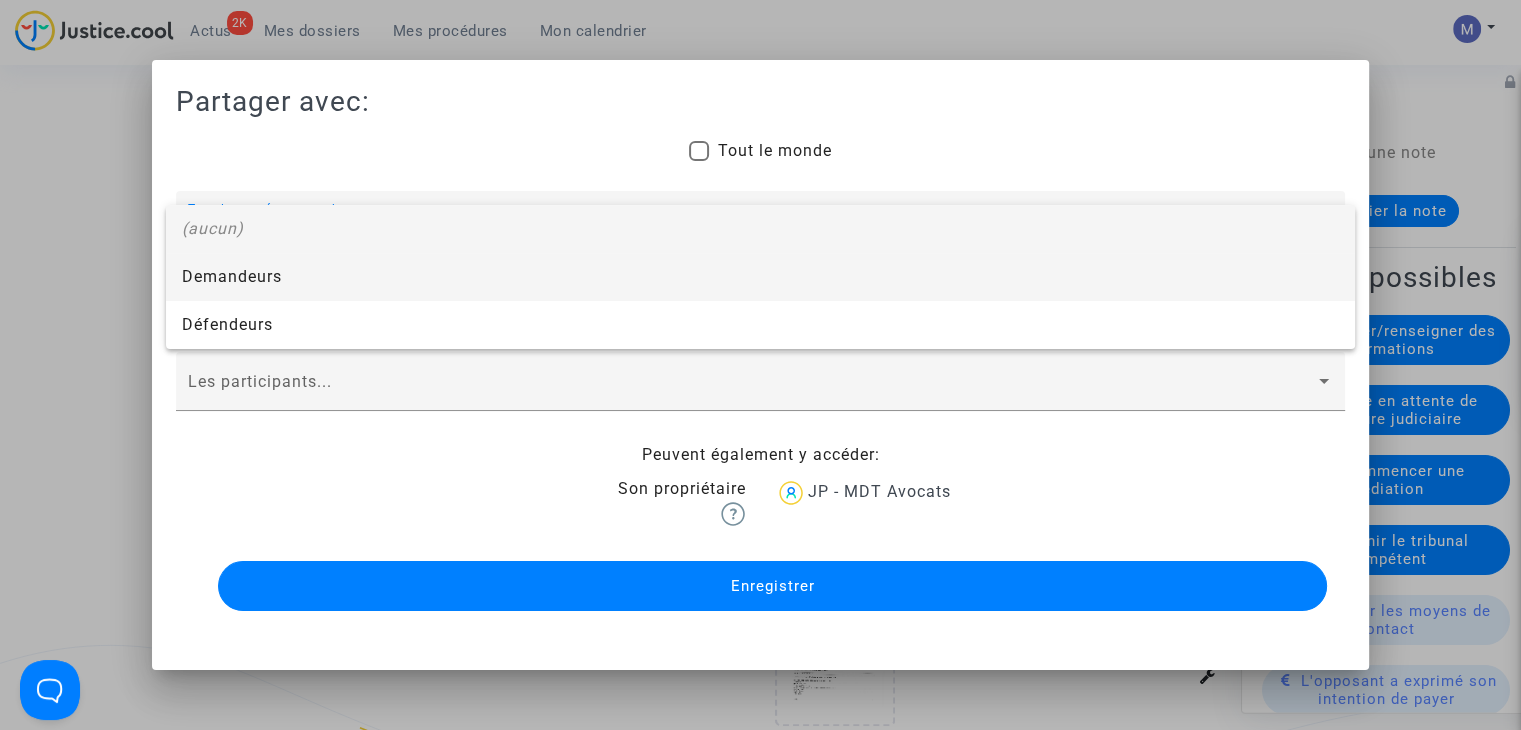 click on "Demandeurs" at bounding box center [760, 277] 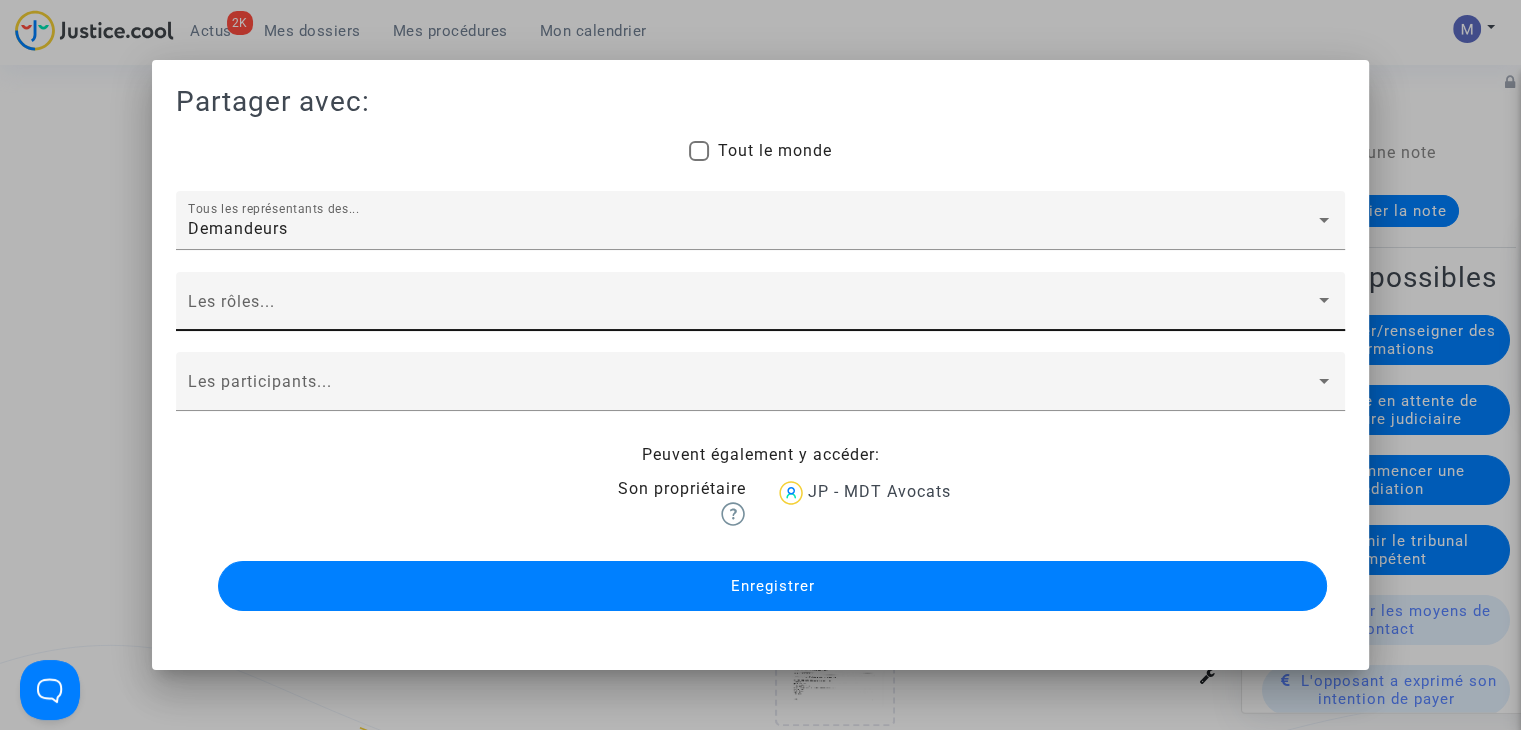 click on "Les rôles..." at bounding box center [760, 307] 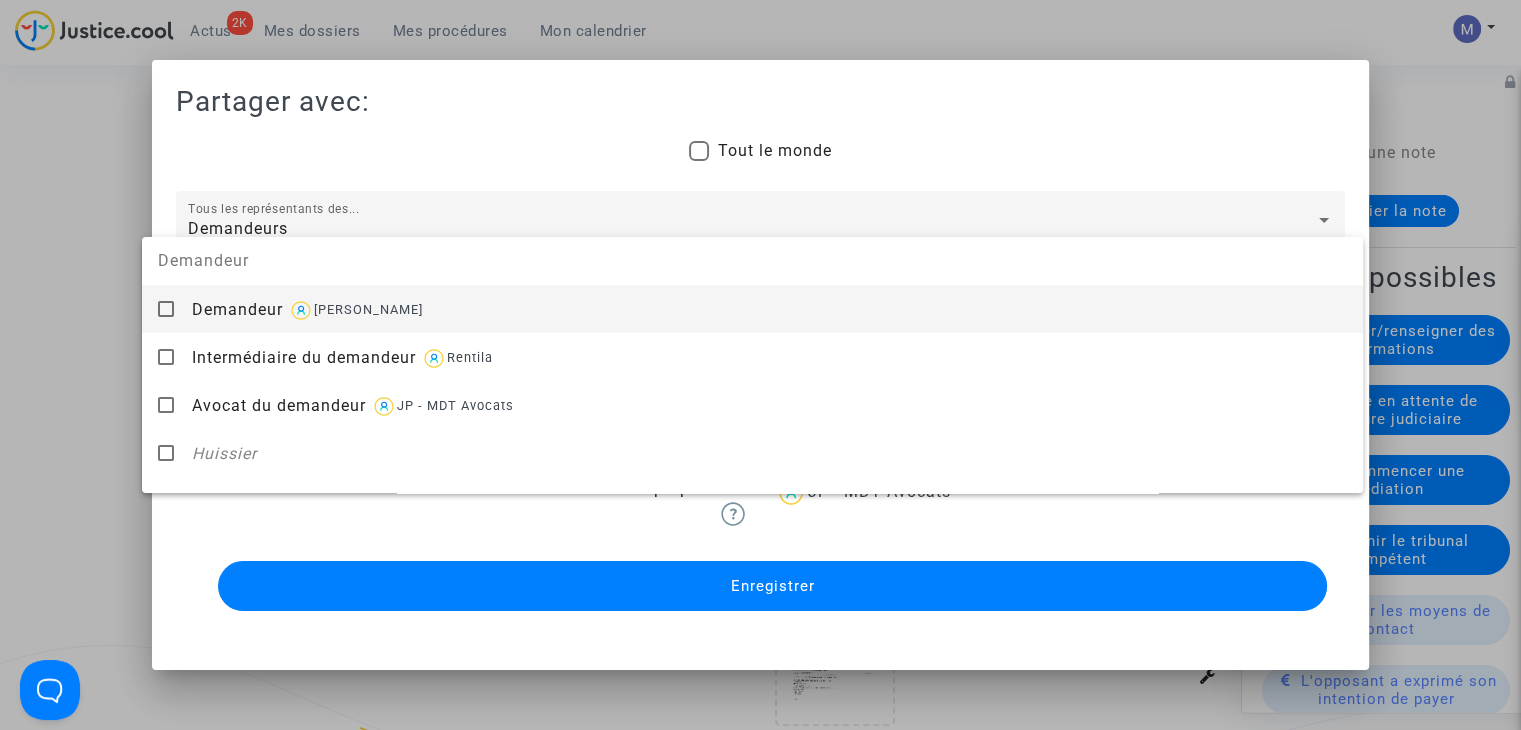 click on "Demandeur" at bounding box center (237, 309) 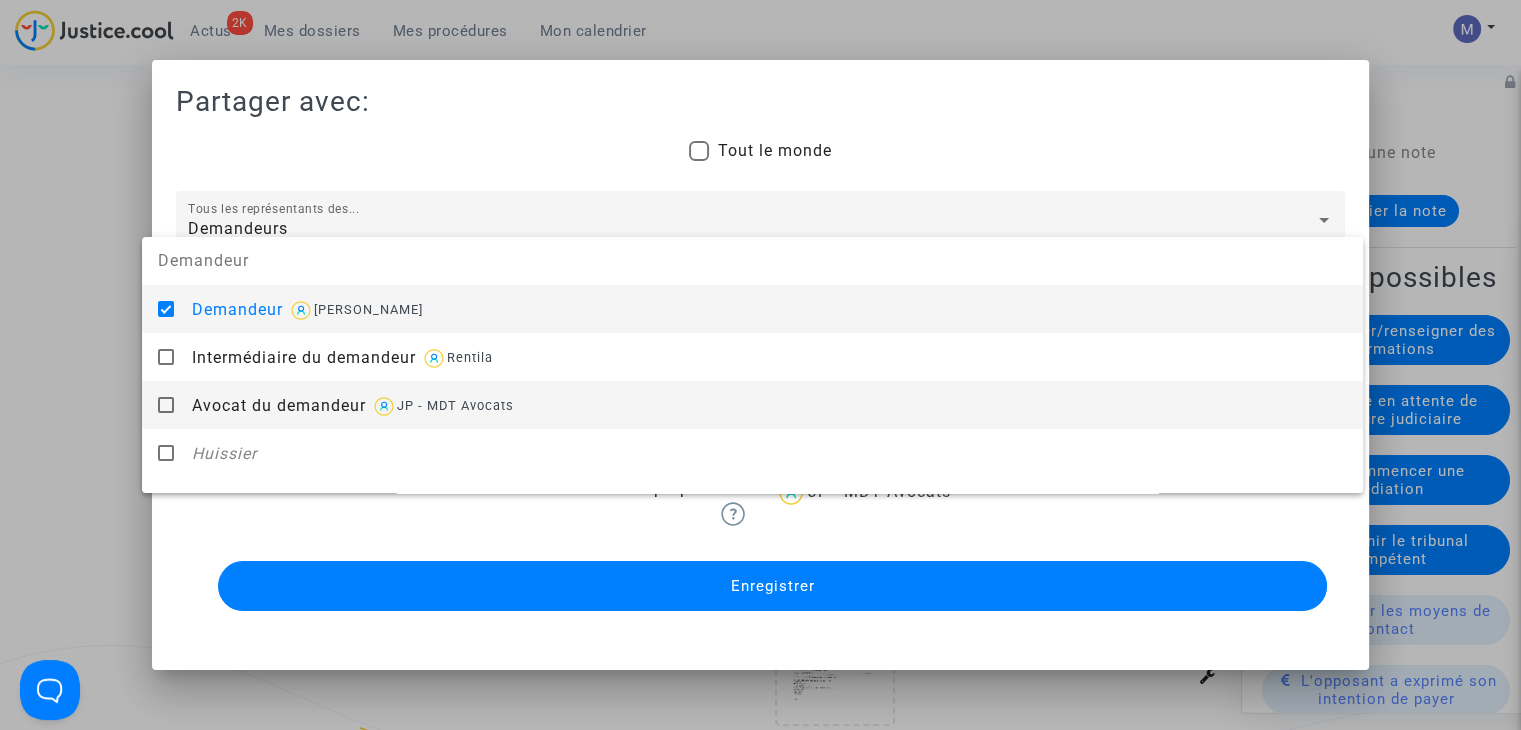 click on "Avocat du demandeur" at bounding box center (279, 405) 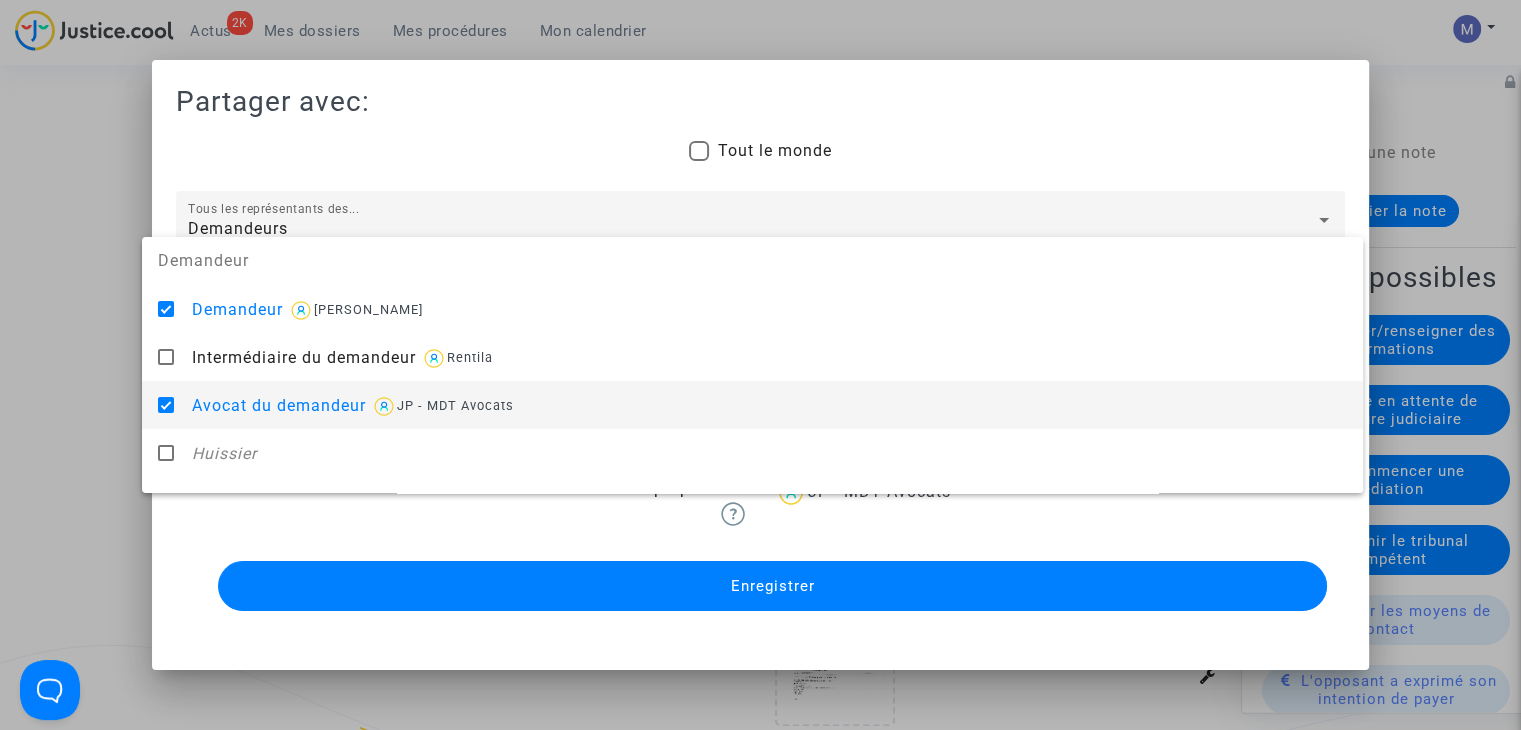 click at bounding box center (760, 365) 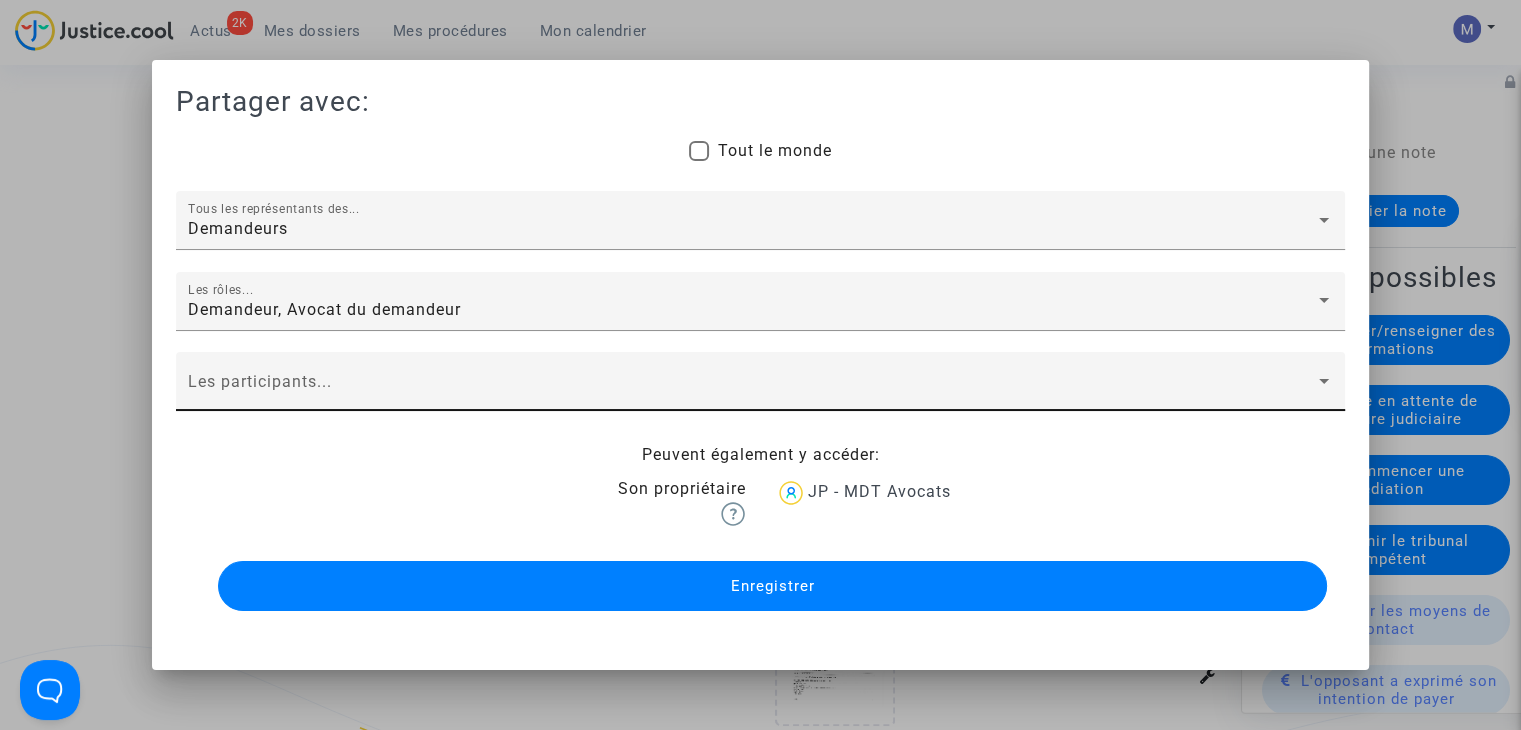 click on "Les participants..." at bounding box center (760, 387) 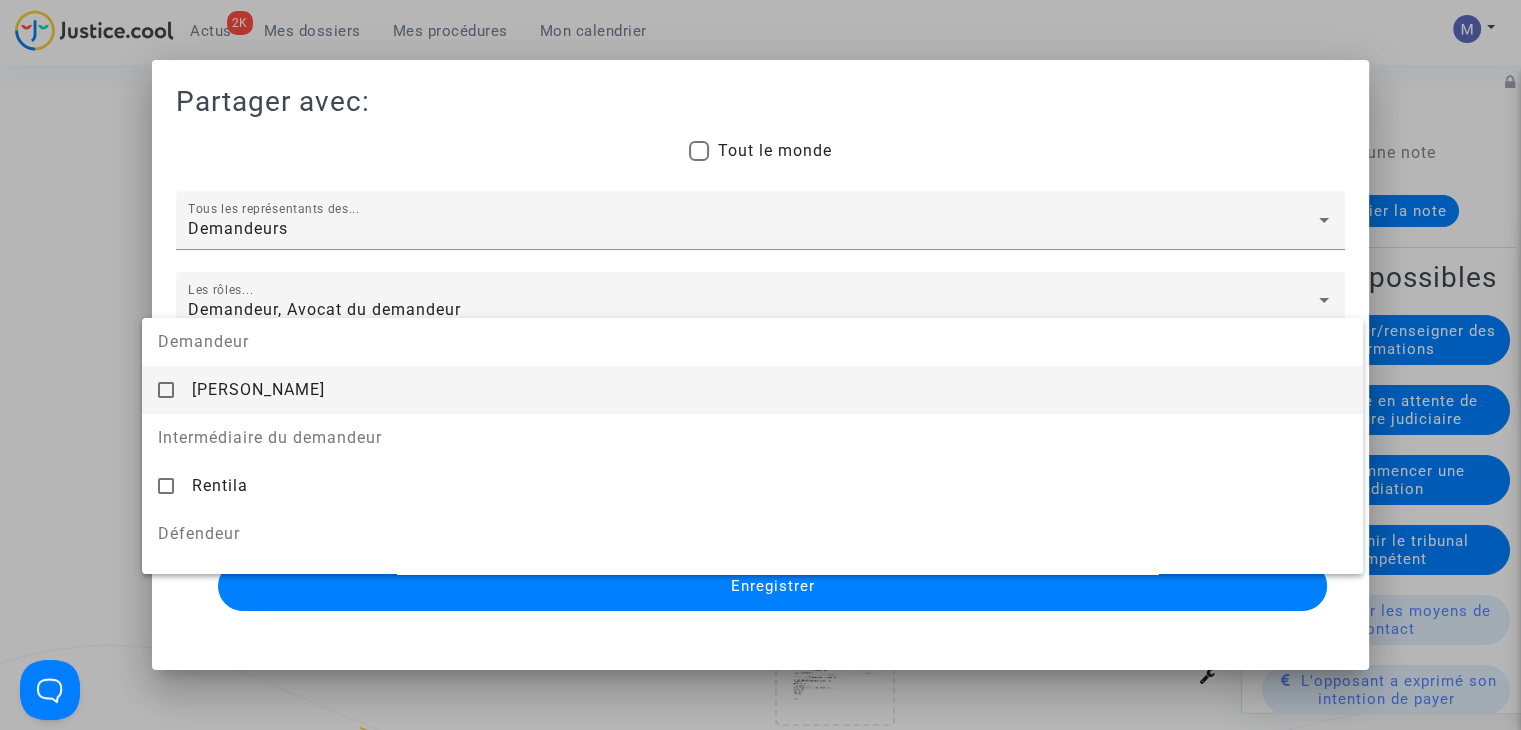 click on "[PERSON_NAME]" at bounding box center [769, 389] 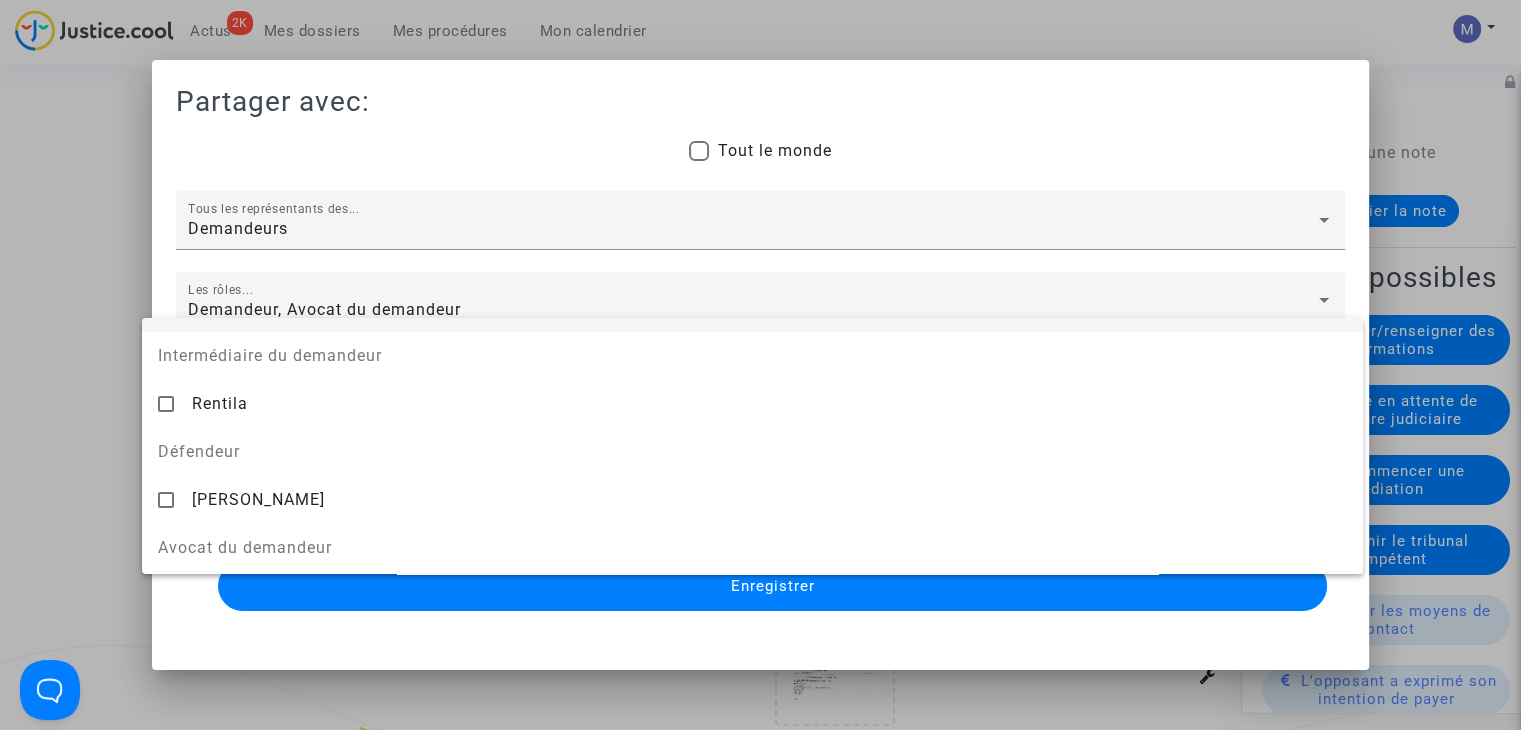 scroll, scrollTop: 200, scrollLeft: 0, axis: vertical 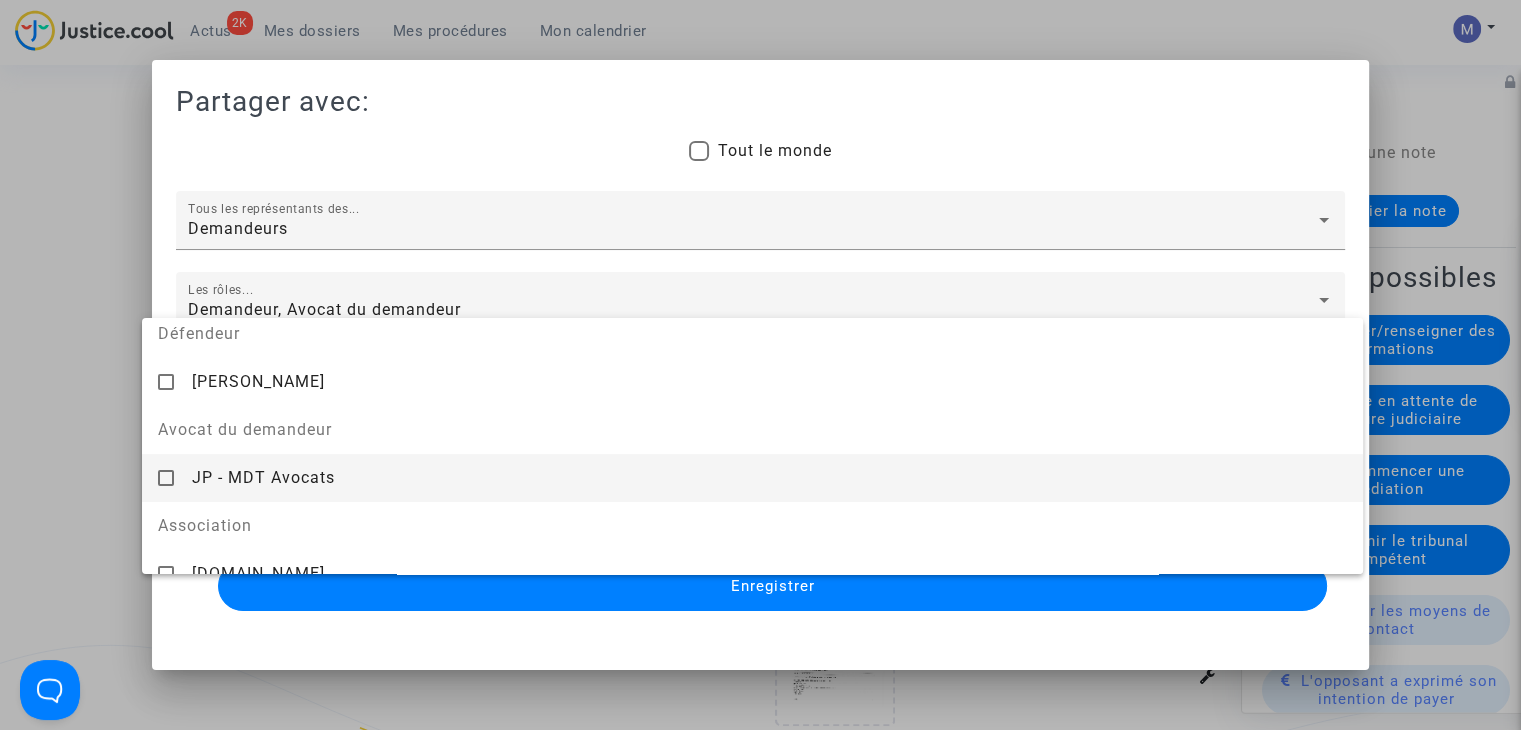 drag, startPoint x: 225, startPoint y: 474, endPoint x: 88, endPoint y: 451, distance: 138.91724 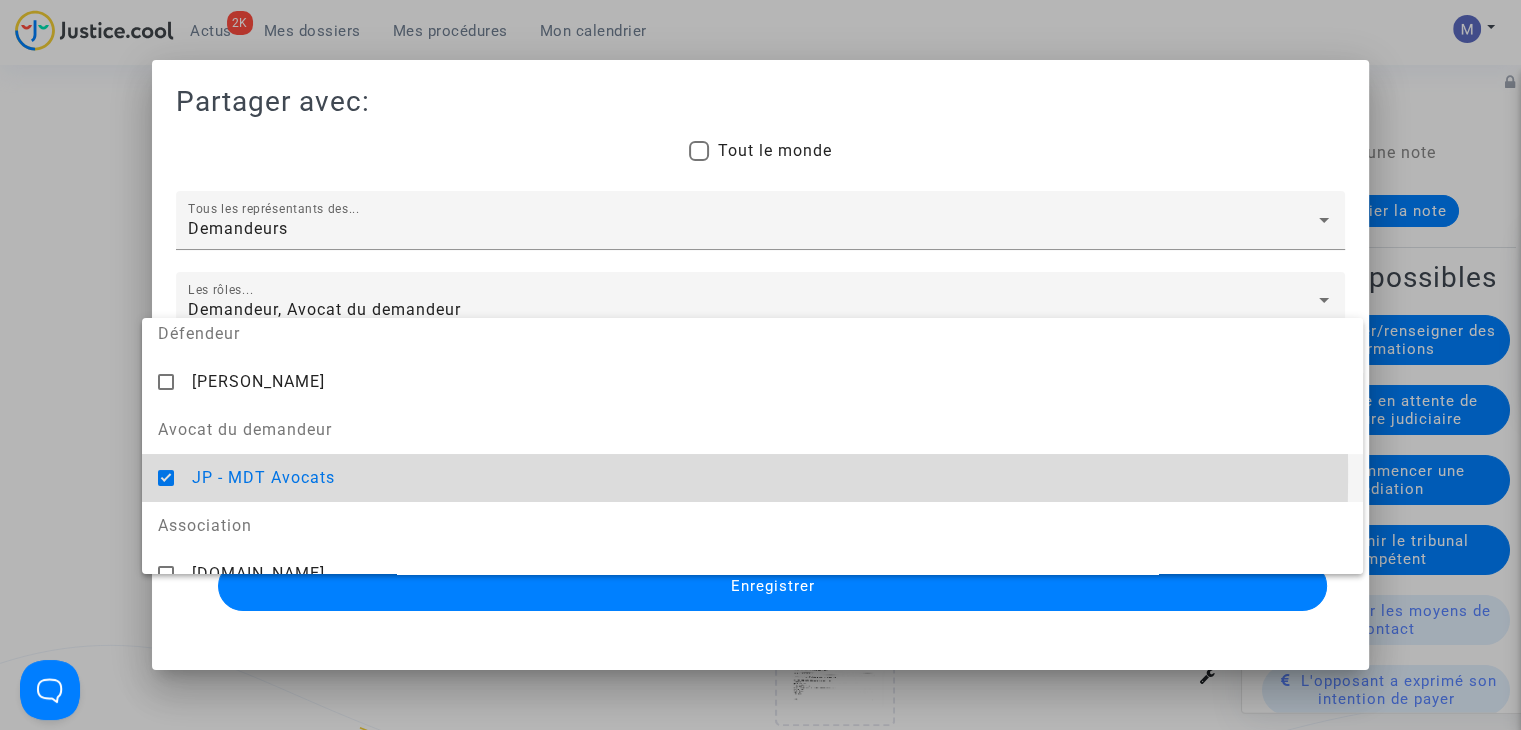 click at bounding box center (760, 365) 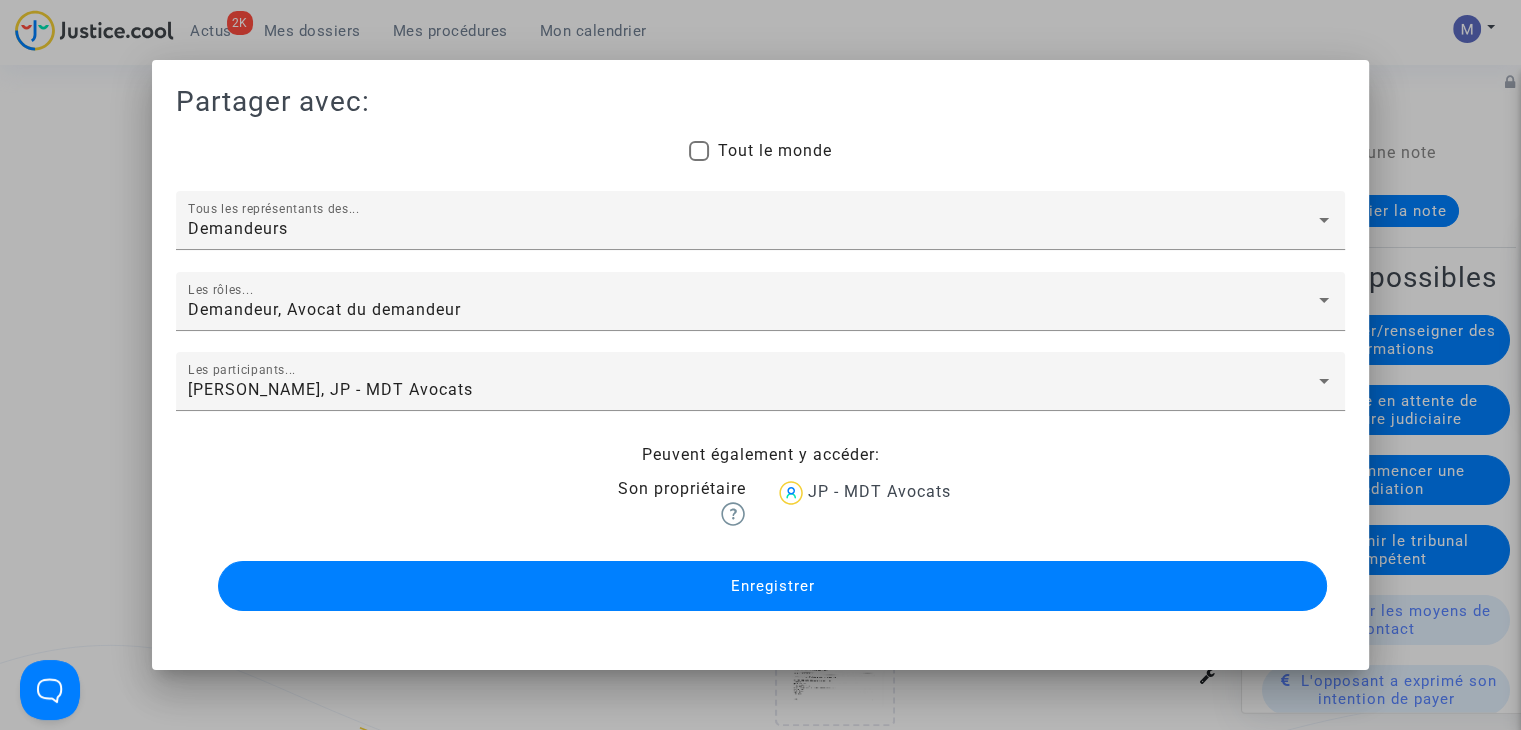 click on "Enregistrer" at bounding box center (772, 586) 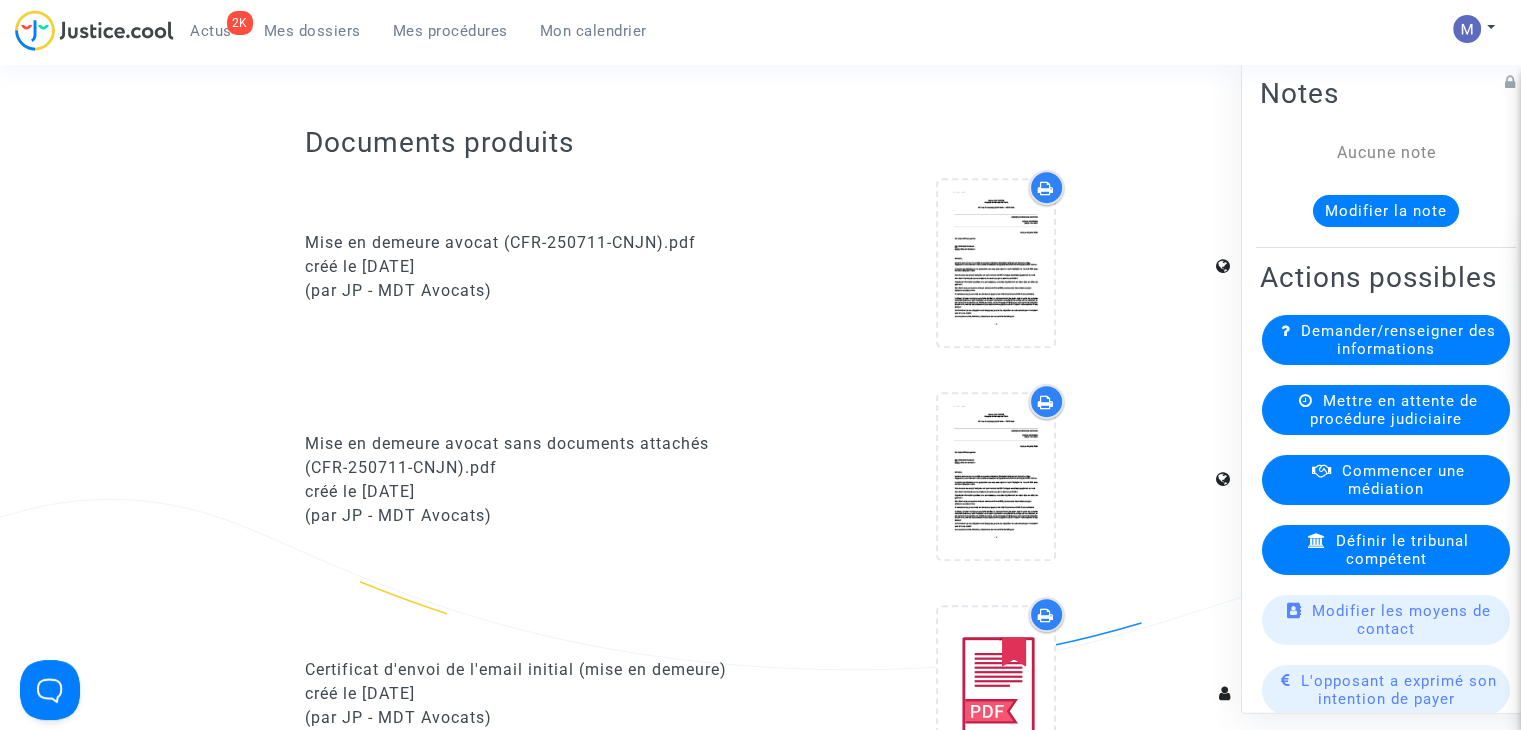 click on "Mes dossiers" at bounding box center [312, 31] 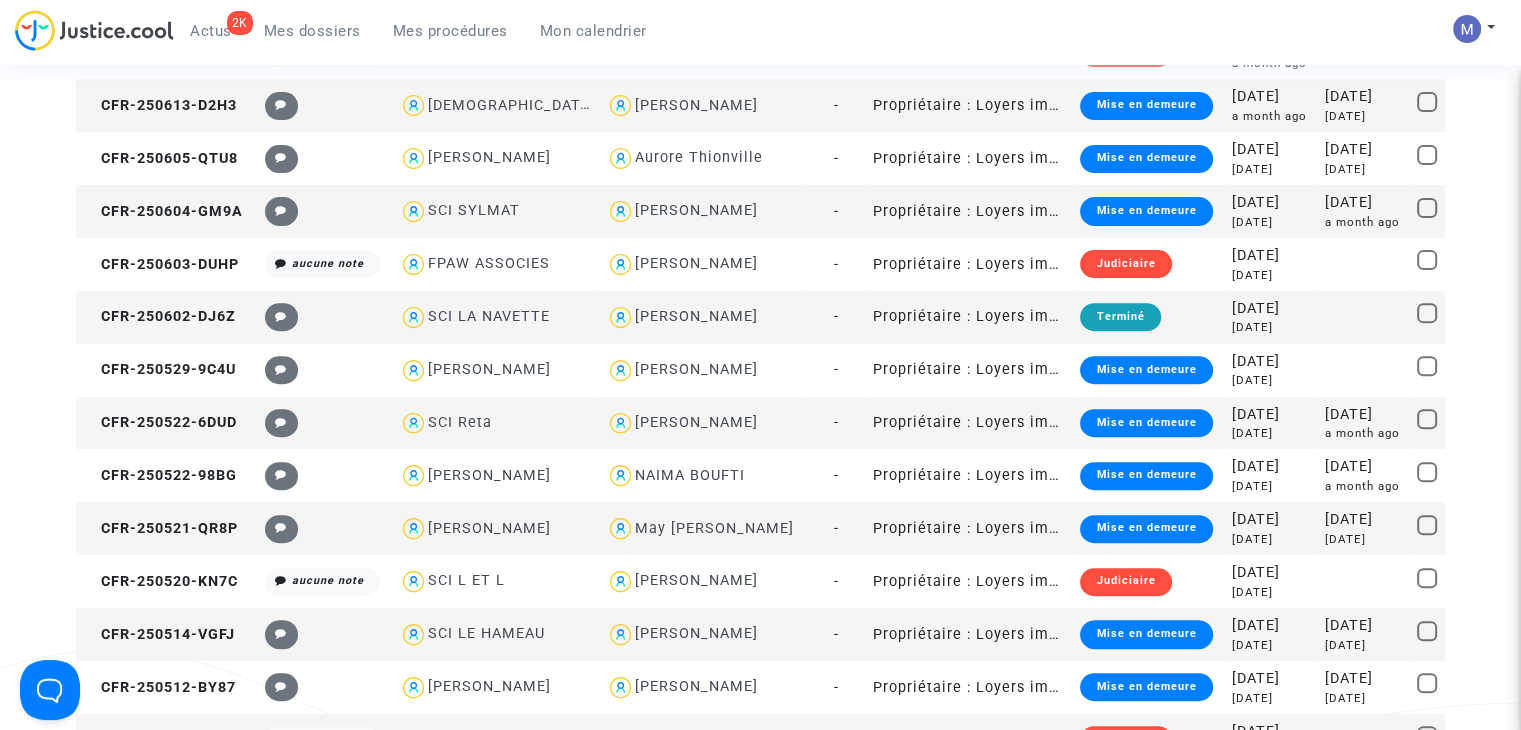scroll, scrollTop: 800, scrollLeft: 0, axis: vertical 